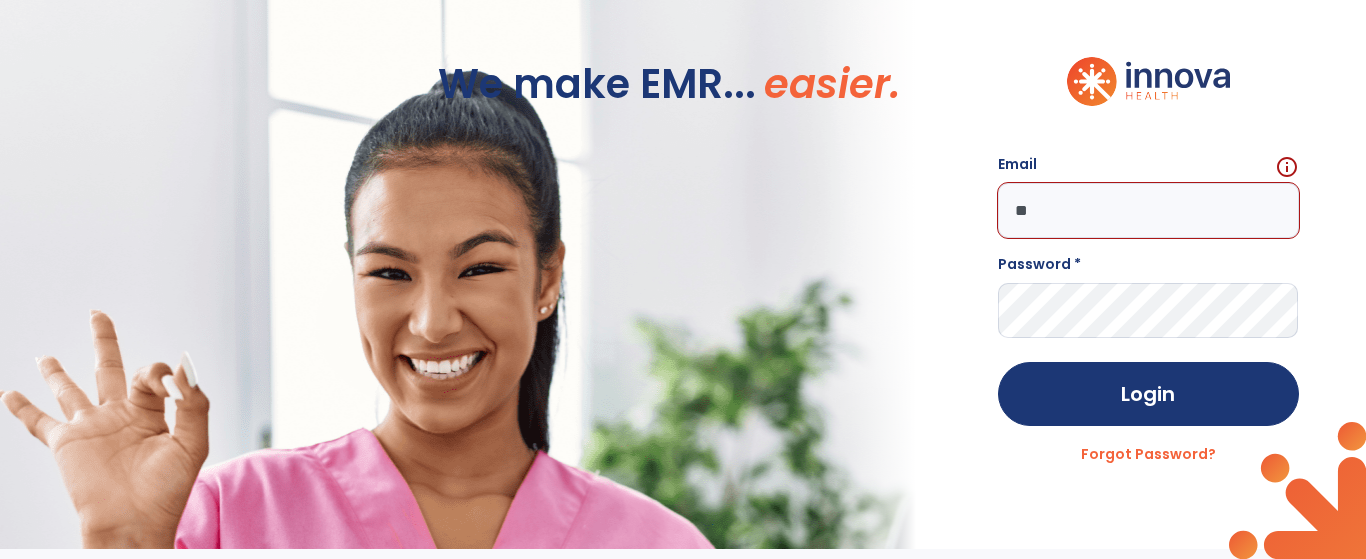 scroll, scrollTop: 0, scrollLeft: 0, axis: both 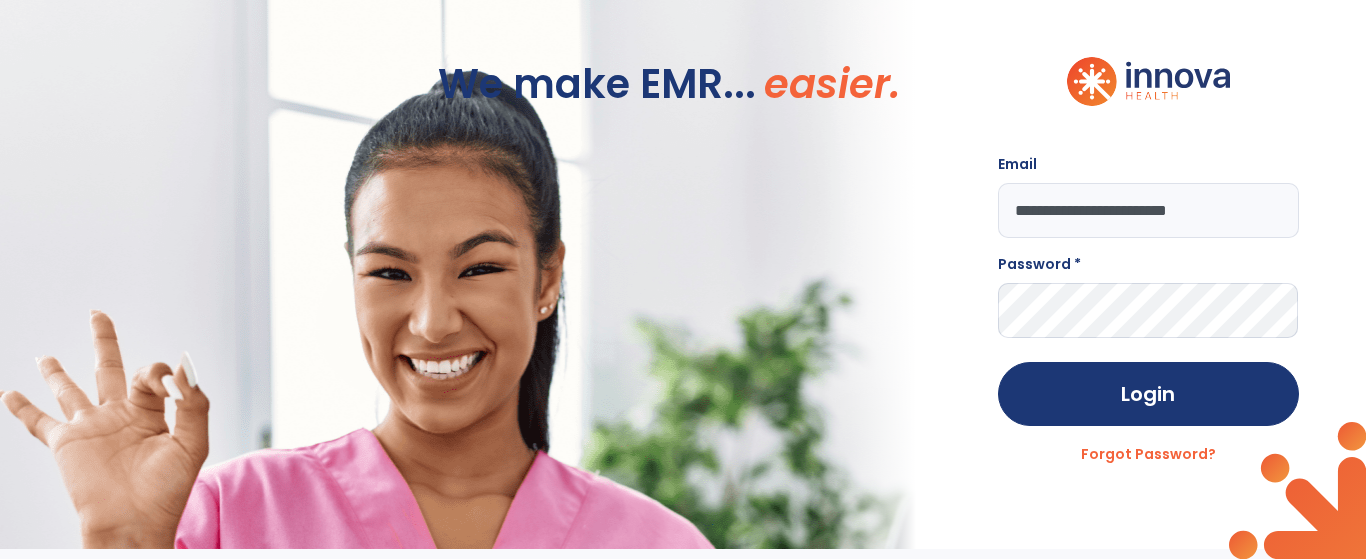 type on "**********" 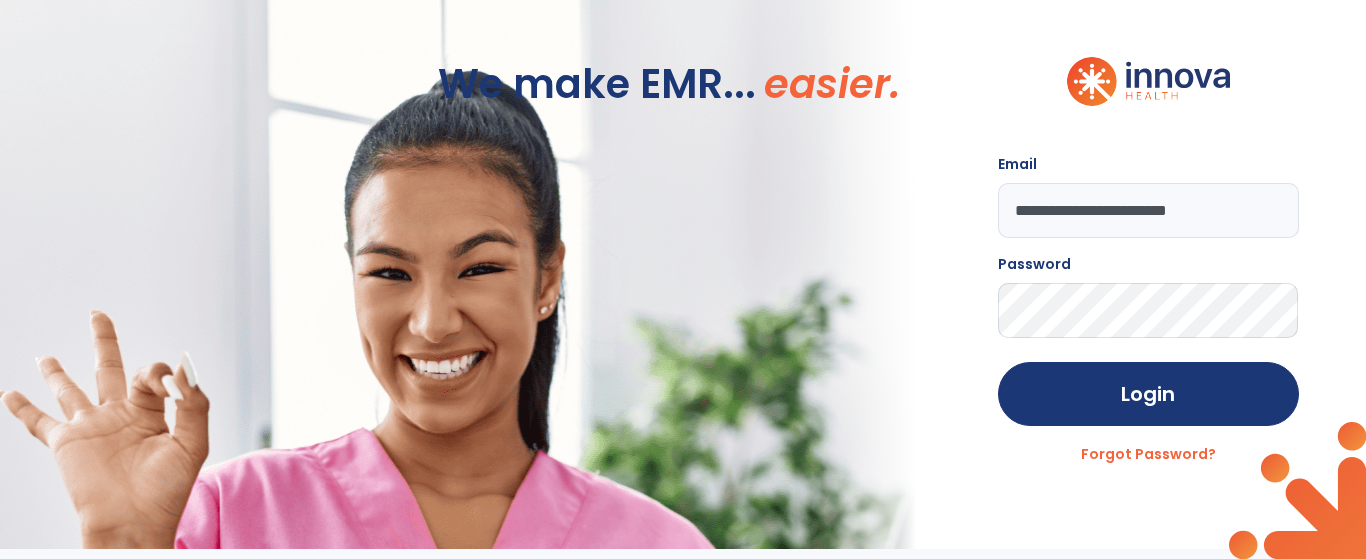 click on "Login" 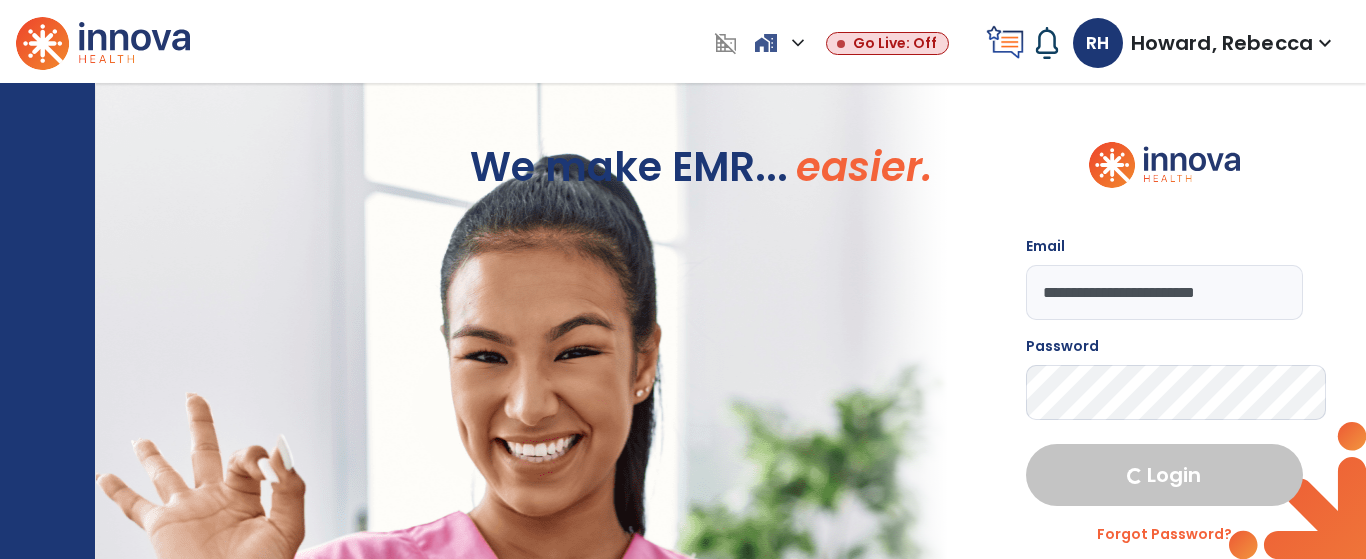 select on "****" 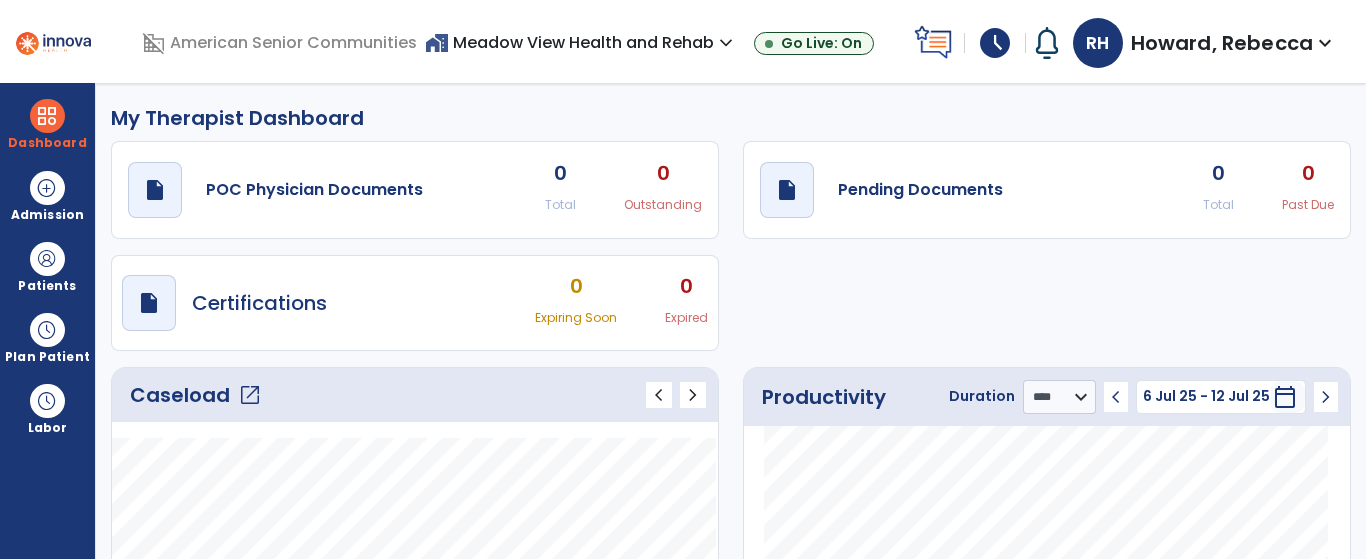 click on "open_in_new" 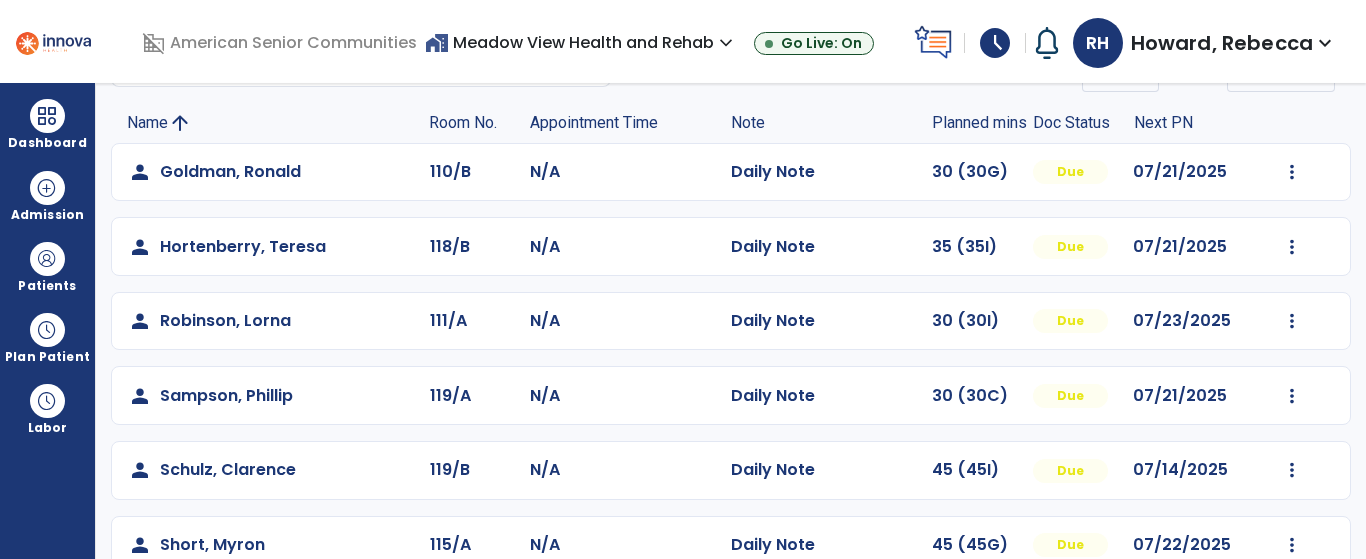 scroll, scrollTop: 0, scrollLeft: 0, axis: both 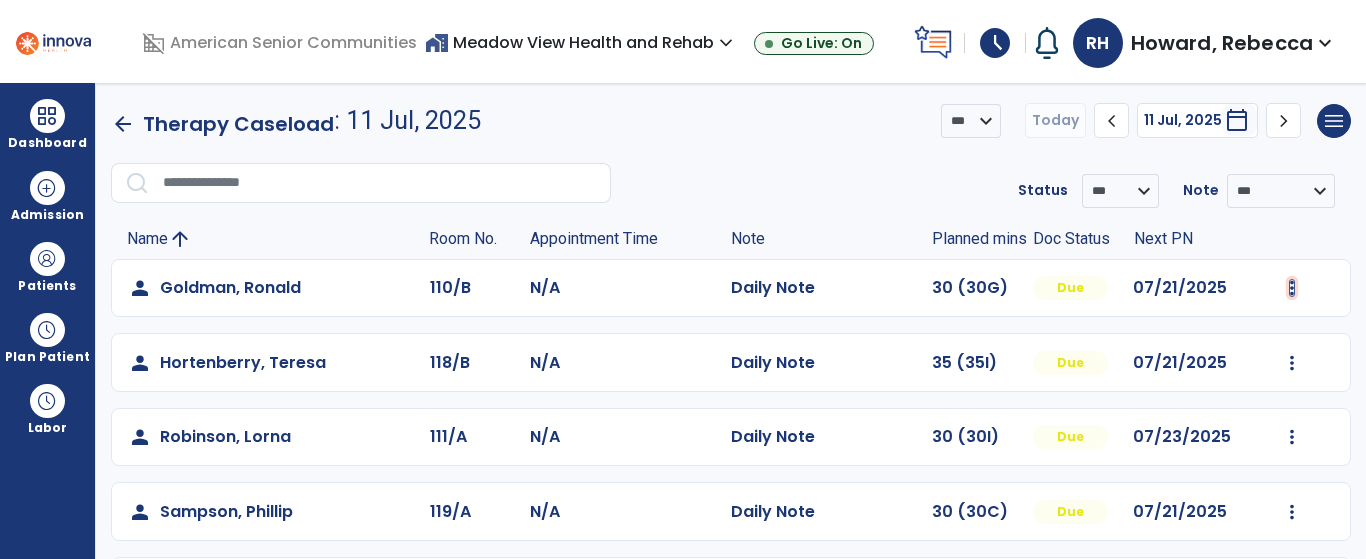 click at bounding box center [1292, 288] 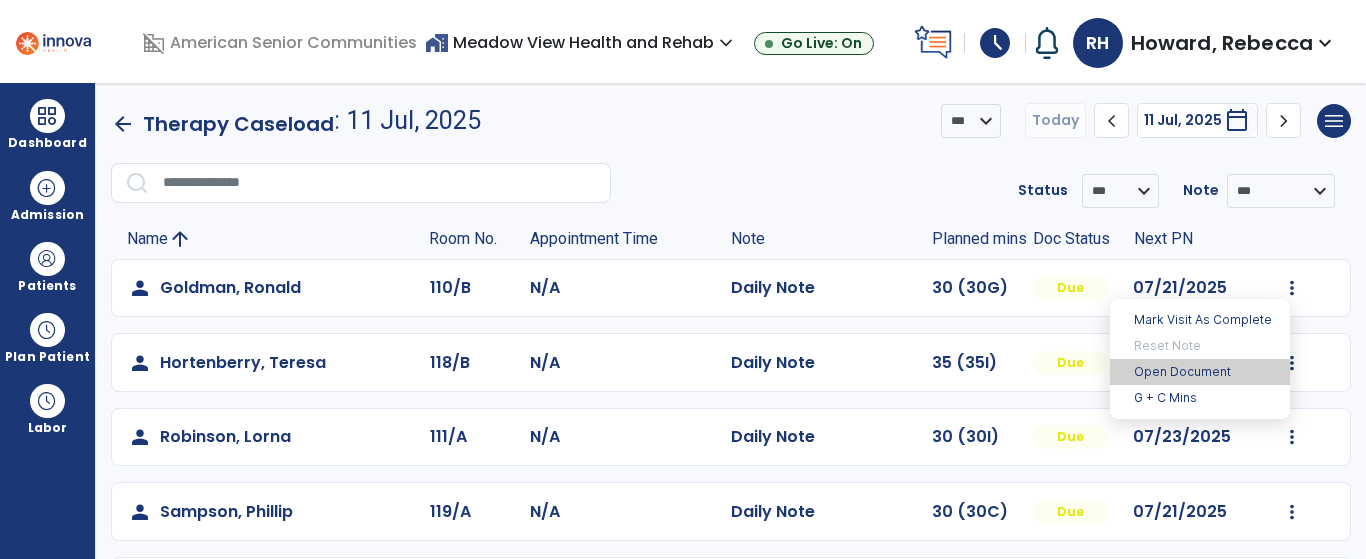 click on "Open Document" at bounding box center [1200, 372] 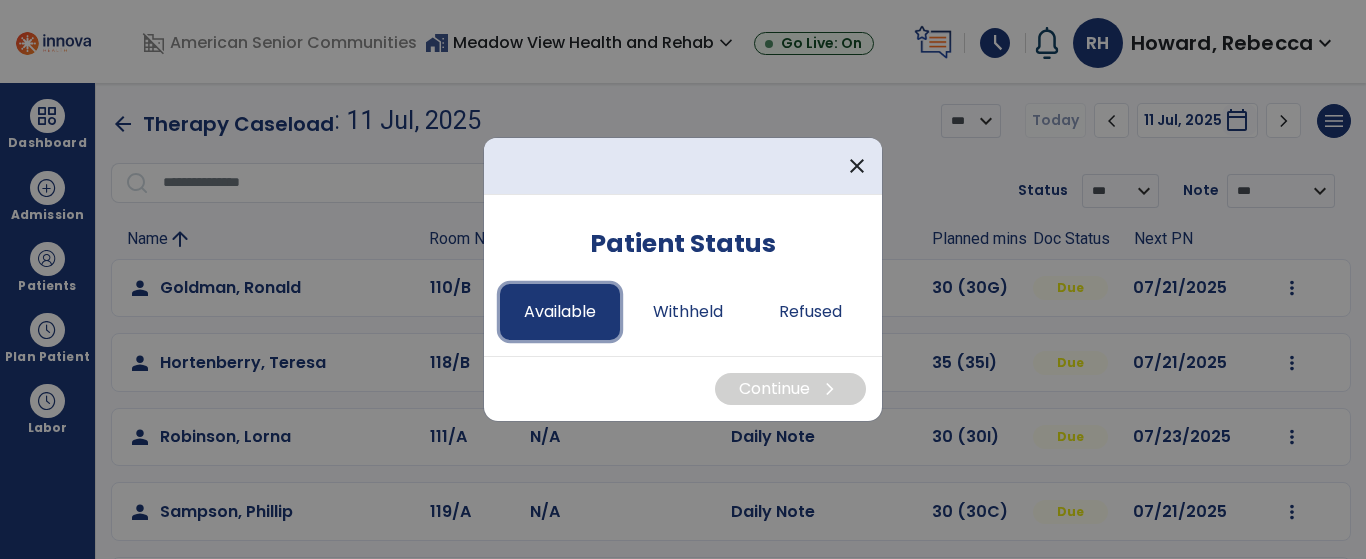 click on "Available" at bounding box center (560, 312) 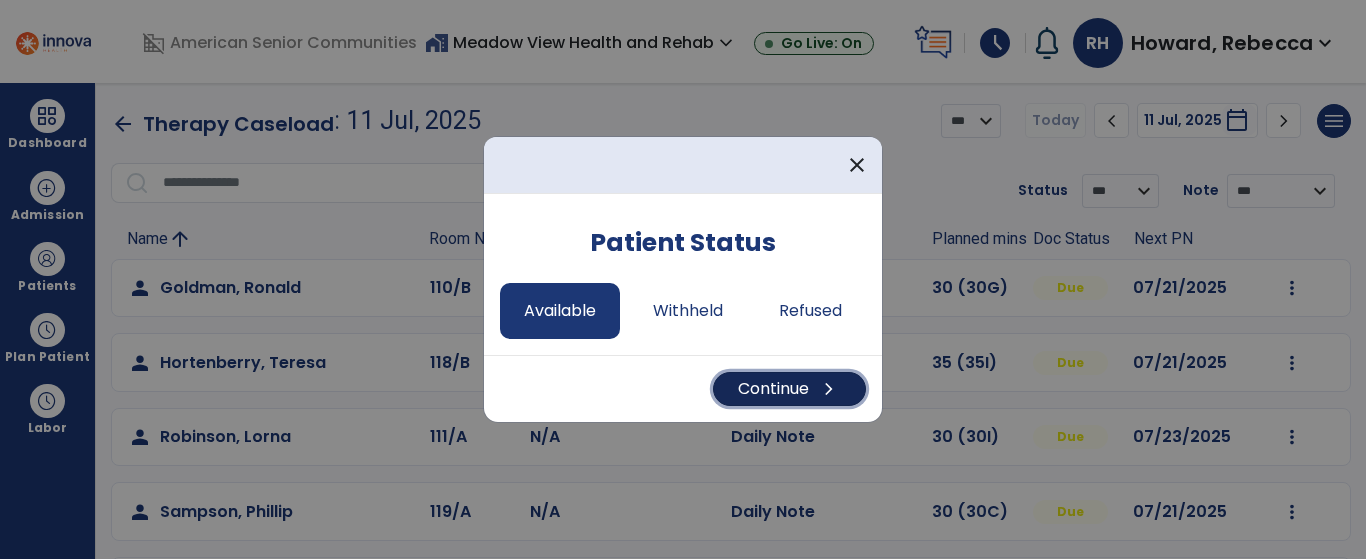click on "Continue   chevron_right" at bounding box center (789, 389) 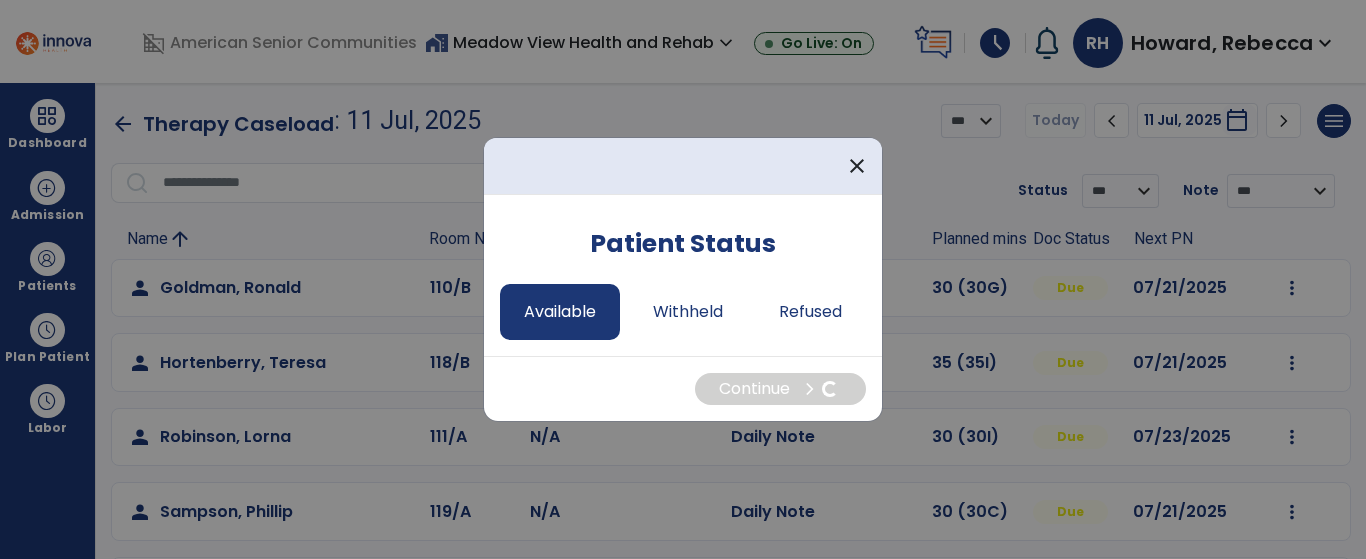 select on "*" 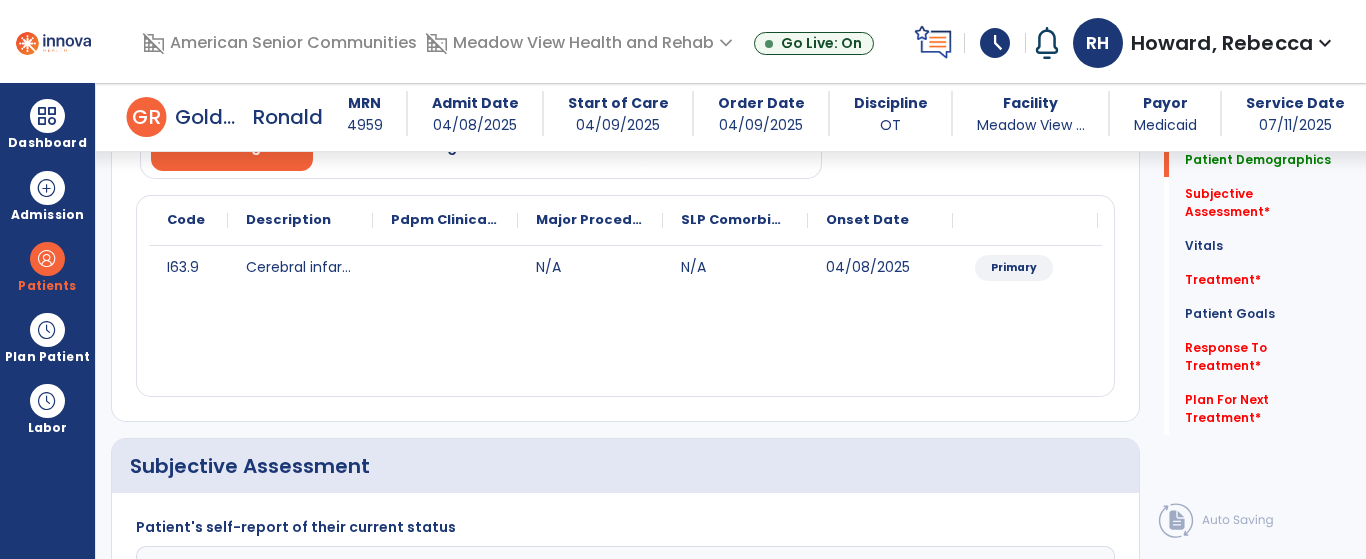 scroll, scrollTop: 300, scrollLeft: 0, axis: vertical 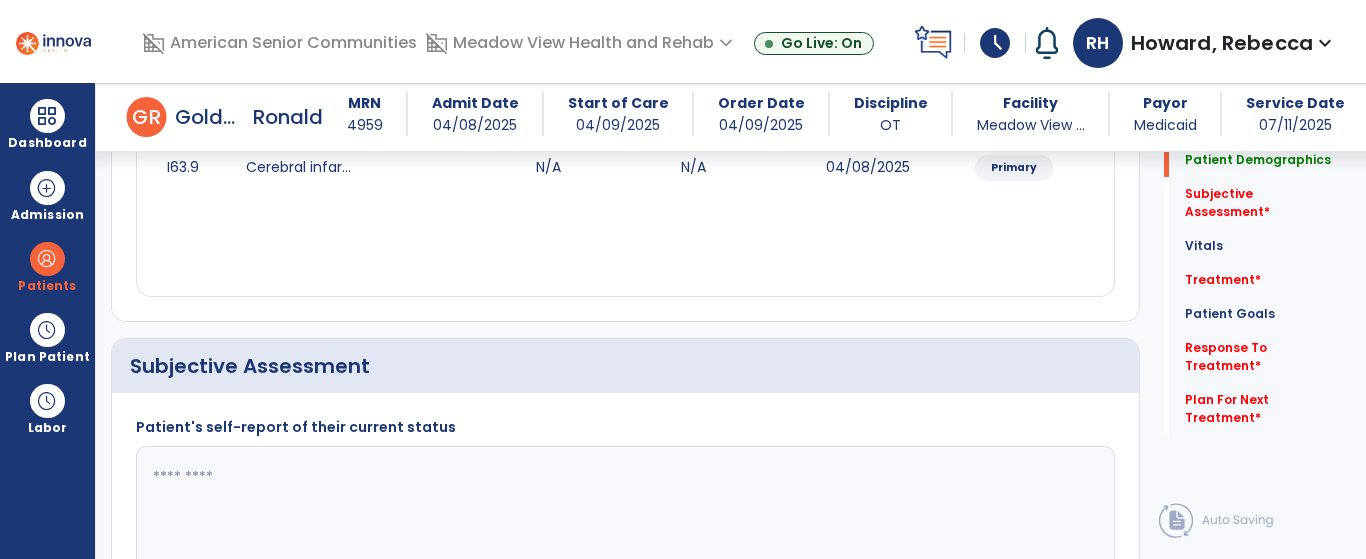 click 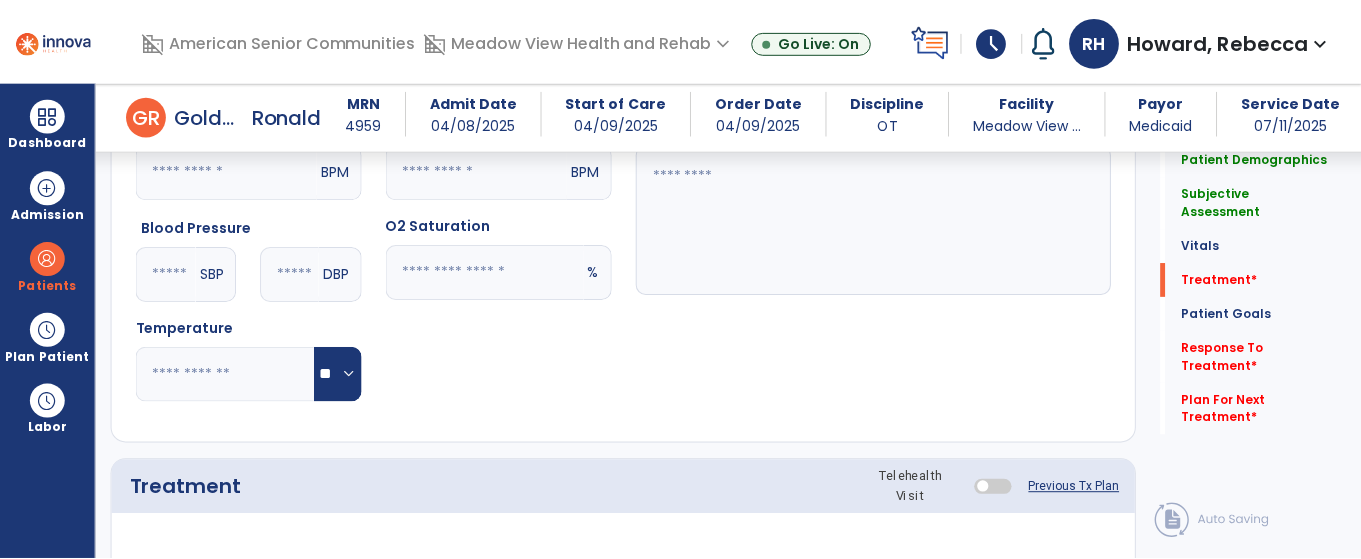 scroll, scrollTop: 1100, scrollLeft: 0, axis: vertical 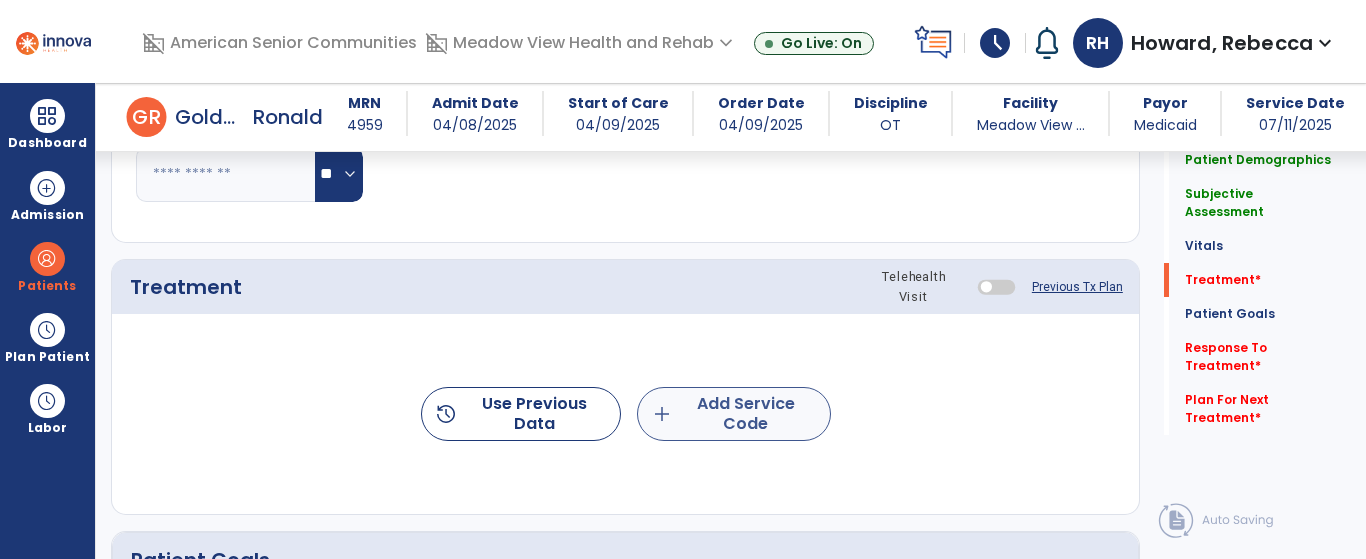 type on "****" 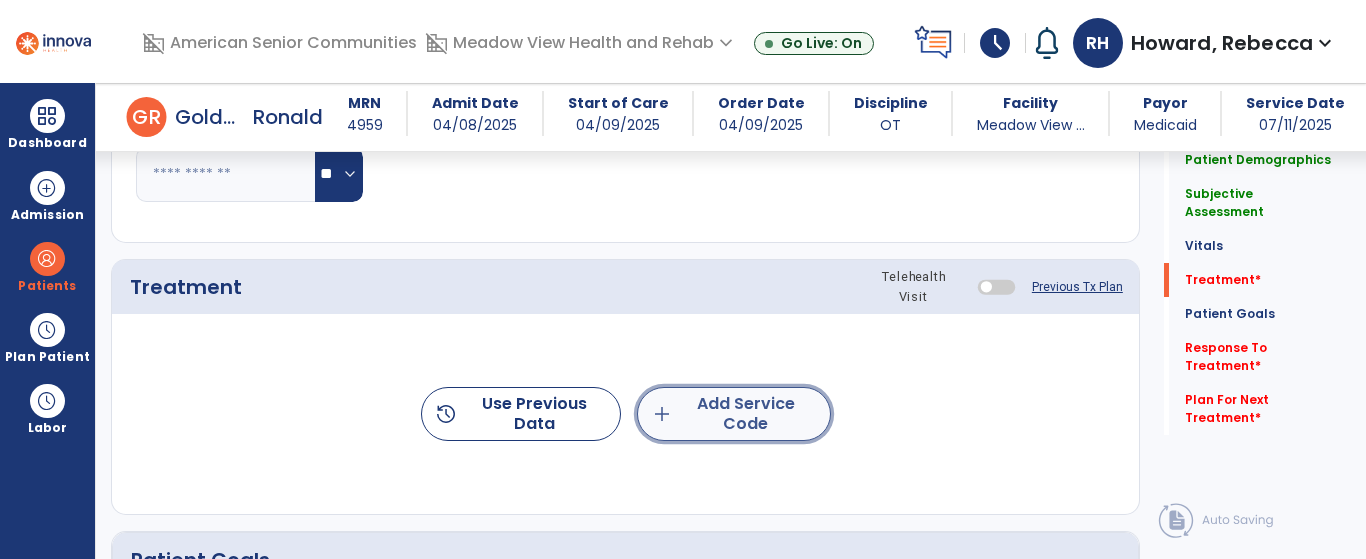 click on "add" 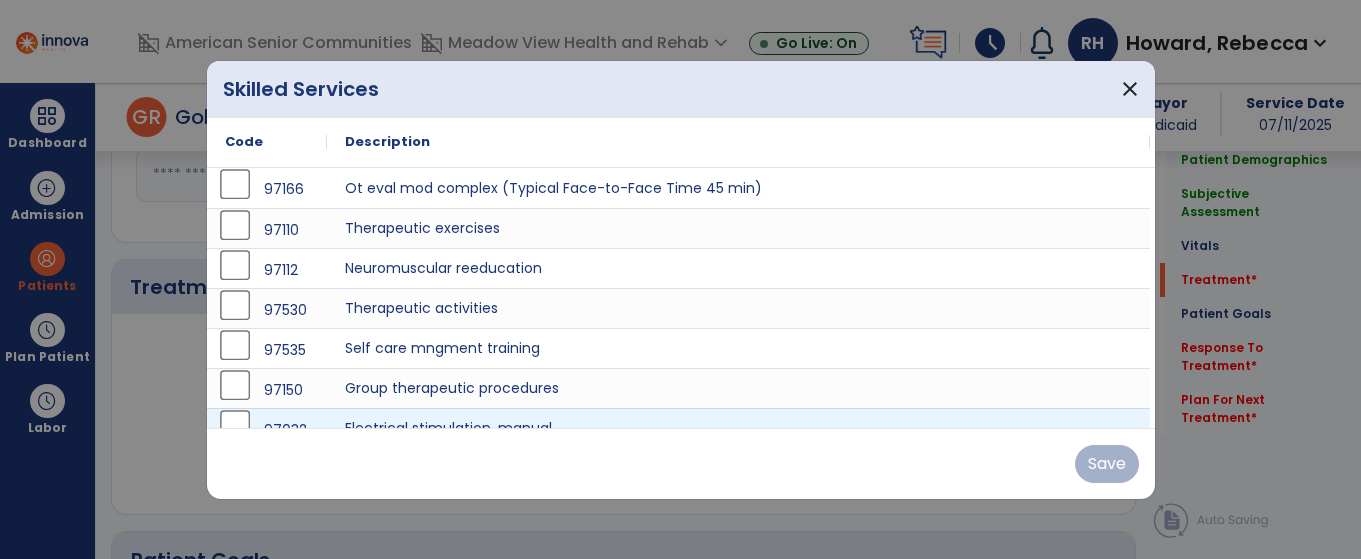 scroll, scrollTop: 1100, scrollLeft: 0, axis: vertical 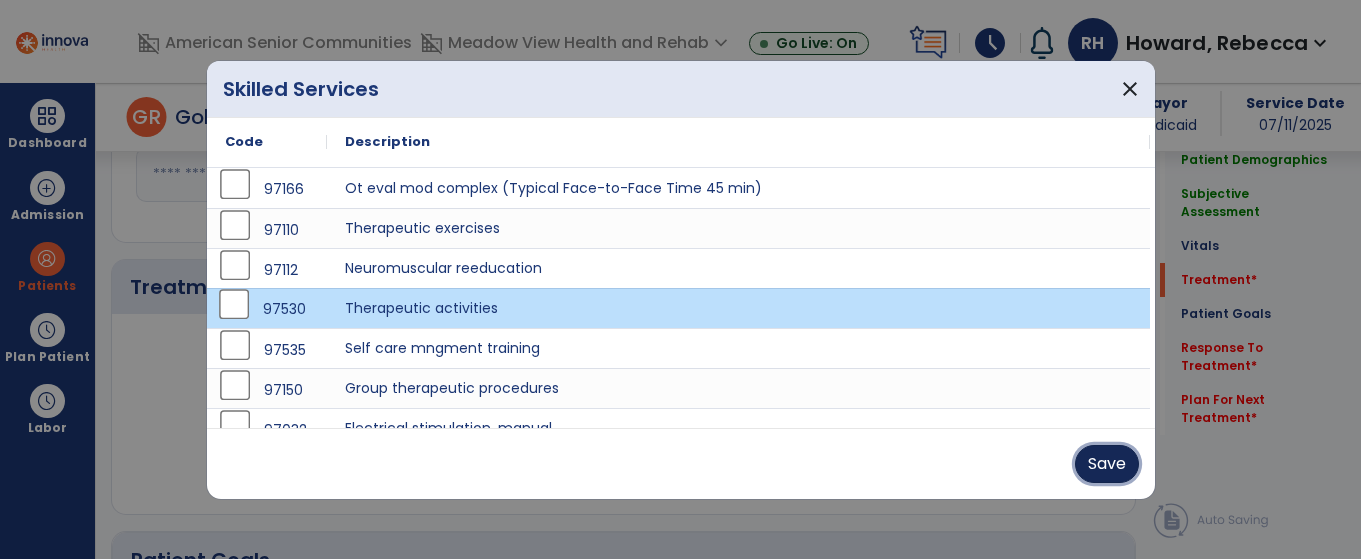 click on "Save" at bounding box center (1107, 464) 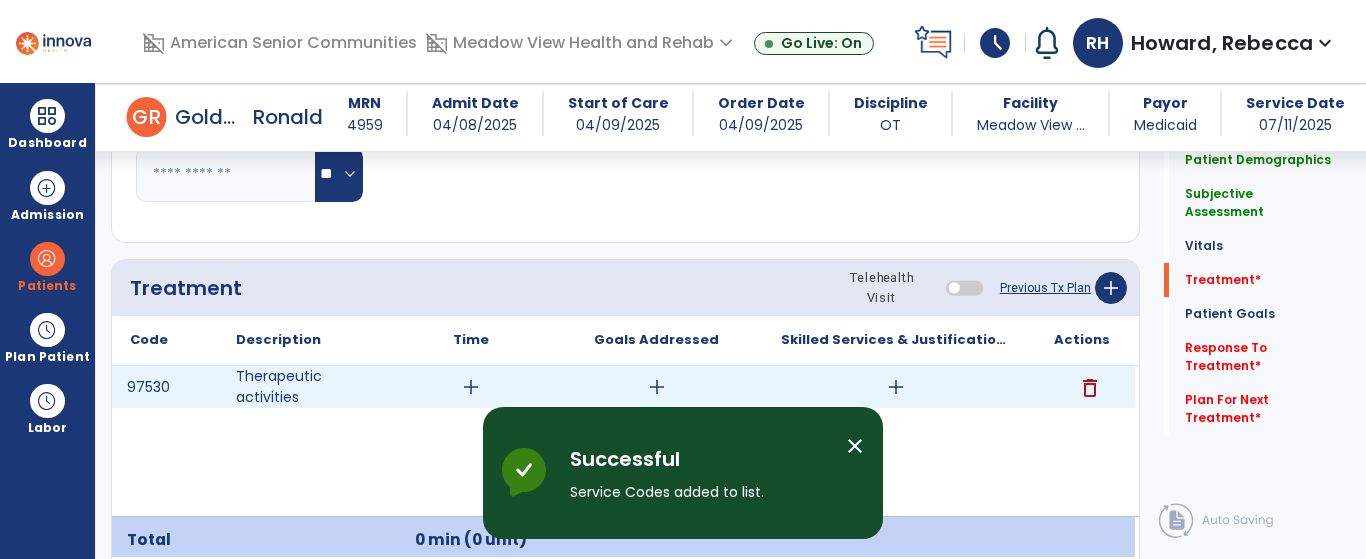 click on "add" at bounding box center (896, 387) 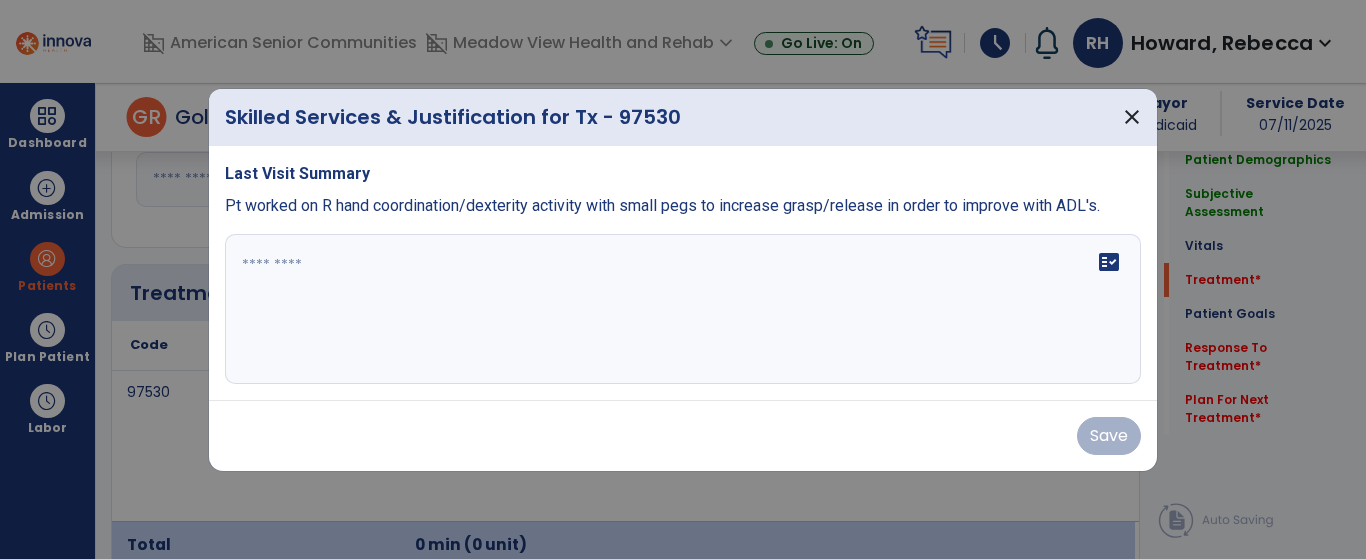 scroll, scrollTop: 1100, scrollLeft: 0, axis: vertical 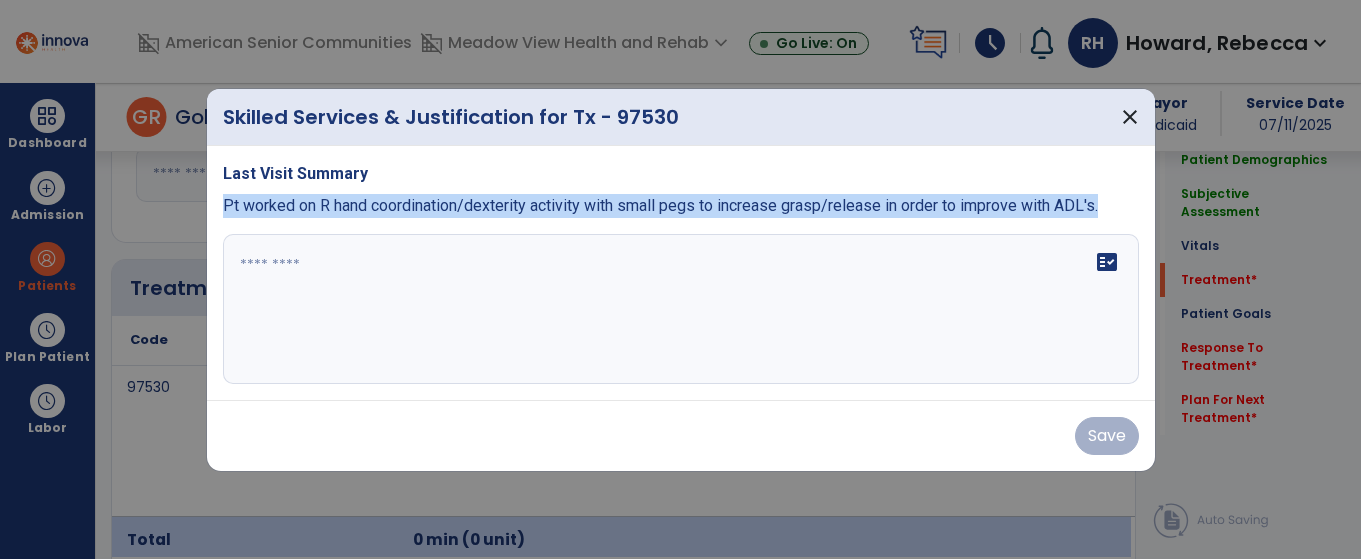 drag, startPoint x: 217, startPoint y: 201, endPoint x: 999, endPoint y: 241, distance: 783.02234 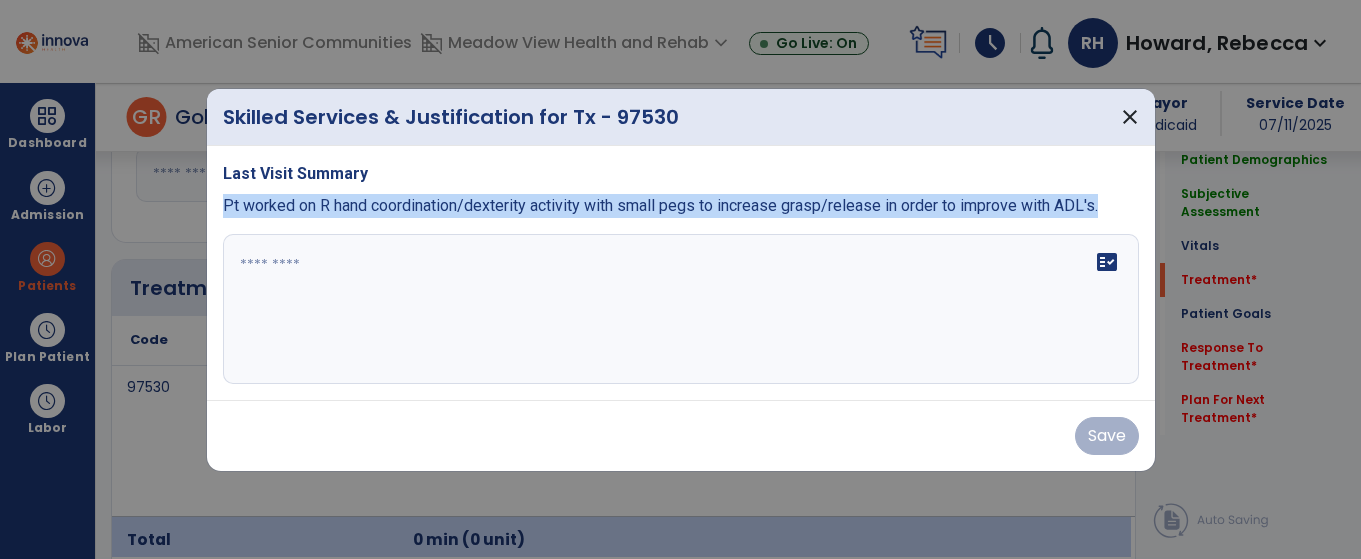 click on "Last Visit Summary Pt worked on R hand coordination/dexterity activity with small pegs to increase grasp/release in order to improve with ADL's.
fact_check" at bounding box center [681, 273] 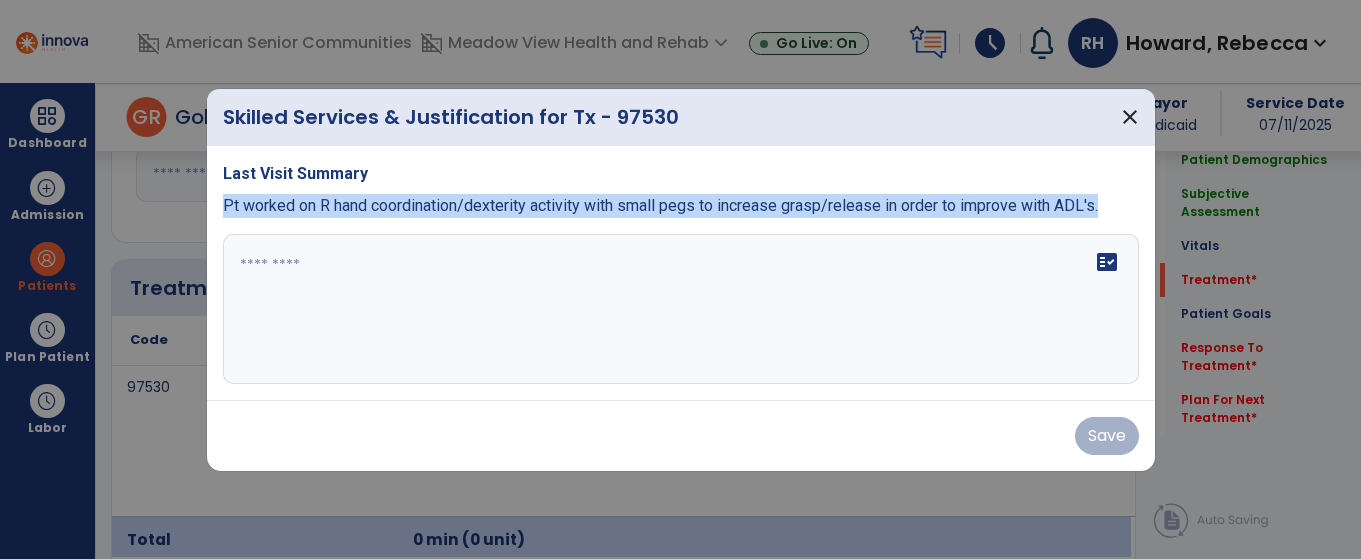 copy on "Pt worked on R hand coordination/dexterity activity with small pegs to increase grasp/release in order to improve with ADL's." 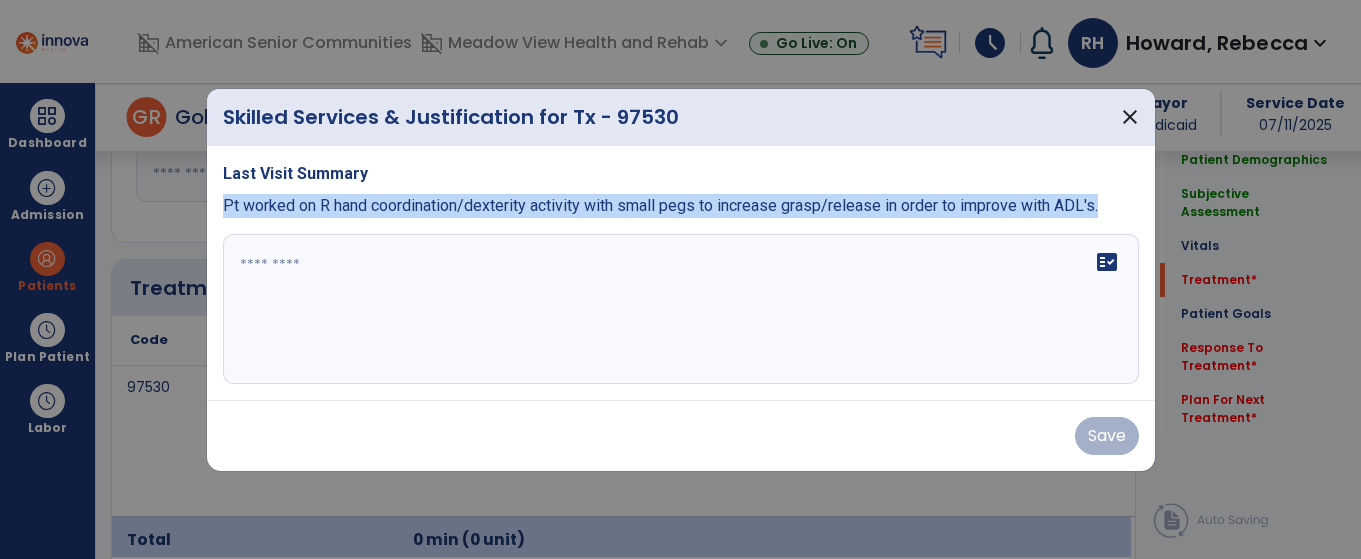 click at bounding box center (681, 309) 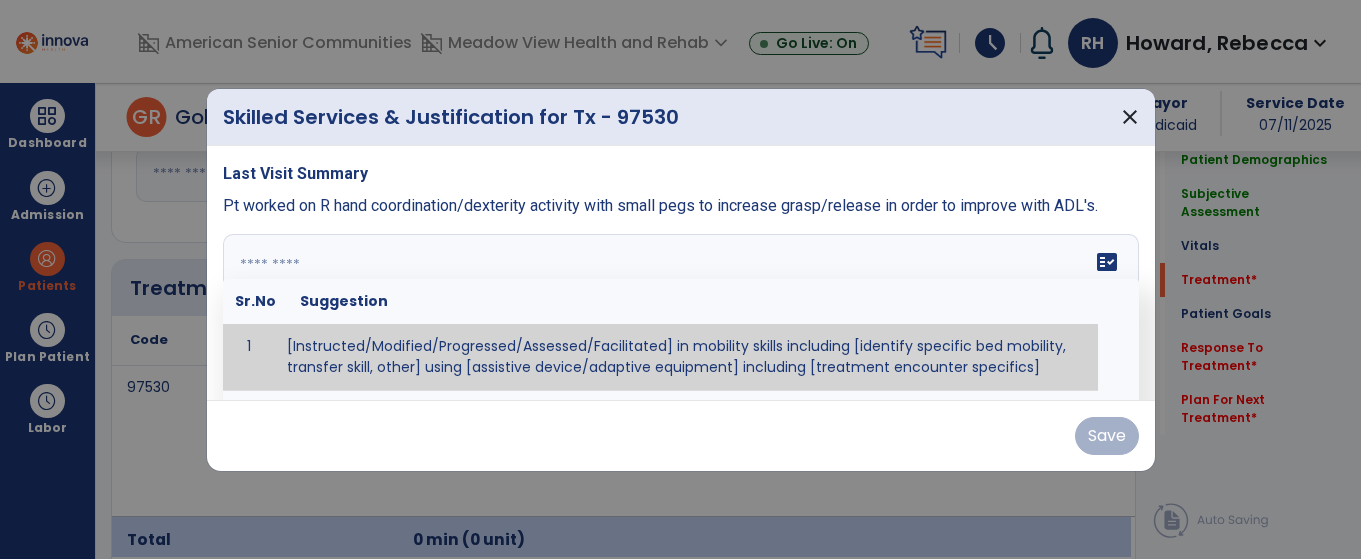 paste on "**********" 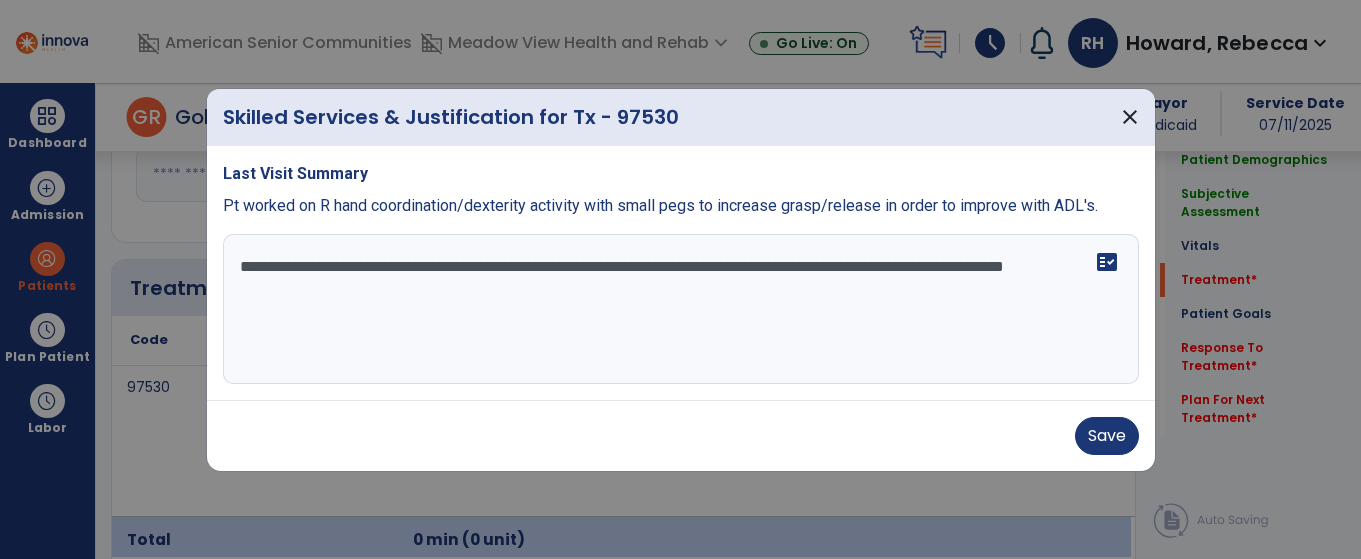 click on "**********" at bounding box center [681, 309] 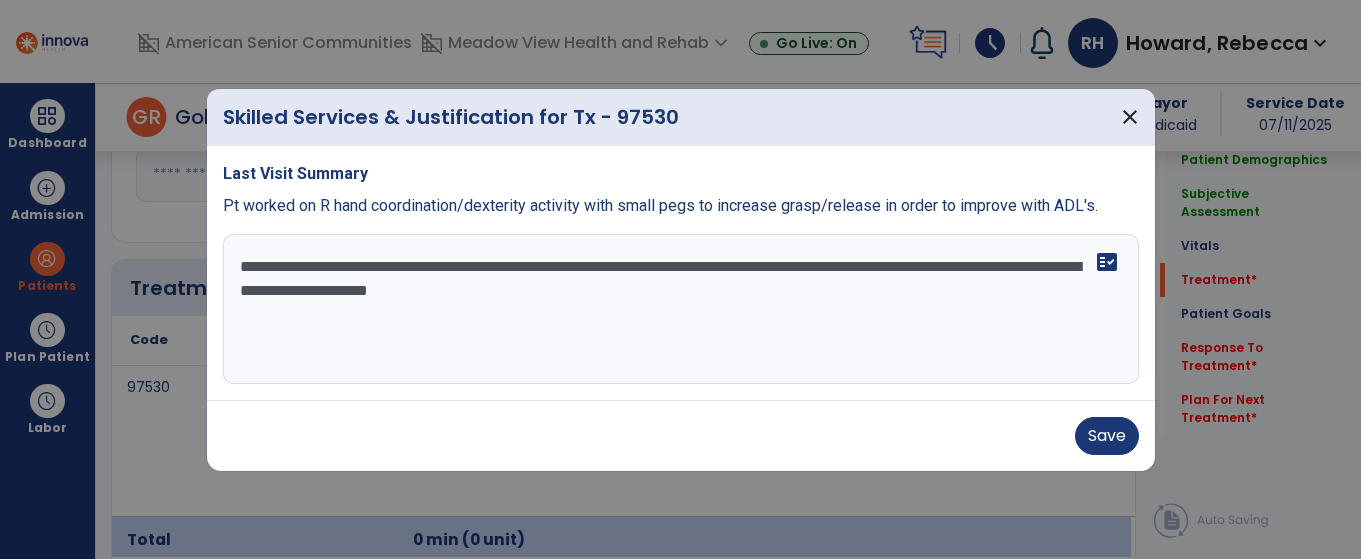 click on "**********" at bounding box center (681, 309) 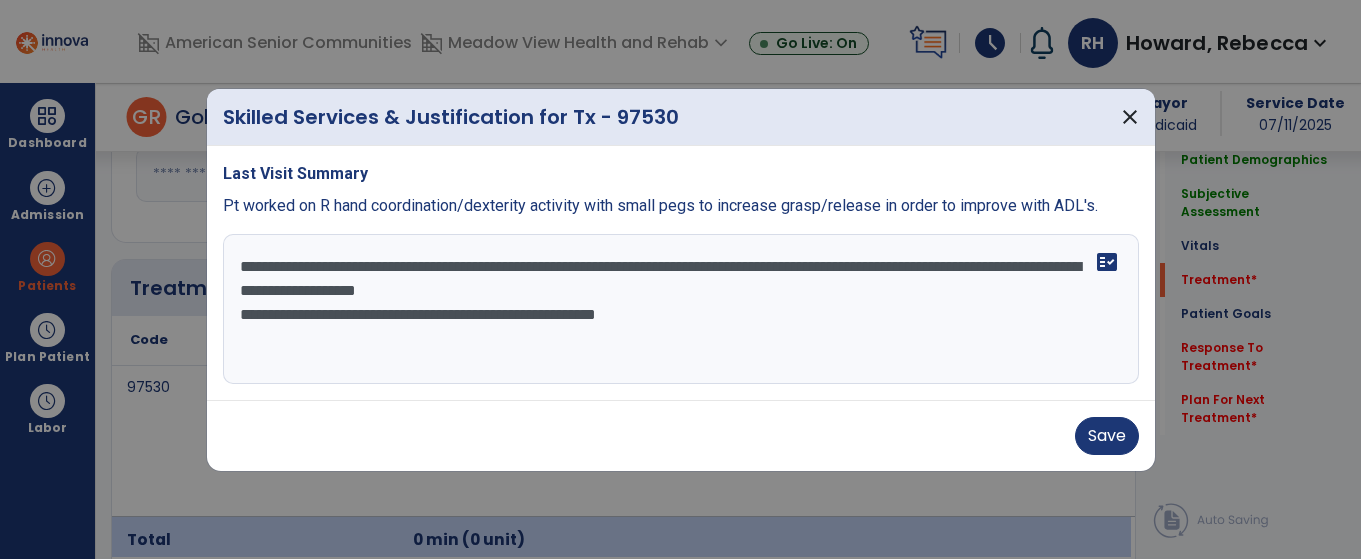 click on "**********" at bounding box center [681, 309] 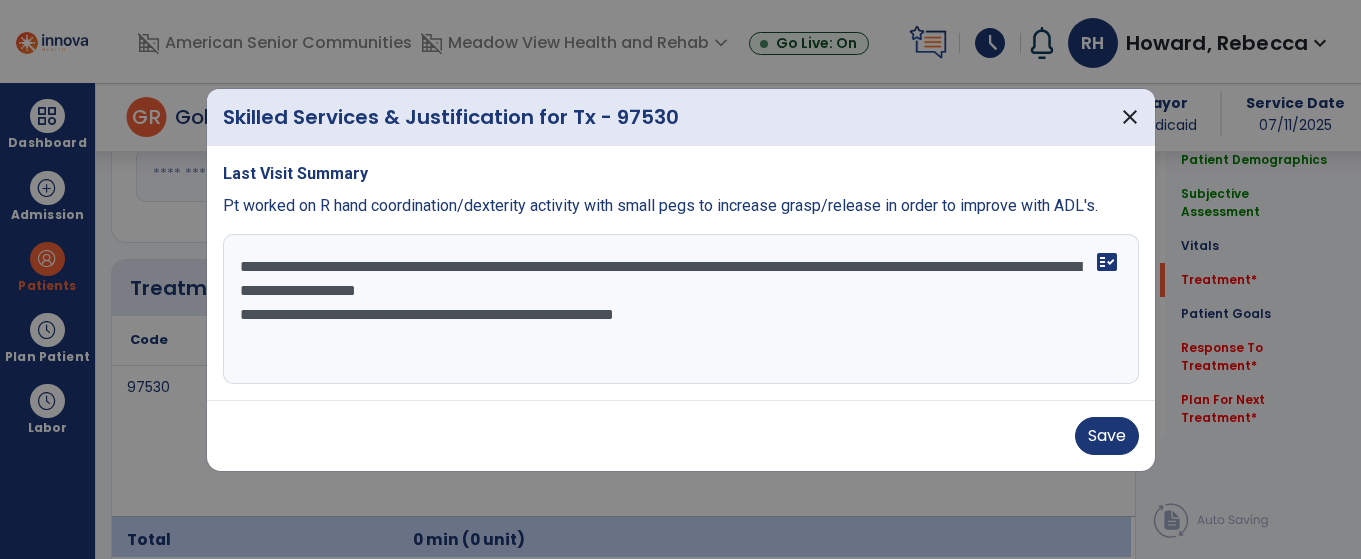 click on "**********" at bounding box center [681, 309] 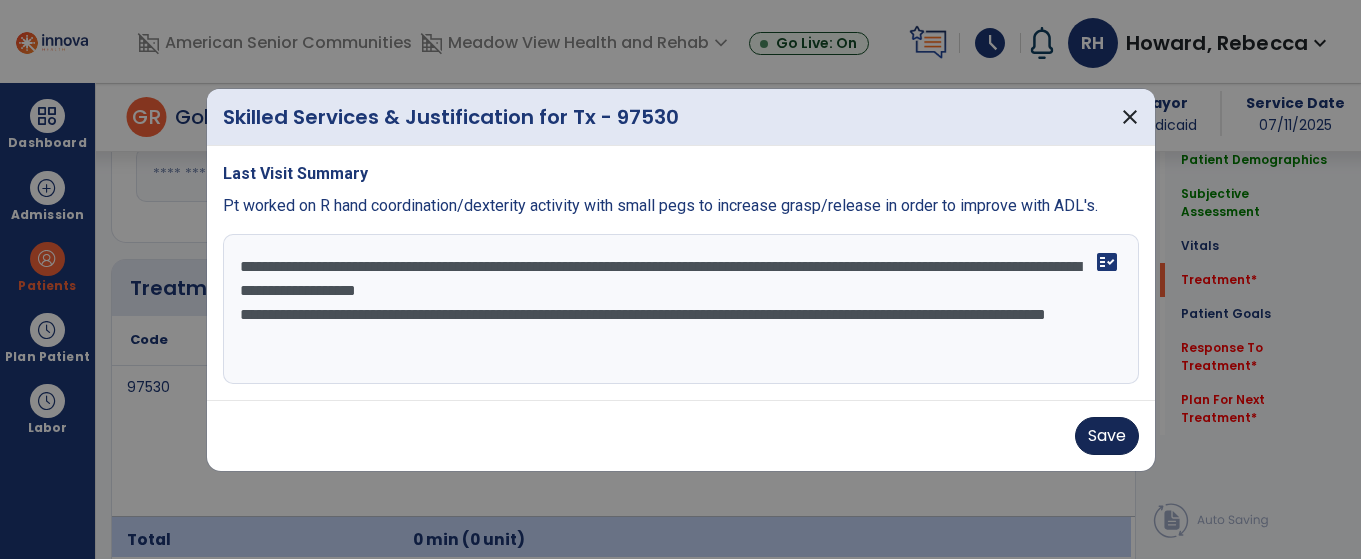 type on "**********" 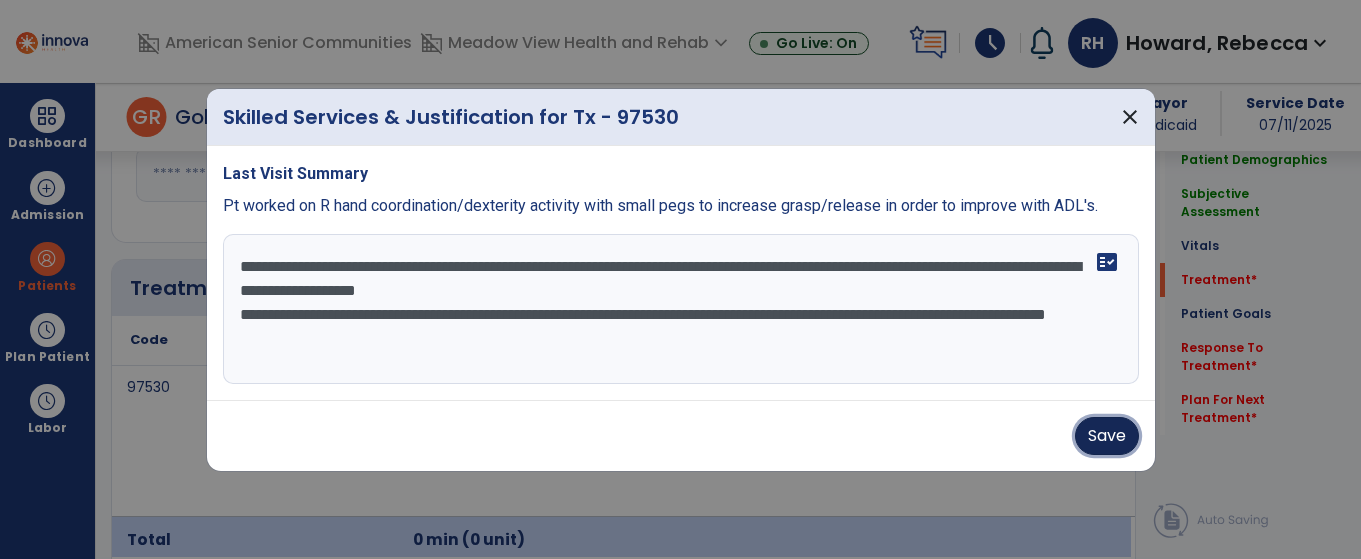 click on "Save" at bounding box center (1107, 436) 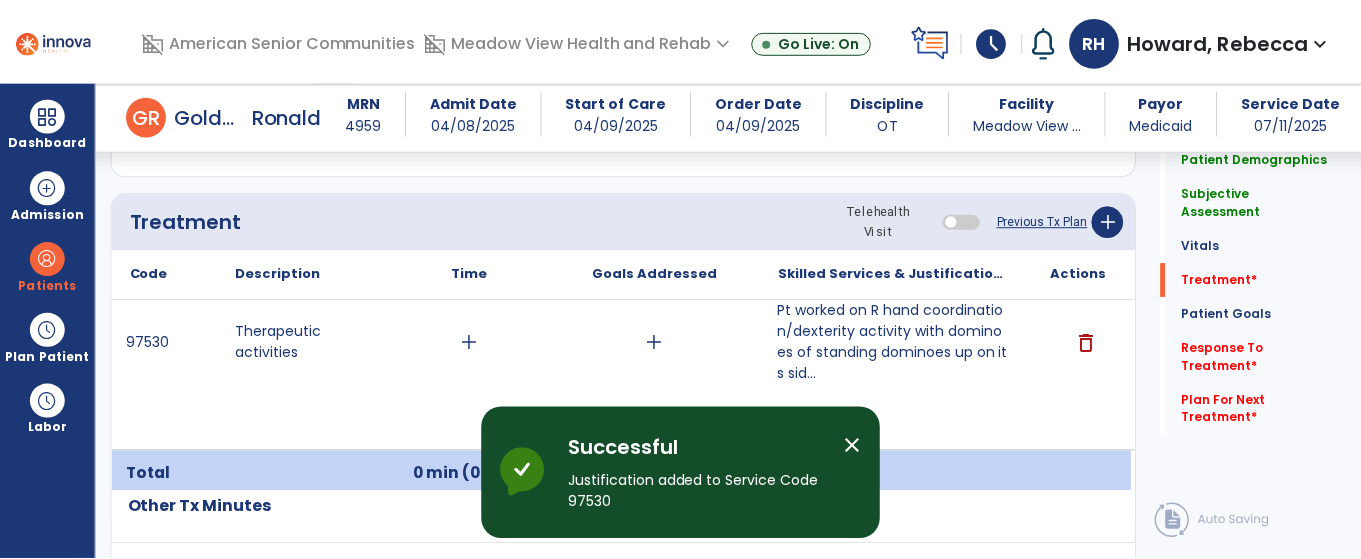 scroll, scrollTop: 1200, scrollLeft: 0, axis: vertical 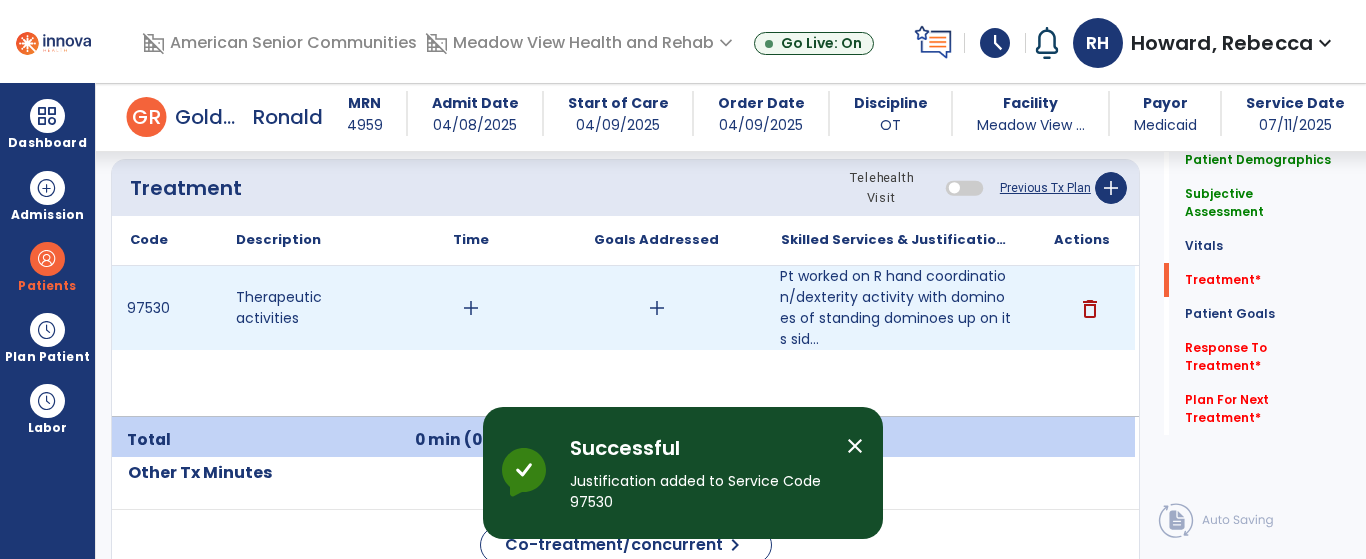 click on "add" at bounding box center [471, 308] 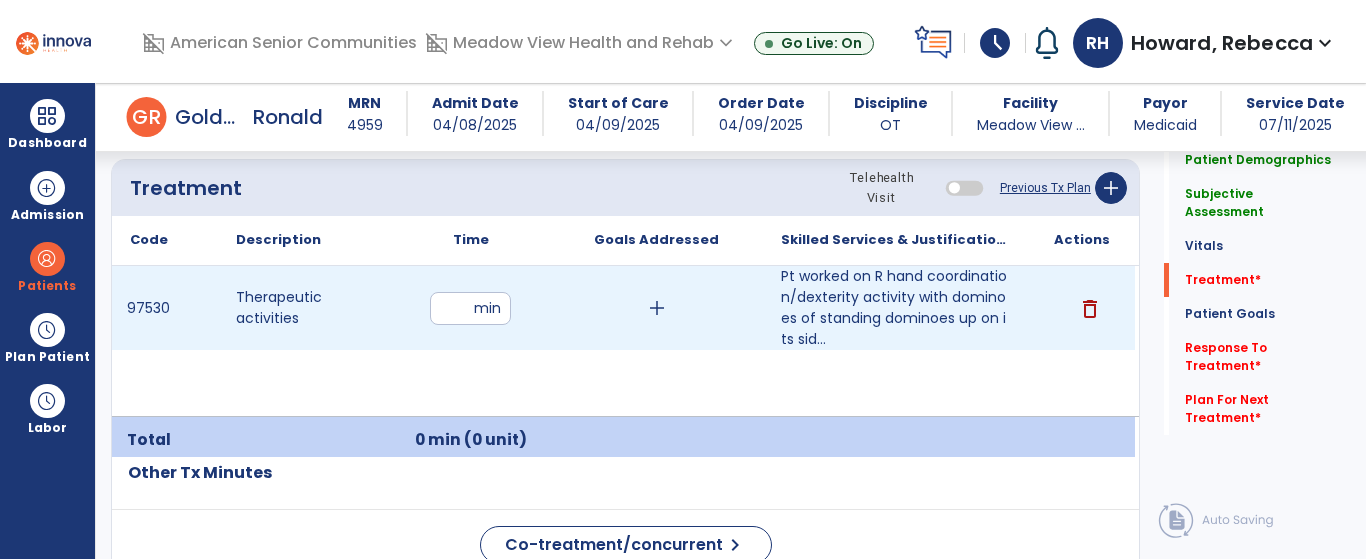 type on "**" 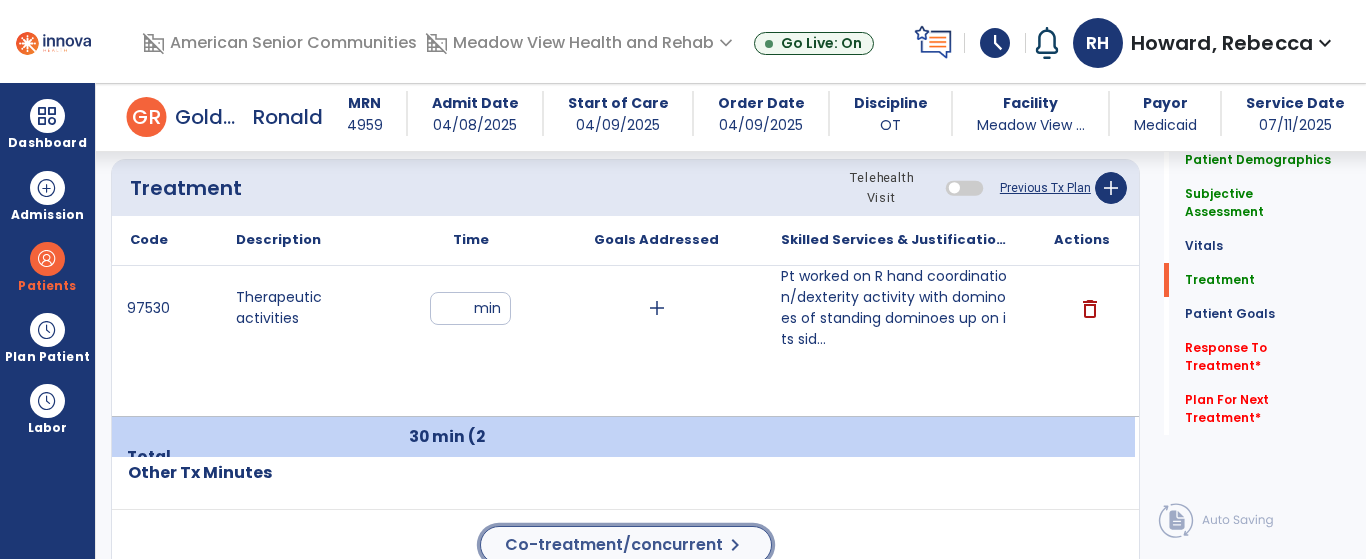 click on "Co-treatment/concurrent" 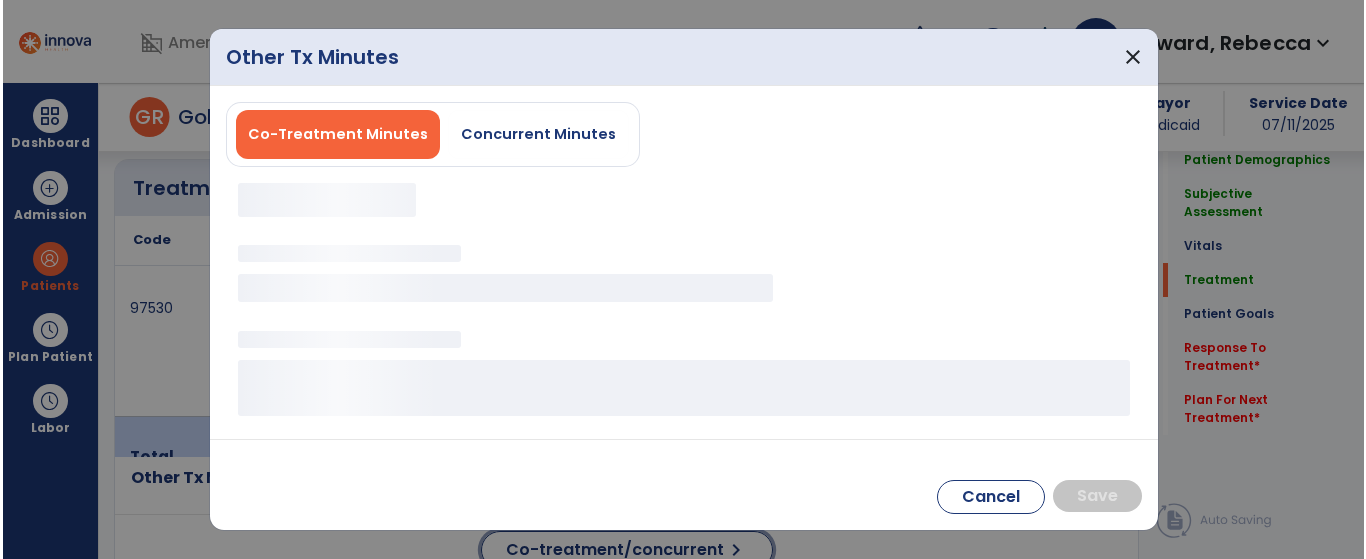 scroll, scrollTop: 1200, scrollLeft: 0, axis: vertical 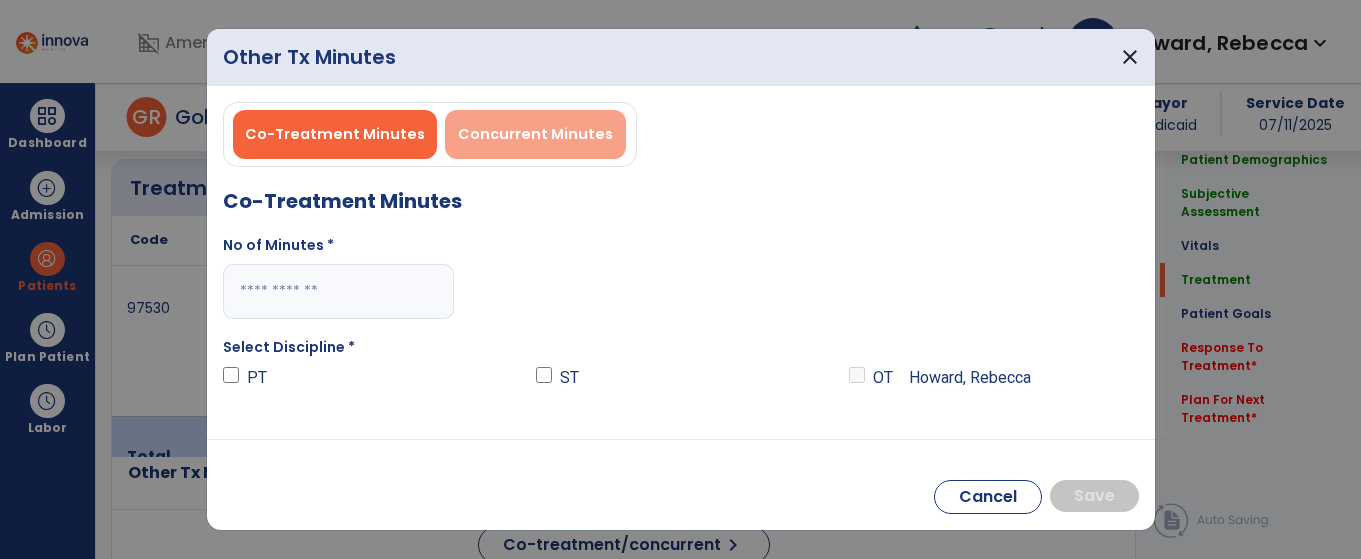 click on "Concurrent Minutes" at bounding box center [535, 134] 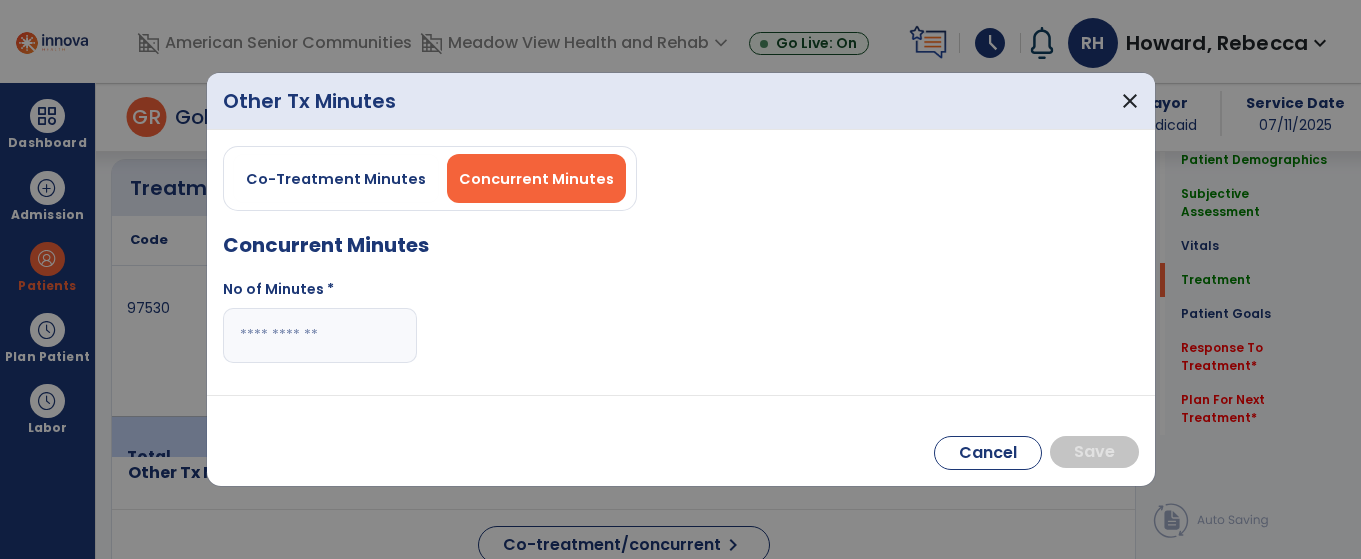 click at bounding box center (320, 335) 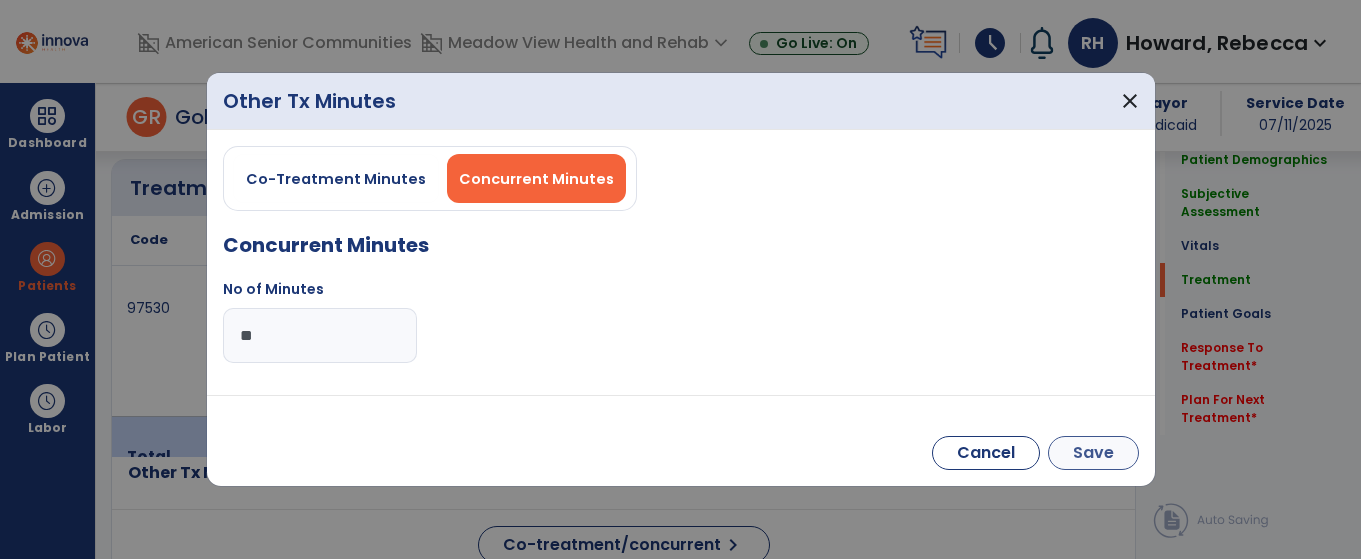 type on "**" 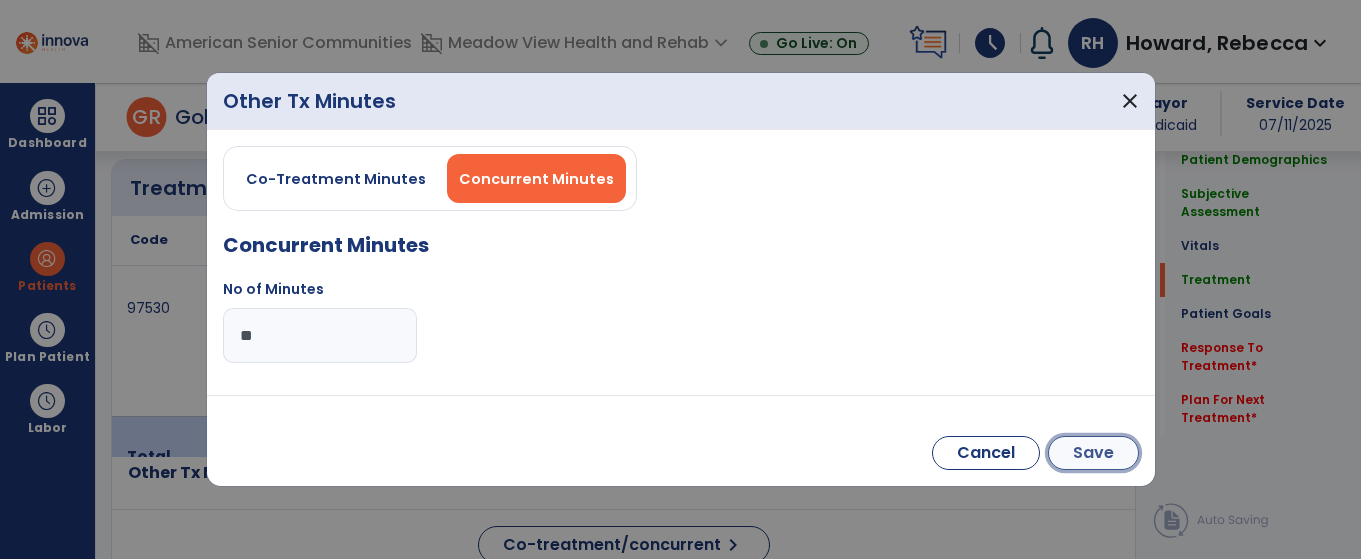 click on "Save" at bounding box center [1093, 453] 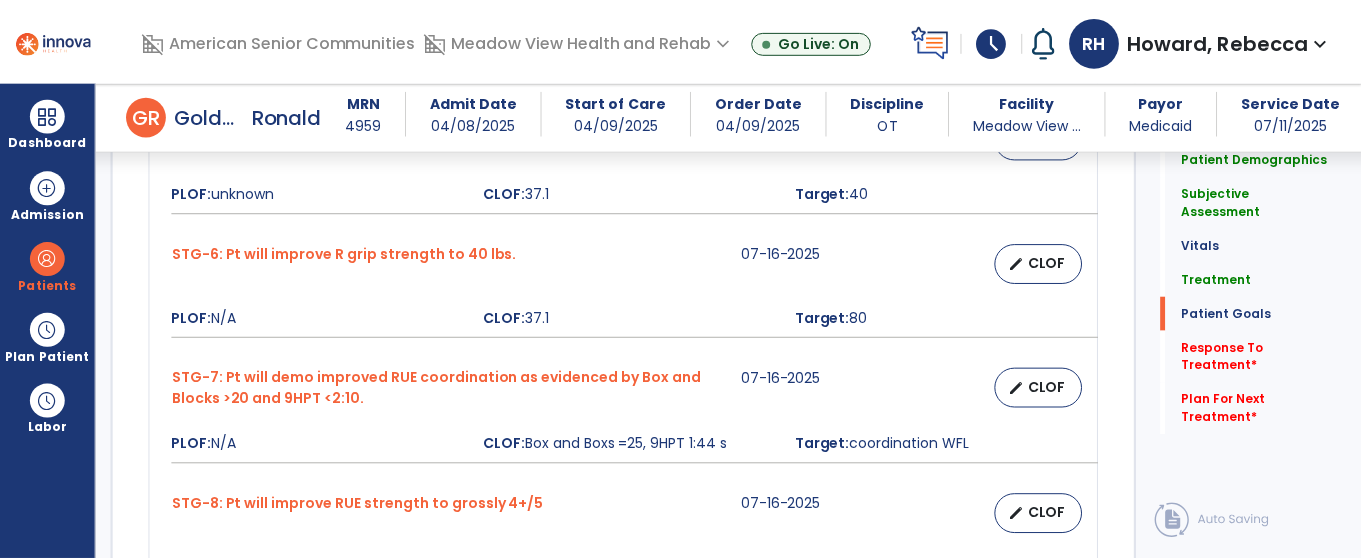 scroll, scrollTop: 2600, scrollLeft: 0, axis: vertical 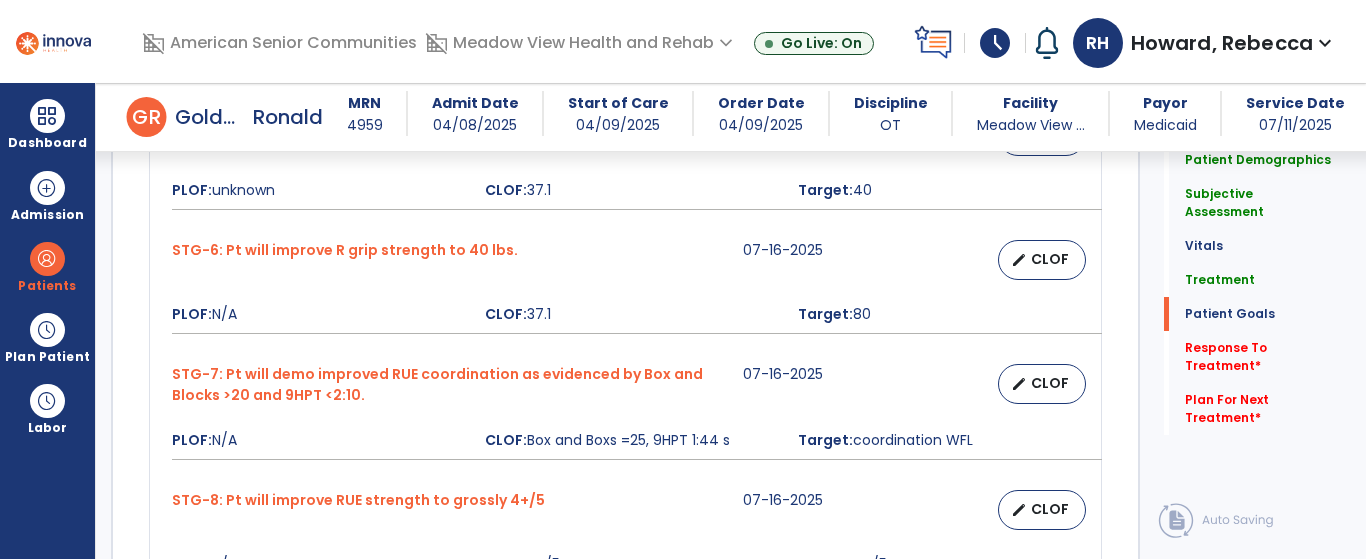 drag, startPoint x: 268, startPoint y: 361, endPoint x: 422, endPoint y: 388, distance: 156.34897 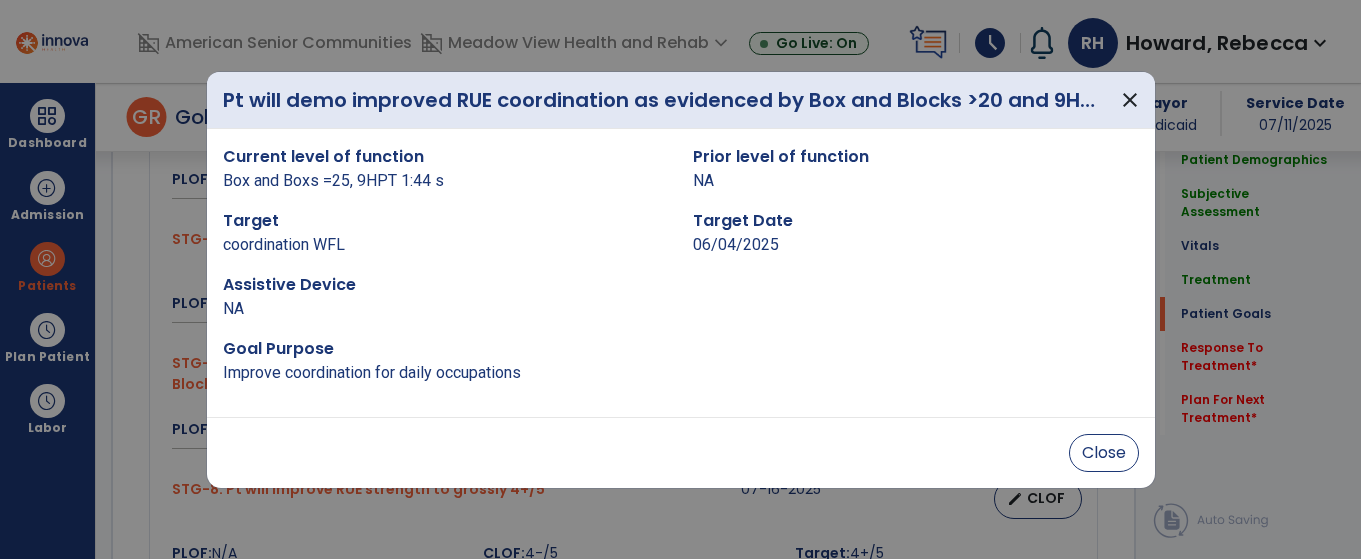 scroll, scrollTop: 2631, scrollLeft: 0, axis: vertical 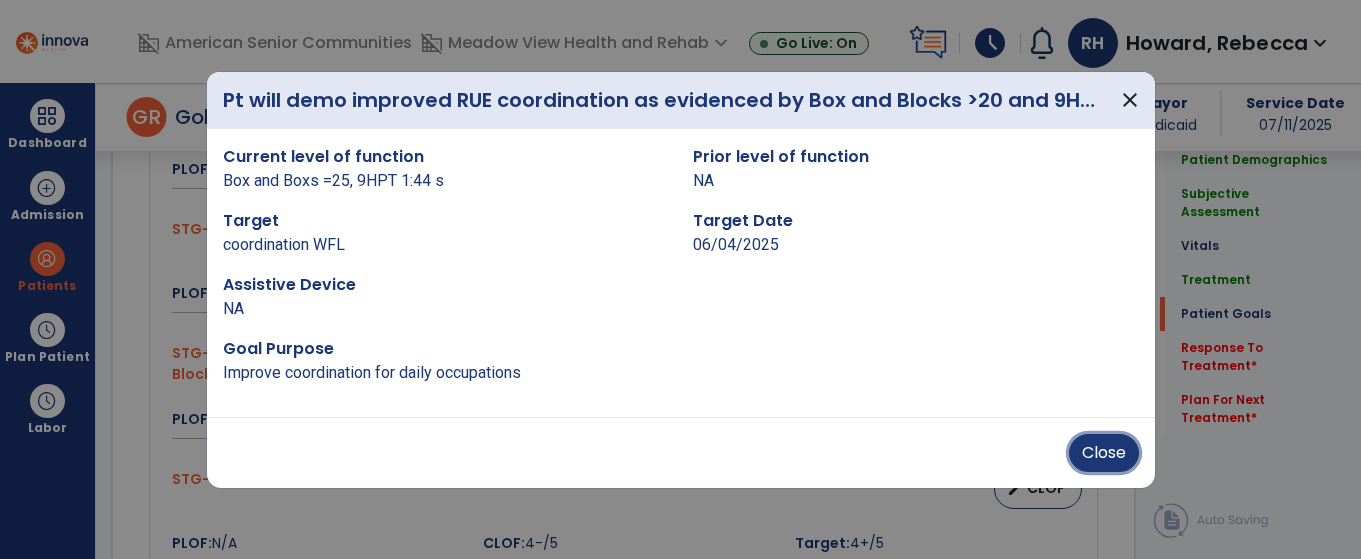 click on "Close" at bounding box center [1104, 453] 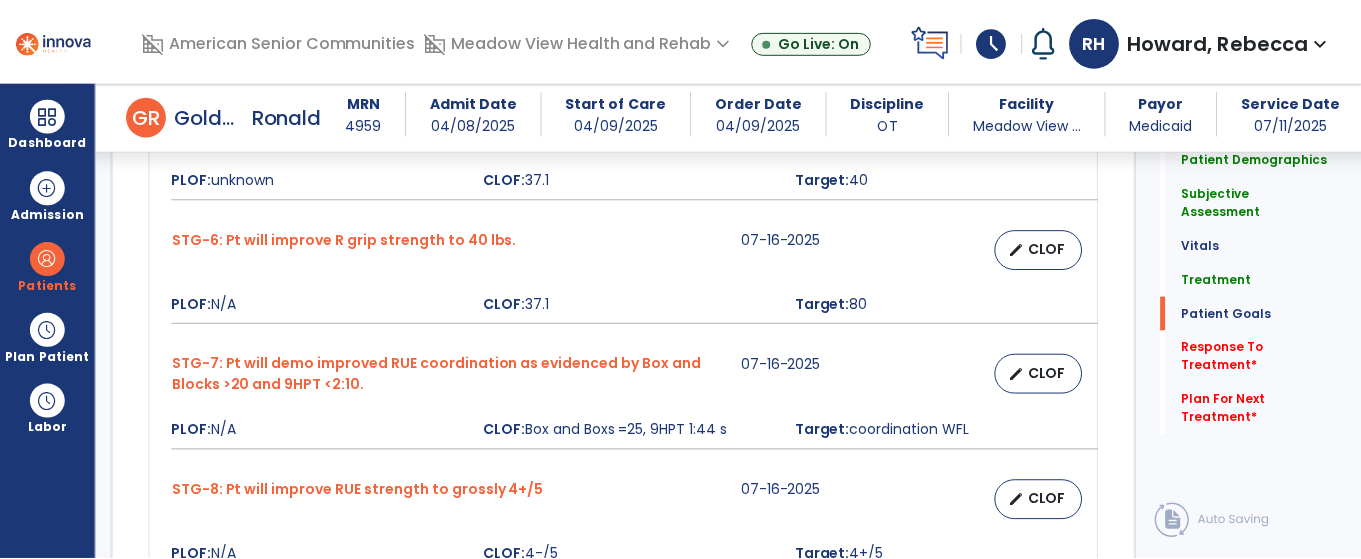 scroll, scrollTop: 2600, scrollLeft: 0, axis: vertical 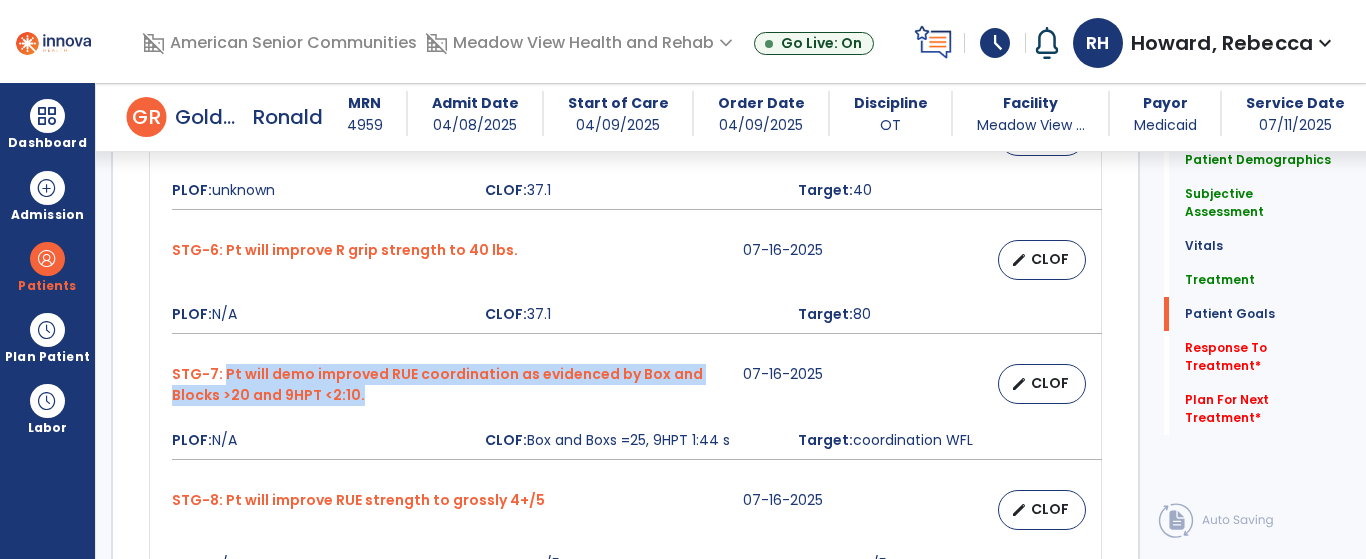 drag, startPoint x: 223, startPoint y: 354, endPoint x: 359, endPoint y: 381, distance: 138.65425 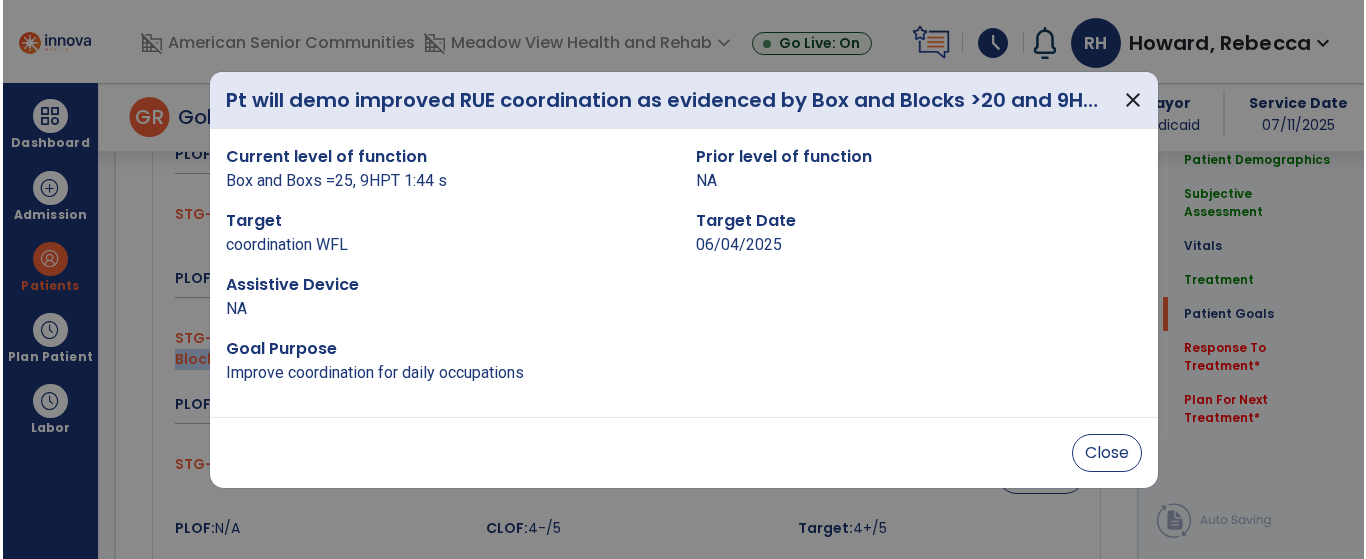 scroll, scrollTop: 2631, scrollLeft: 0, axis: vertical 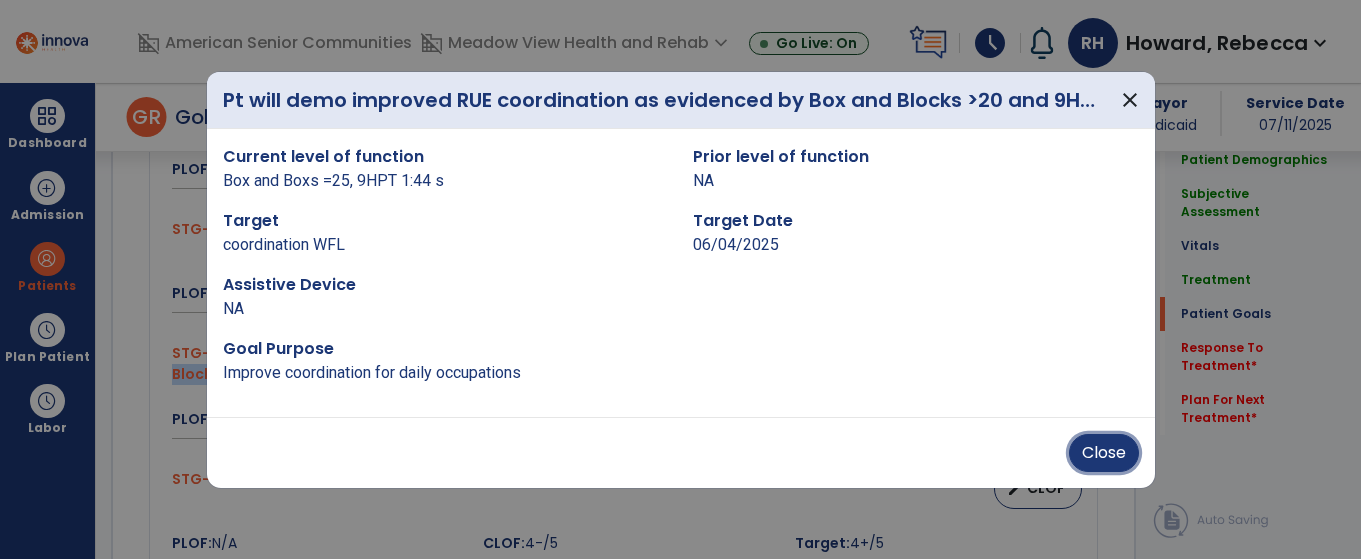 click on "Close" at bounding box center [1104, 453] 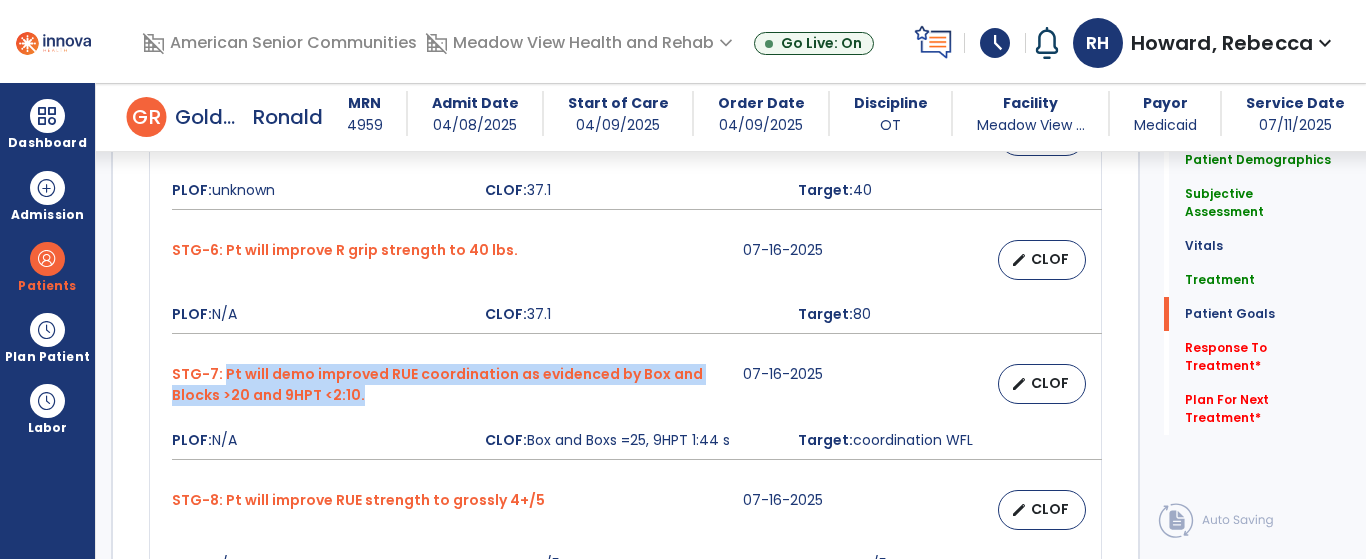 scroll, scrollTop: 2600, scrollLeft: 0, axis: vertical 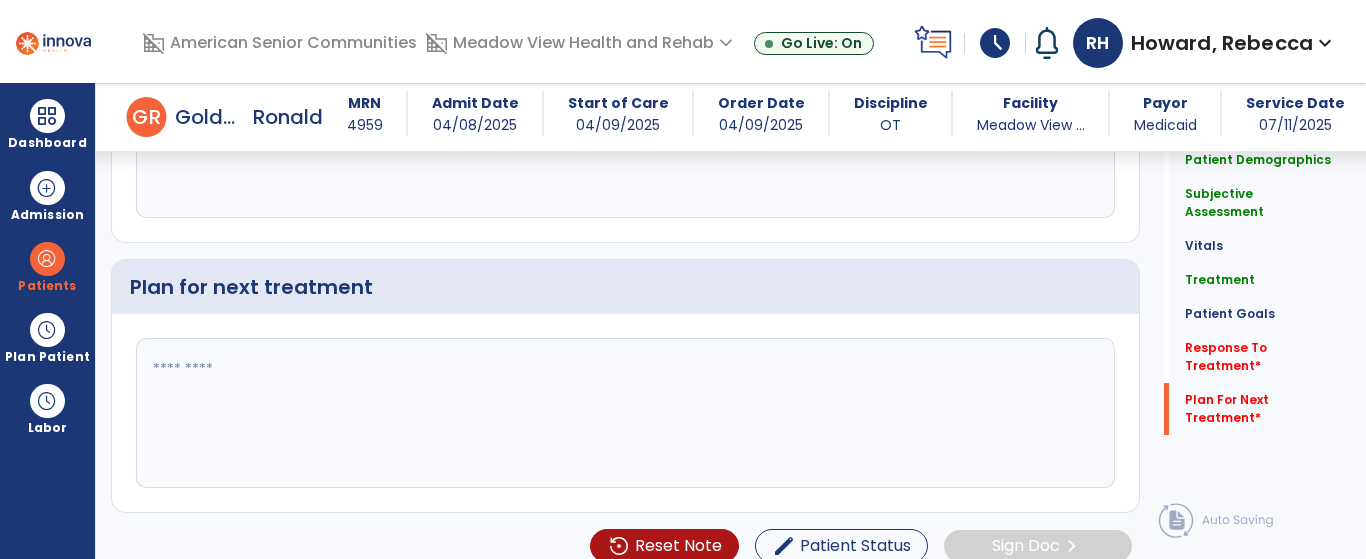click 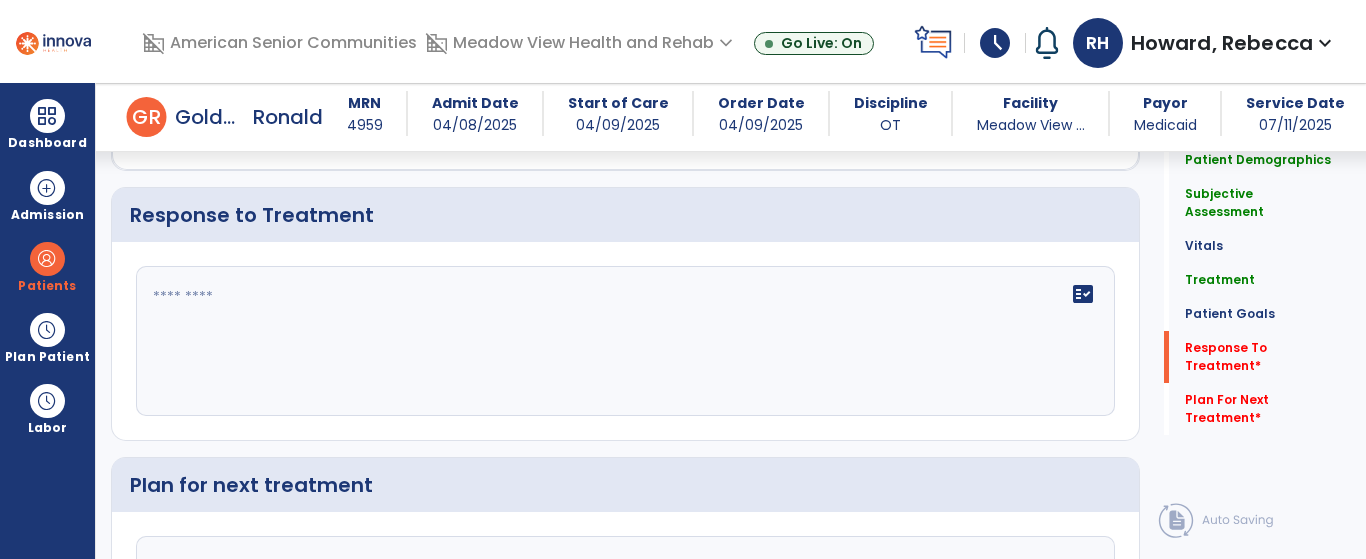 scroll, scrollTop: 3108, scrollLeft: 0, axis: vertical 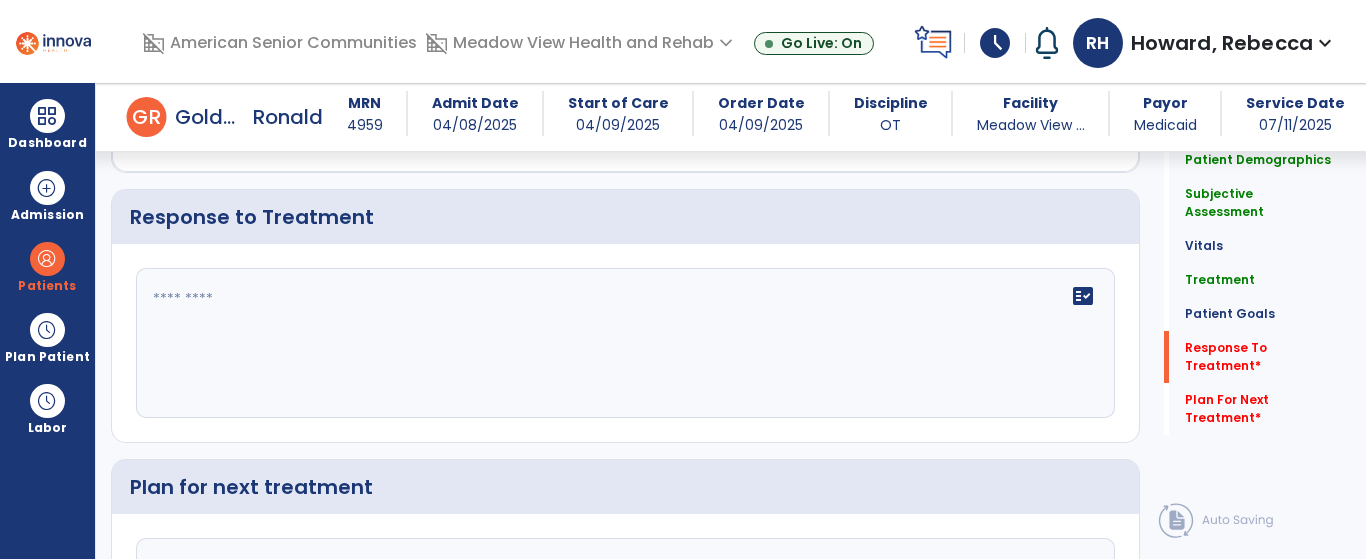 type on "**********" 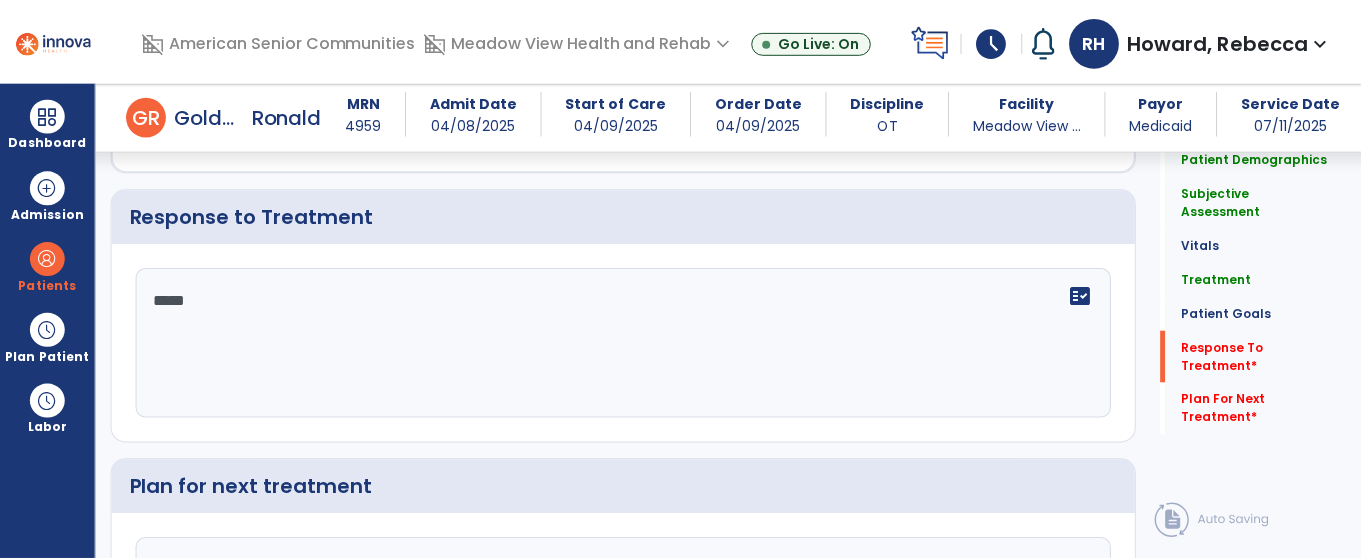 scroll, scrollTop: 3308, scrollLeft: 0, axis: vertical 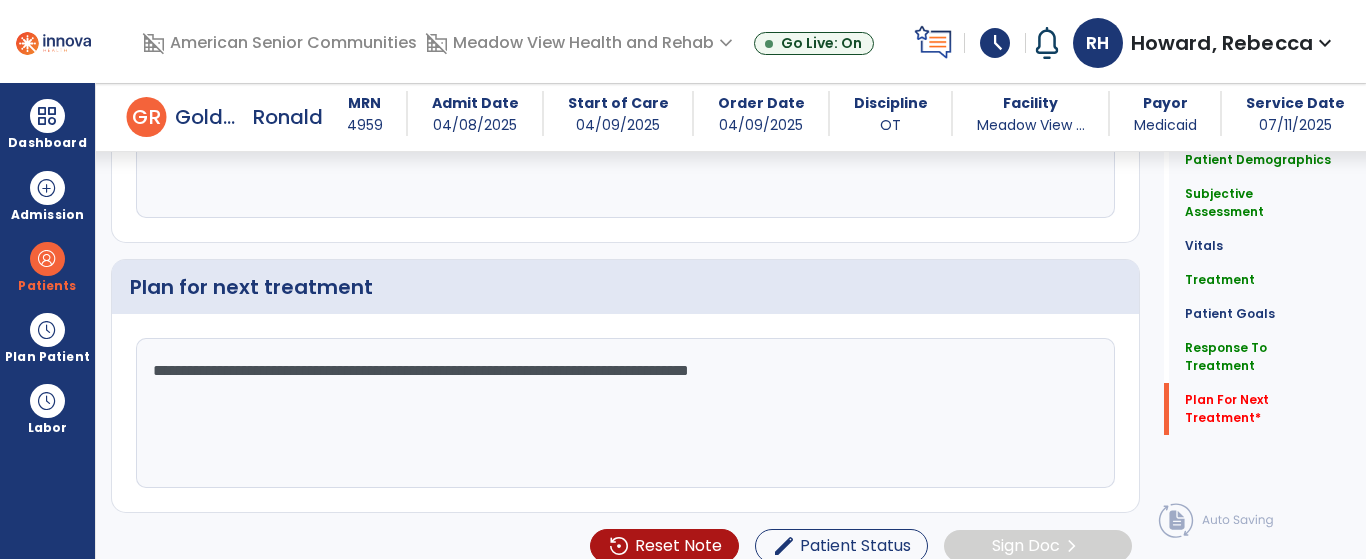 type on "****" 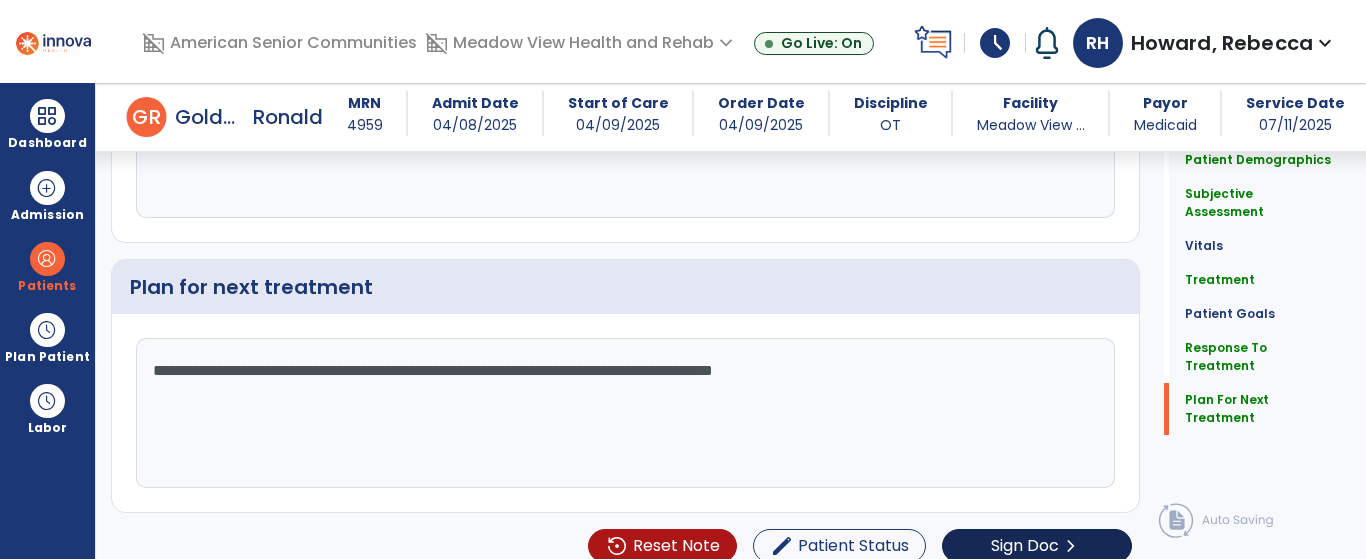 type on "**********" 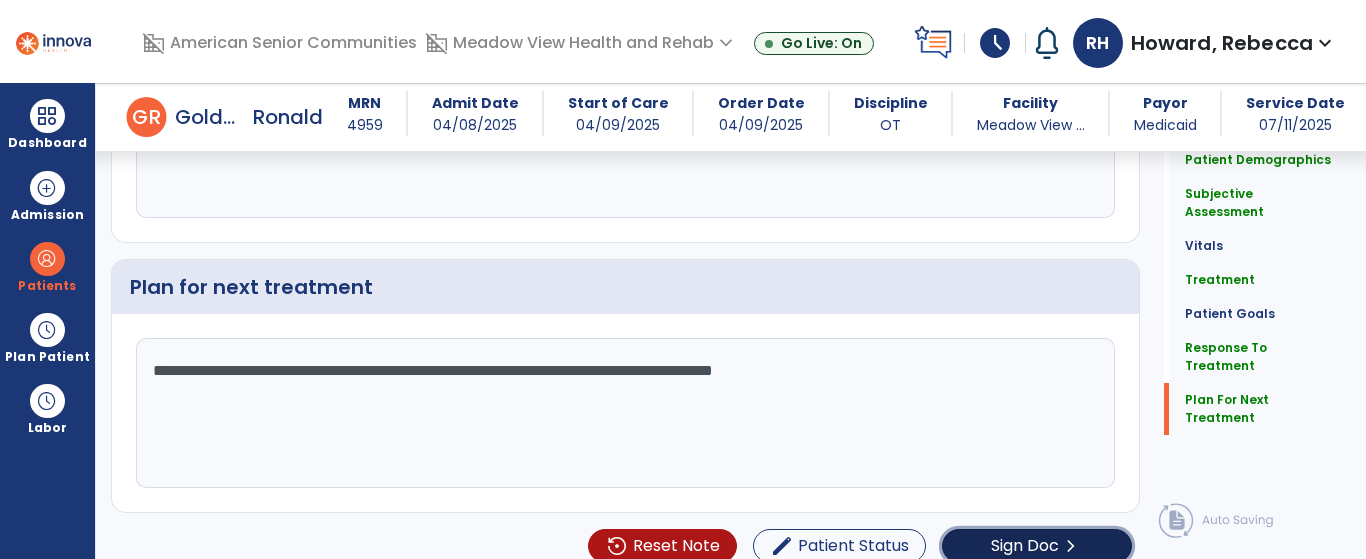 click on "Sign Doc" 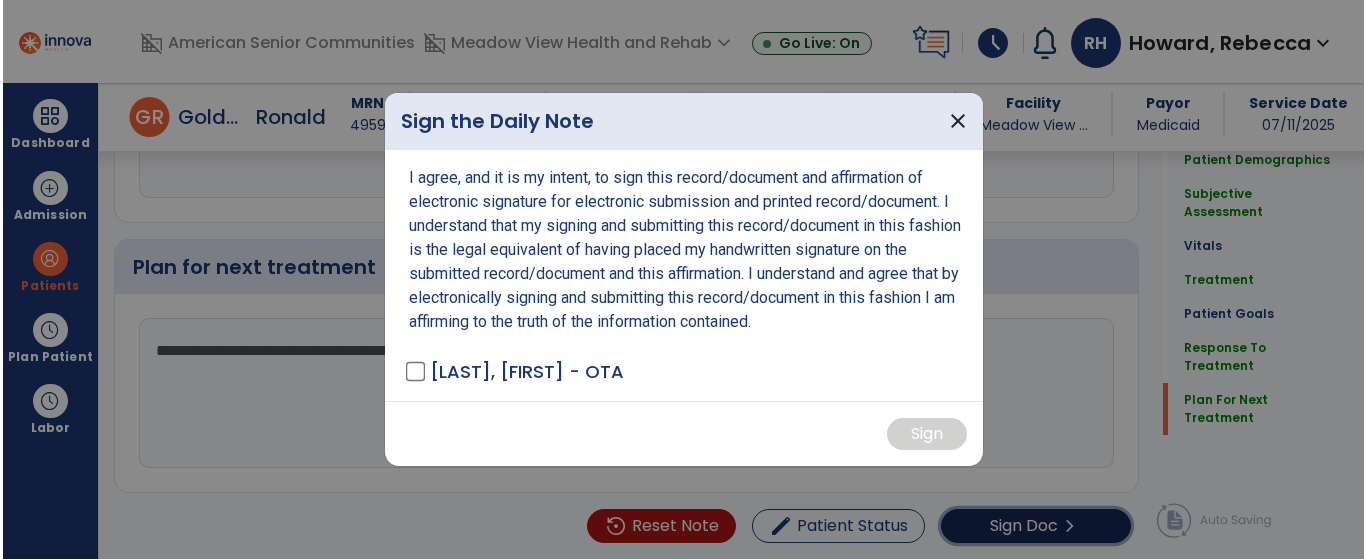 scroll, scrollTop: 3339, scrollLeft: 0, axis: vertical 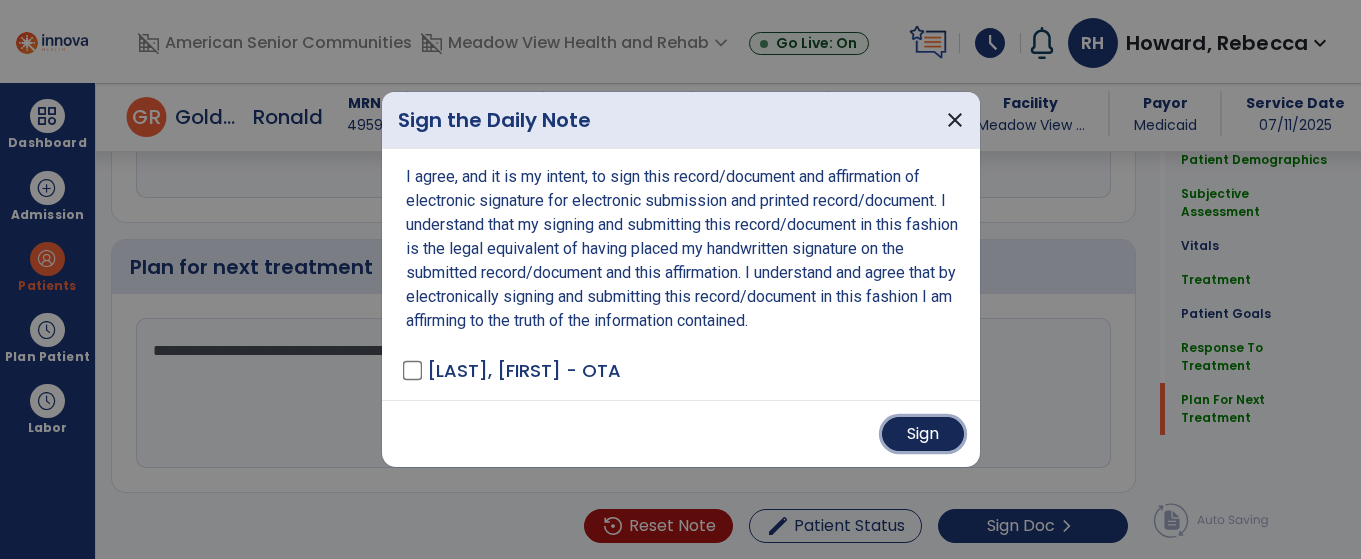 click on "Sign" at bounding box center [923, 434] 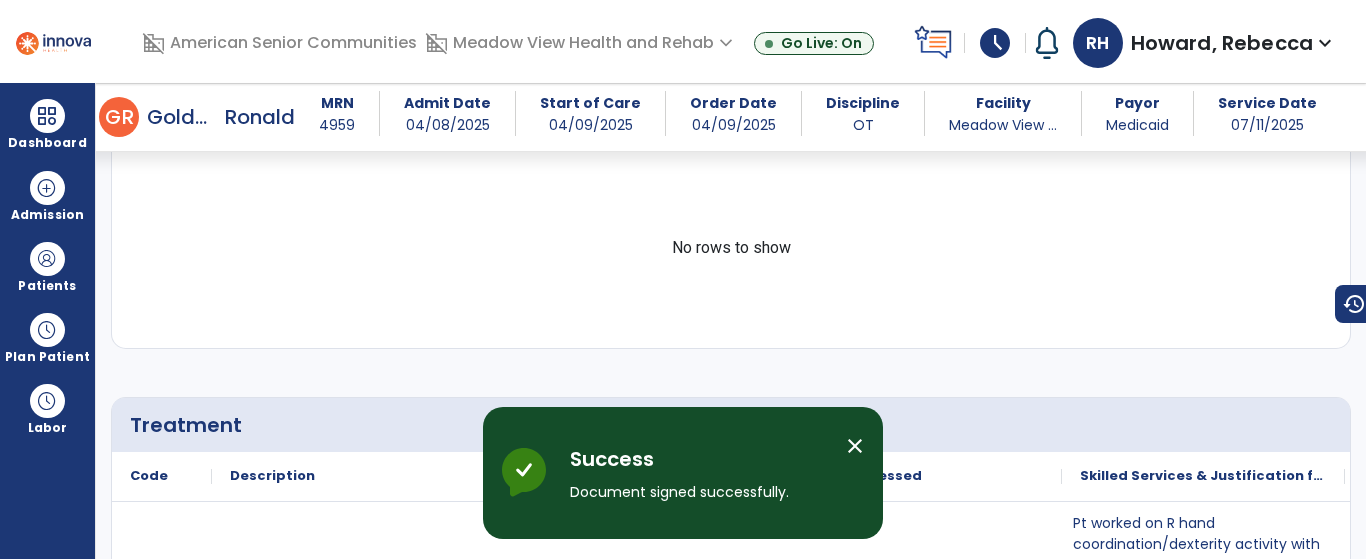 scroll, scrollTop: 0, scrollLeft: 0, axis: both 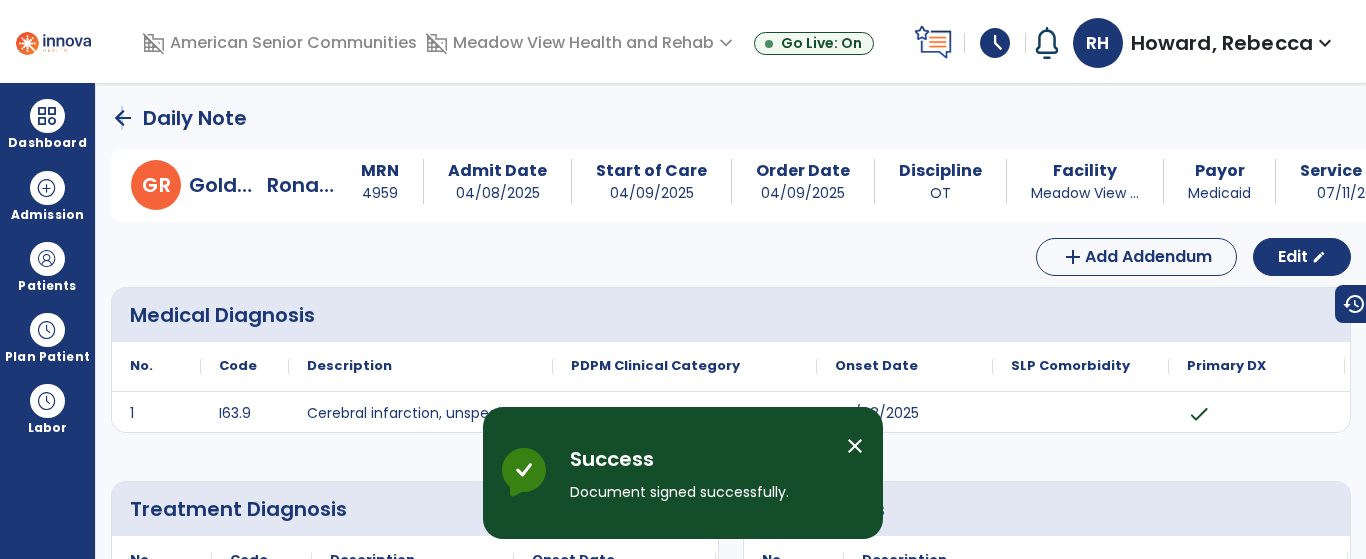 click on "arrow_back" 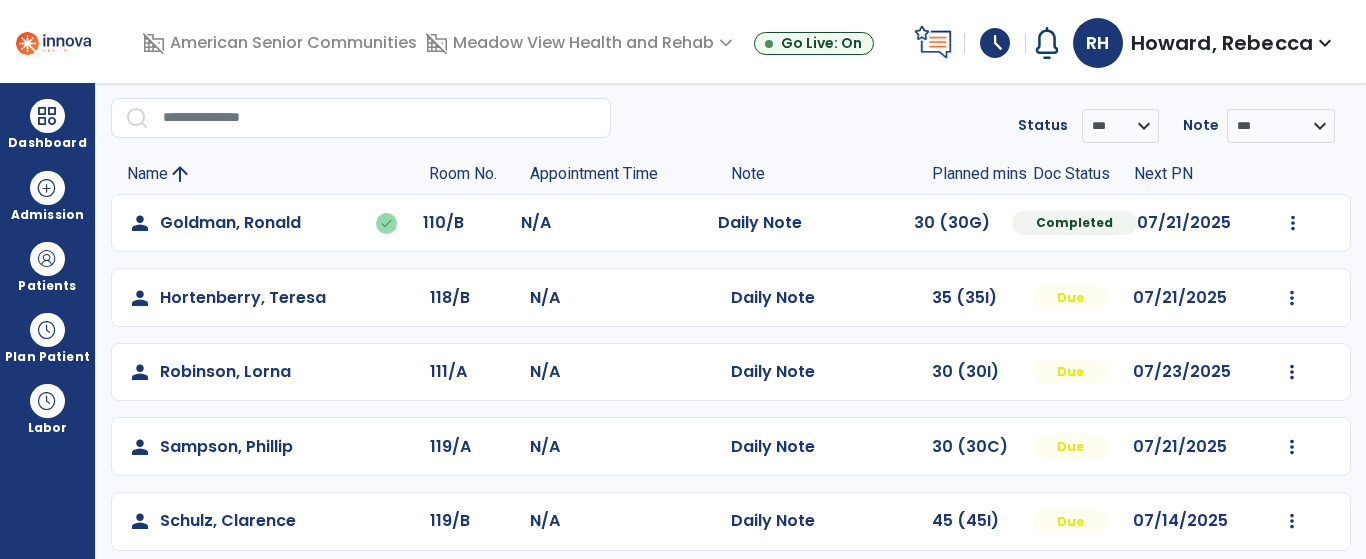 scroll, scrollTop: 100, scrollLeft: 0, axis: vertical 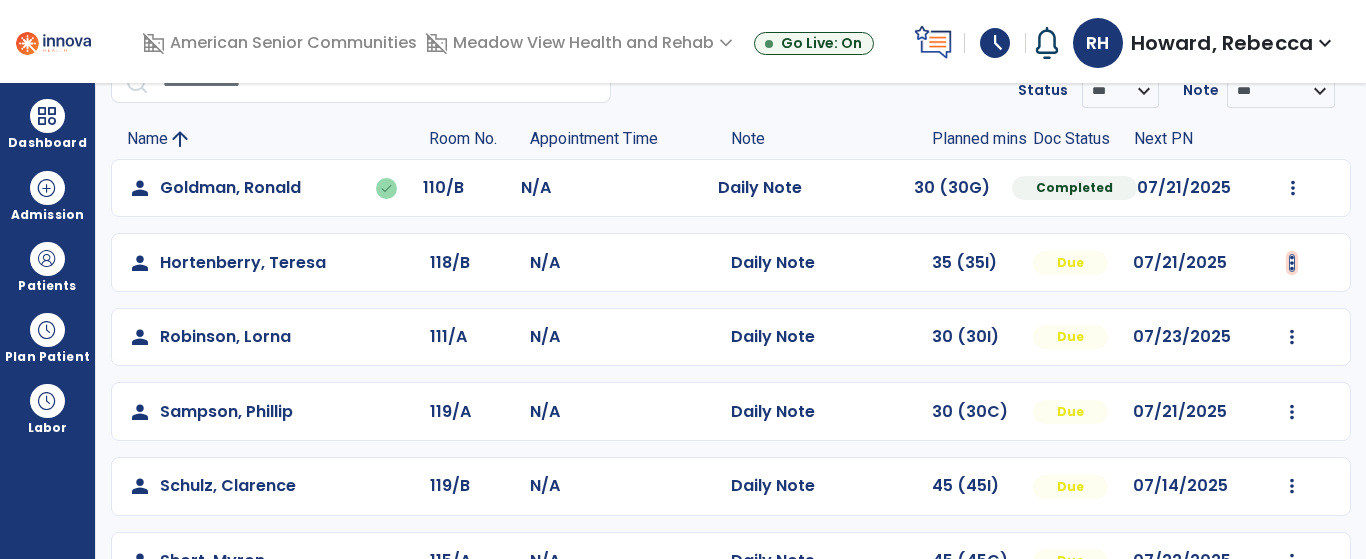 click at bounding box center (1293, 188) 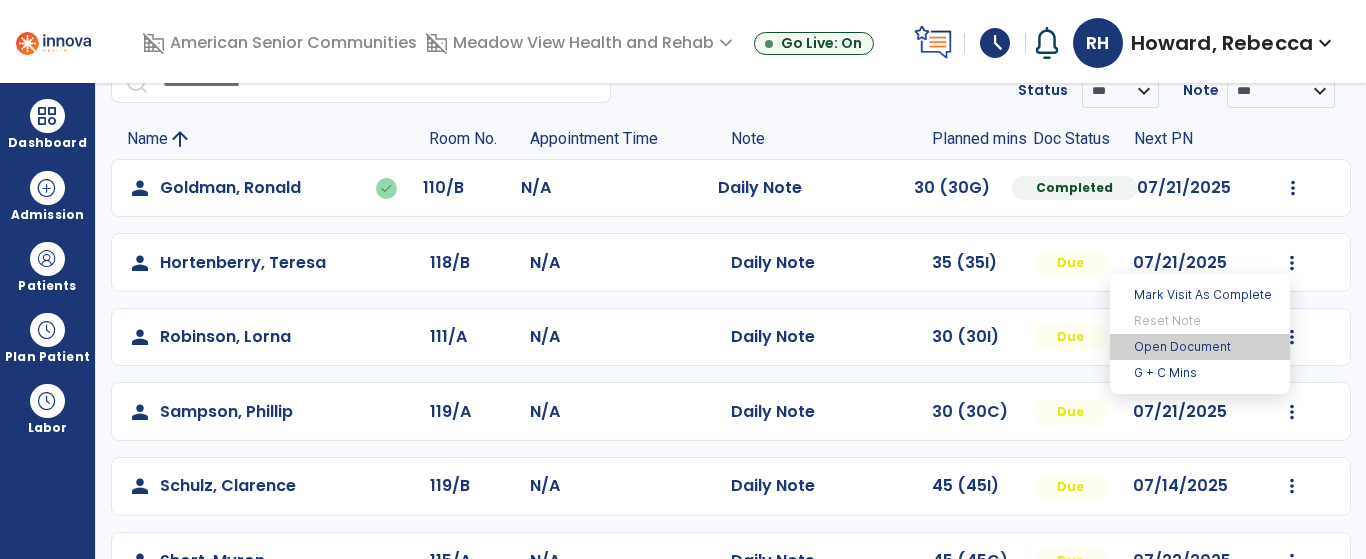 click on "Open Document" at bounding box center (1200, 347) 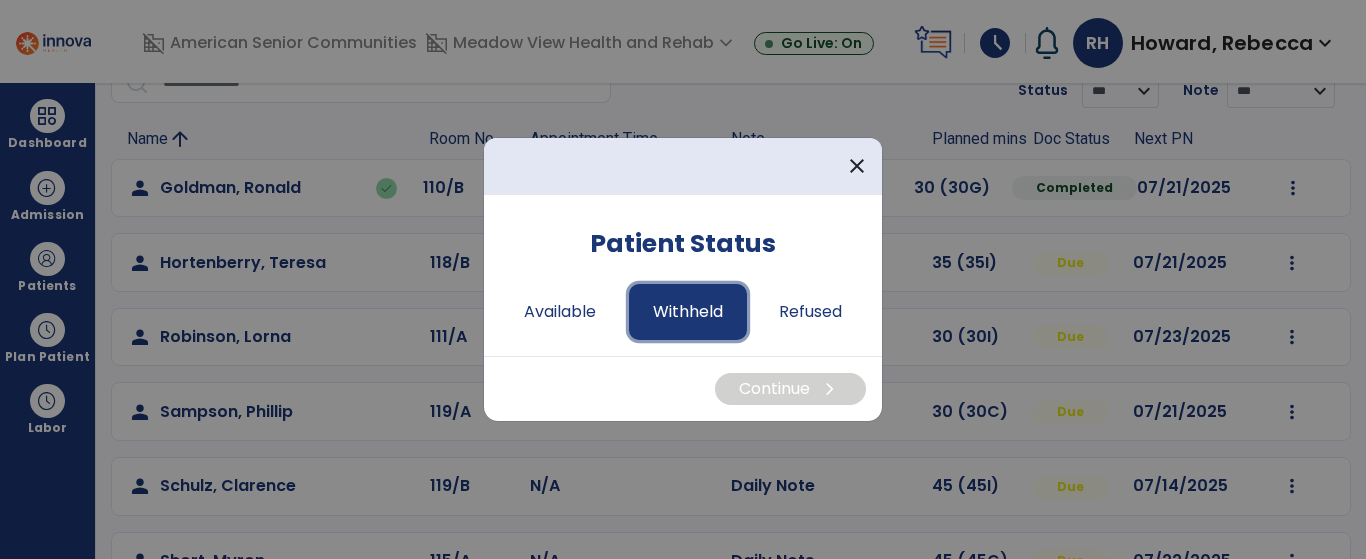 click on "Withheld" at bounding box center [688, 312] 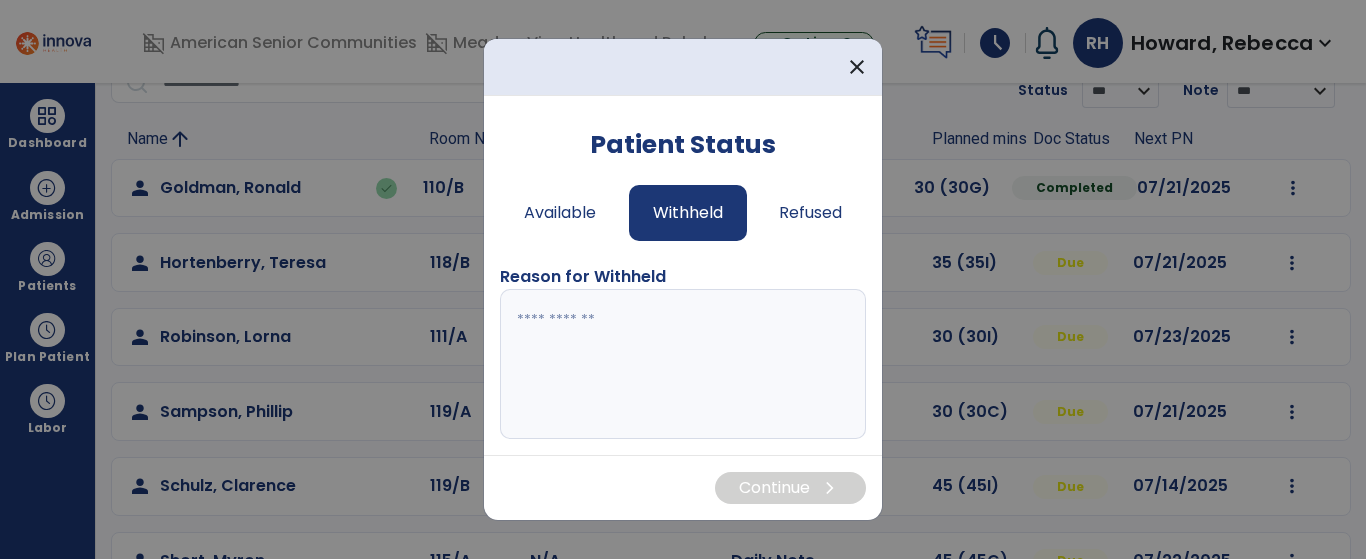 click at bounding box center (683, 364) 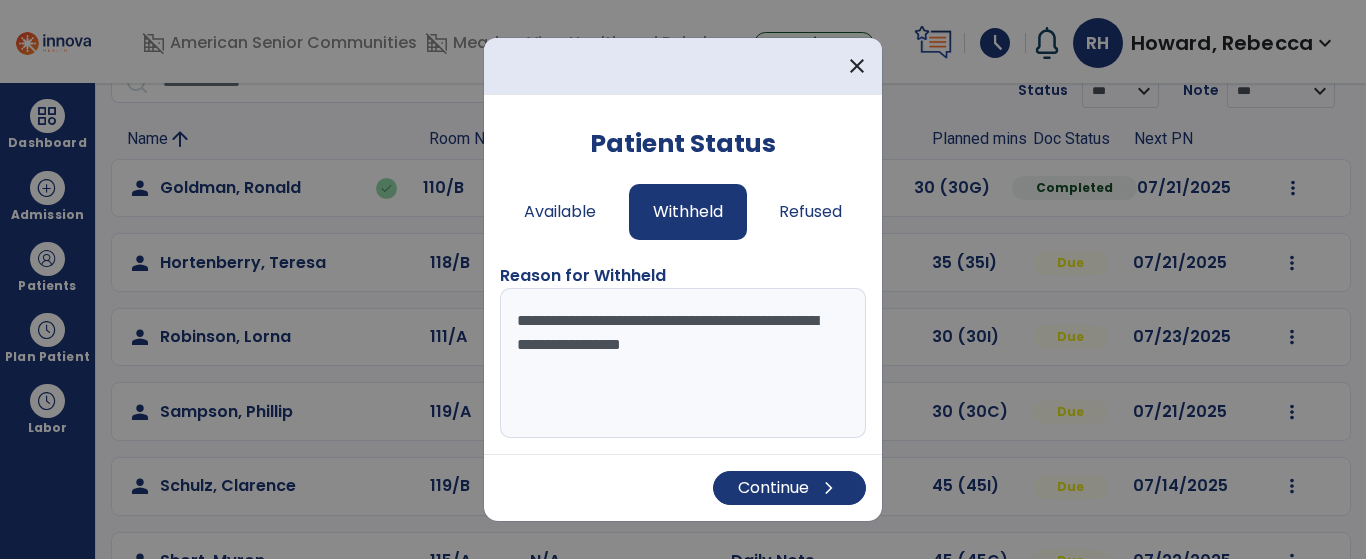 click on "**********" at bounding box center (683, 363) 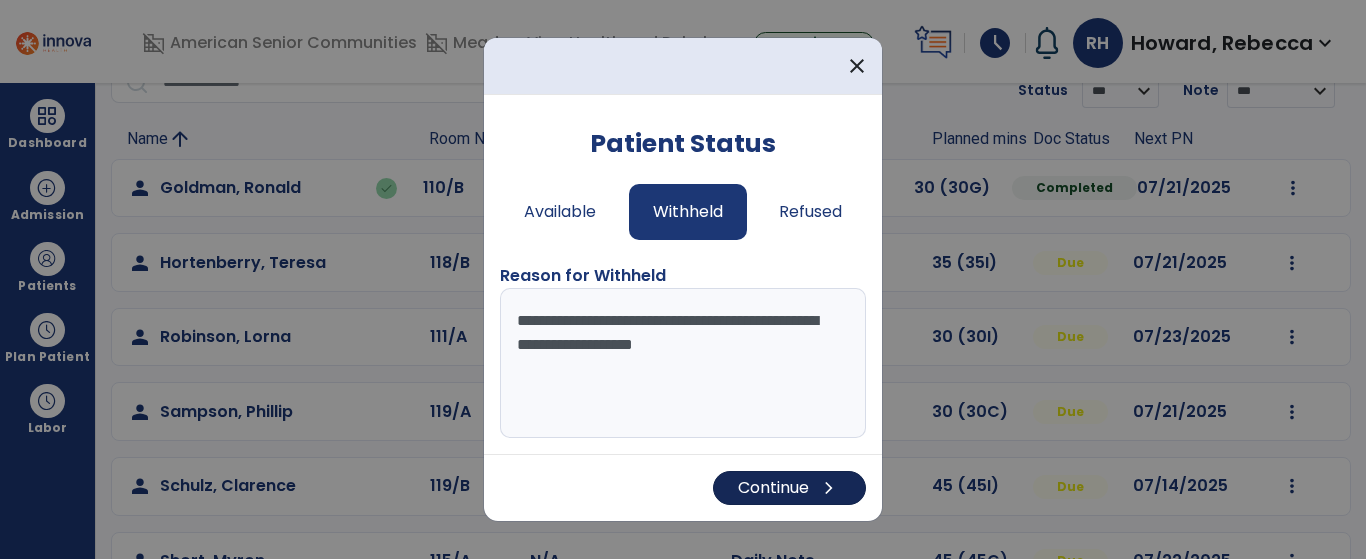 type on "**********" 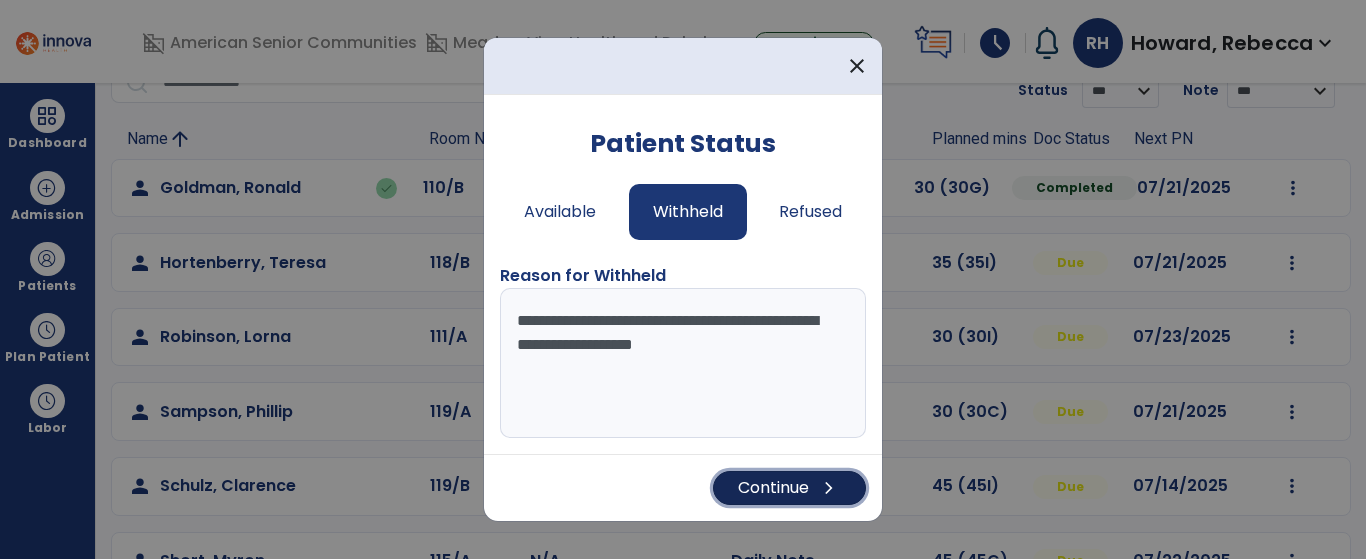 click on "Continue   chevron_right" at bounding box center [789, 488] 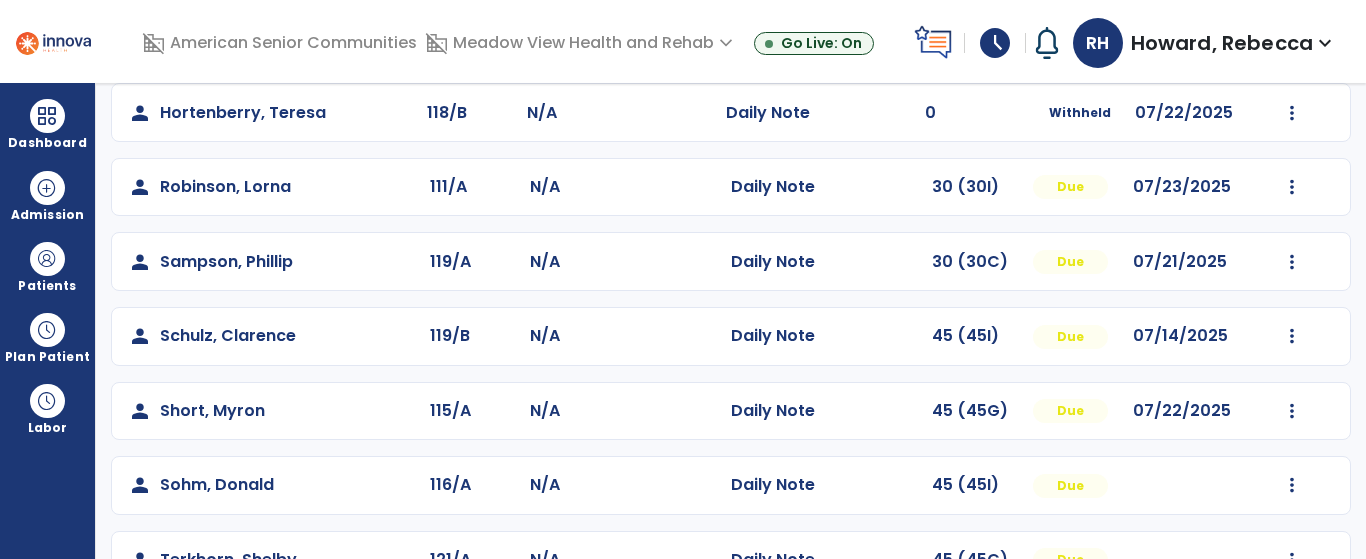 scroll, scrollTop: 300, scrollLeft: 0, axis: vertical 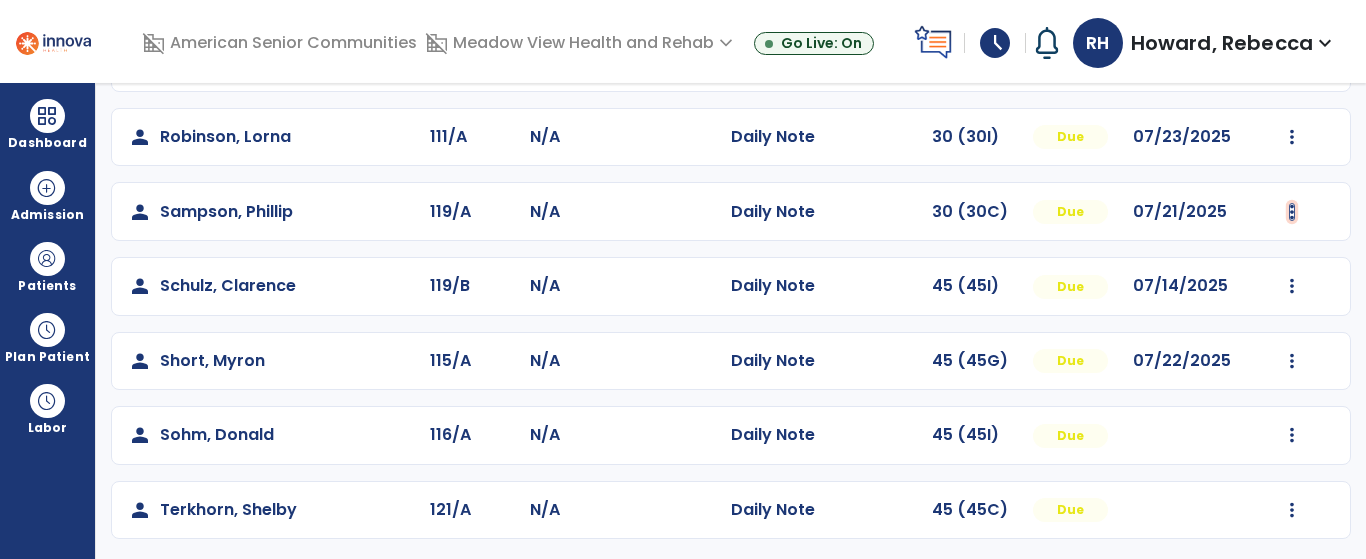 click at bounding box center (1293, -12) 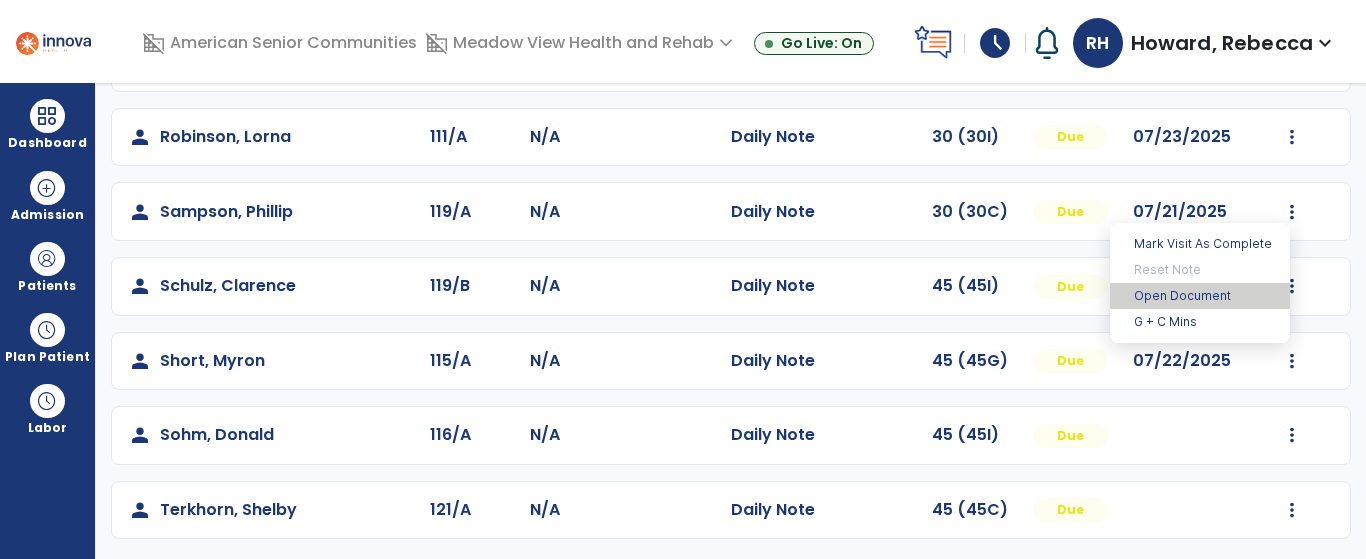 click on "Open Document" at bounding box center [1200, 296] 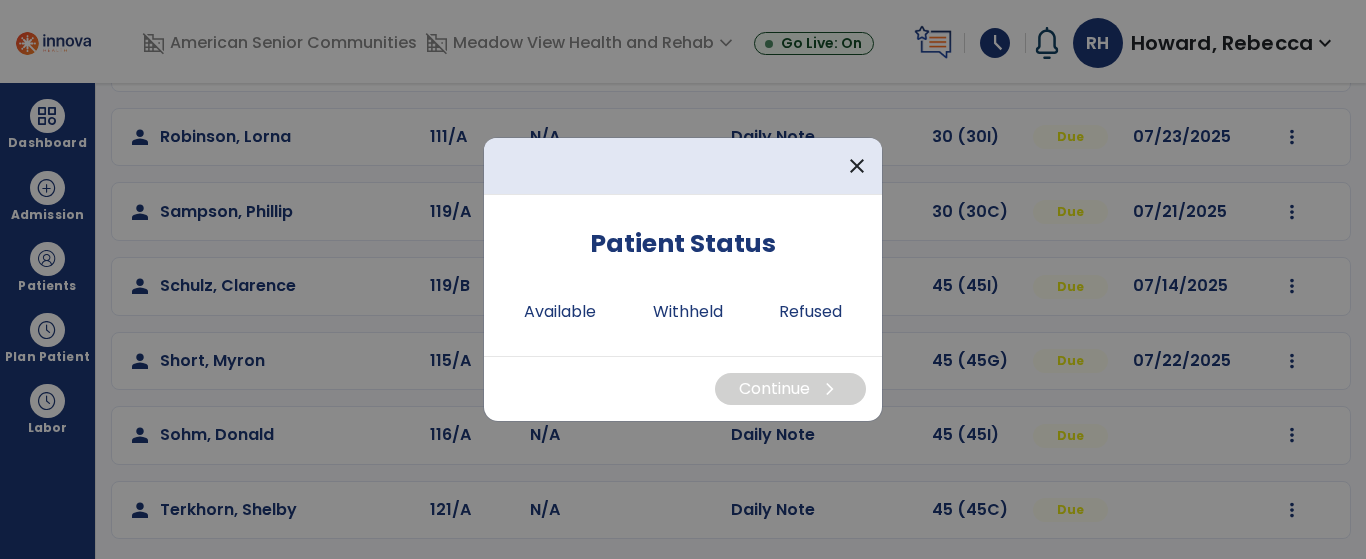 click on "Patient Status  Available   Withheld   Refused" at bounding box center [683, 275] 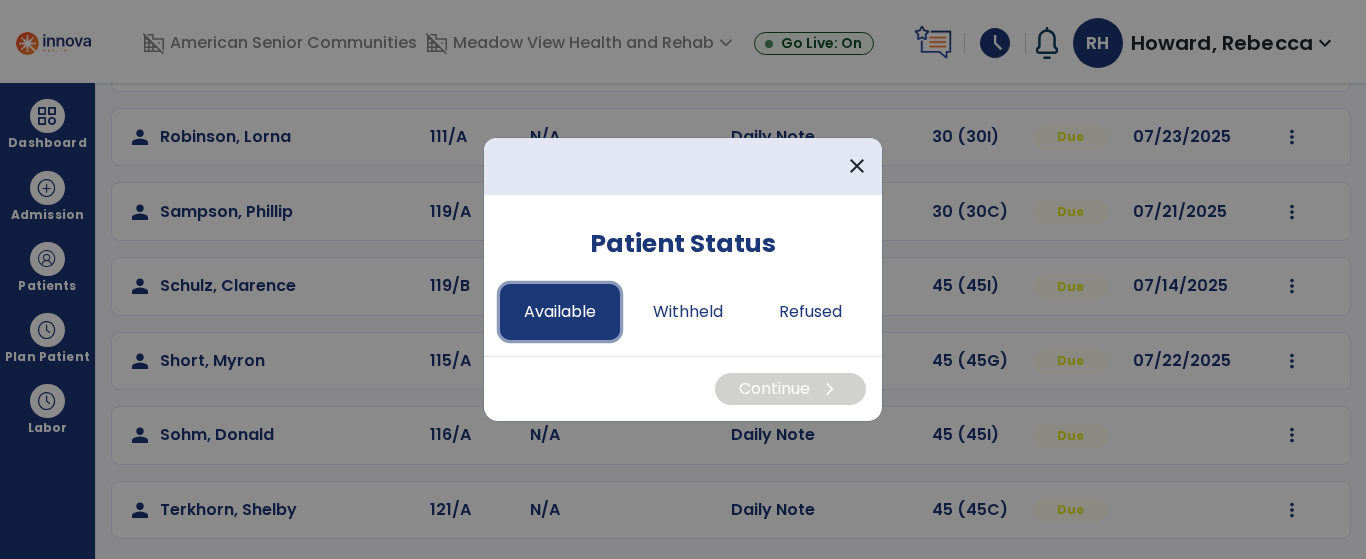 click on "Available" at bounding box center [560, 312] 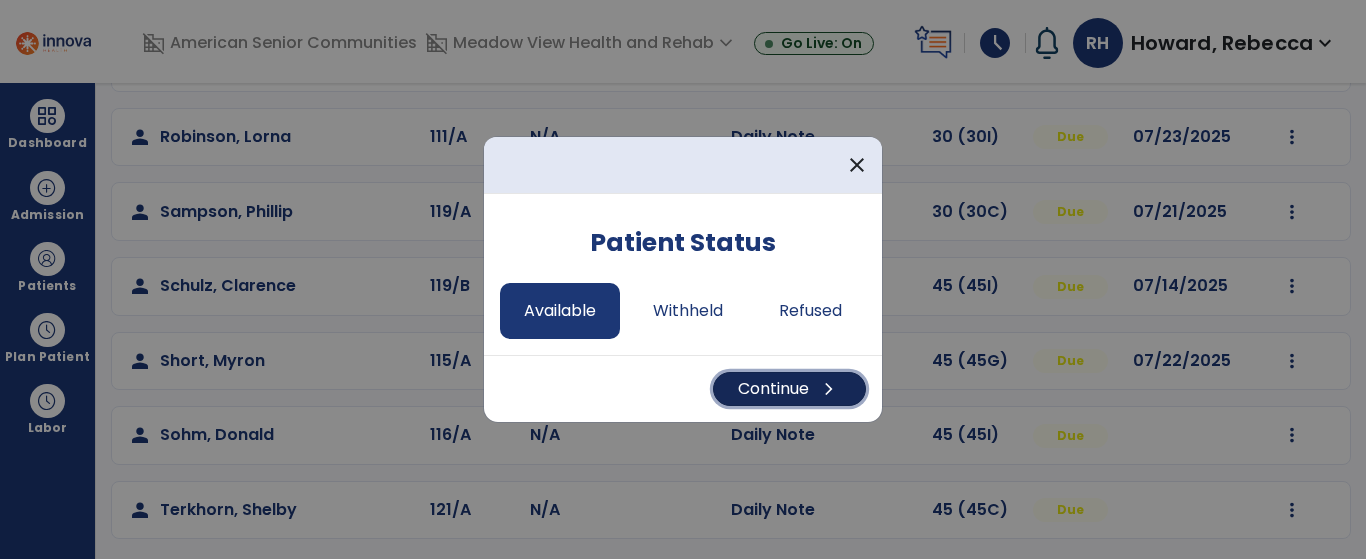 click on "Continue   chevron_right" at bounding box center [789, 389] 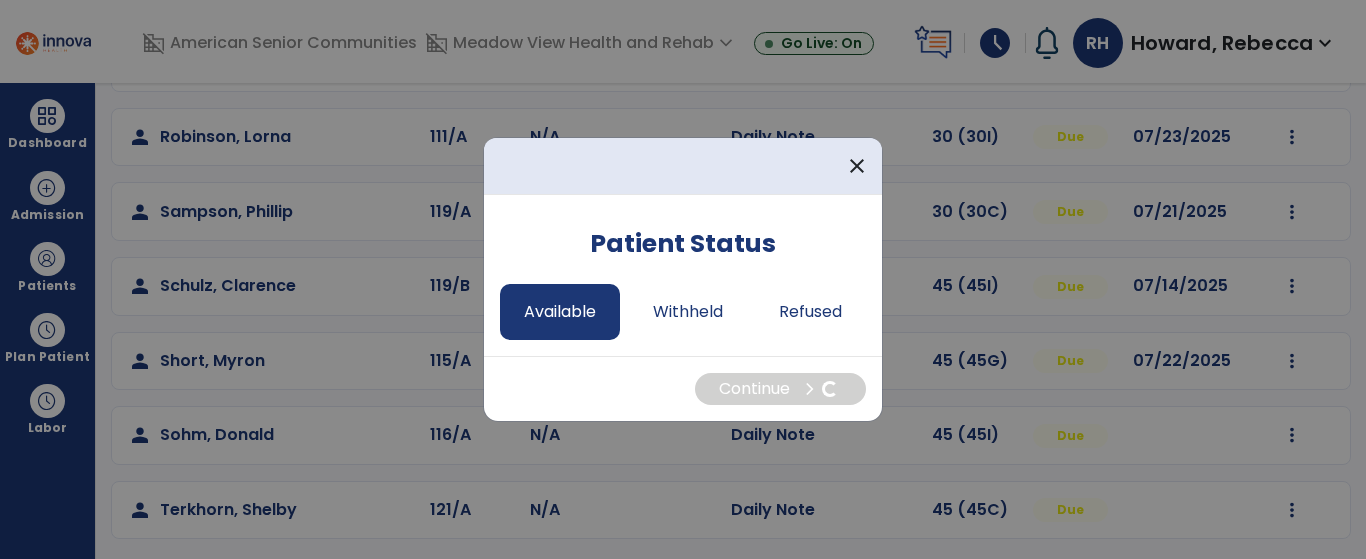 select on "*" 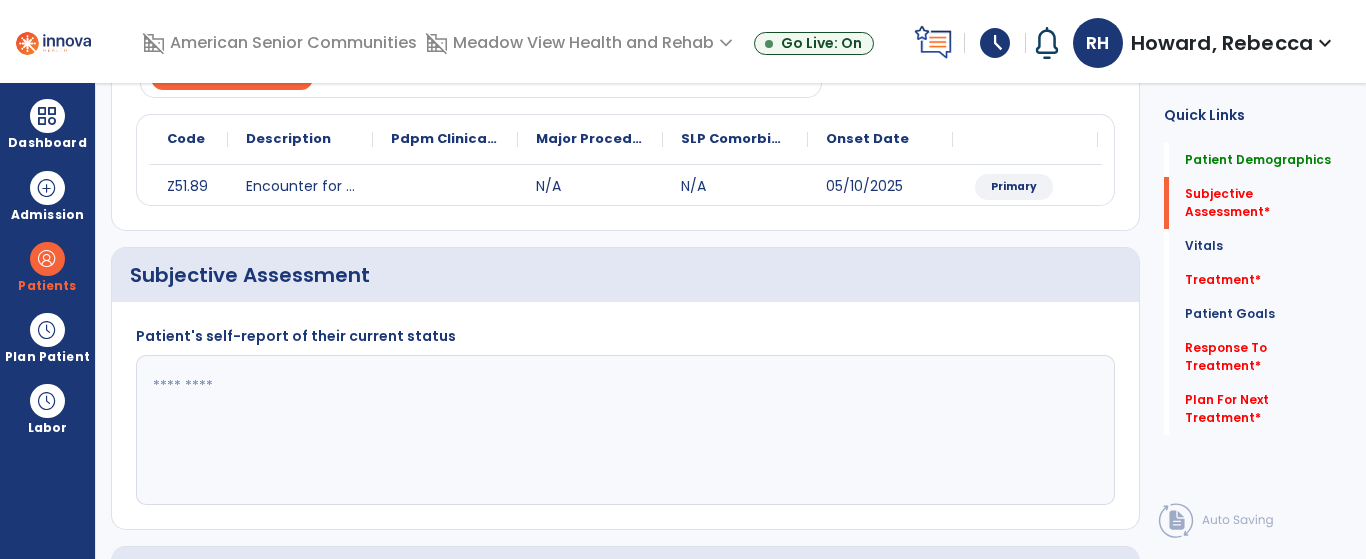click 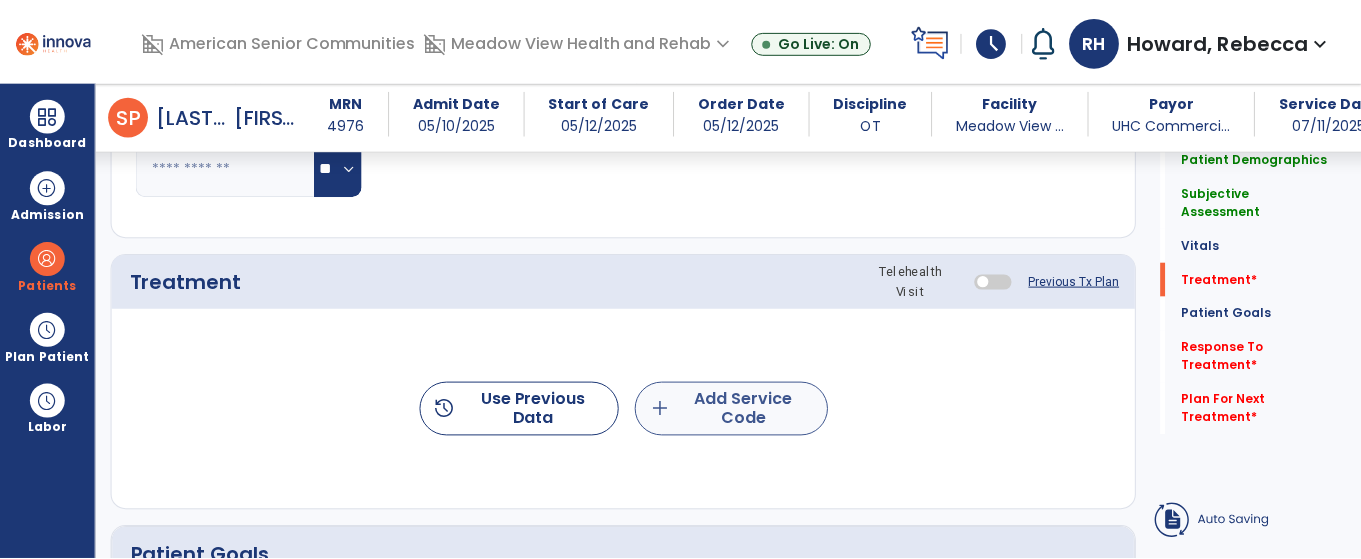 scroll, scrollTop: 1000, scrollLeft: 0, axis: vertical 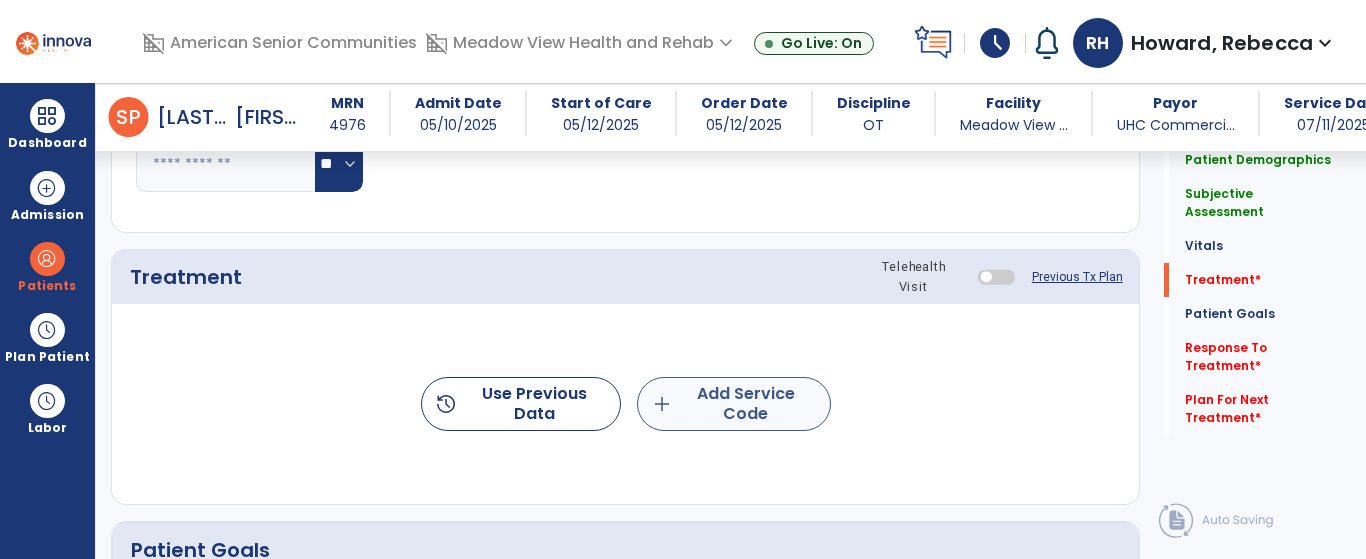 type on "****" 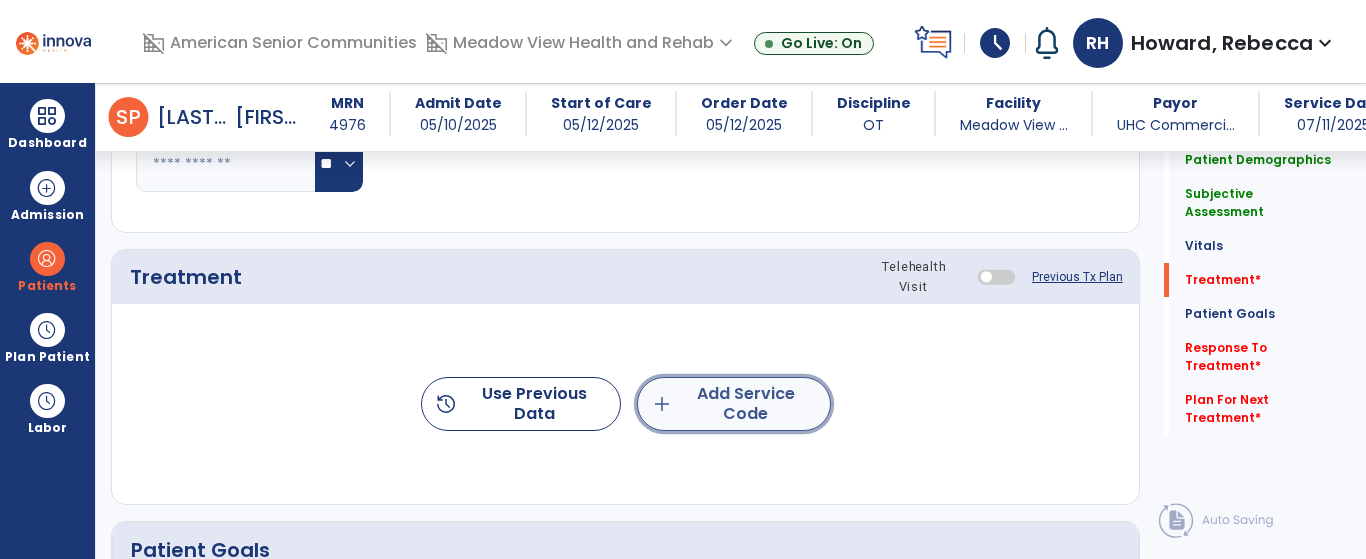 click on "add" 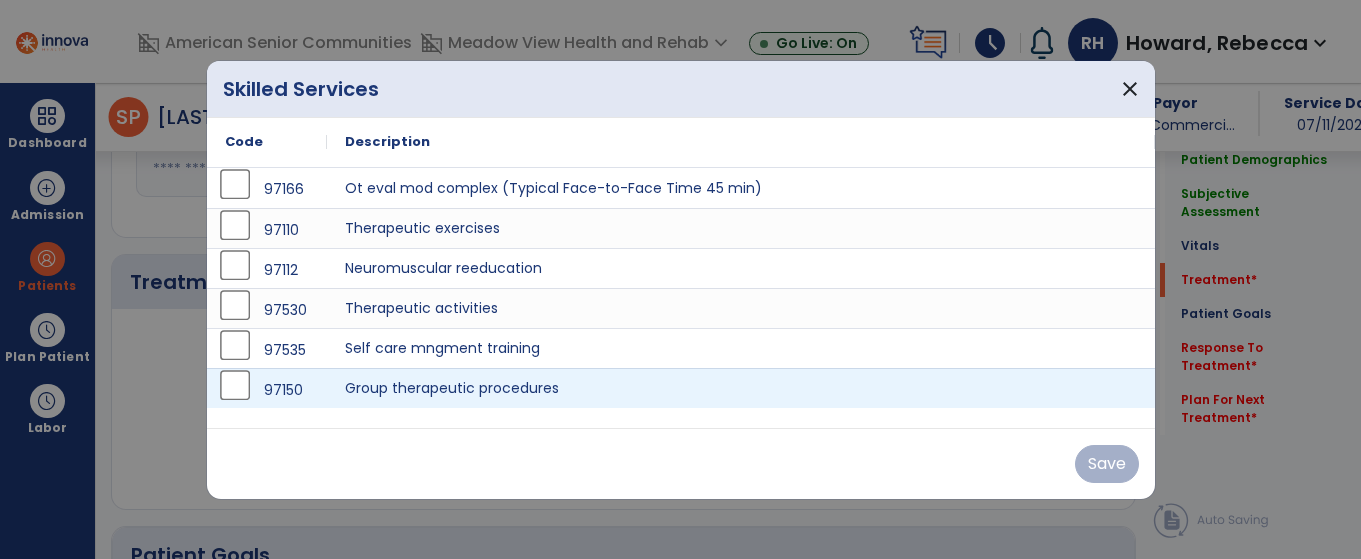 scroll, scrollTop: 1000, scrollLeft: 0, axis: vertical 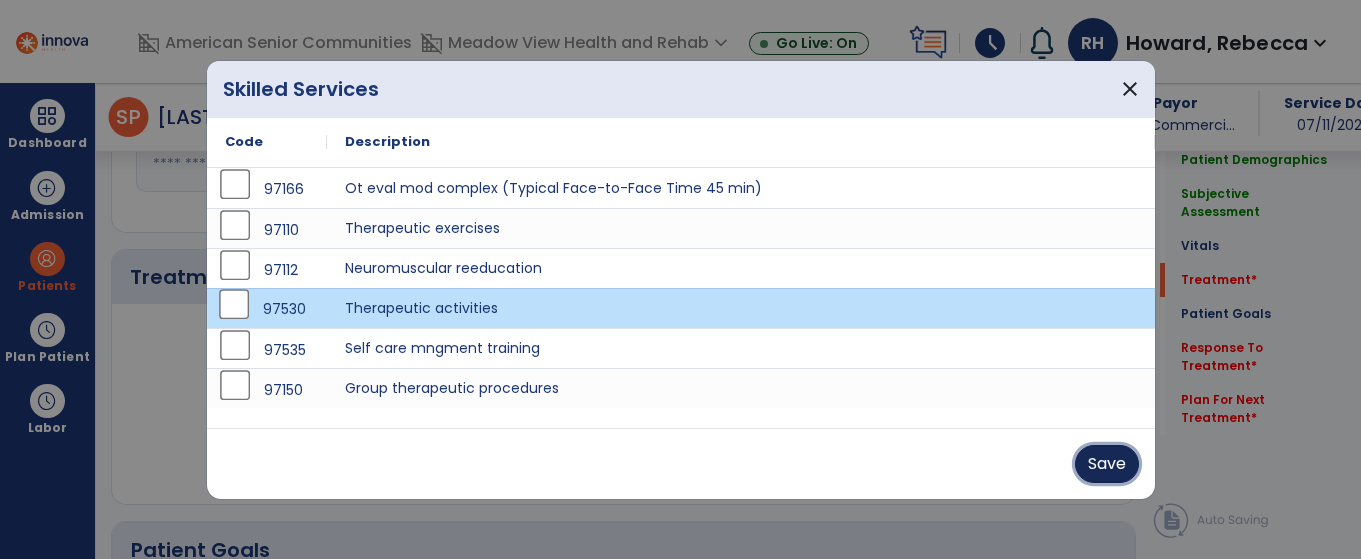click on "Save" at bounding box center [1107, 464] 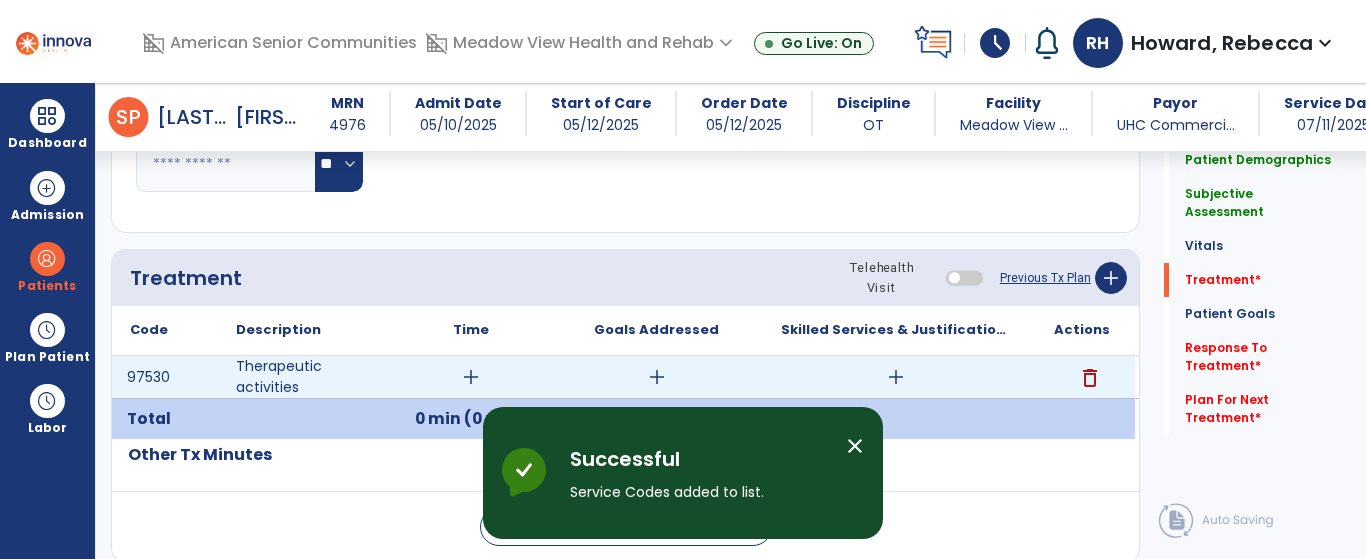 click on "add" at bounding box center (471, 377) 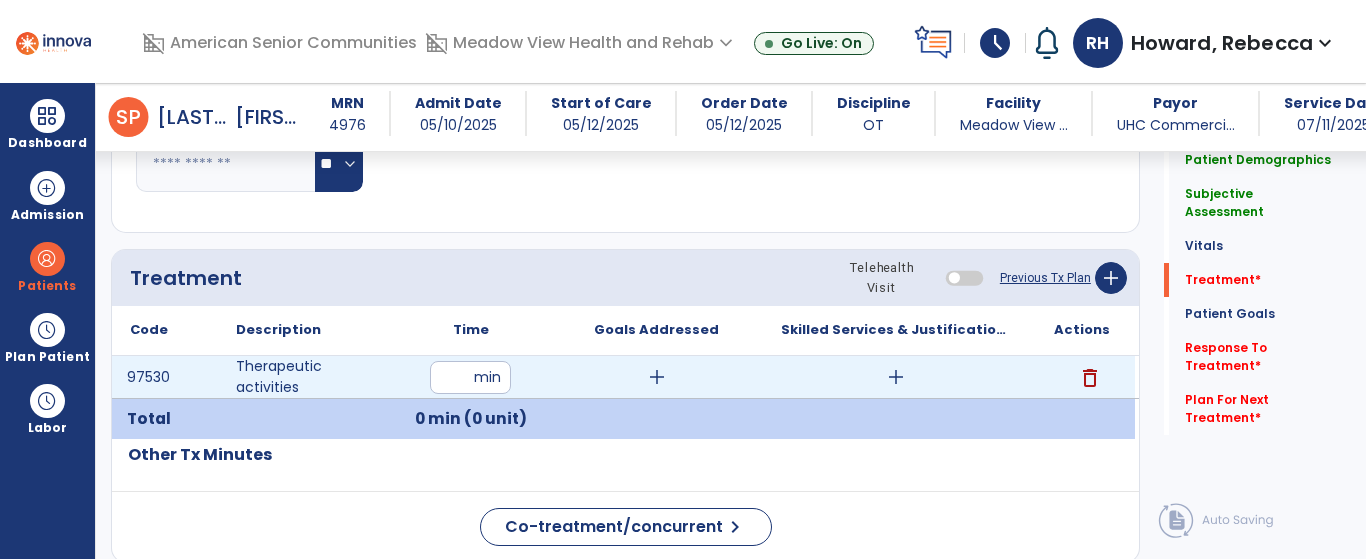 type on "**" 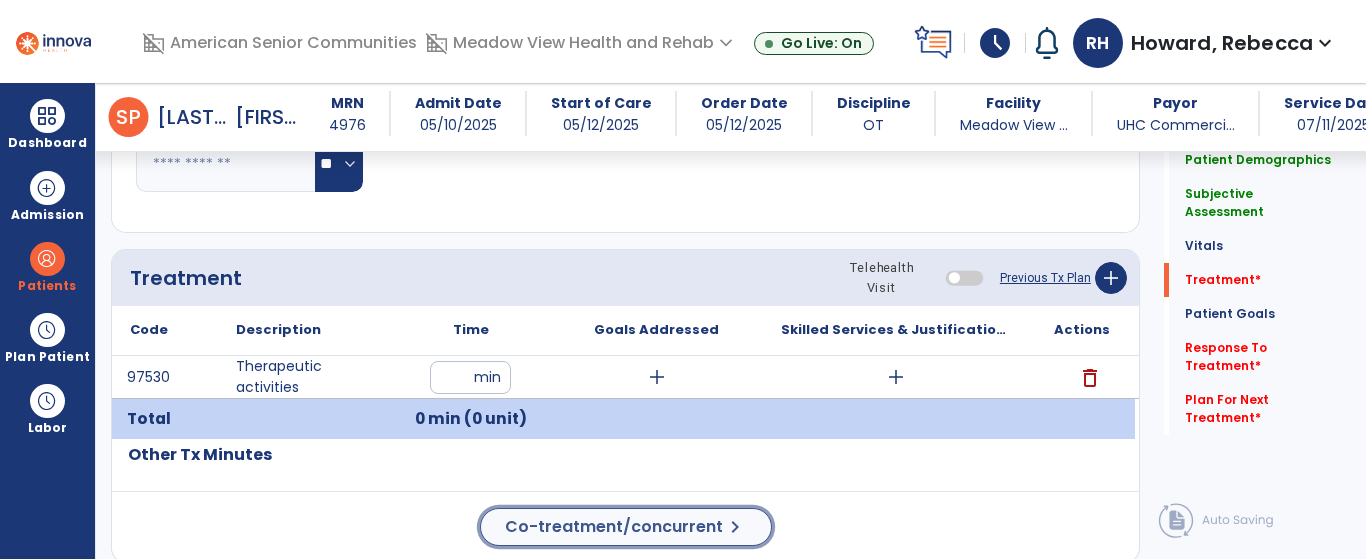 click on "Co-treatment/concurrent" 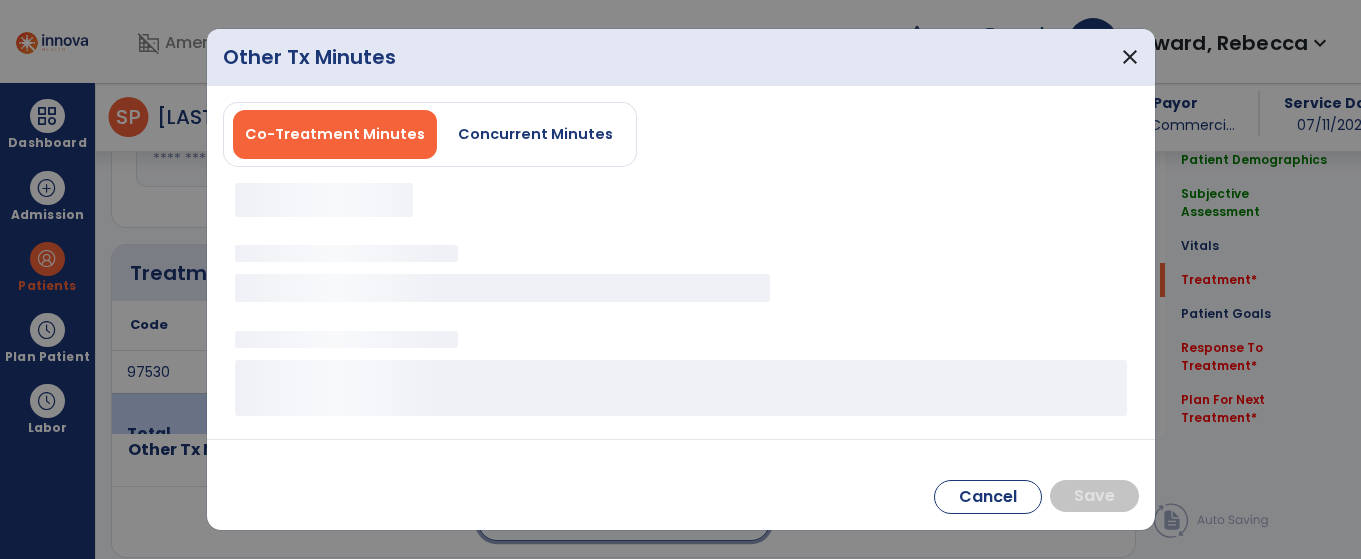 scroll, scrollTop: 1000, scrollLeft: 0, axis: vertical 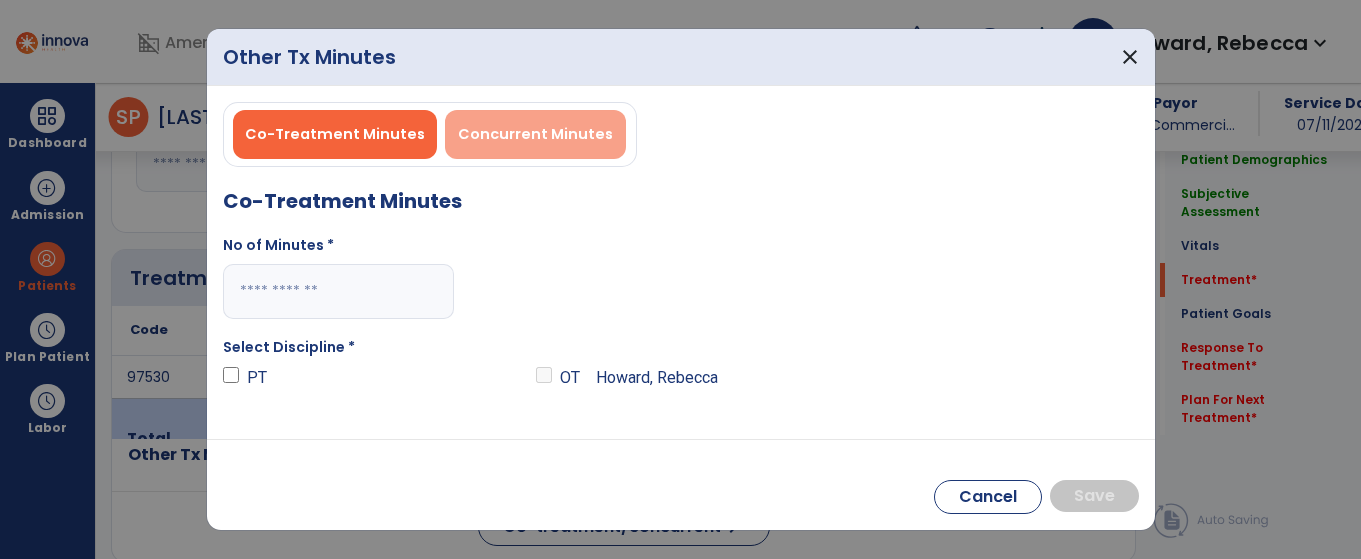 click on "Concurrent Minutes" at bounding box center [535, 134] 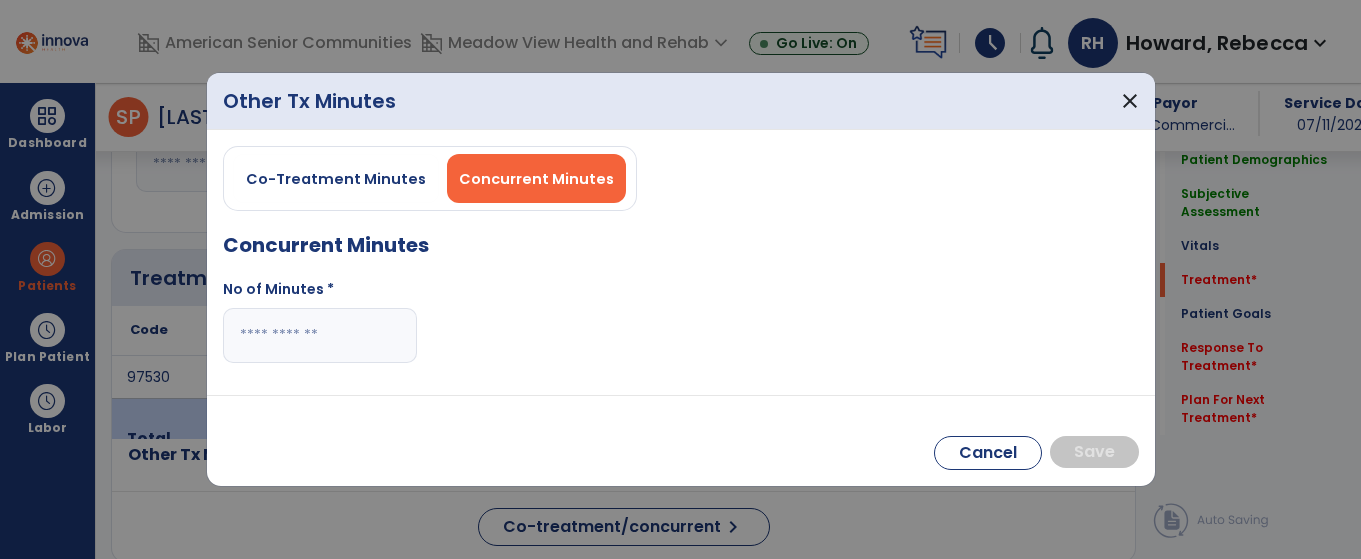 click at bounding box center [320, 335] 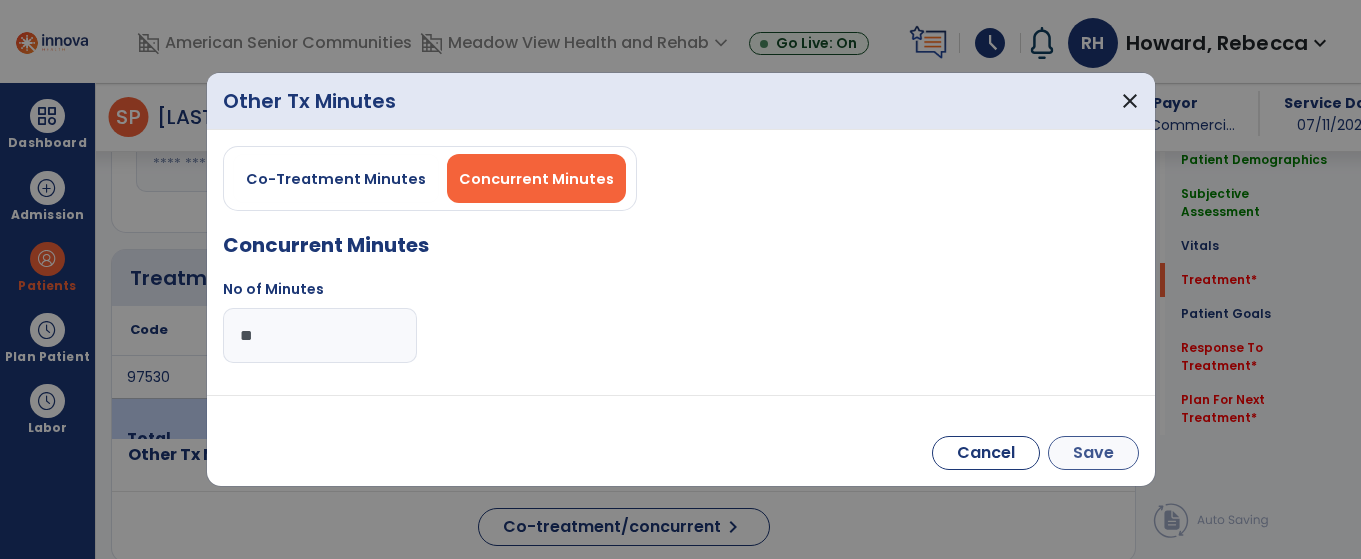 type on "**" 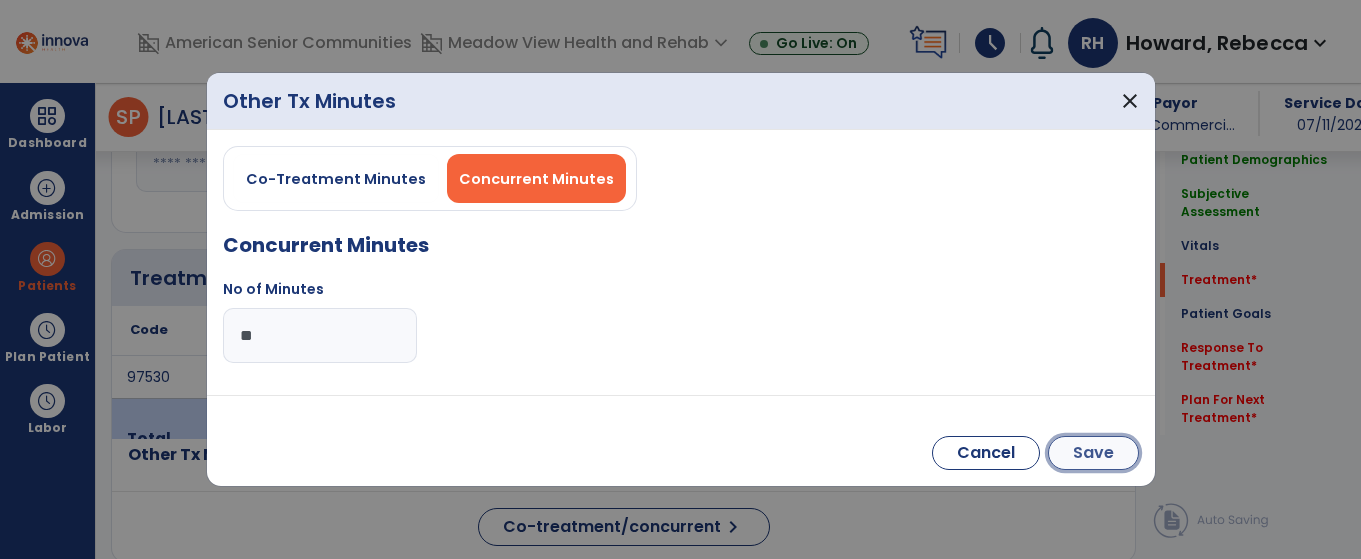 click on "Save" at bounding box center [1093, 453] 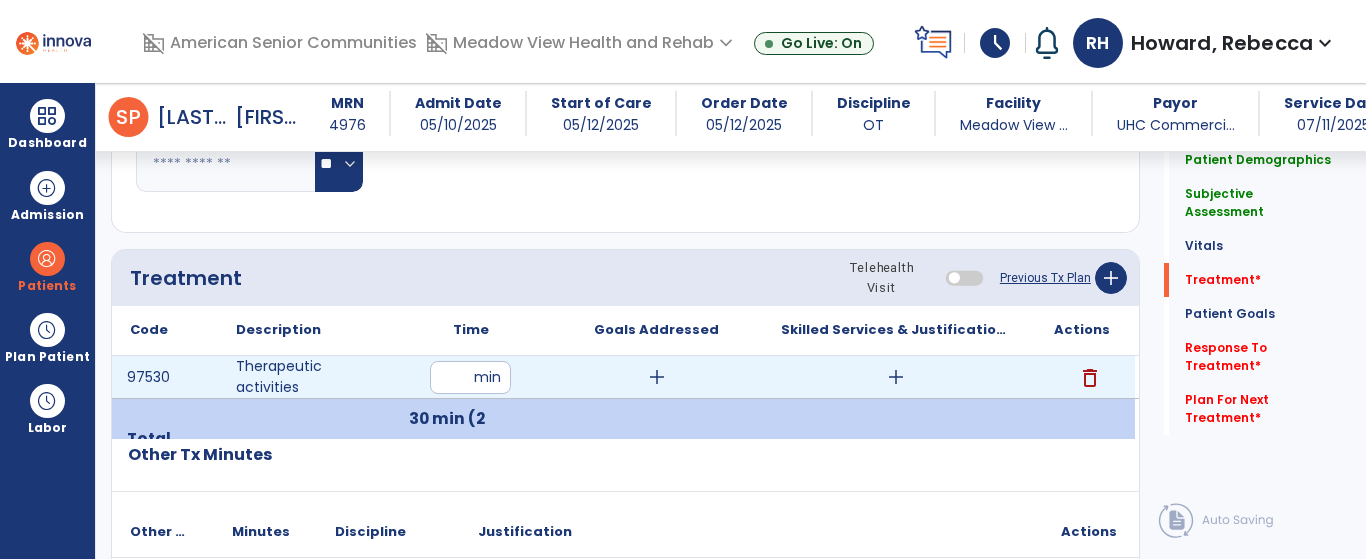 click on "add" at bounding box center [896, 377] 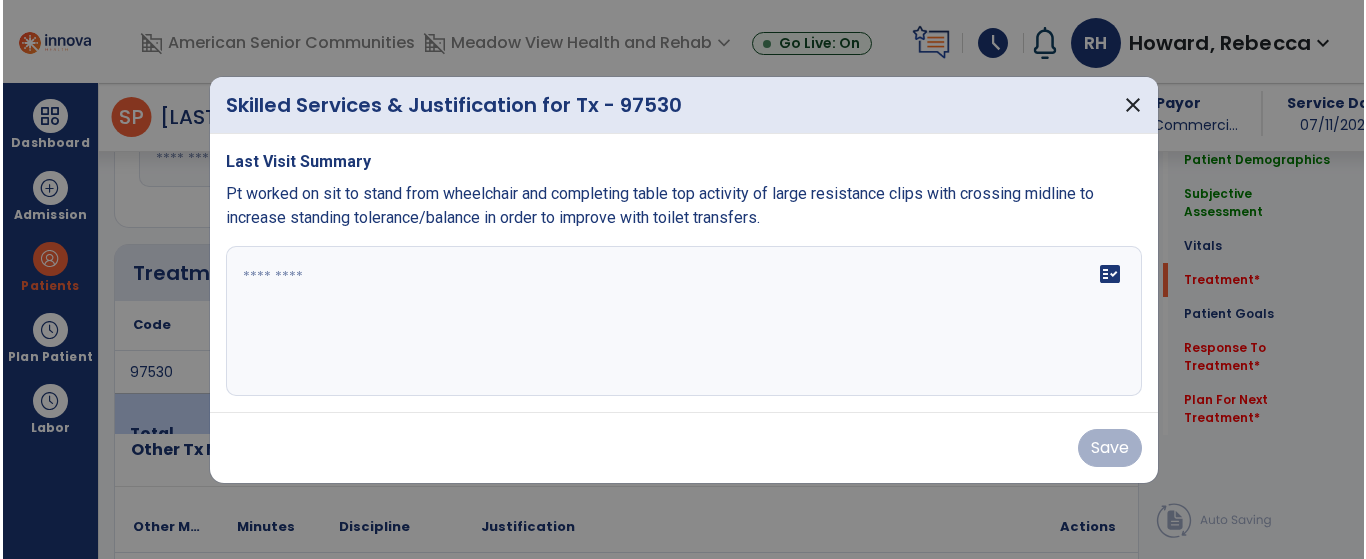 scroll, scrollTop: 1000, scrollLeft: 0, axis: vertical 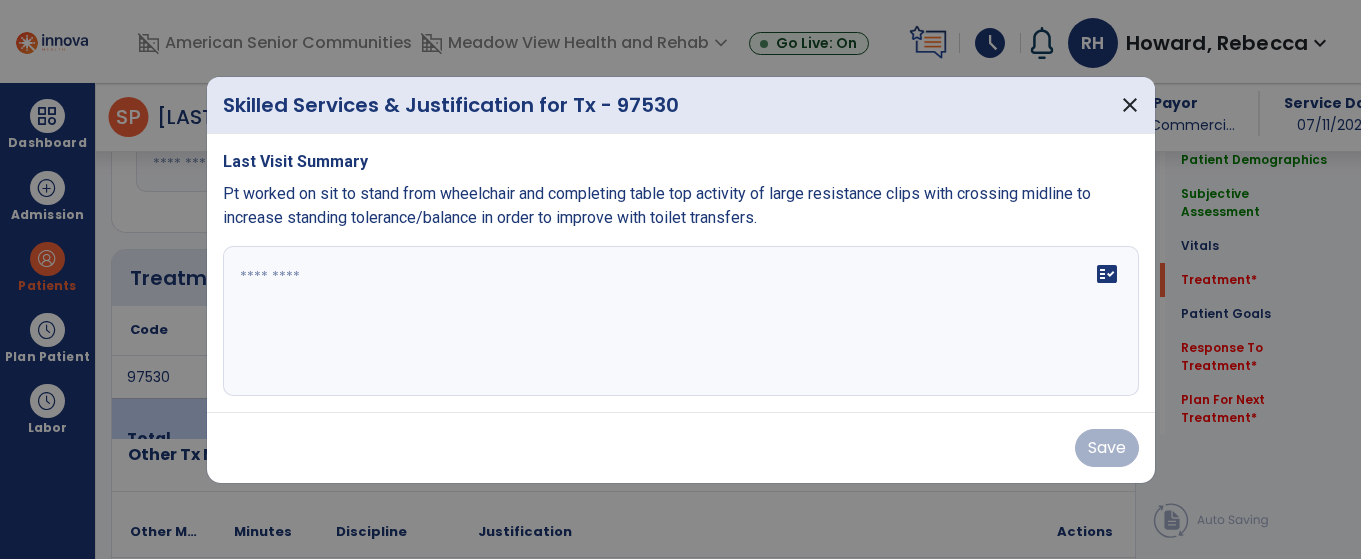 click on "fact_check" at bounding box center [681, 321] 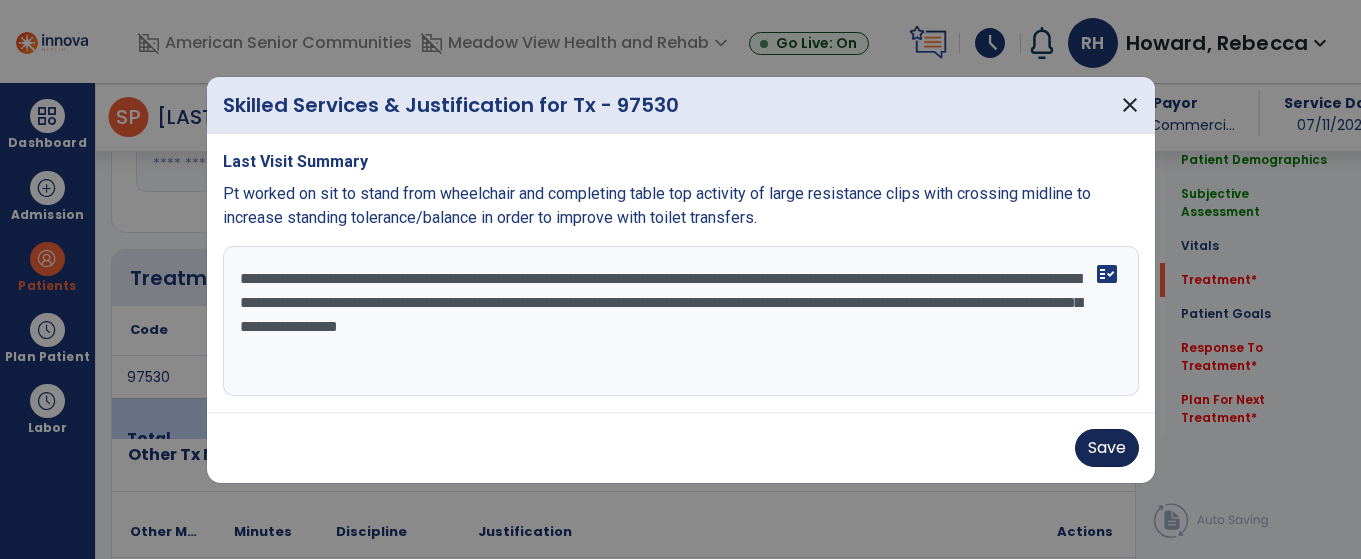 type on "**********" 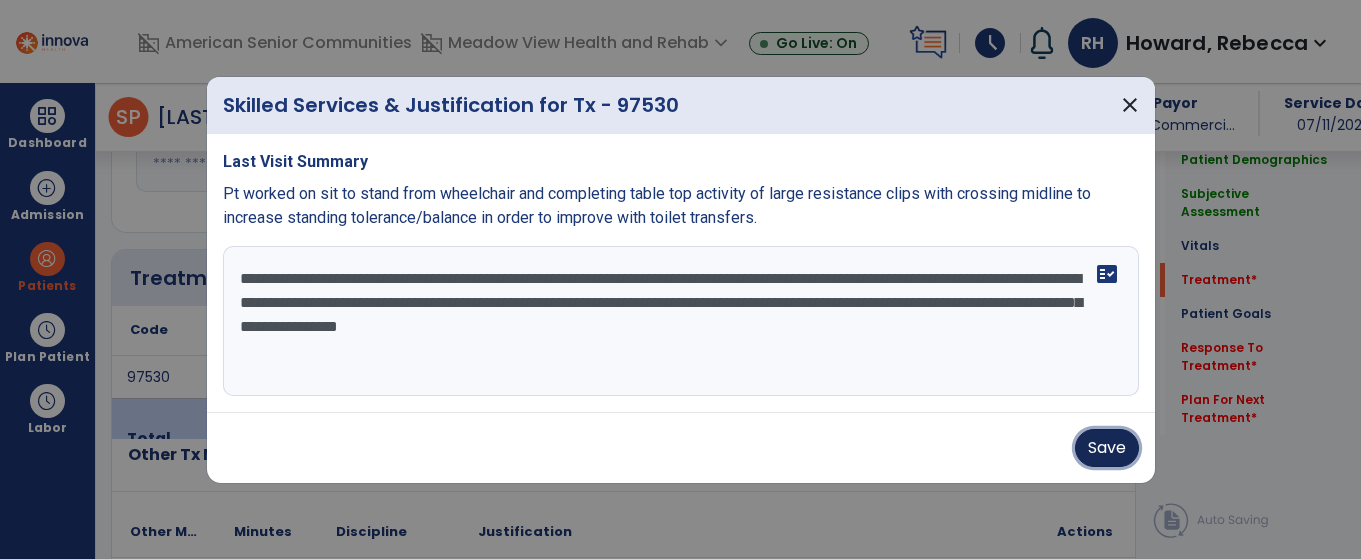 click on "Save" at bounding box center [1107, 448] 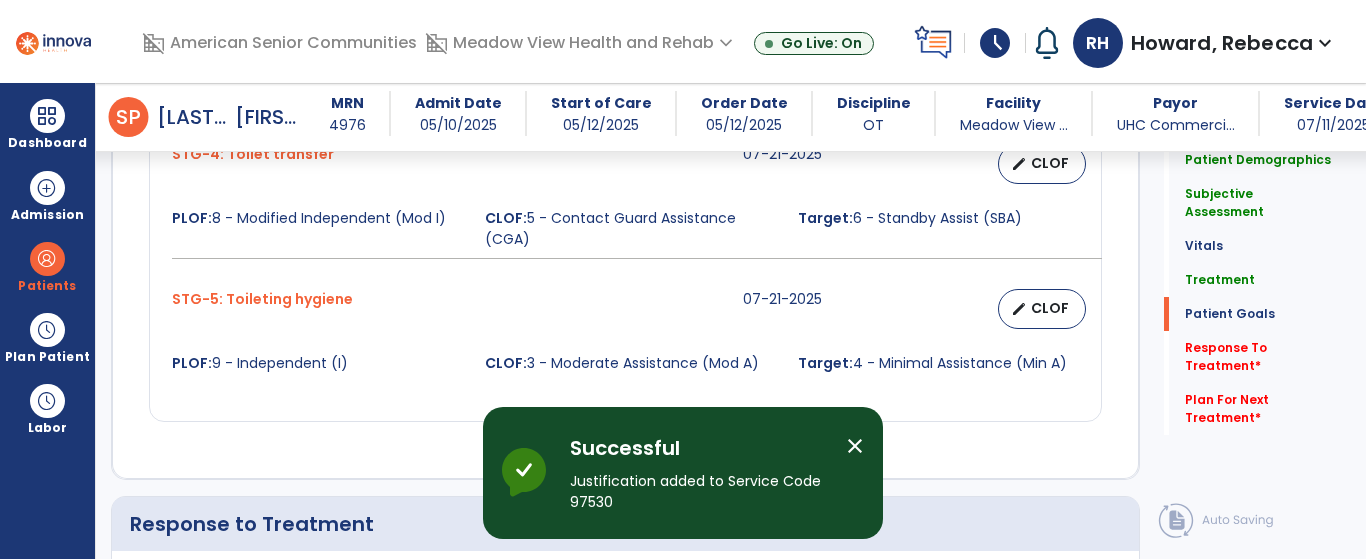 scroll, scrollTop: 2500, scrollLeft: 0, axis: vertical 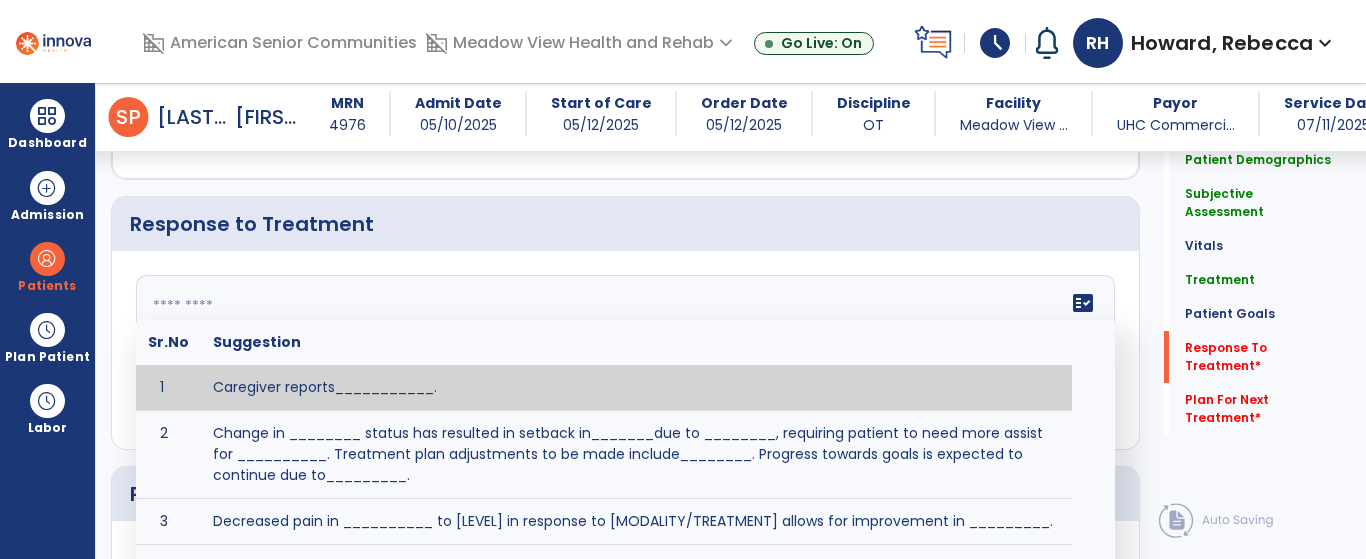 click 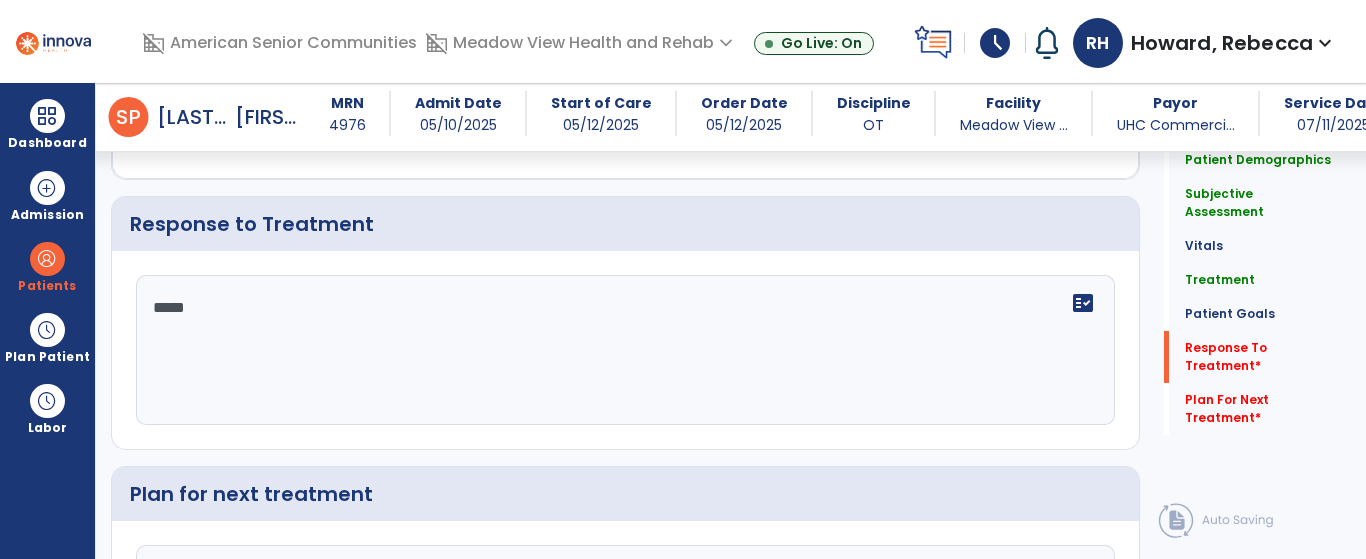 scroll, scrollTop: 2728, scrollLeft: 0, axis: vertical 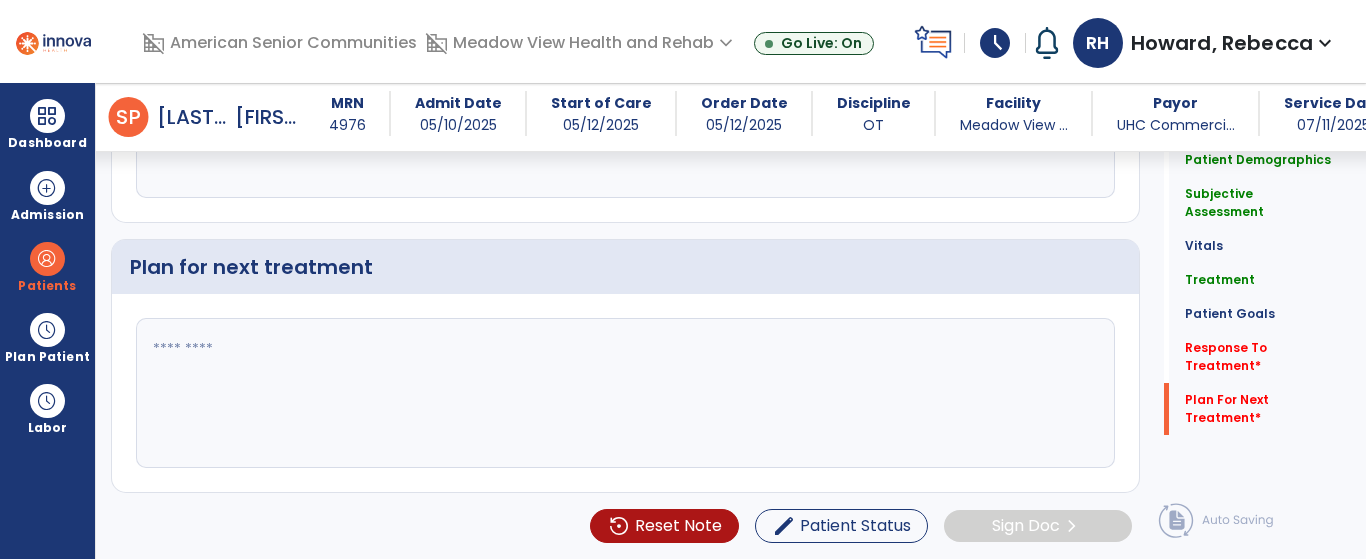 type on "****" 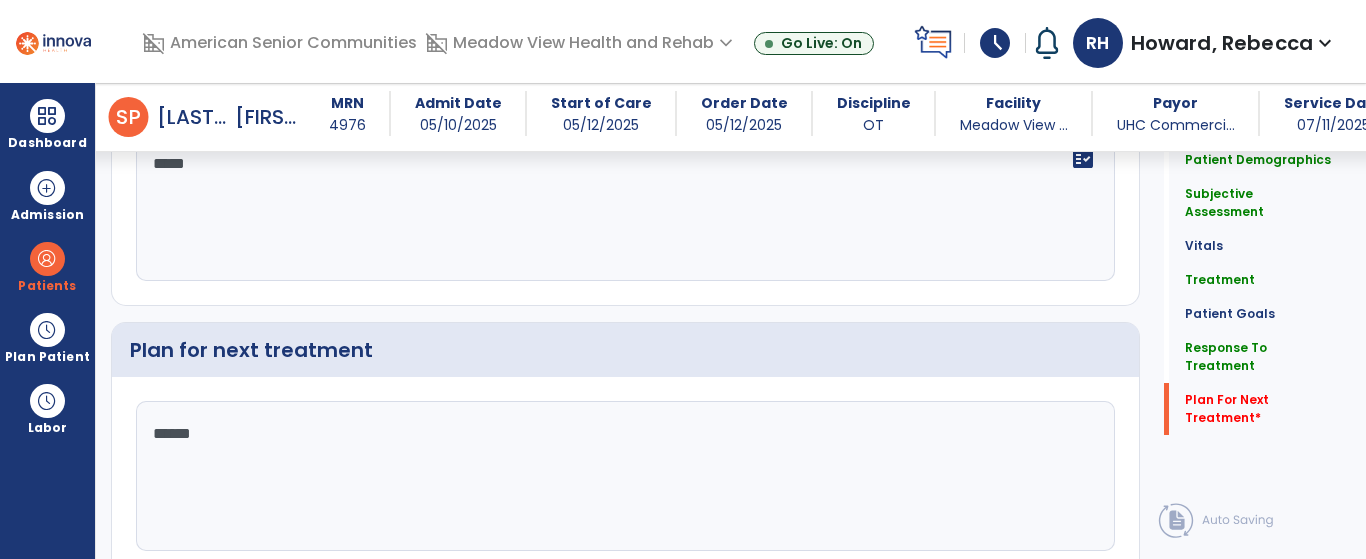 scroll, scrollTop: 2728, scrollLeft: 0, axis: vertical 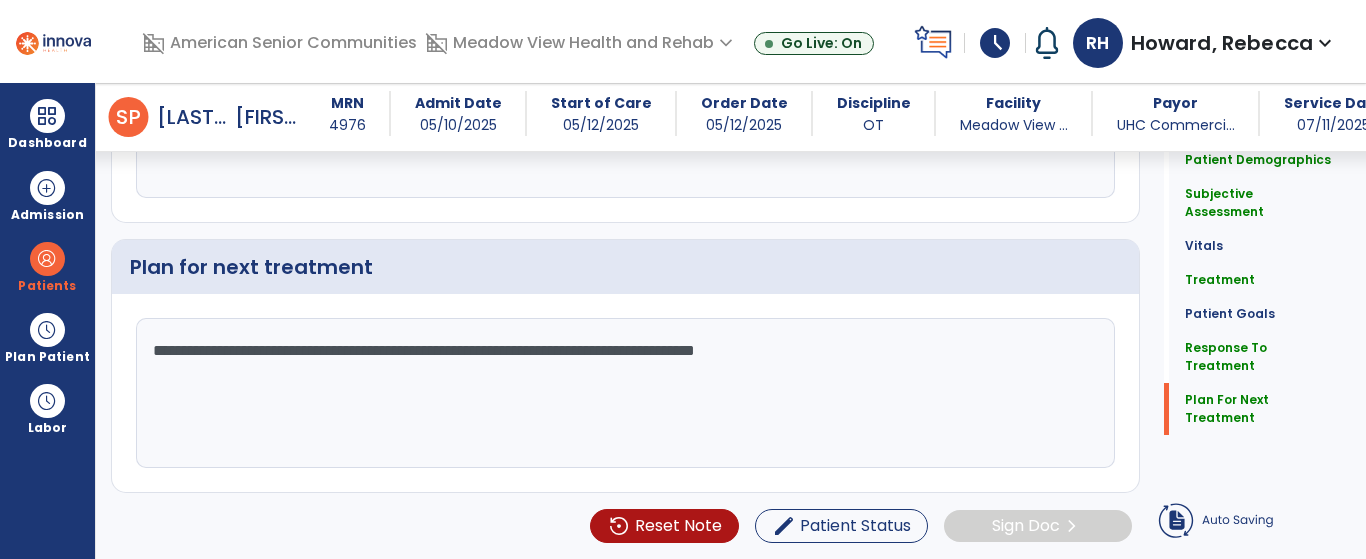 click on "**********" 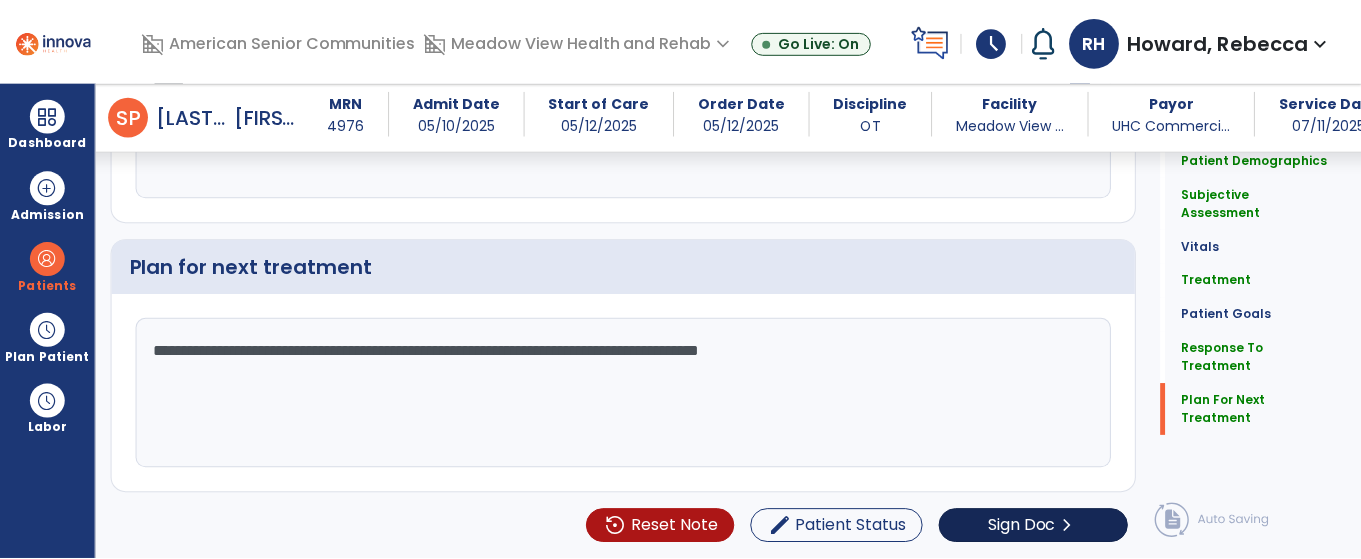 scroll, scrollTop: 2728, scrollLeft: 0, axis: vertical 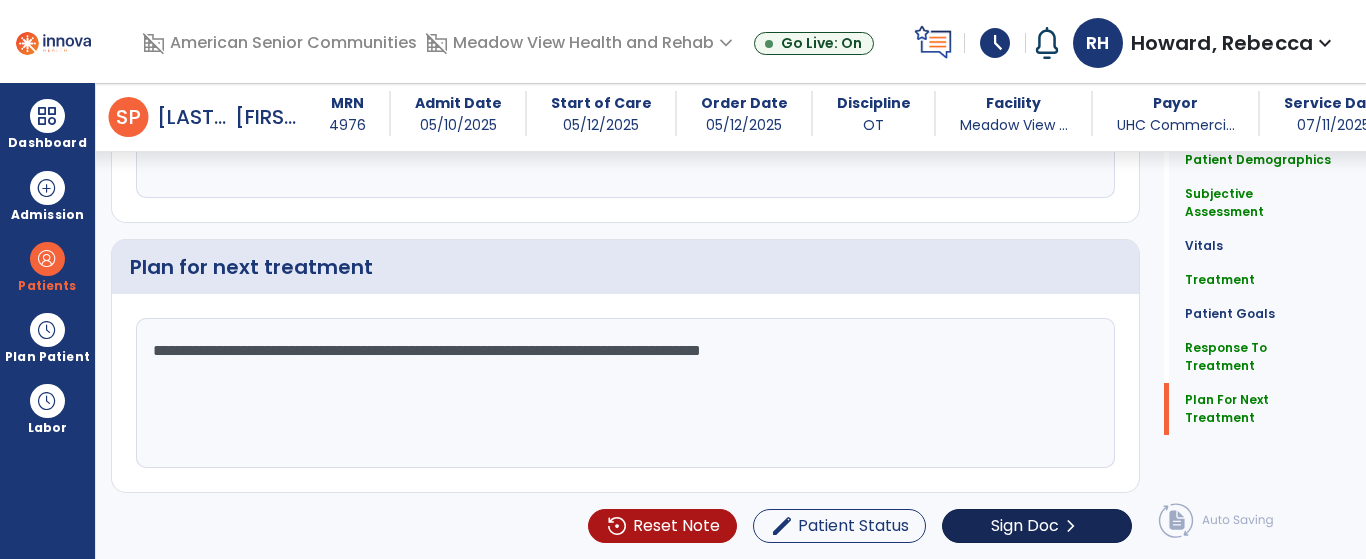 type on "**********" 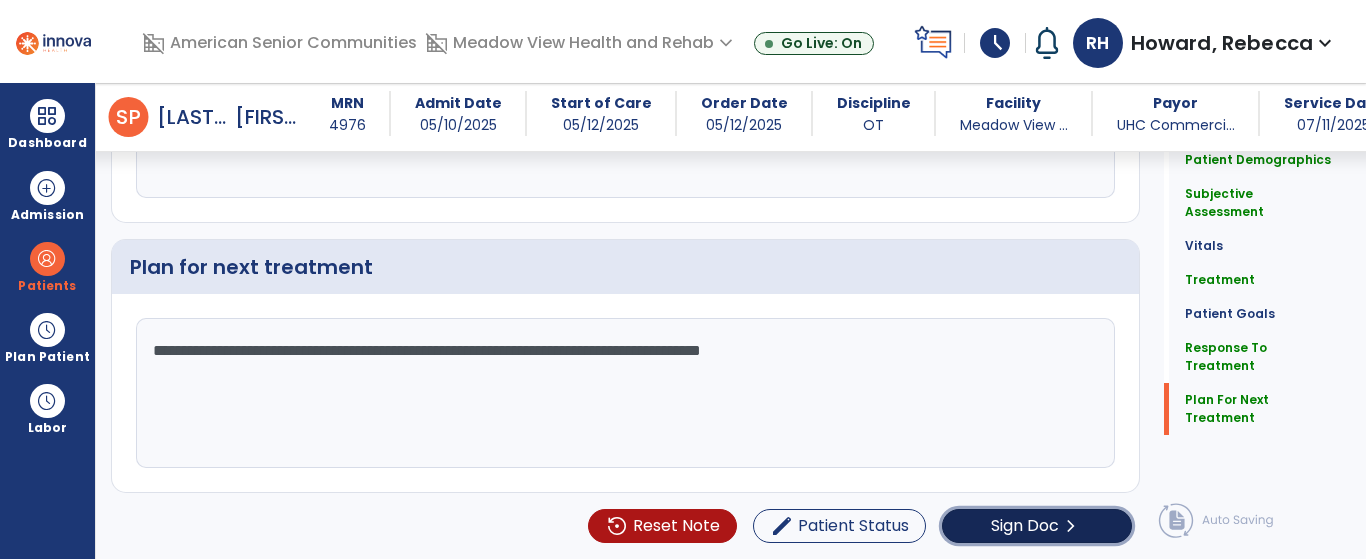 click on "Sign Doc" 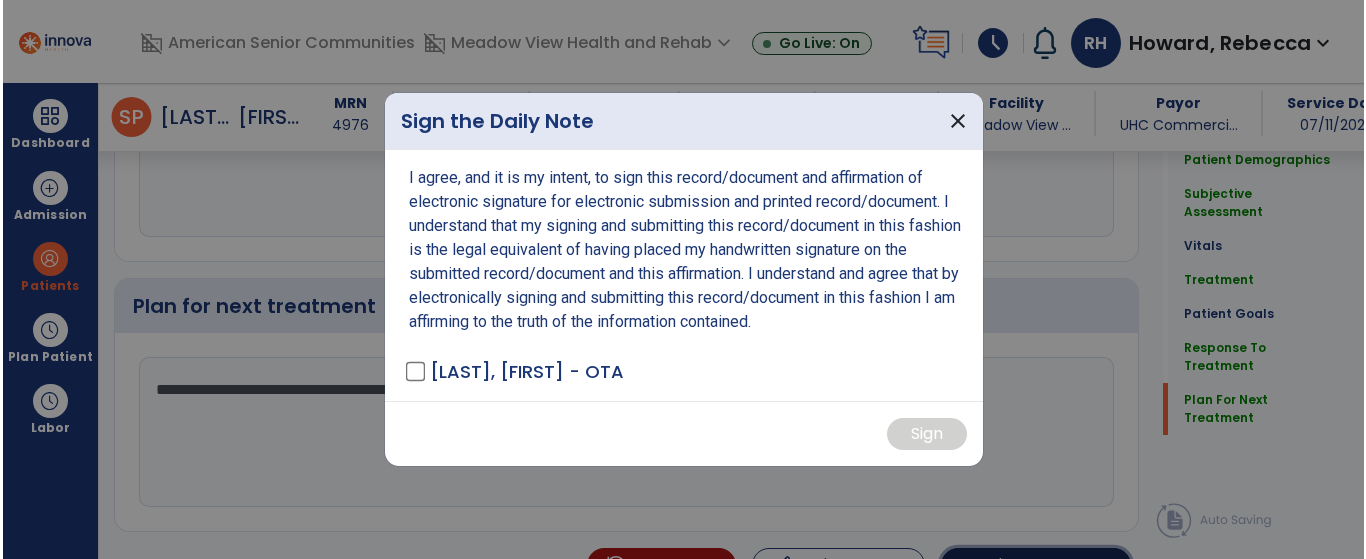 scroll, scrollTop: 2768, scrollLeft: 0, axis: vertical 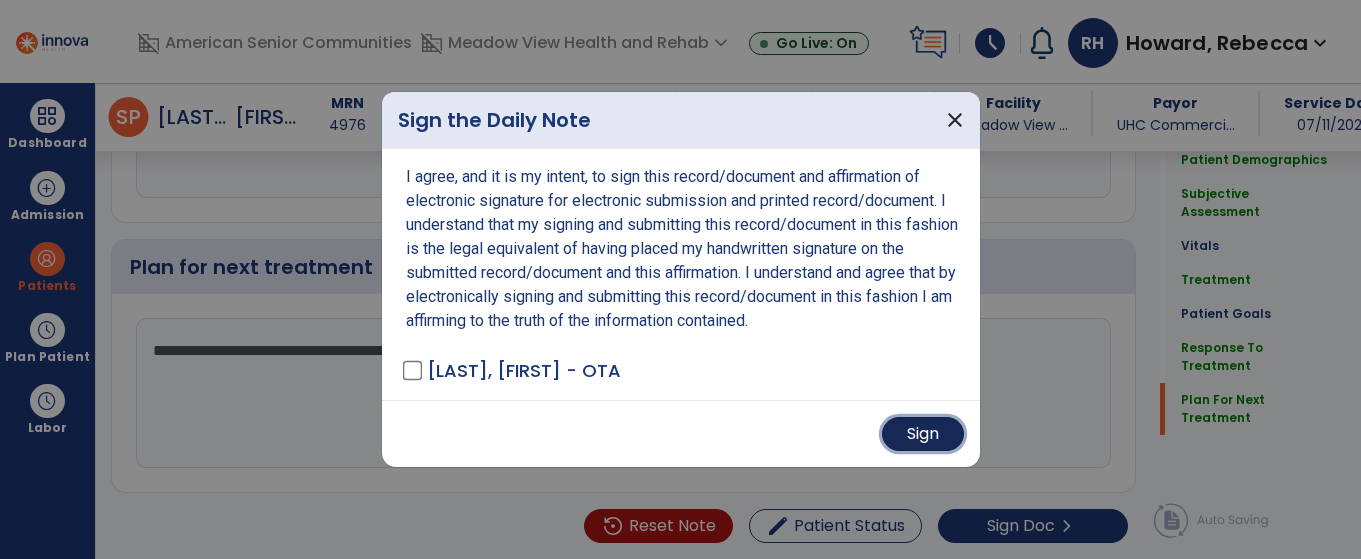 click on "Sign" at bounding box center [923, 434] 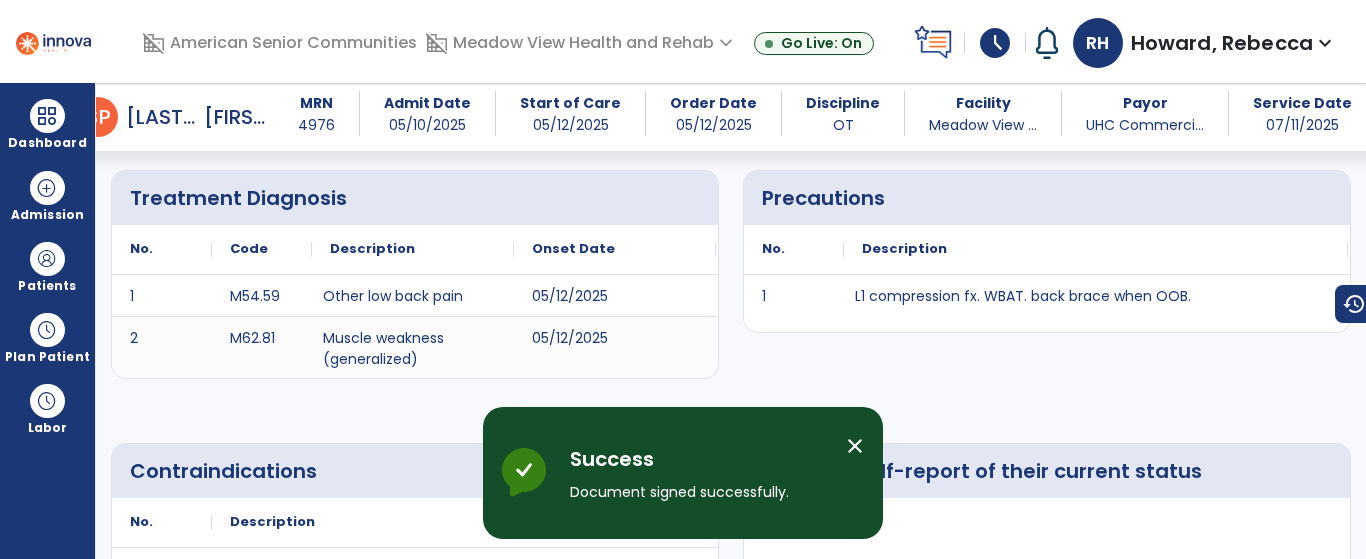scroll, scrollTop: 0, scrollLeft: 0, axis: both 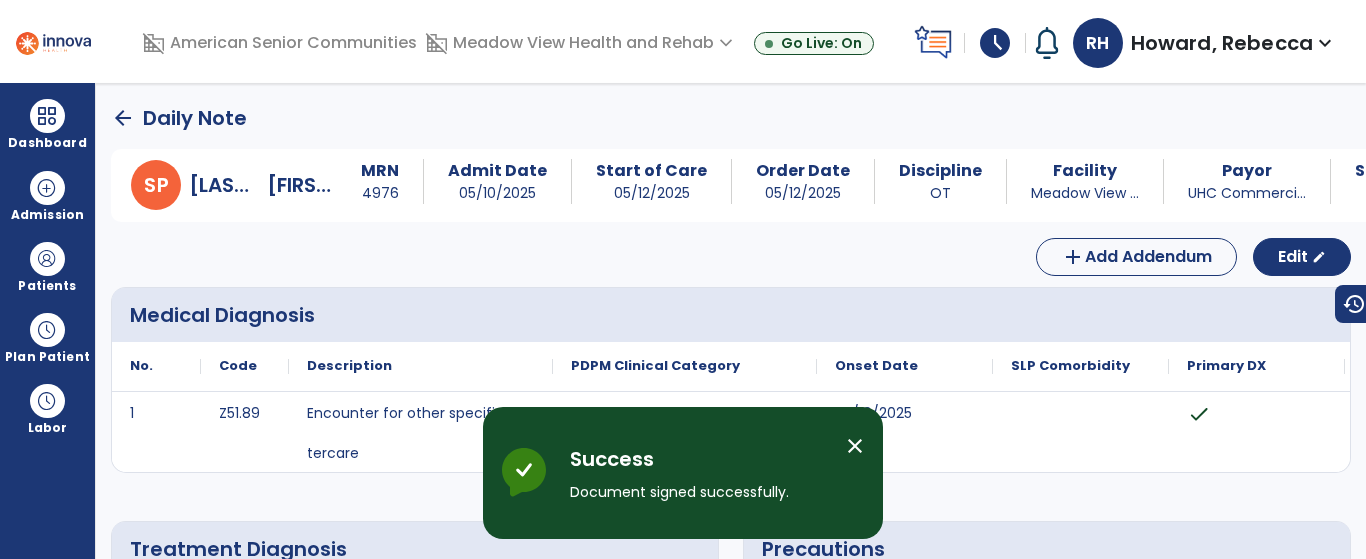 click on "arrow_back" 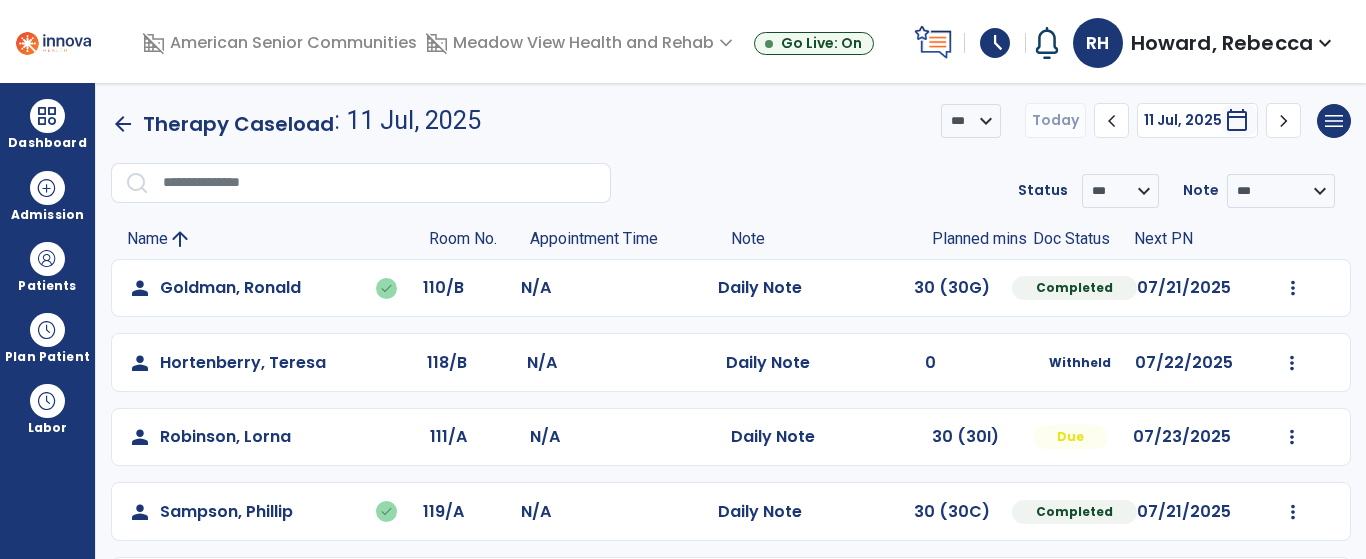 click on "arrow_back" 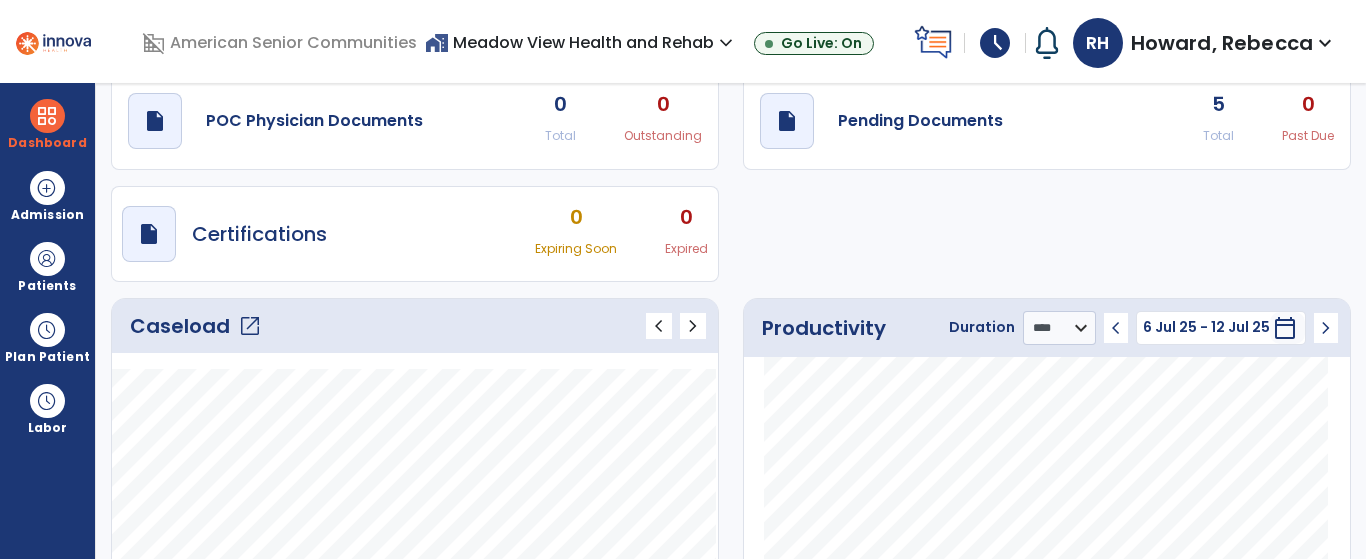 scroll, scrollTop: 0, scrollLeft: 0, axis: both 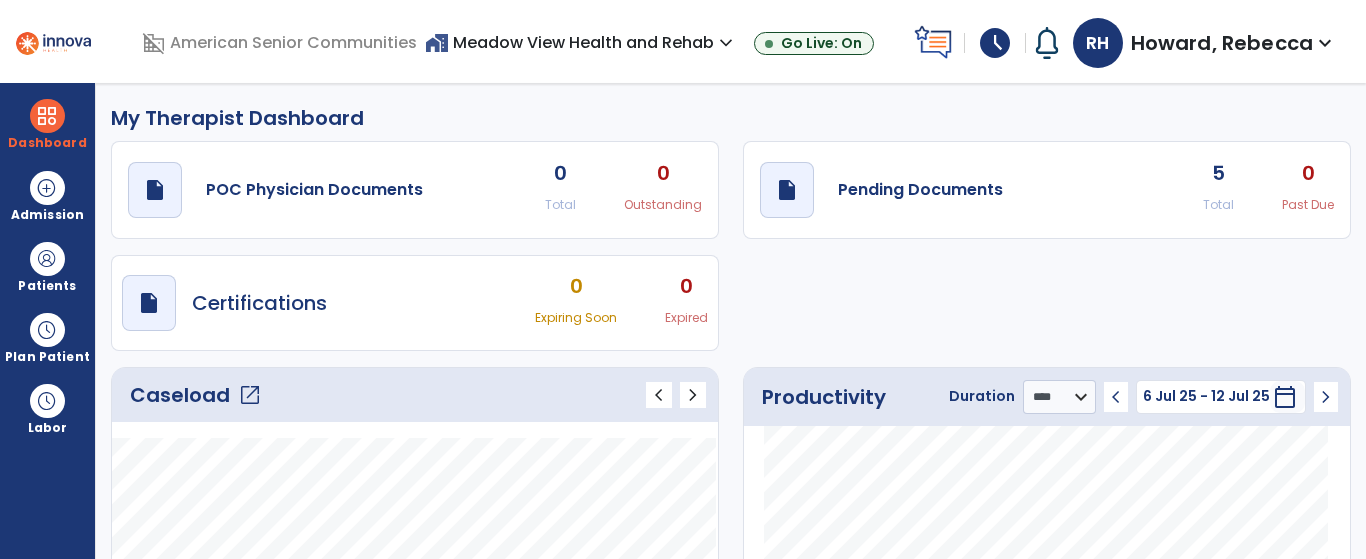 click on "open_in_new" 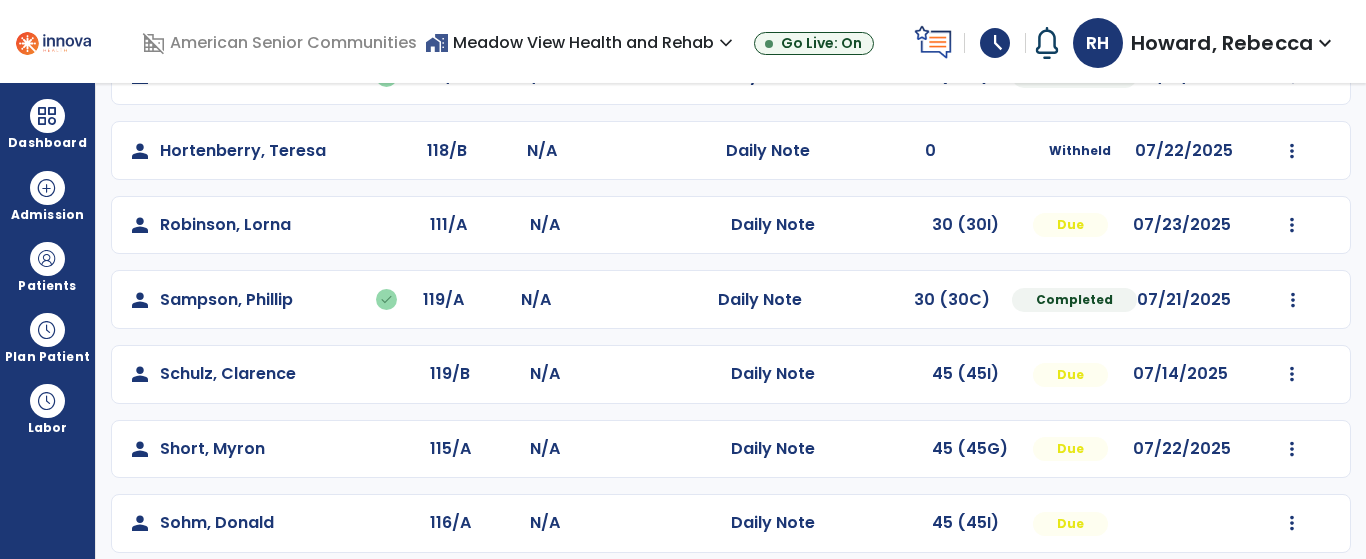 scroll, scrollTop: 104, scrollLeft: 0, axis: vertical 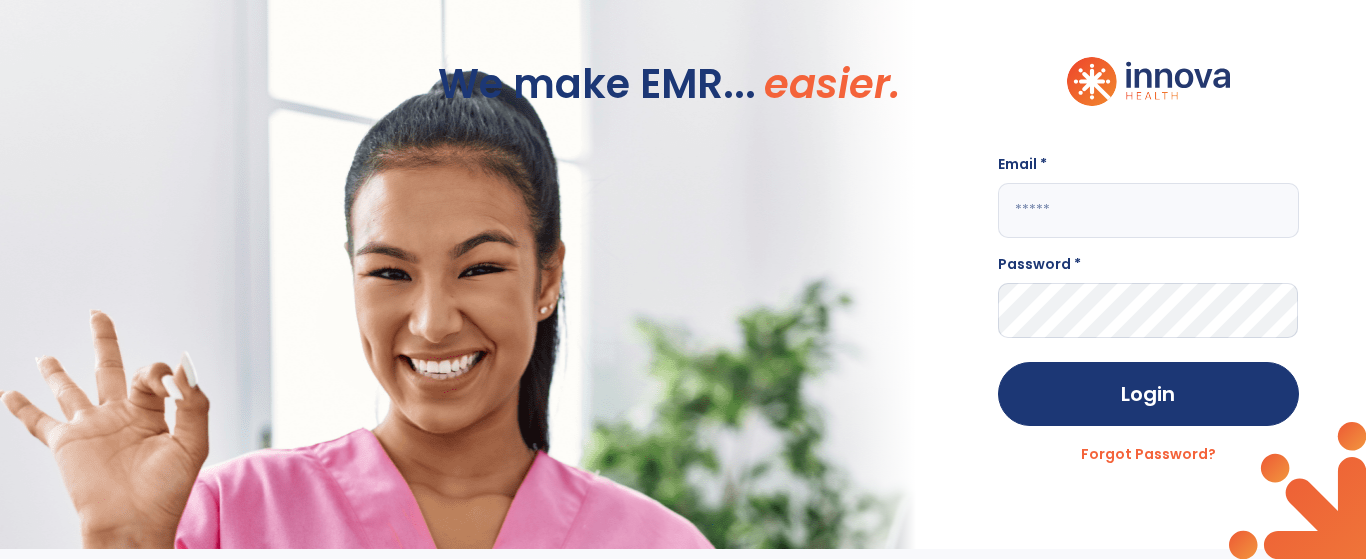 click 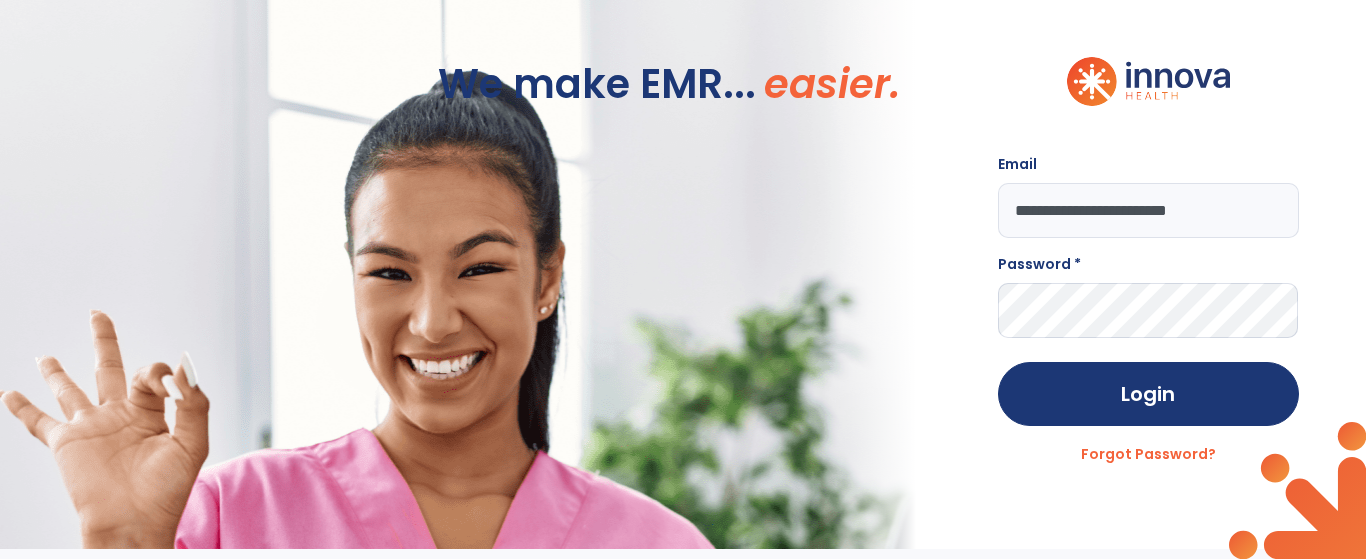 type on "**********" 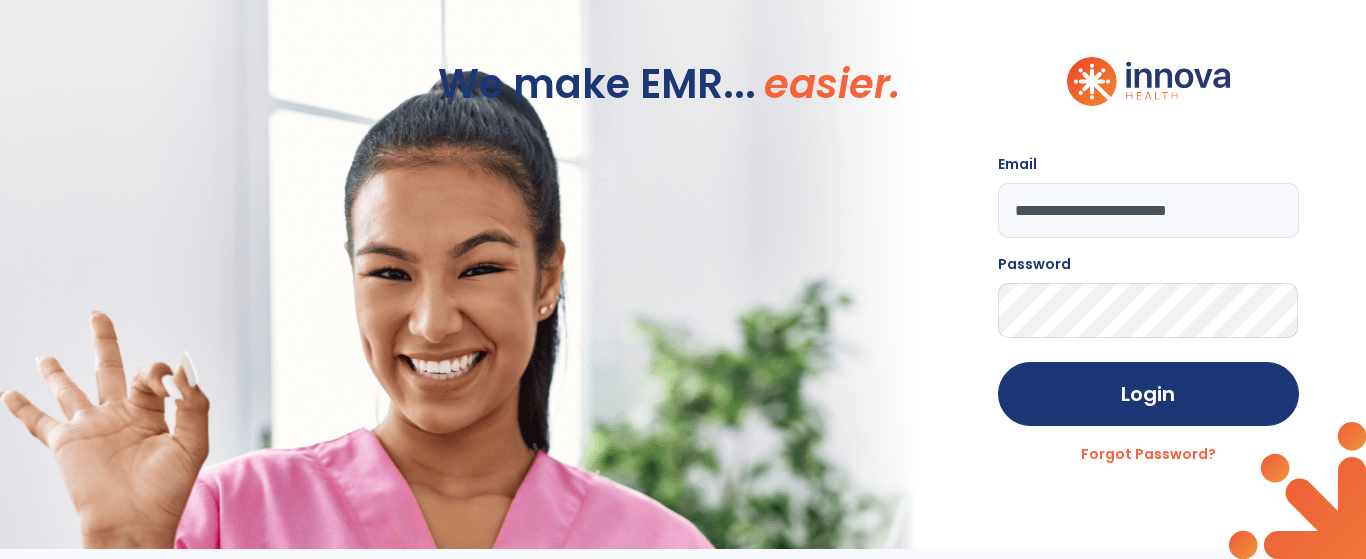 click on "Login" 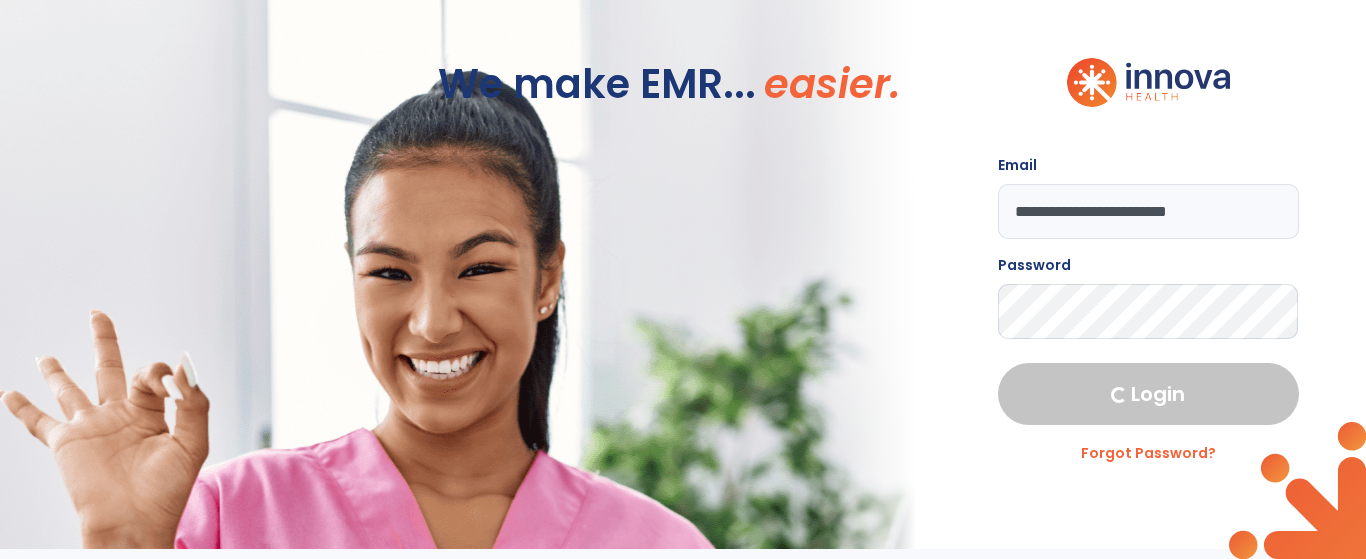 select on "****" 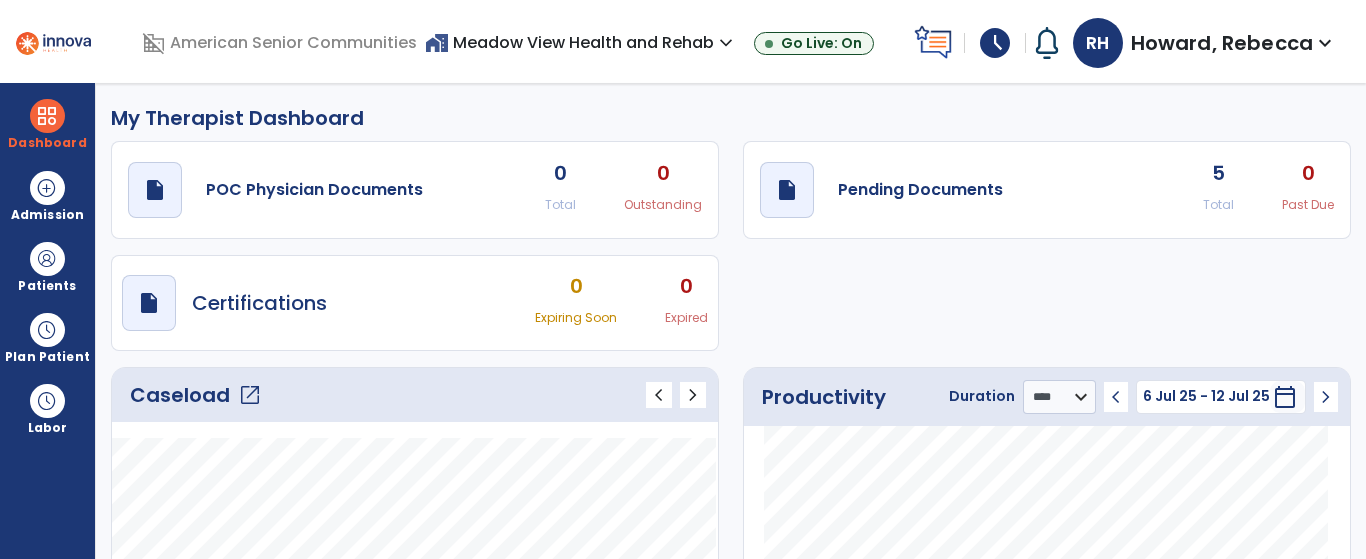 click on "open_in_new" 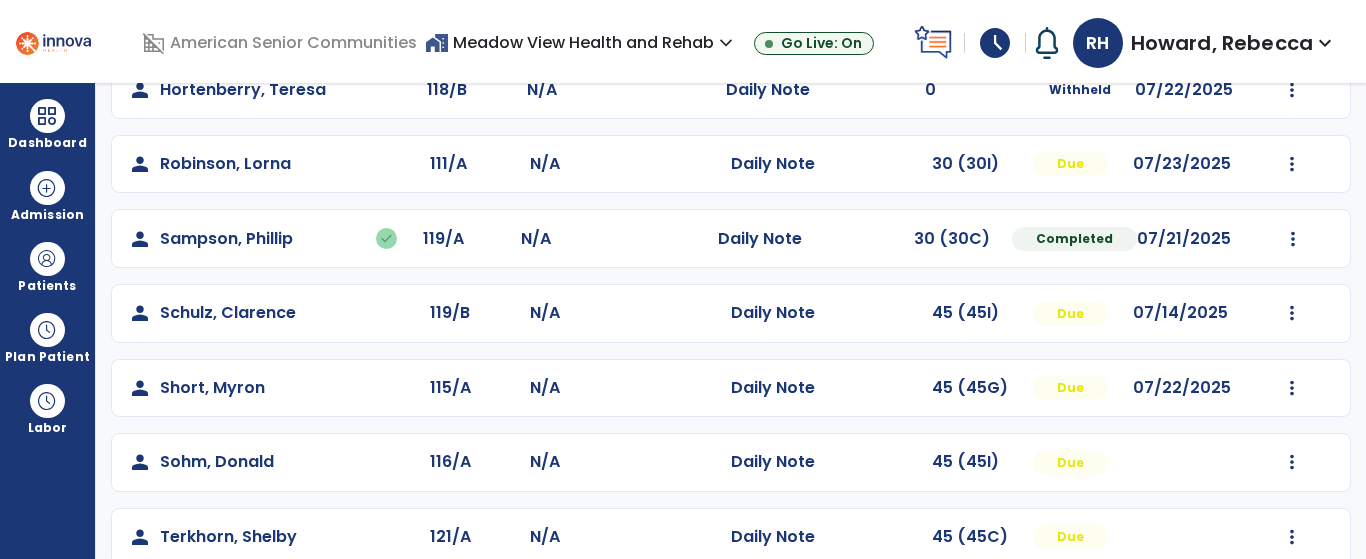 scroll, scrollTop: 300, scrollLeft: 0, axis: vertical 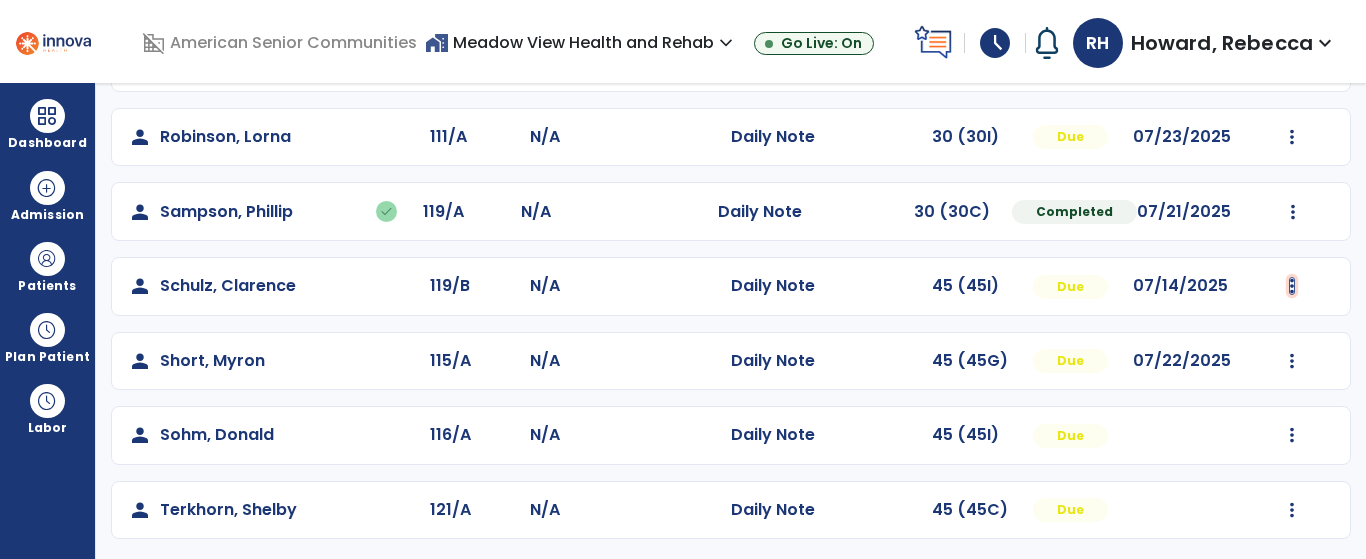 click at bounding box center (1293, -12) 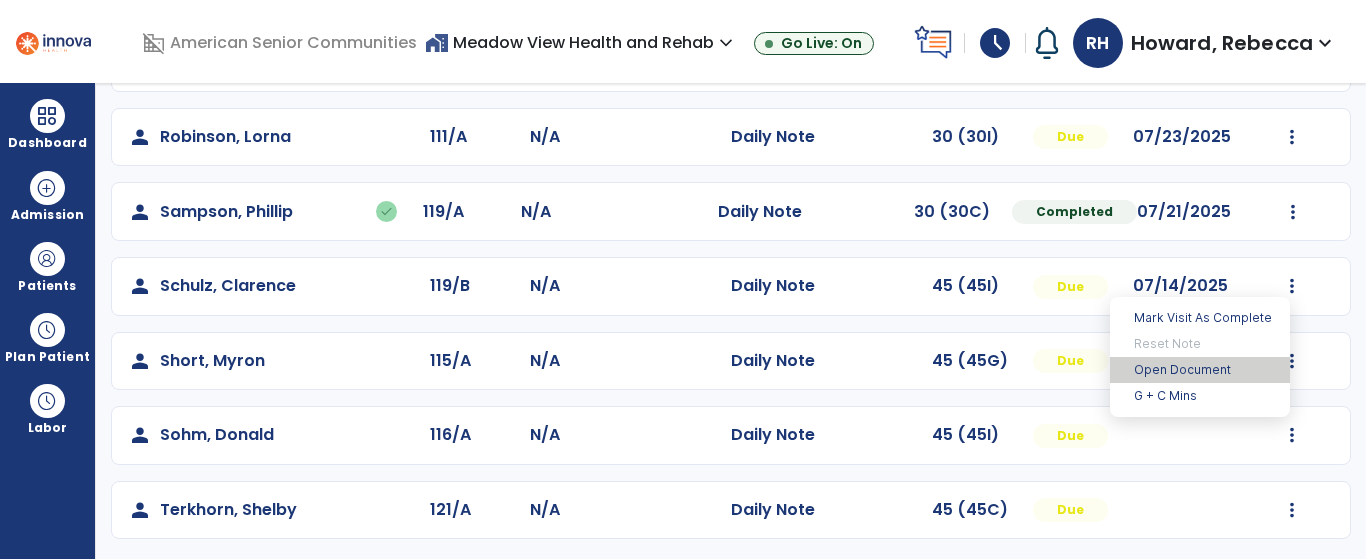 click on "Open Document" at bounding box center (1200, 370) 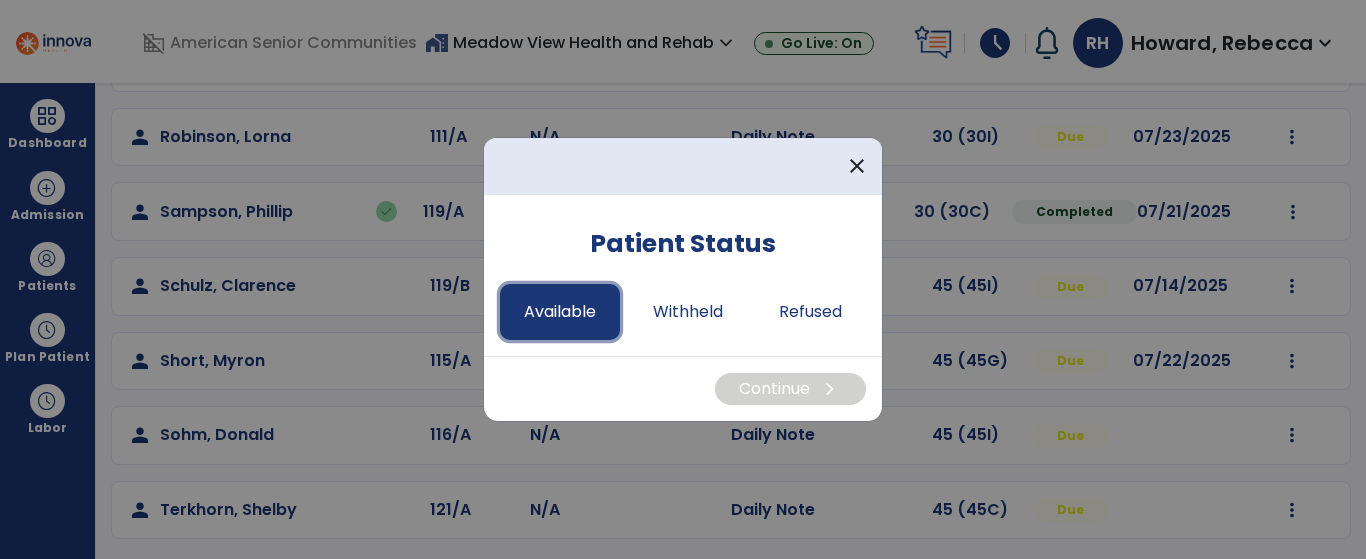 click on "Available" at bounding box center (560, 312) 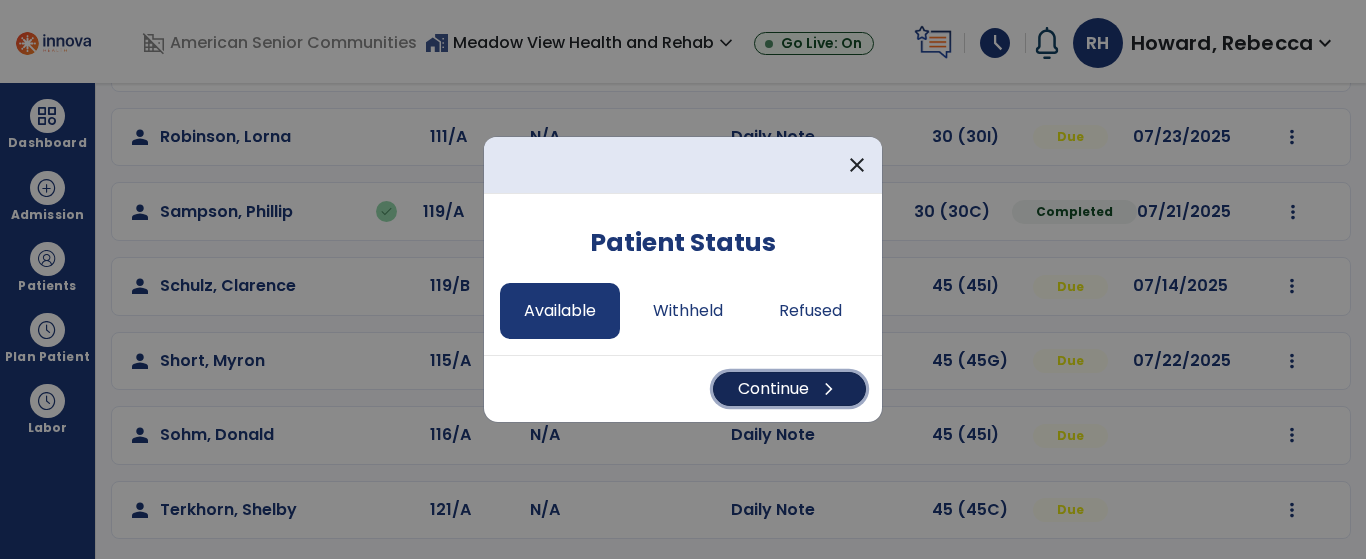 click on "Continue   chevron_right" at bounding box center (789, 389) 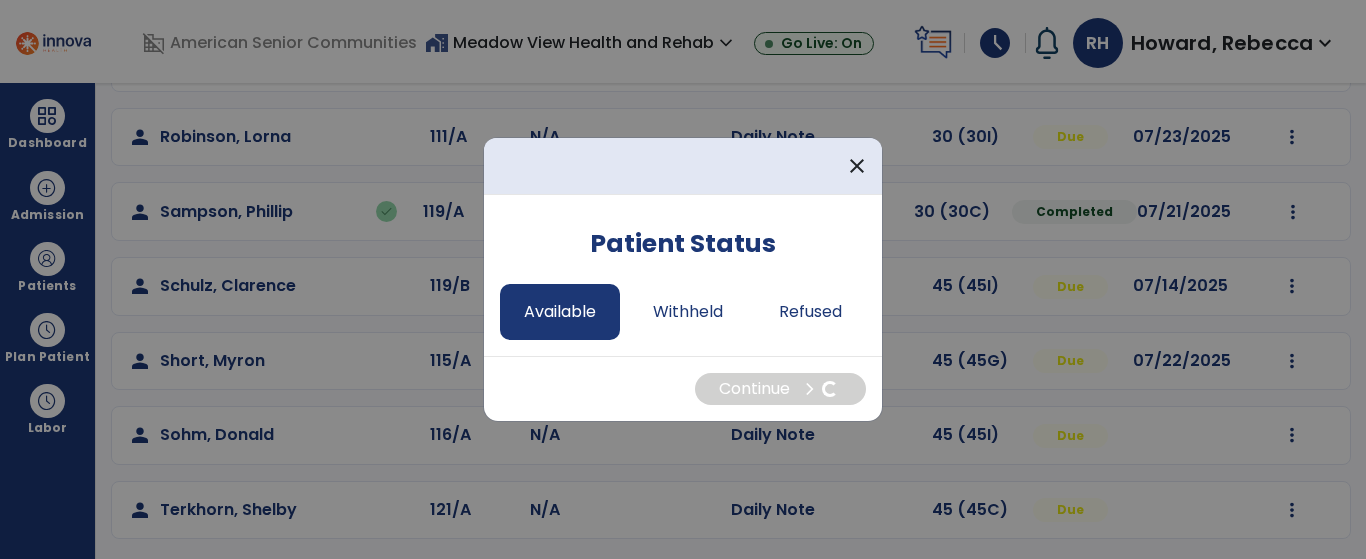 select on "*" 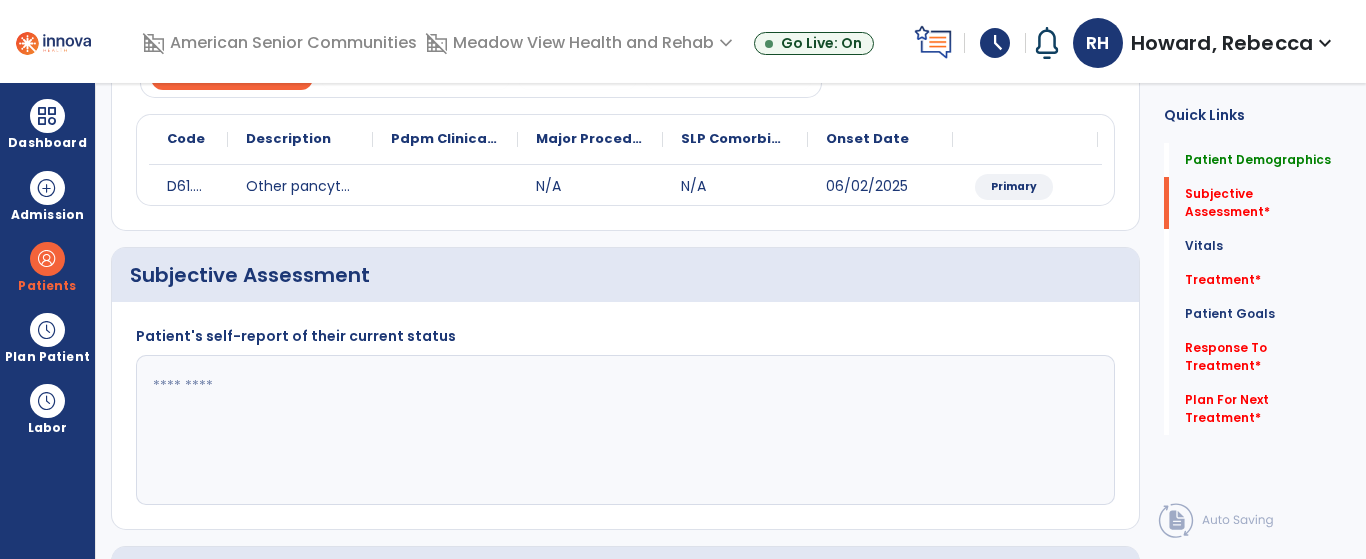 click 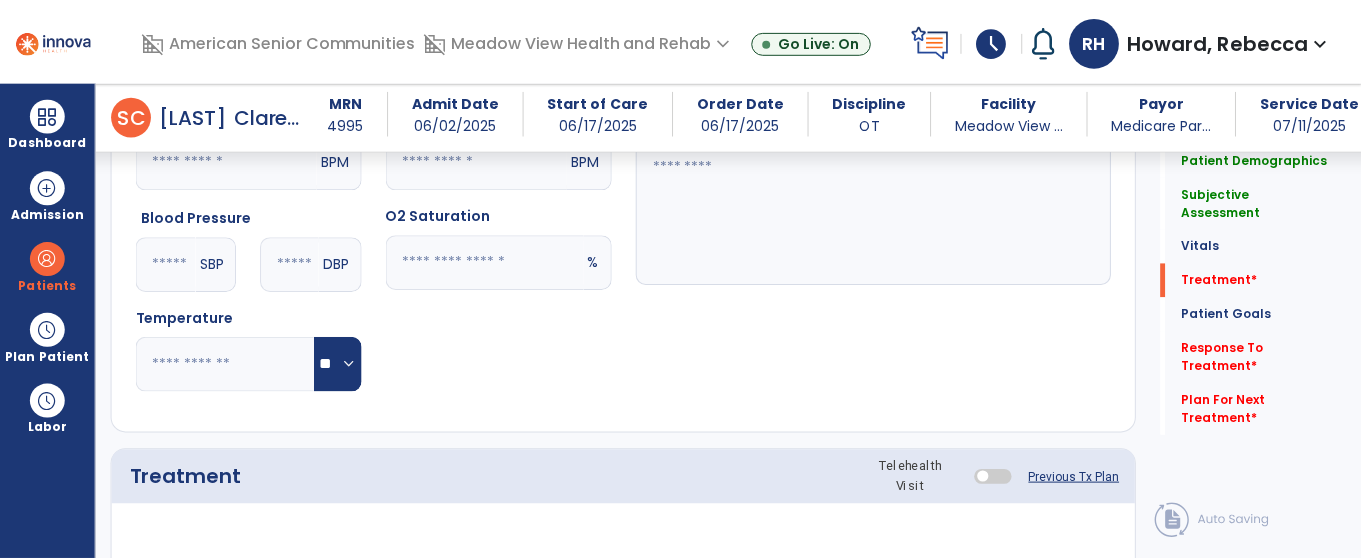 scroll, scrollTop: 1100, scrollLeft: 0, axis: vertical 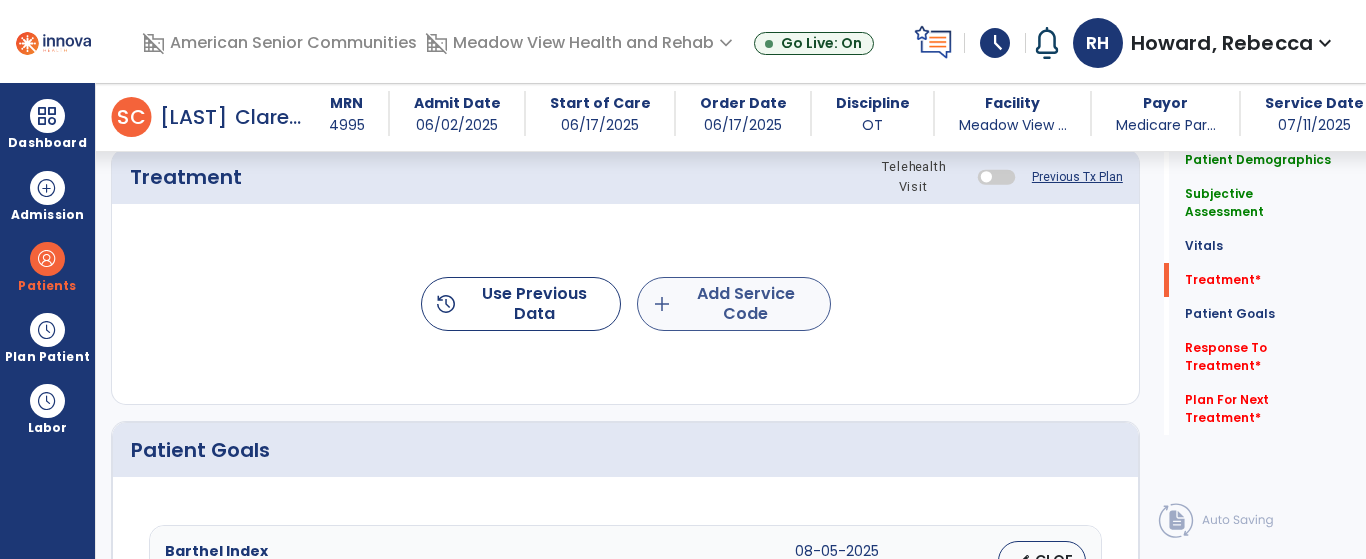 type on "****" 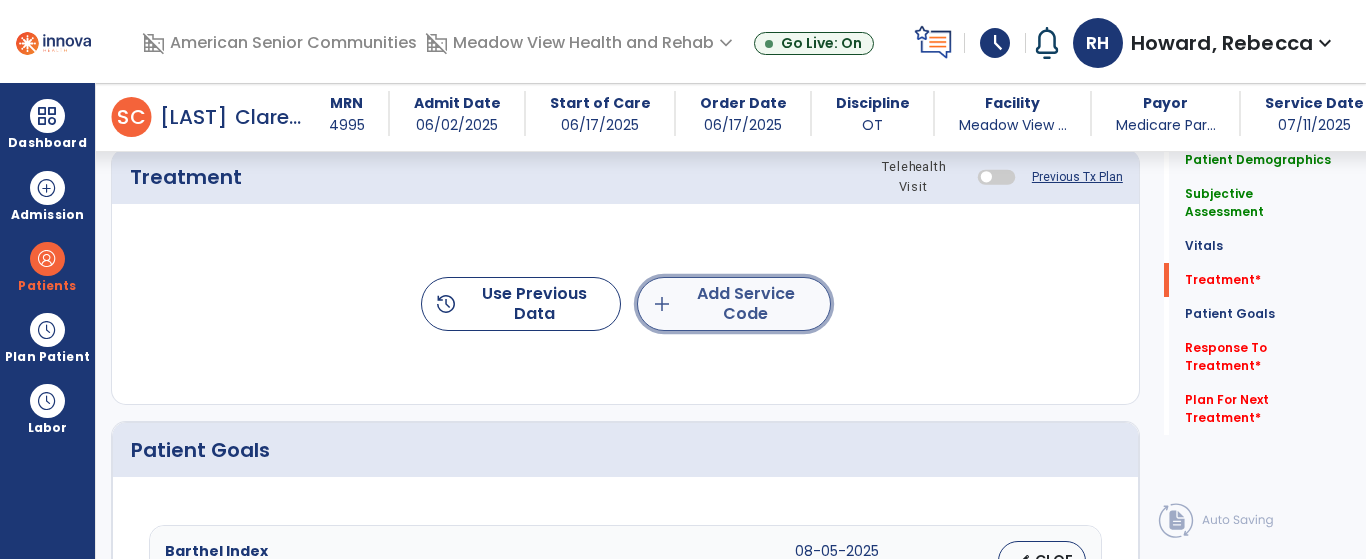 click on "add" 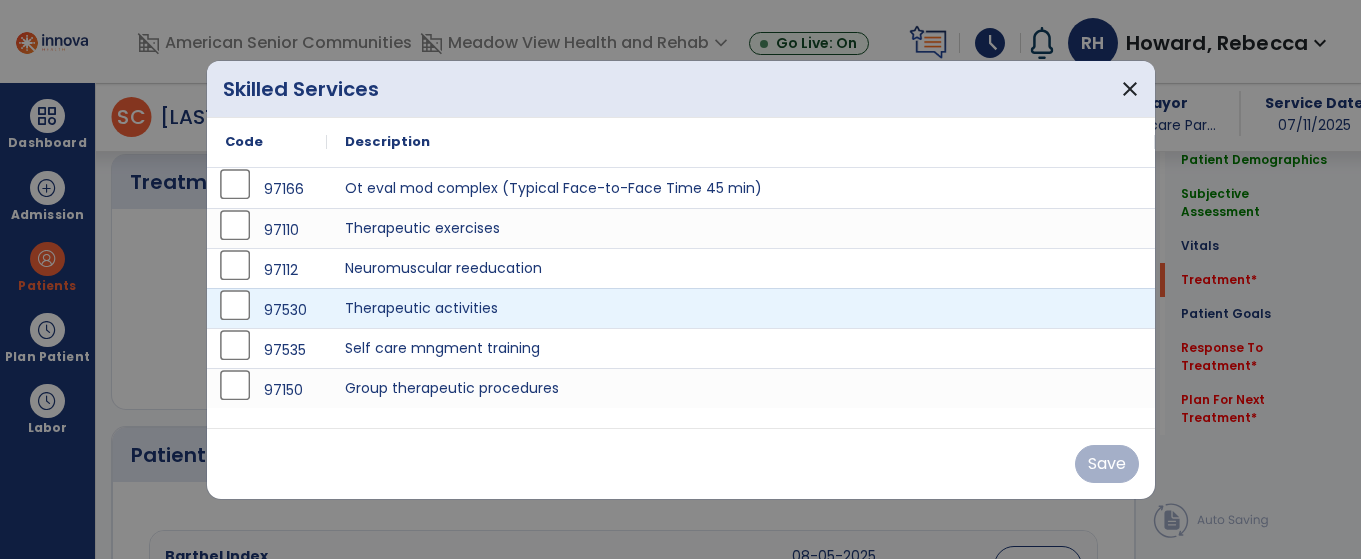 scroll, scrollTop: 1100, scrollLeft: 0, axis: vertical 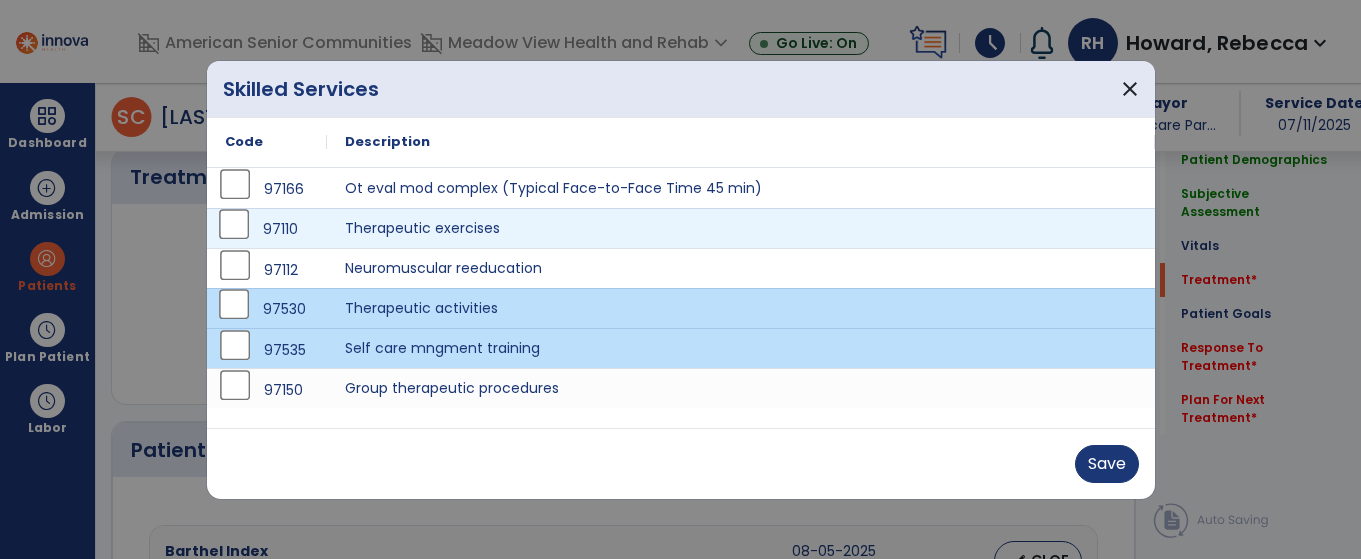 click on "97110" at bounding box center (267, 229) 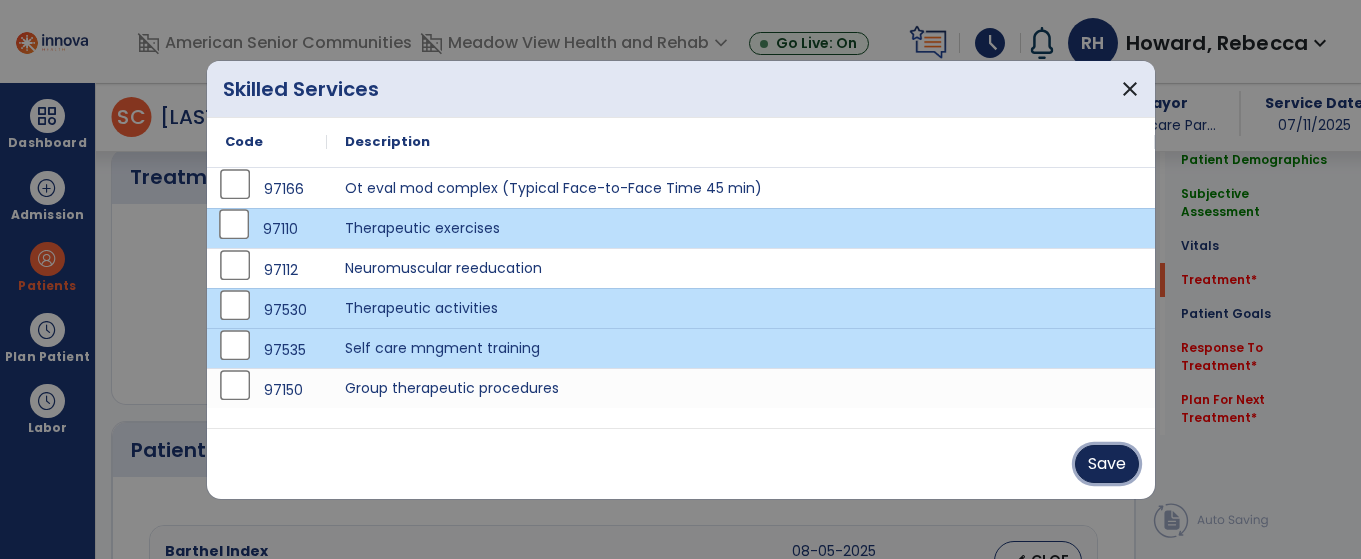 click on "Save" at bounding box center (1107, 464) 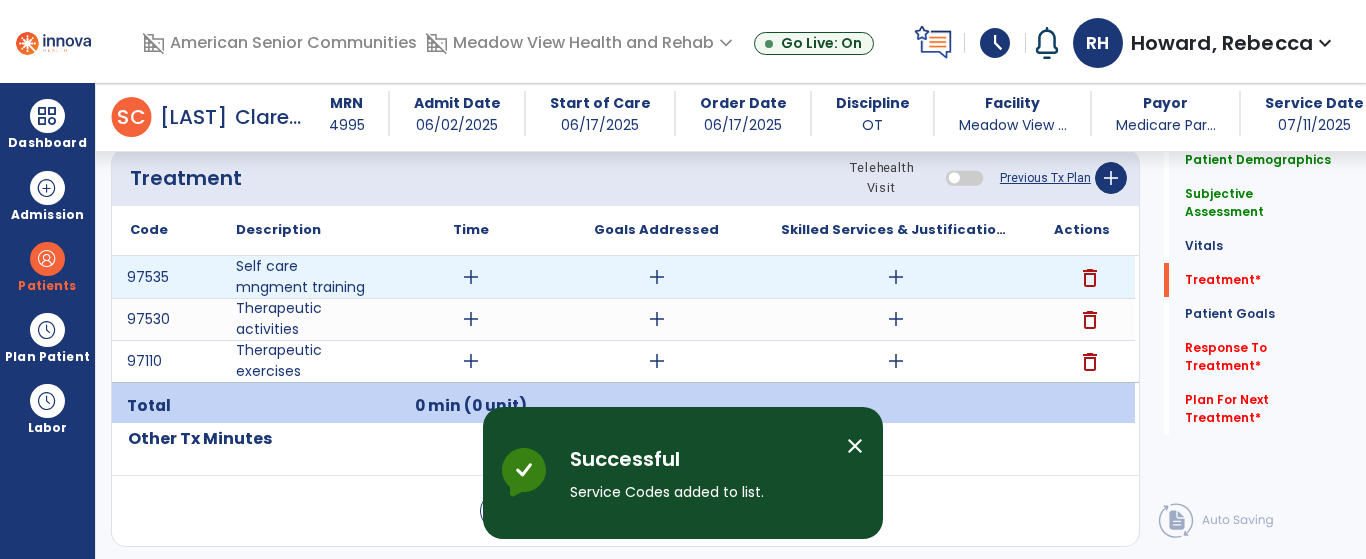click on "add" at bounding box center (471, 277) 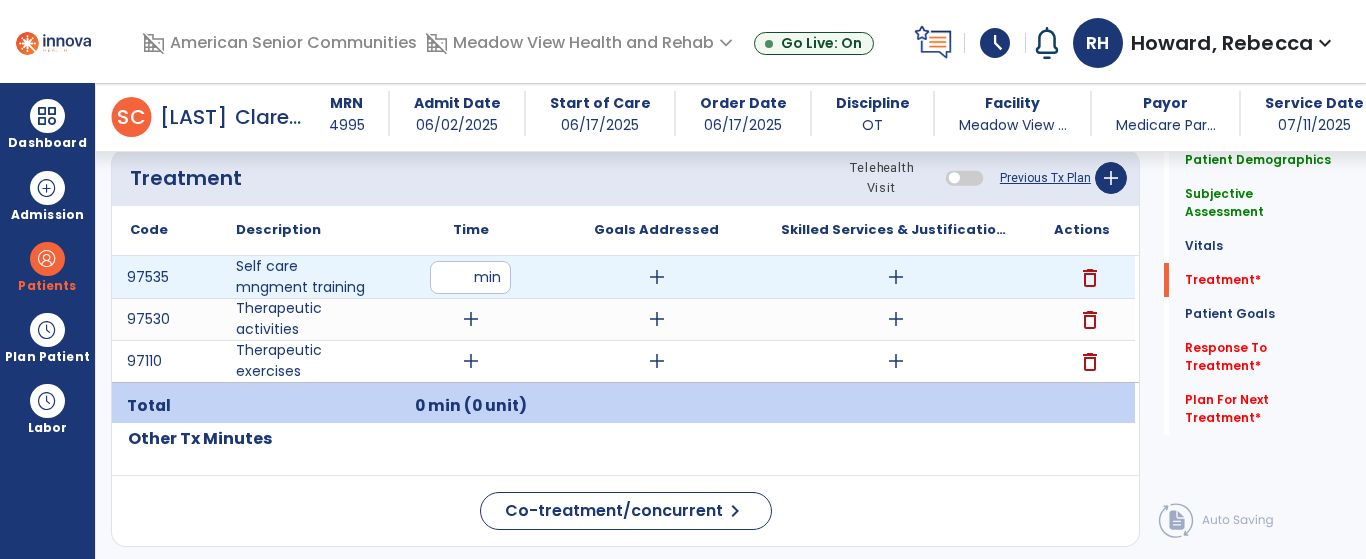 type on "**" 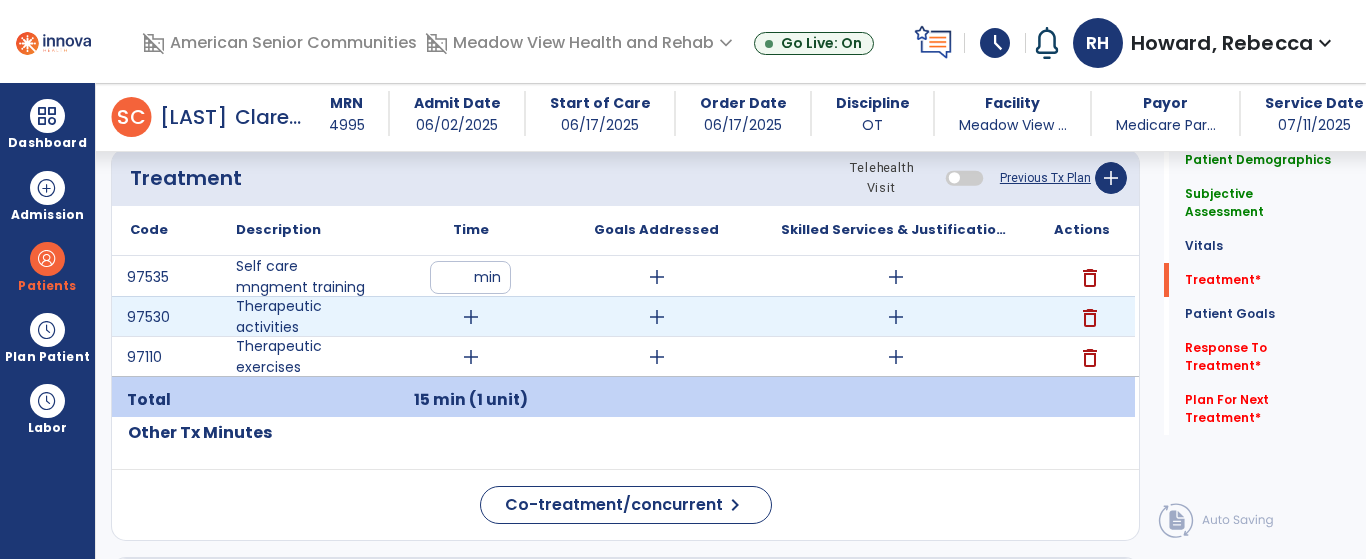click on "add" at bounding box center [471, 317] 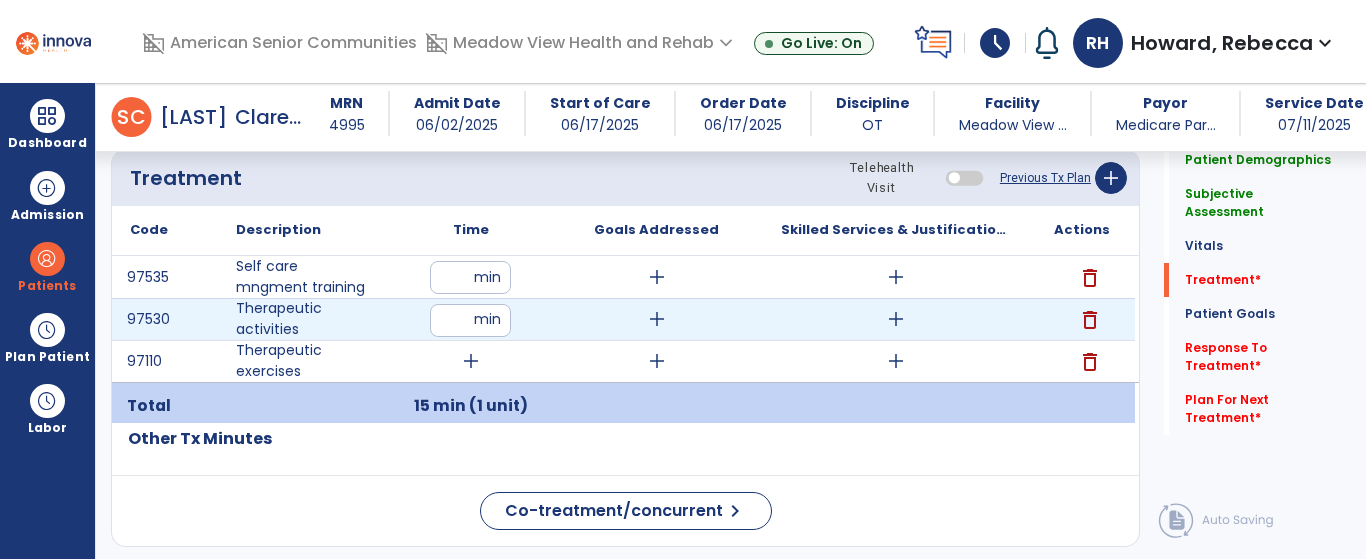 type on "**" 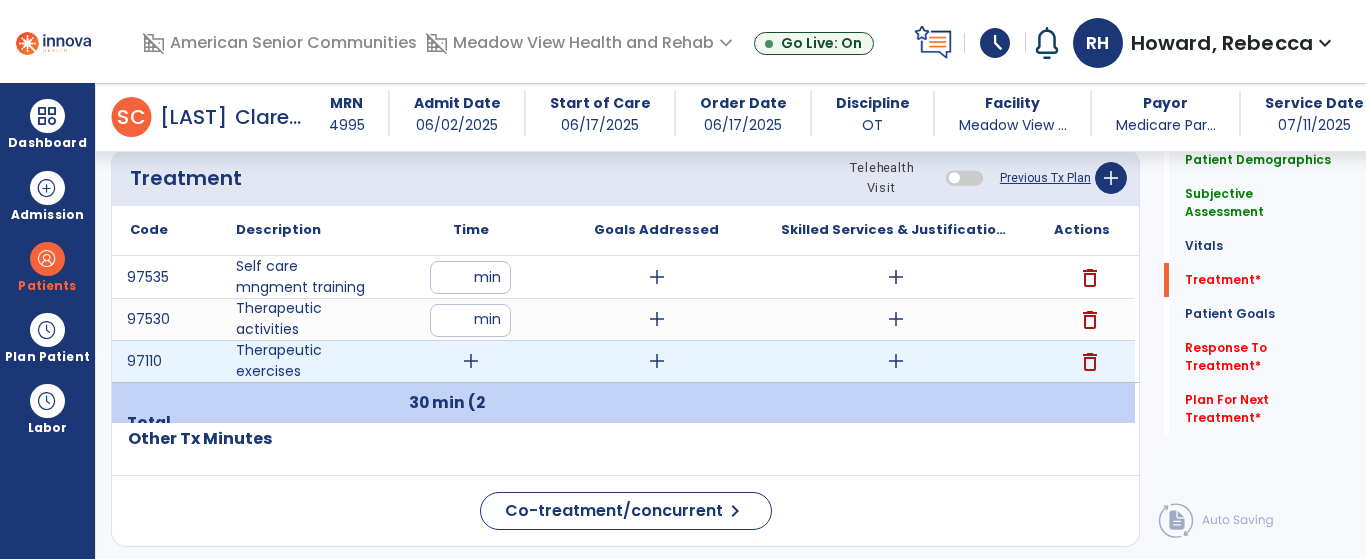 click on "add" at bounding box center (471, 361) 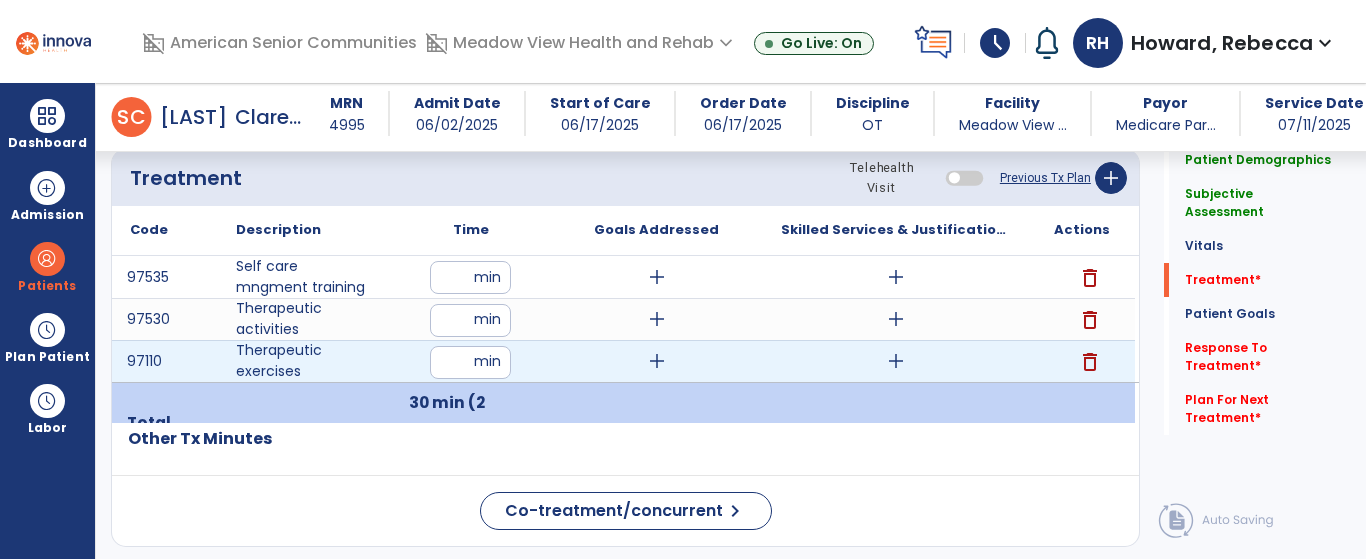 type on "**" 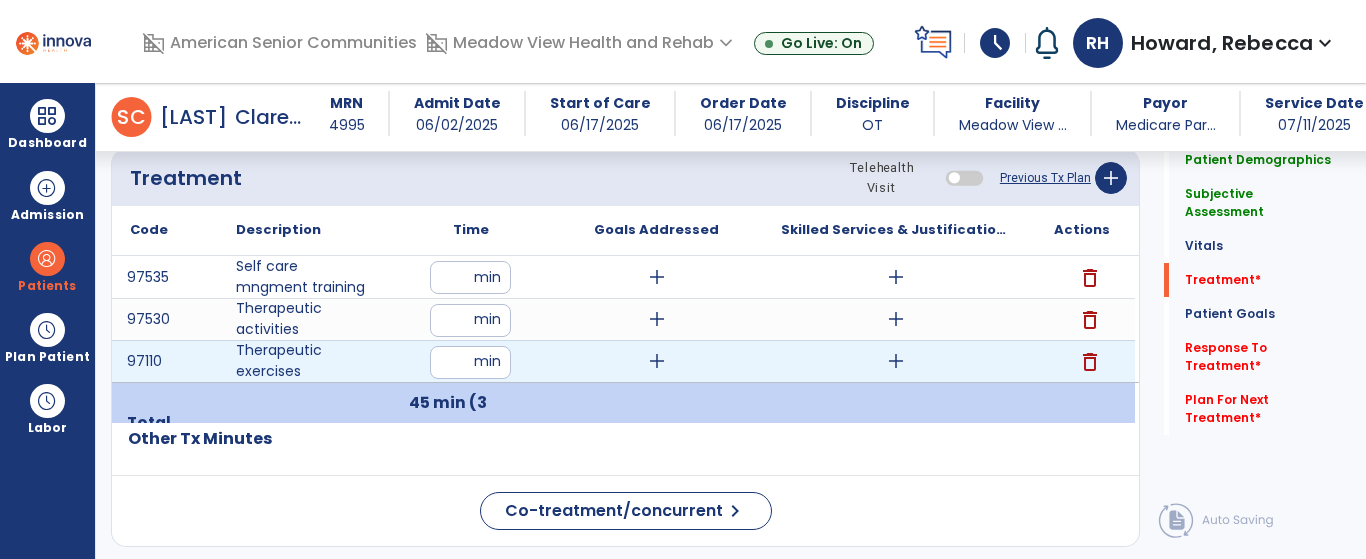 click on "add" at bounding box center (896, 361) 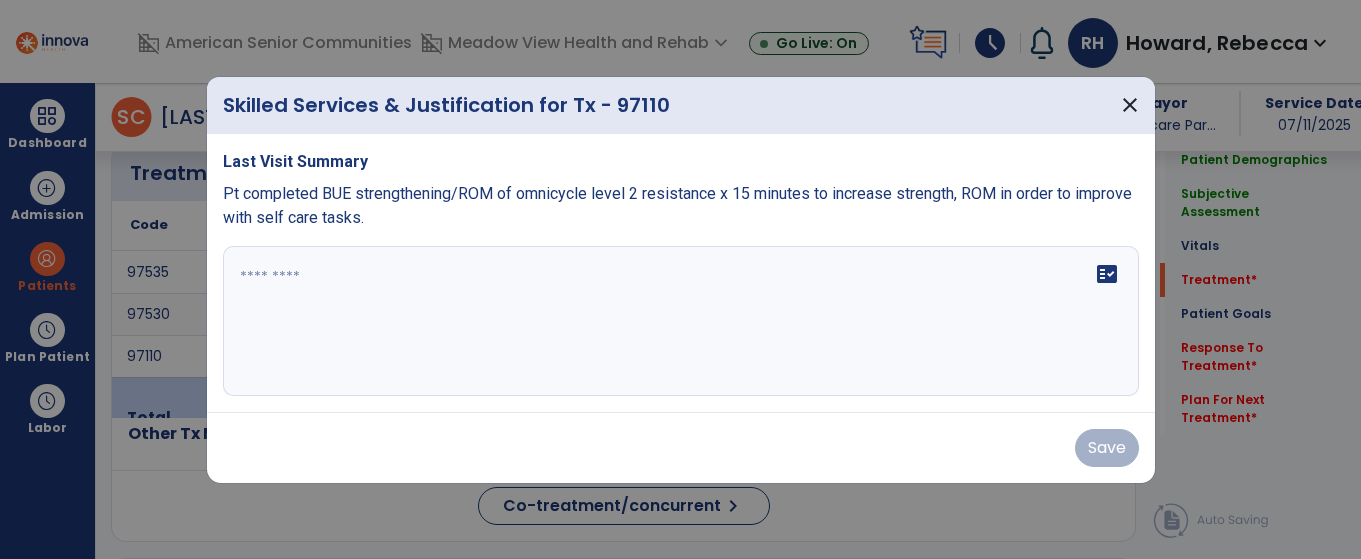 scroll, scrollTop: 1100, scrollLeft: 0, axis: vertical 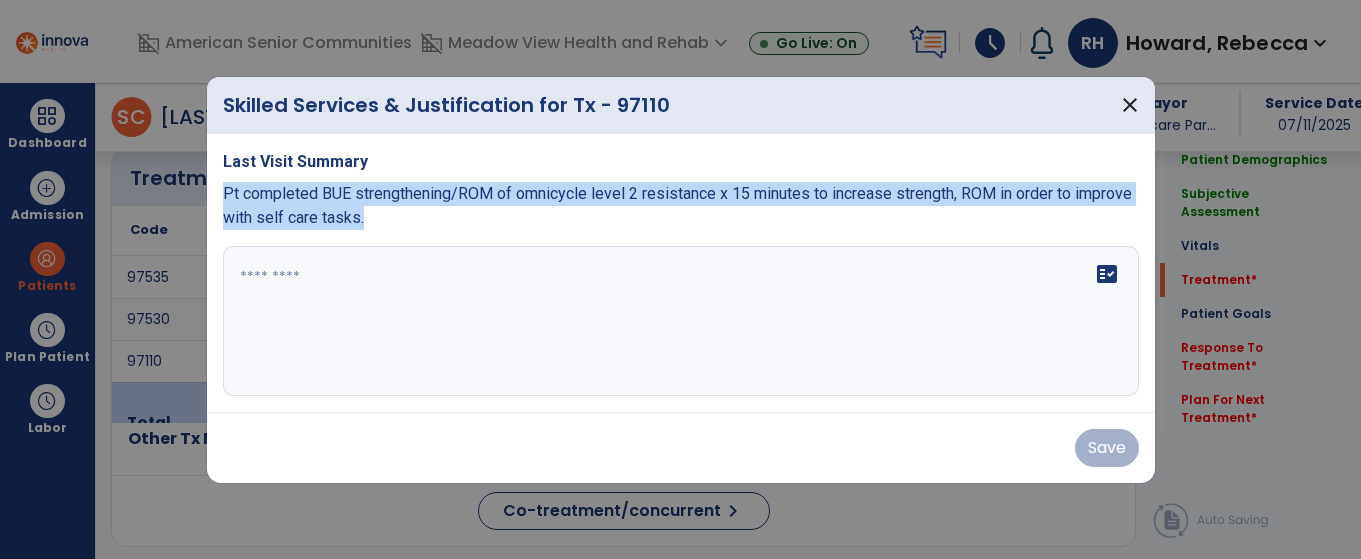 drag, startPoint x: 370, startPoint y: 215, endPoint x: 225, endPoint y: 198, distance: 145.99315 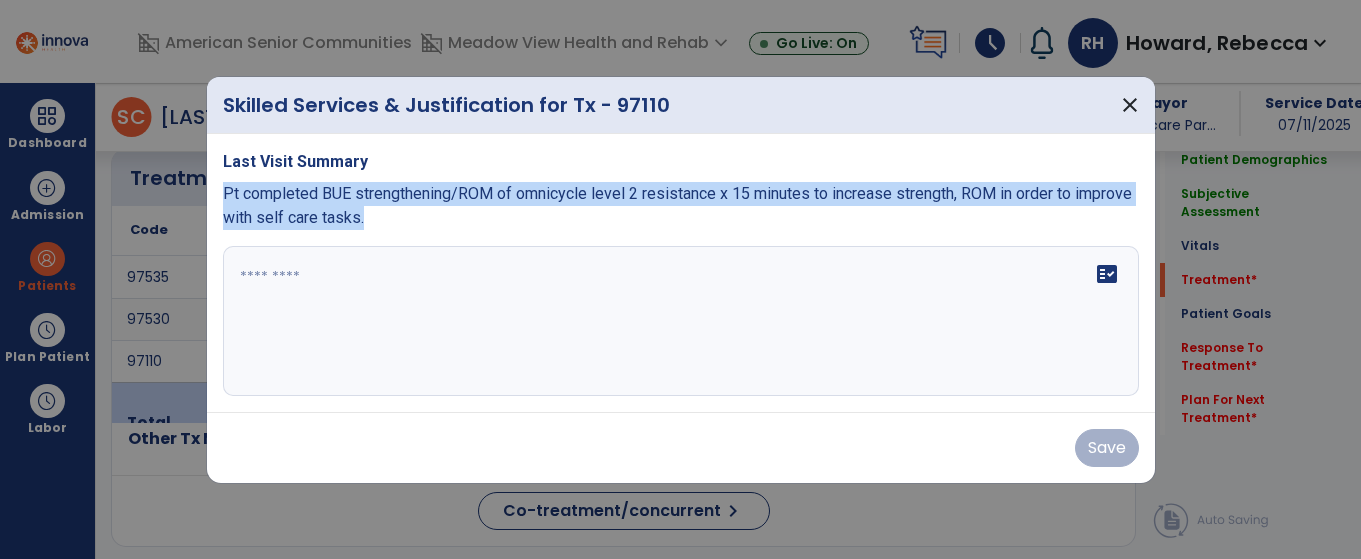 click on "Pt completed BUE strengthening/ROM of omnicycle level 2 resistance x 15 minutes to increase strength, ROM in order to improve with self care tasks." at bounding box center [681, 206] 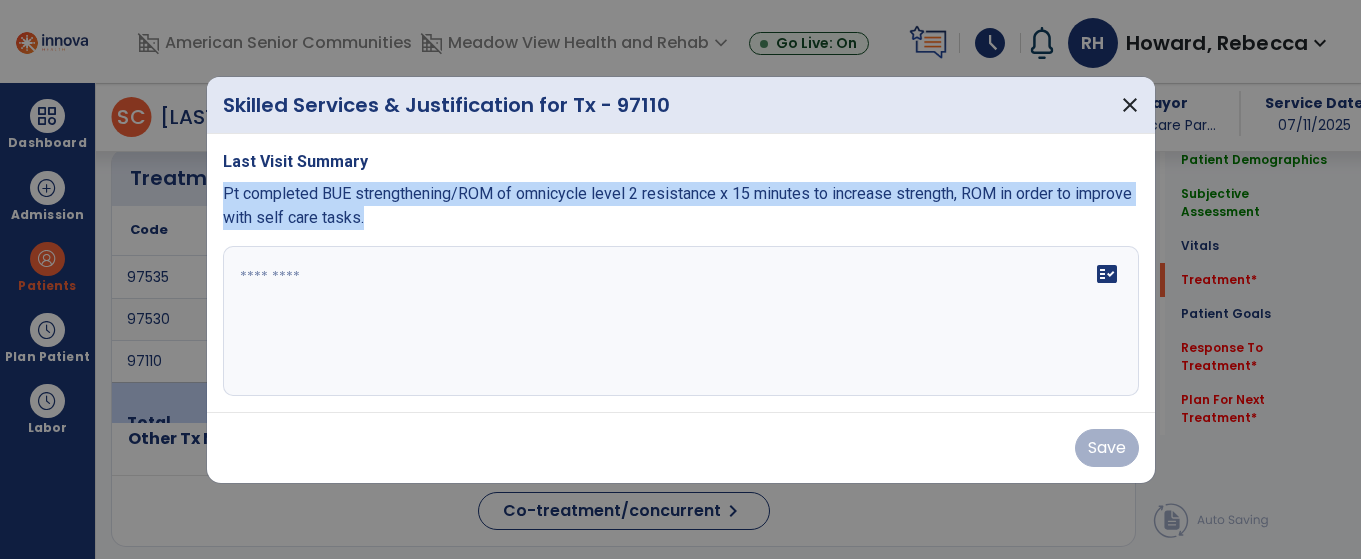 copy on "Pt completed BUE strengthening/ROM of omnicycle level 2 resistance x 15 minutes to increase strength, ROM in order to improve with self care tasks." 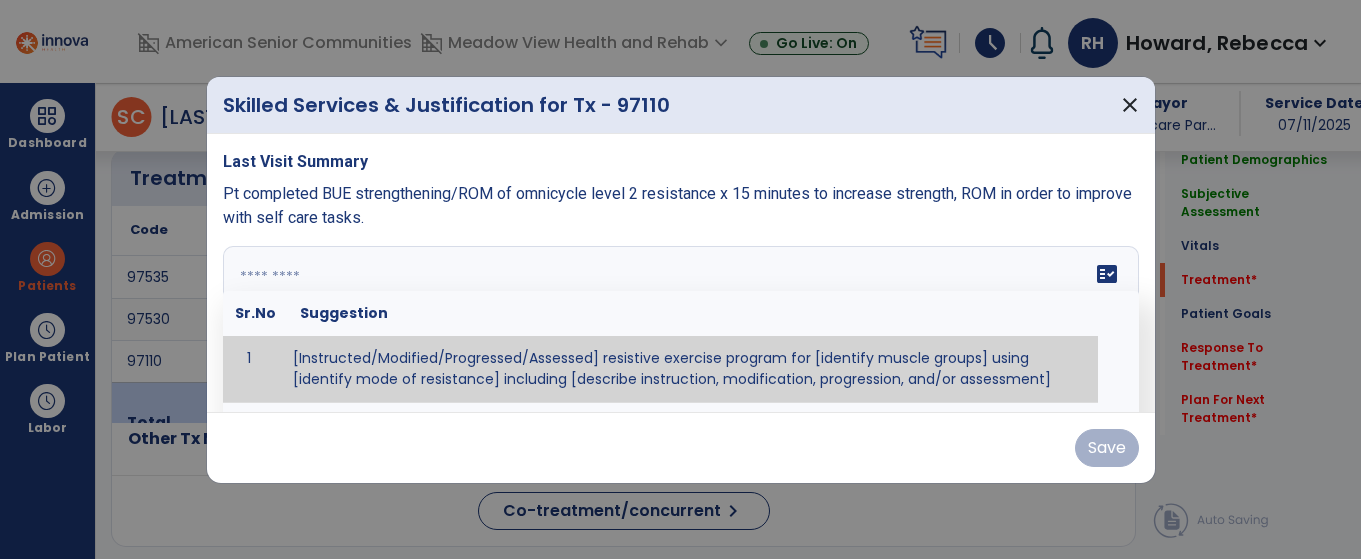 click at bounding box center (681, 321) 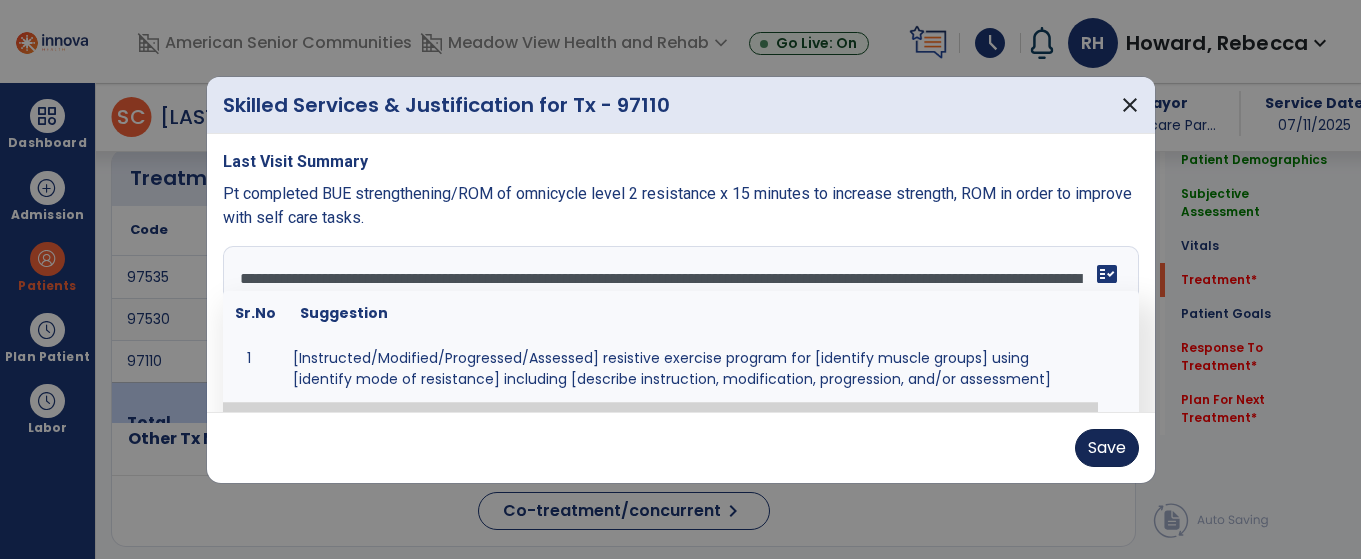 type on "**********" 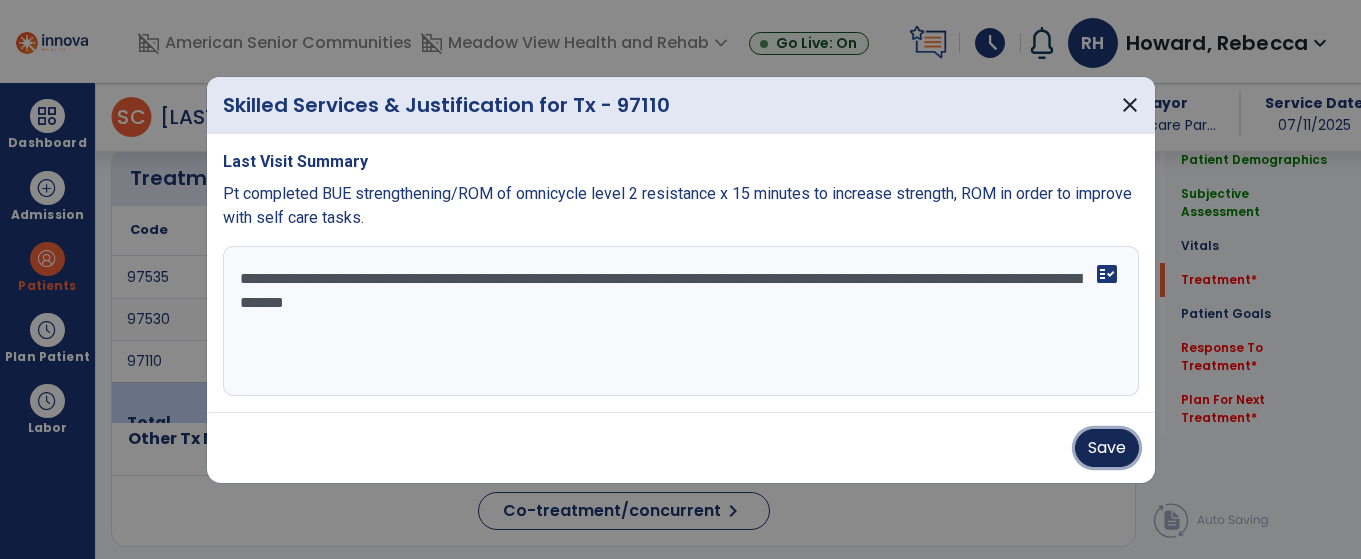 click on "Save" at bounding box center (1107, 448) 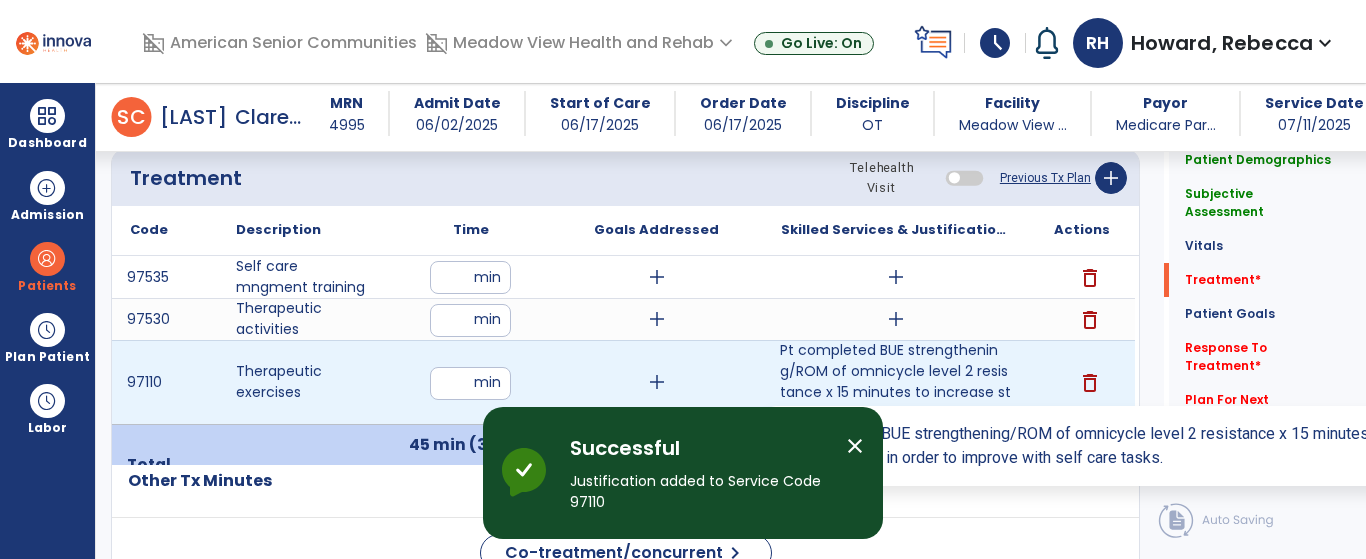 click on "Pt completed BUE strengthening/ROM of omnicycle level 2 resistance x 15 minutes to increase strength..." at bounding box center [896, 382] 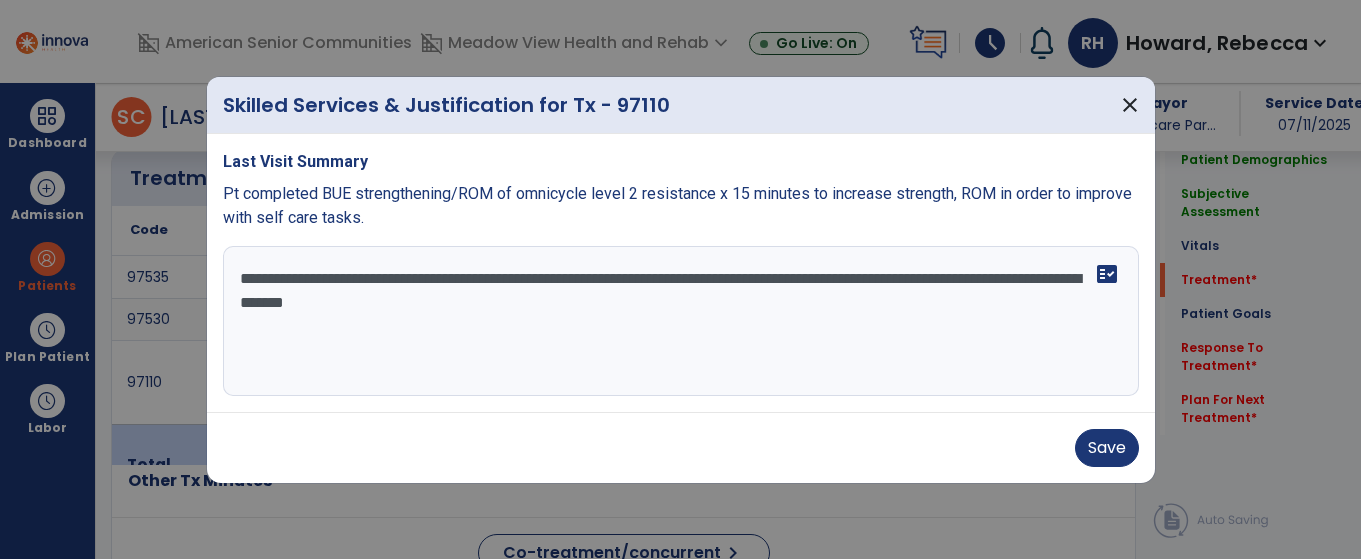 scroll, scrollTop: 1100, scrollLeft: 0, axis: vertical 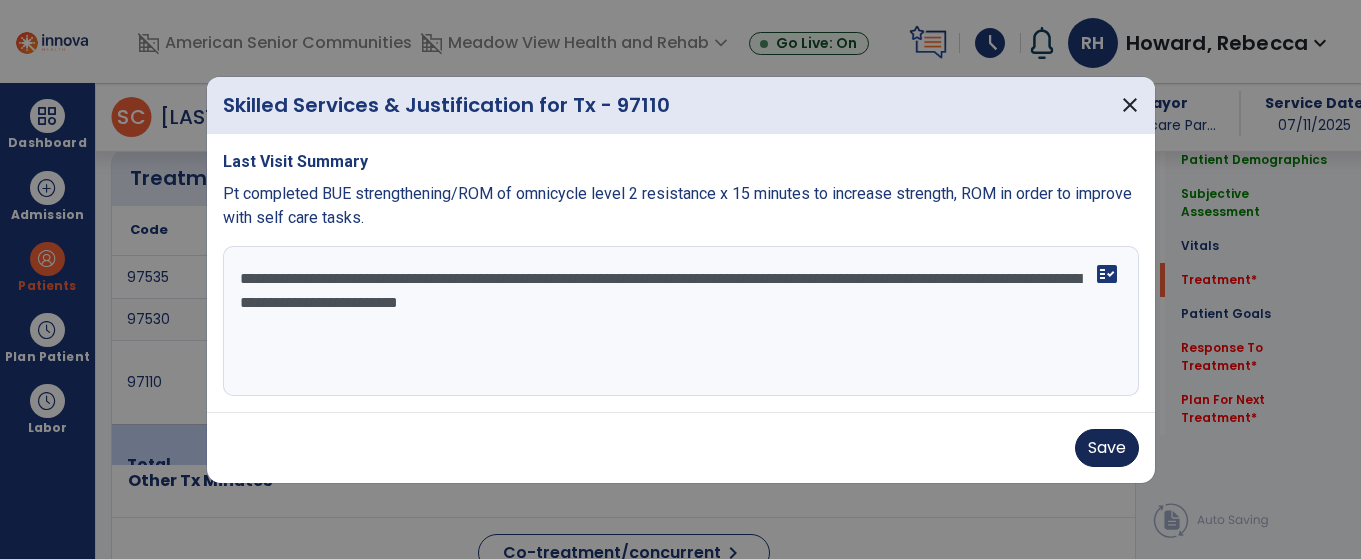 type on "**********" 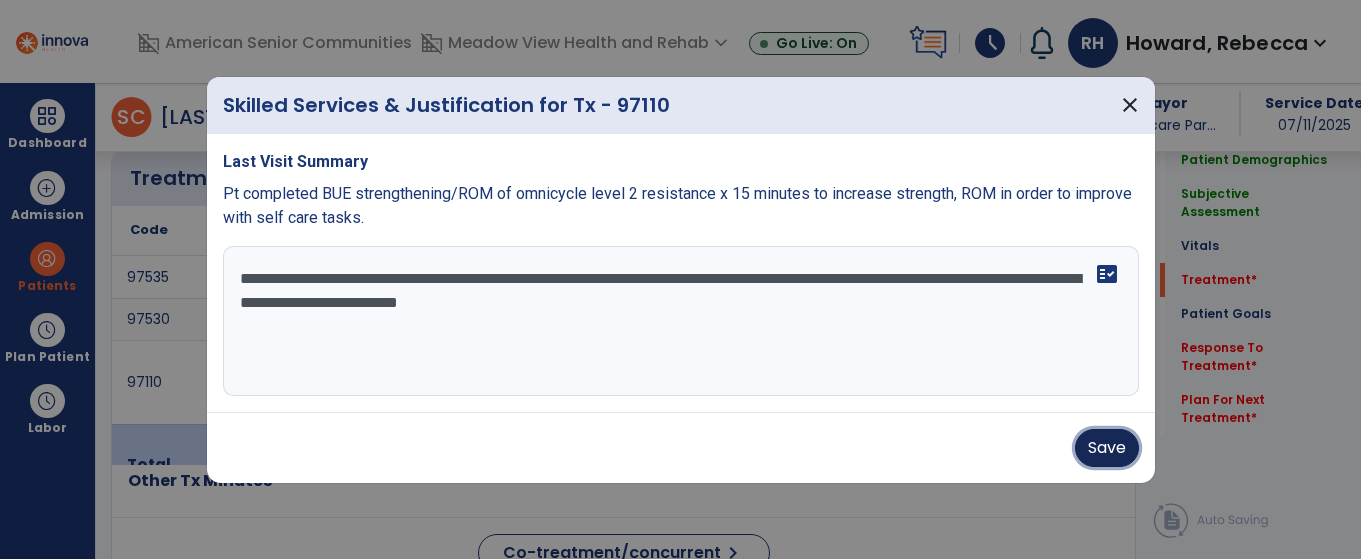 click on "Save" at bounding box center (1107, 448) 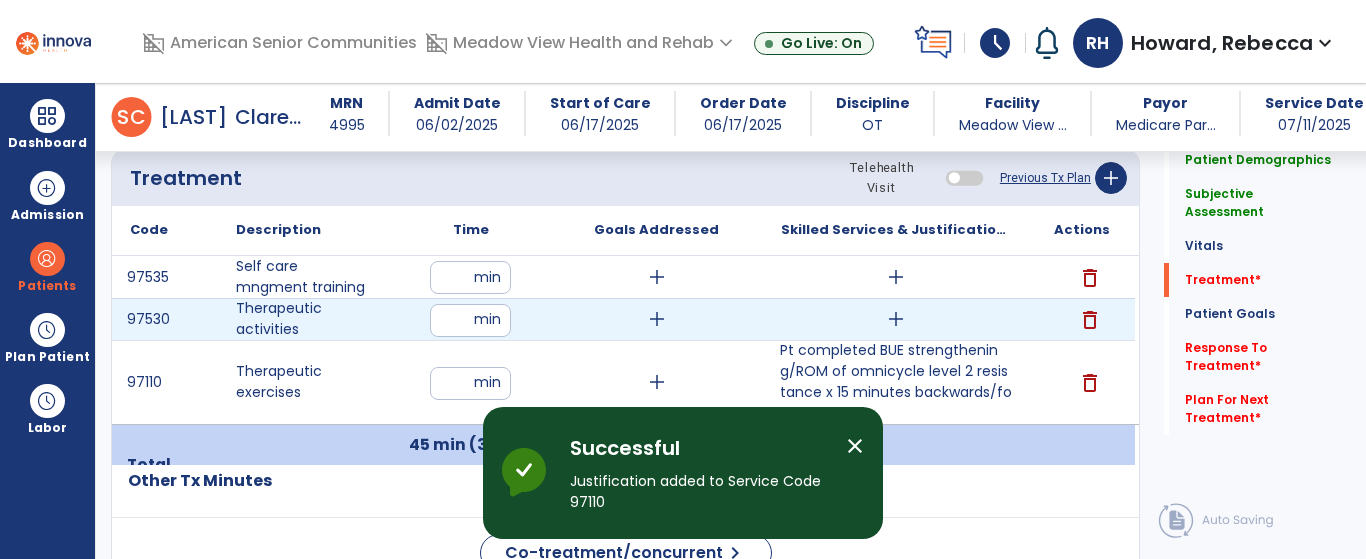 click on "add" at bounding box center (896, 319) 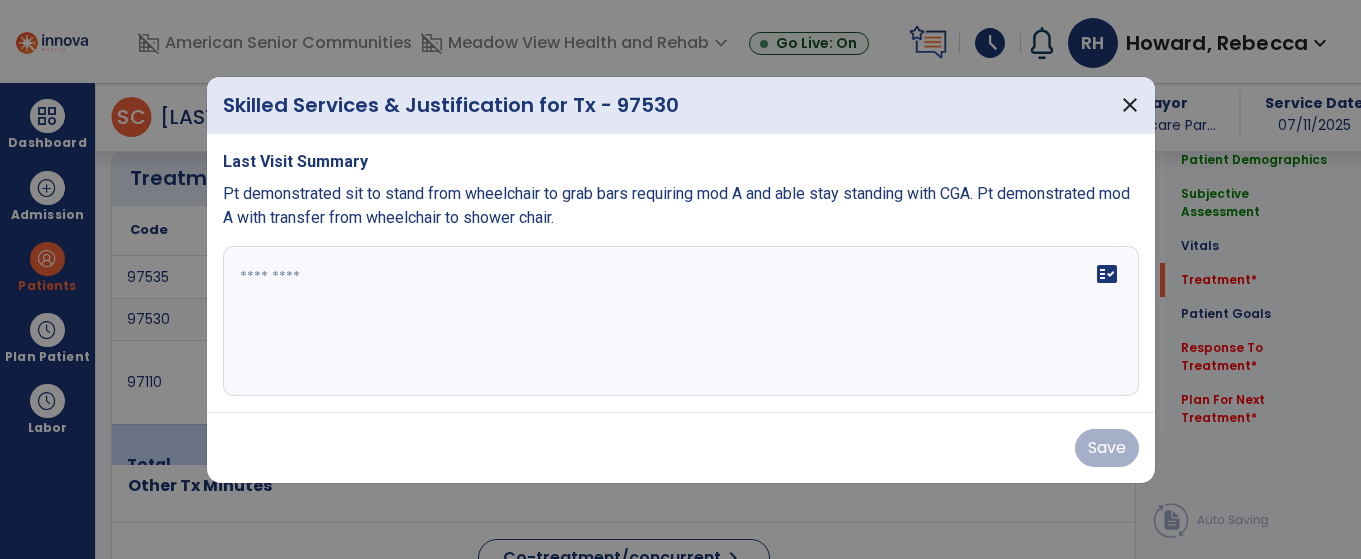 scroll, scrollTop: 1100, scrollLeft: 0, axis: vertical 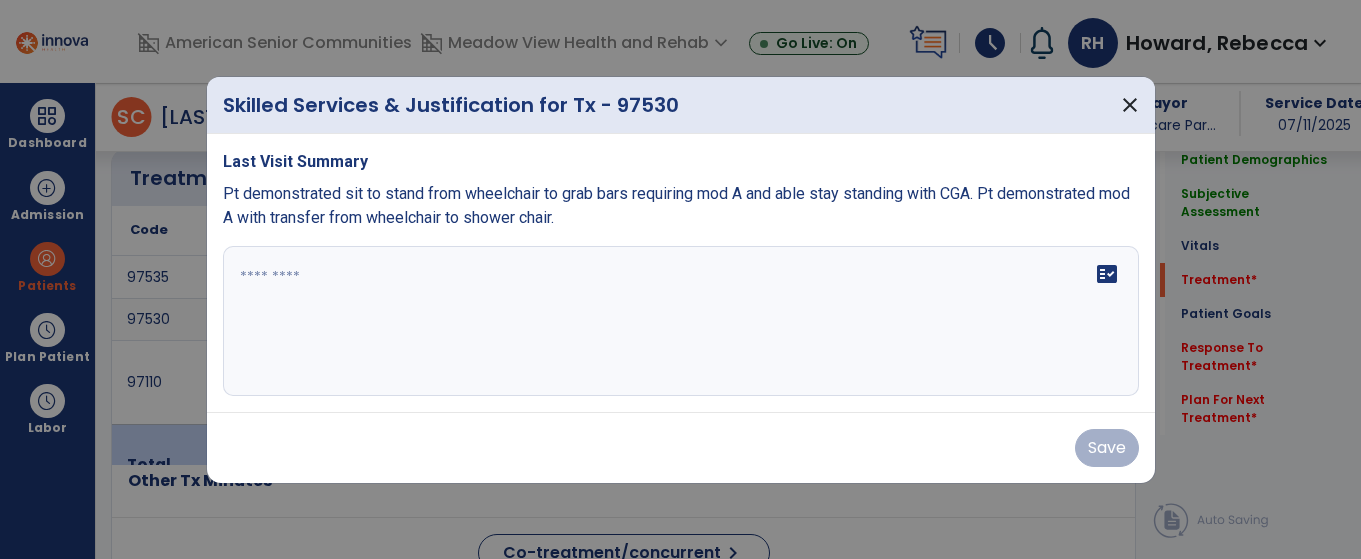 click on "fact_check" at bounding box center (681, 321) 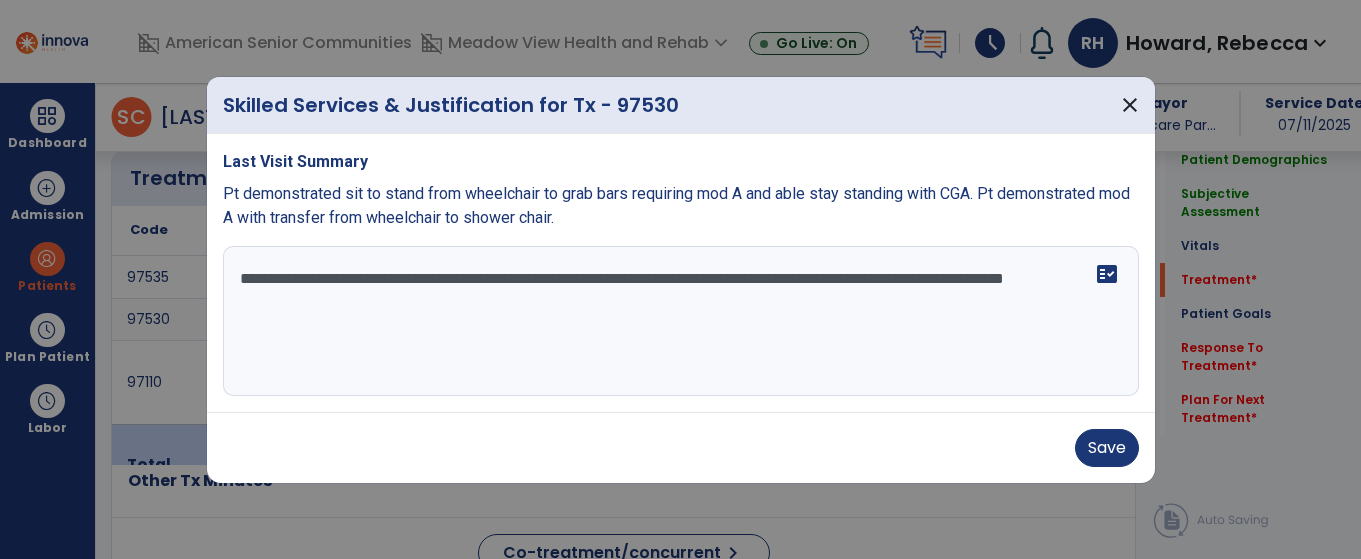 click on "**********" at bounding box center (681, 321) 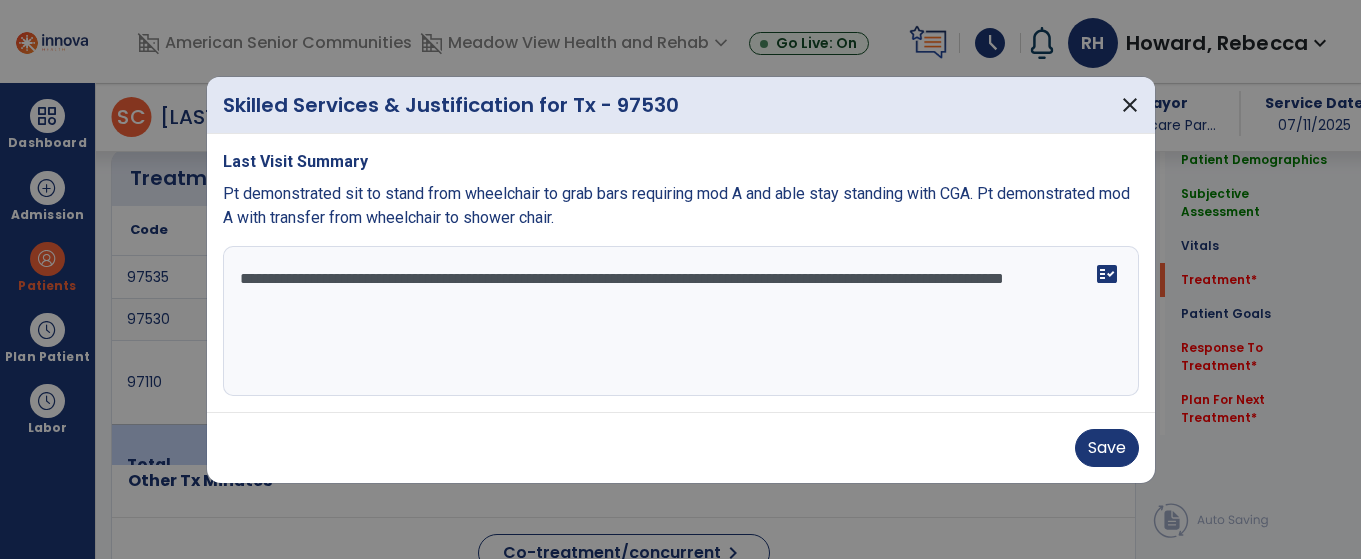 click on "**********" at bounding box center (681, 321) 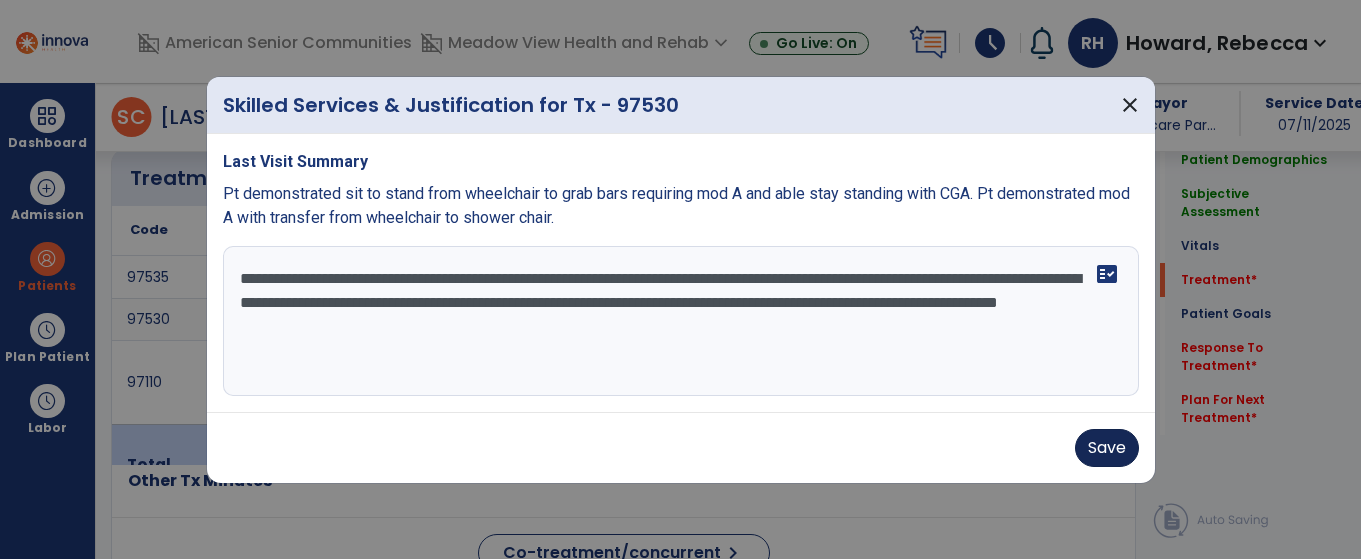 type on "**********" 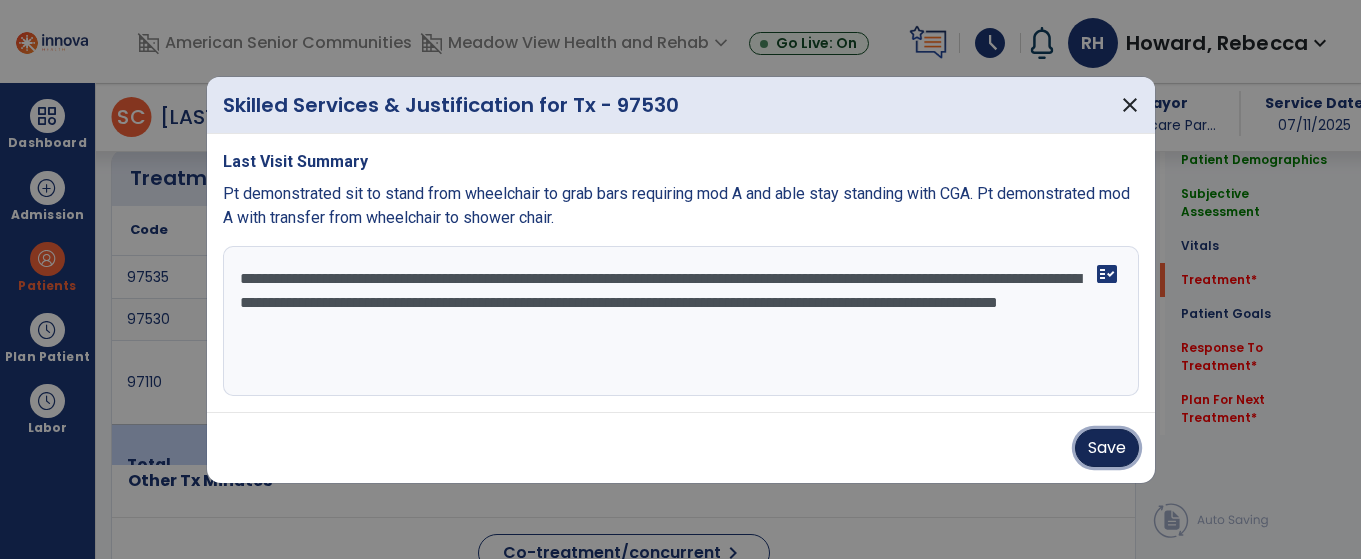 click on "Save" at bounding box center (1107, 448) 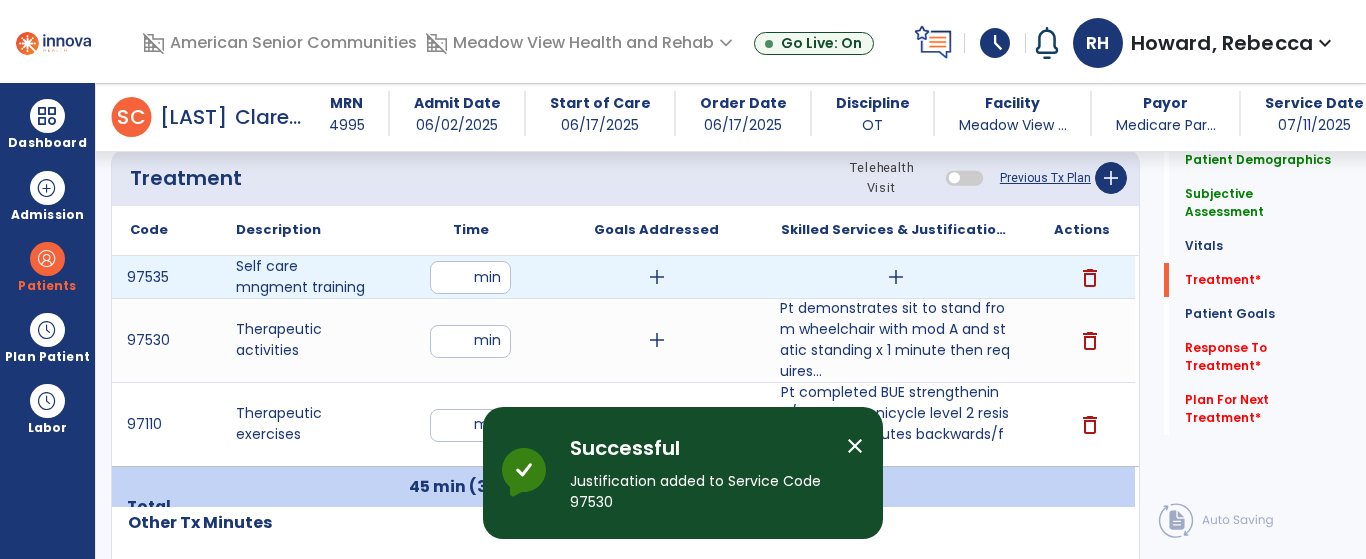 click on "add" at bounding box center [896, 277] 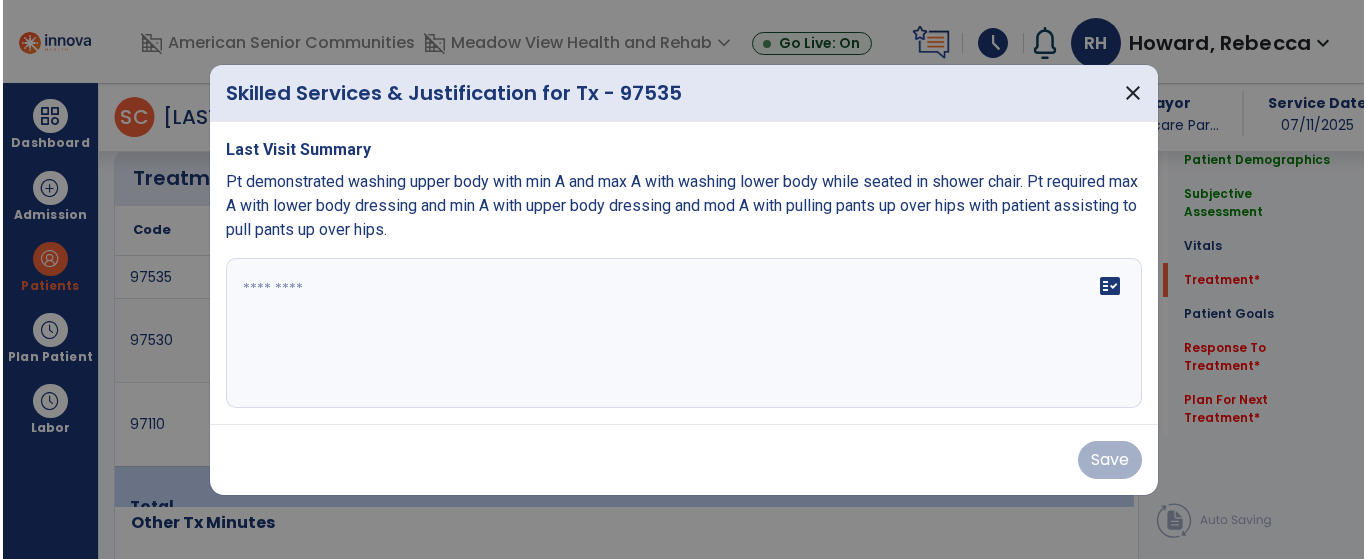 scroll, scrollTop: 1100, scrollLeft: 0, axis: vertical 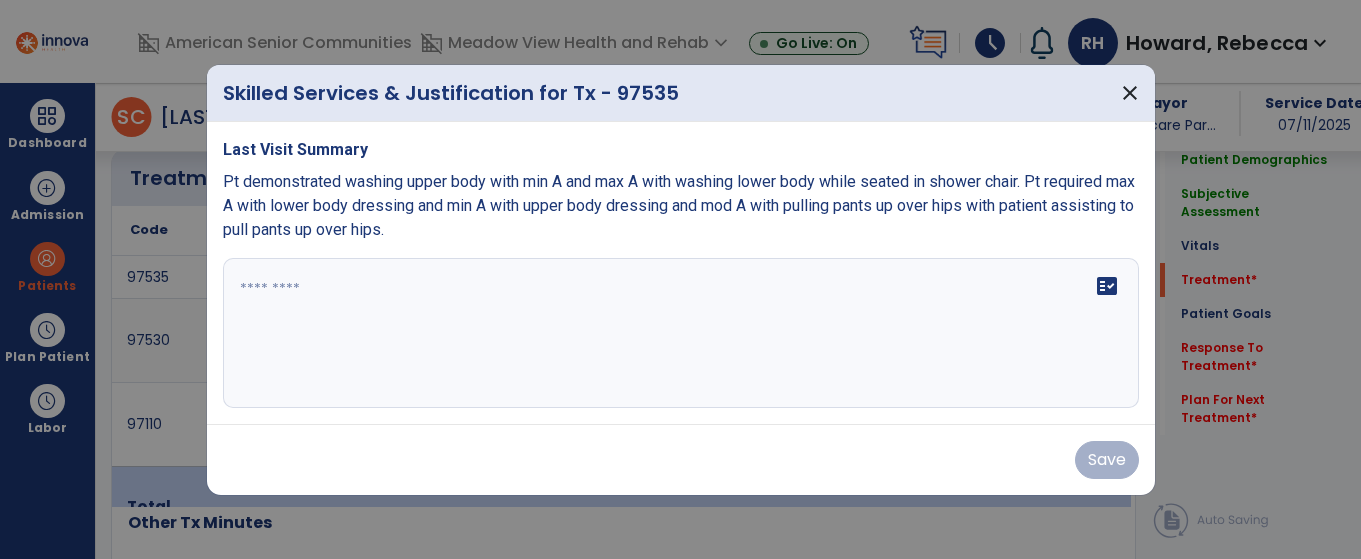 click on "fact_check" at bounding box center [681, 333] 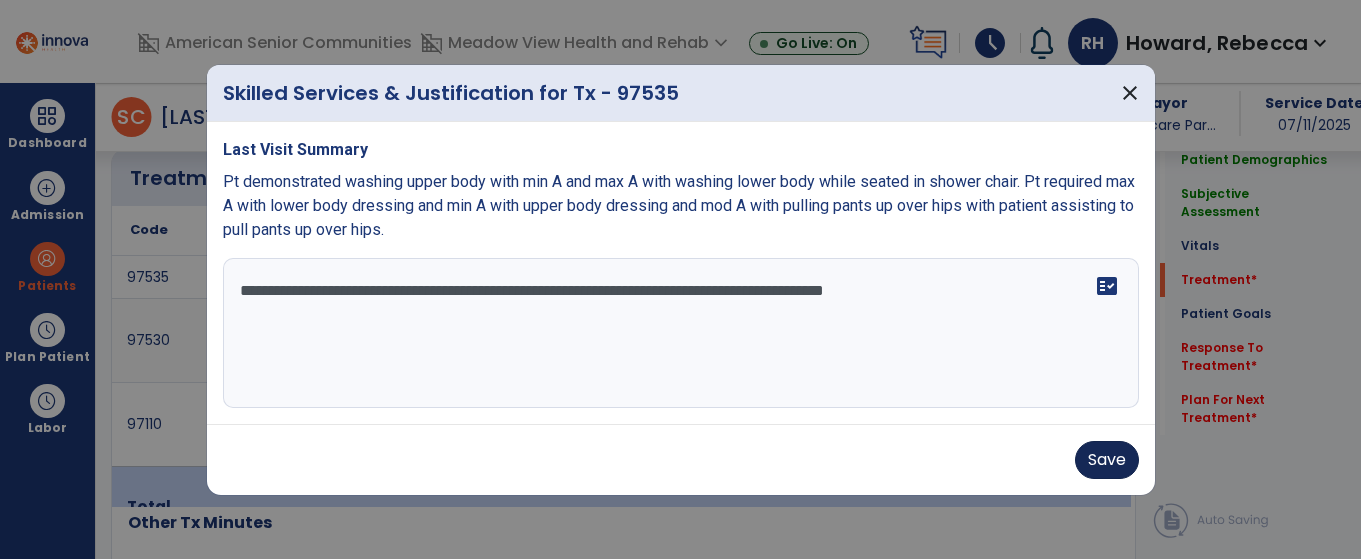 type on "**********" 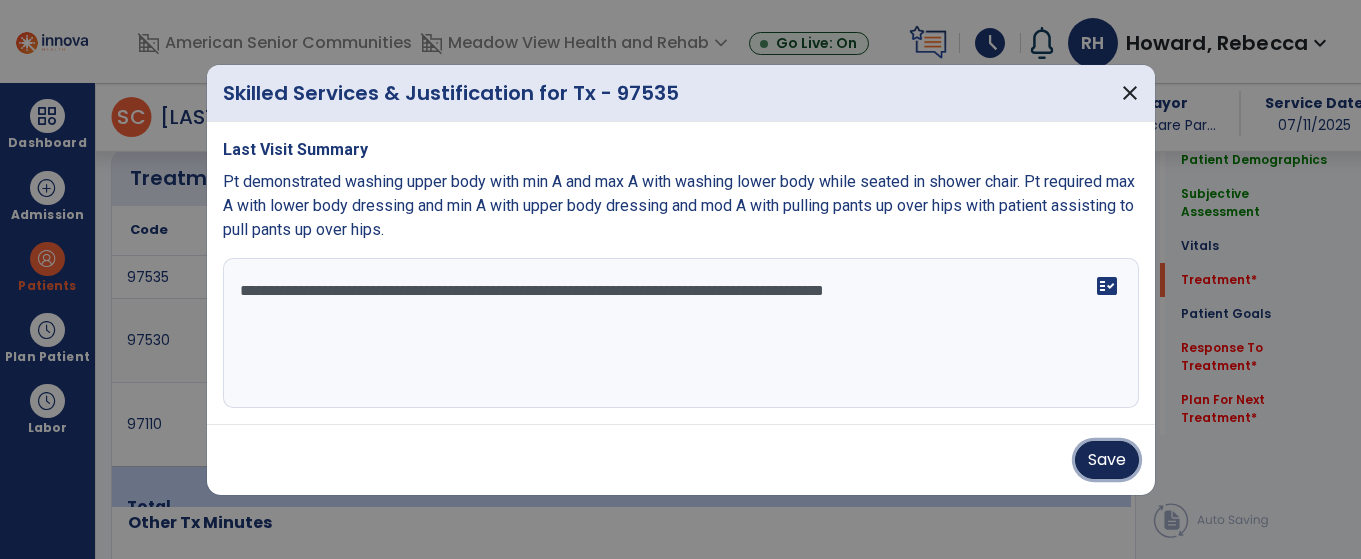 click on "Save" at bounding box center (1107, 460) 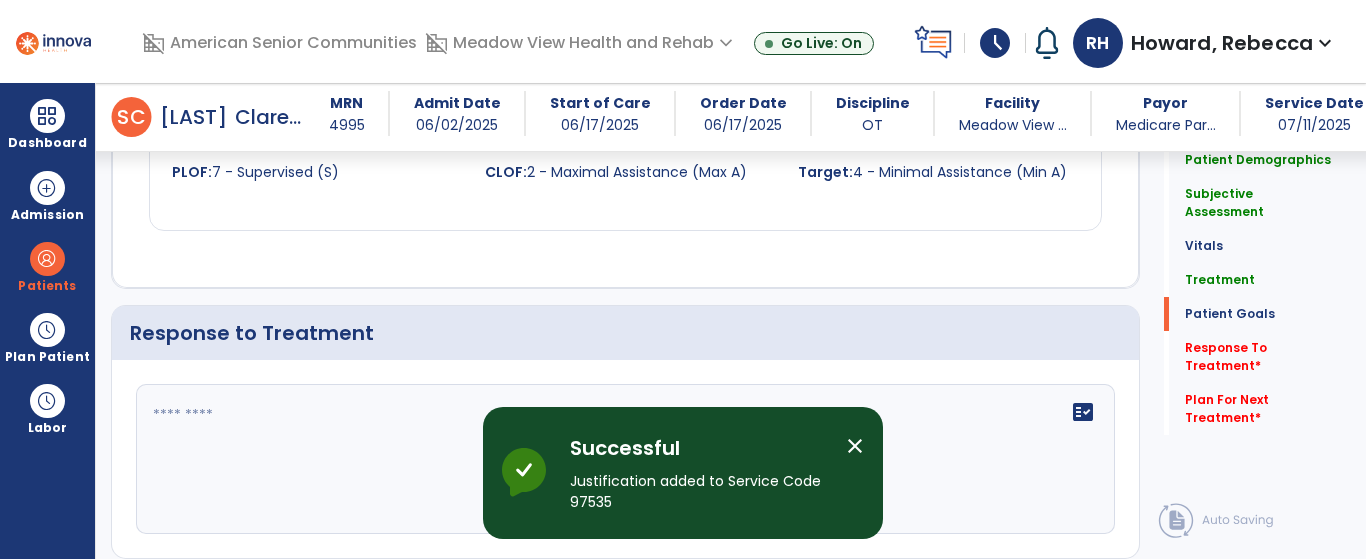 scroll, scrollTop: 2300, scrollLeft: 0, axis: vertical 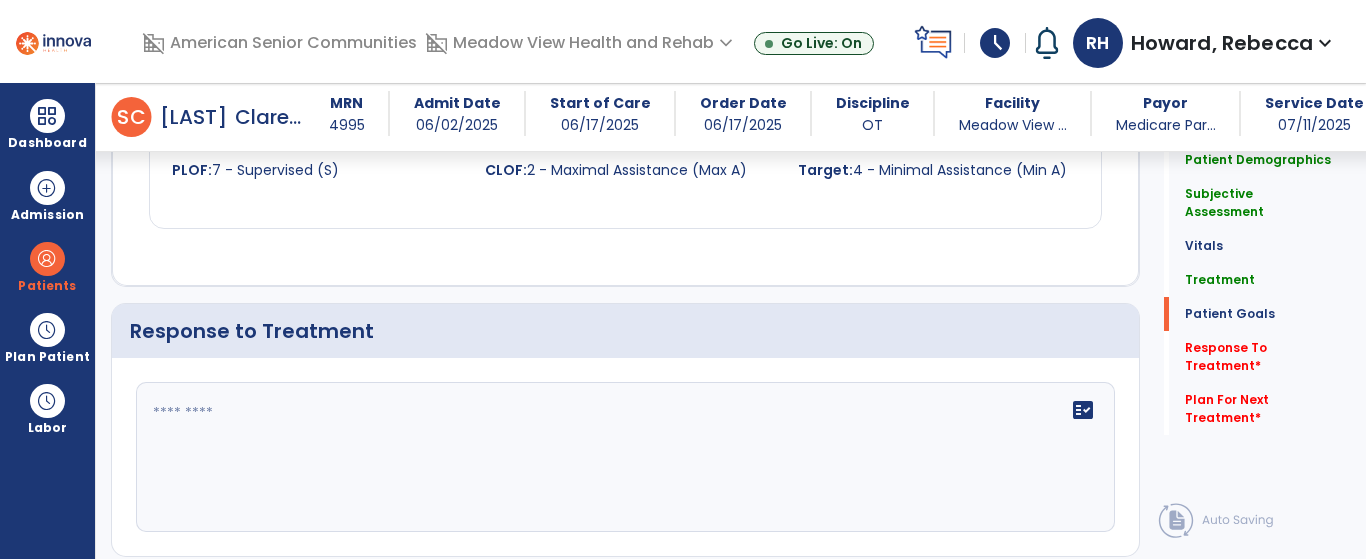 click 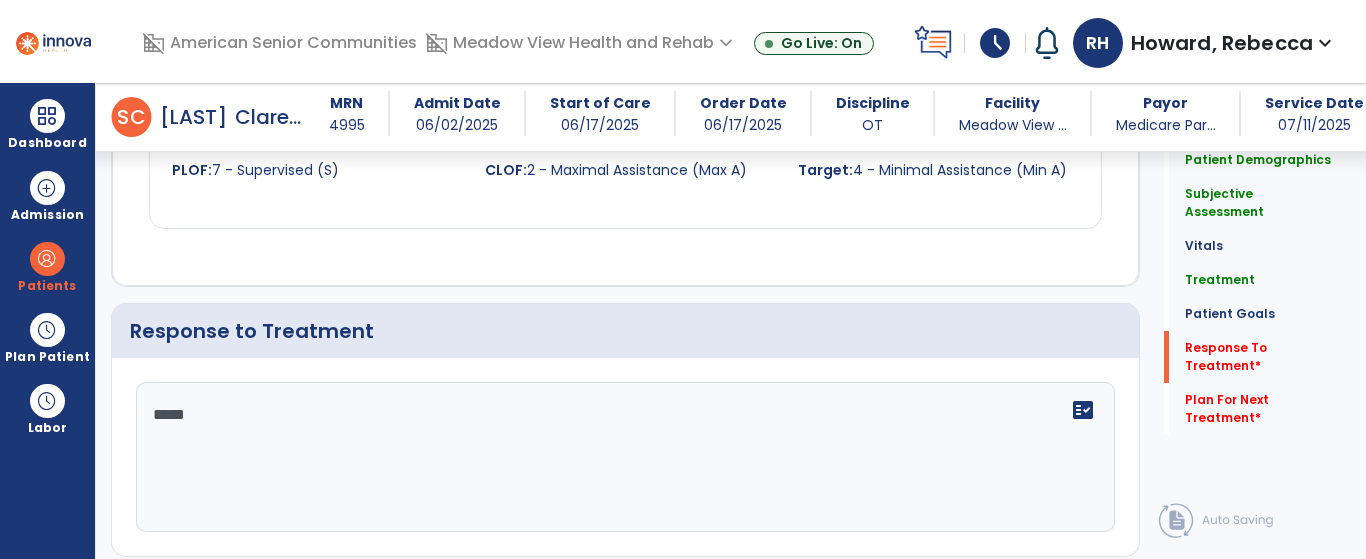 scroll, scrollTop: 2614, scrollLeft: 0, axis: vertical 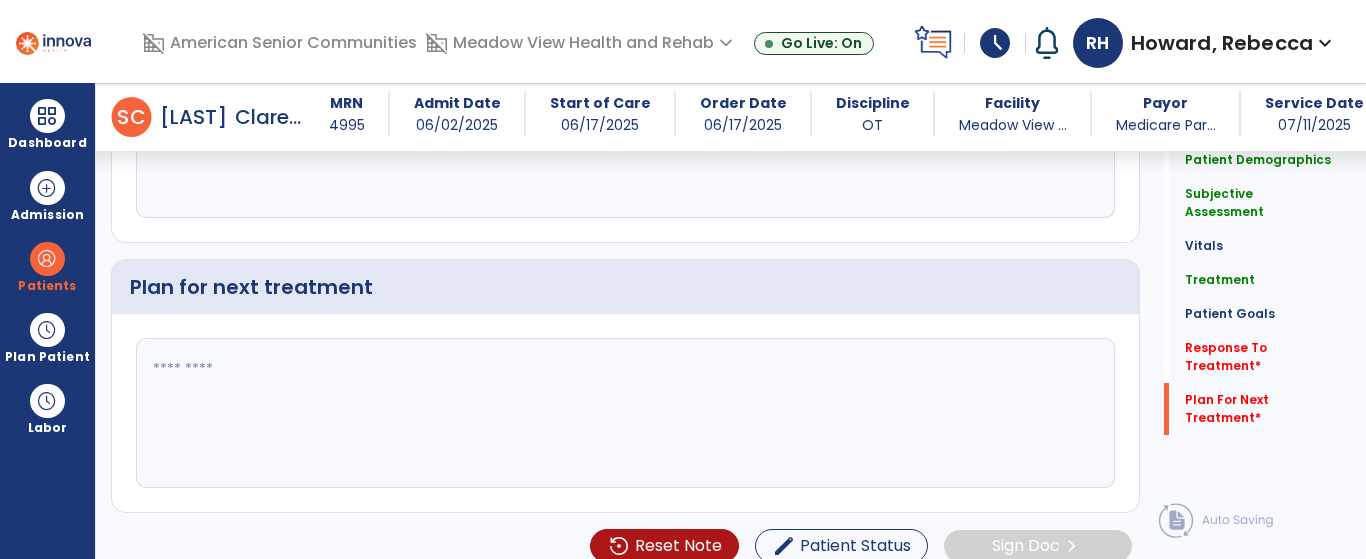 type on "****" 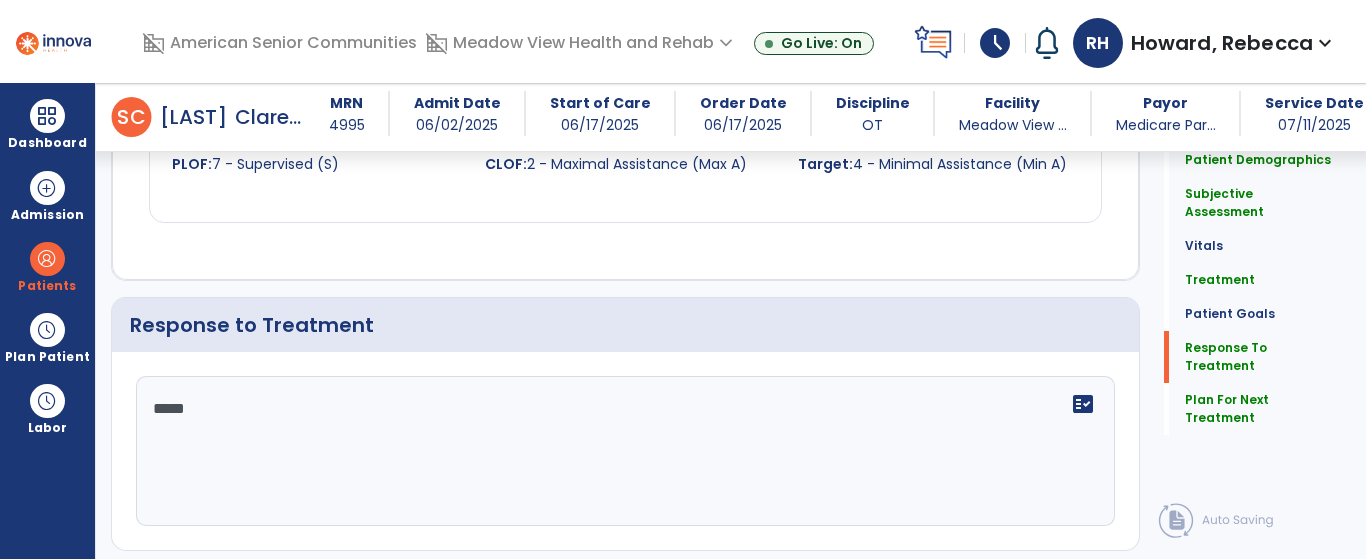 scroll, scrollTop: 2417, scrollLeft: 0, axis: vertical 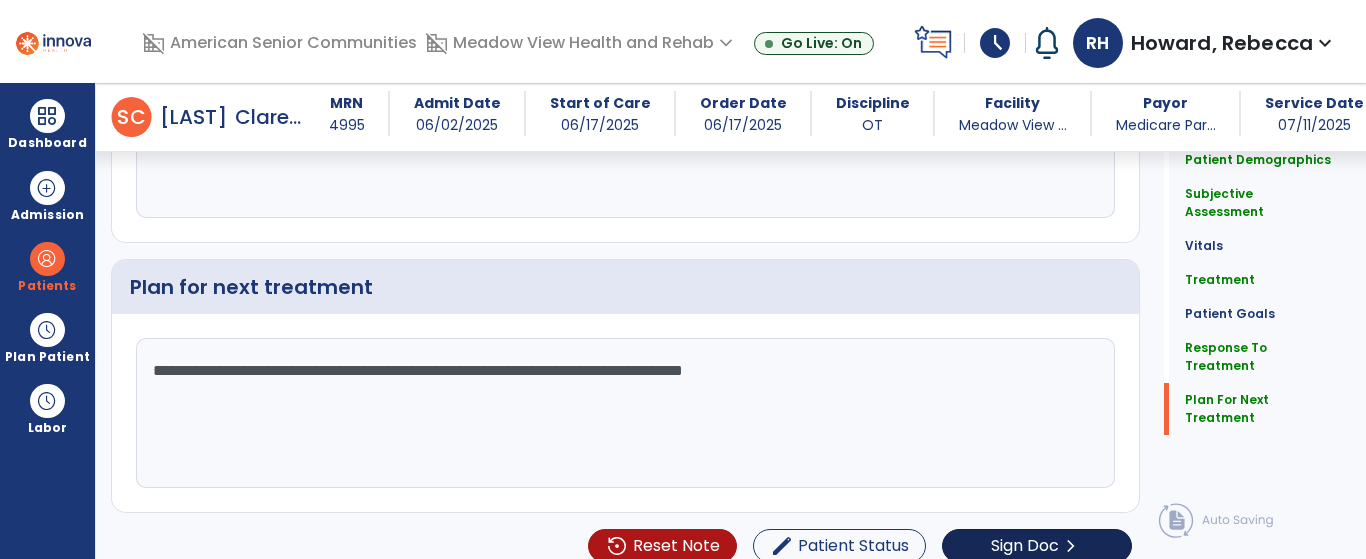 type on "**********" 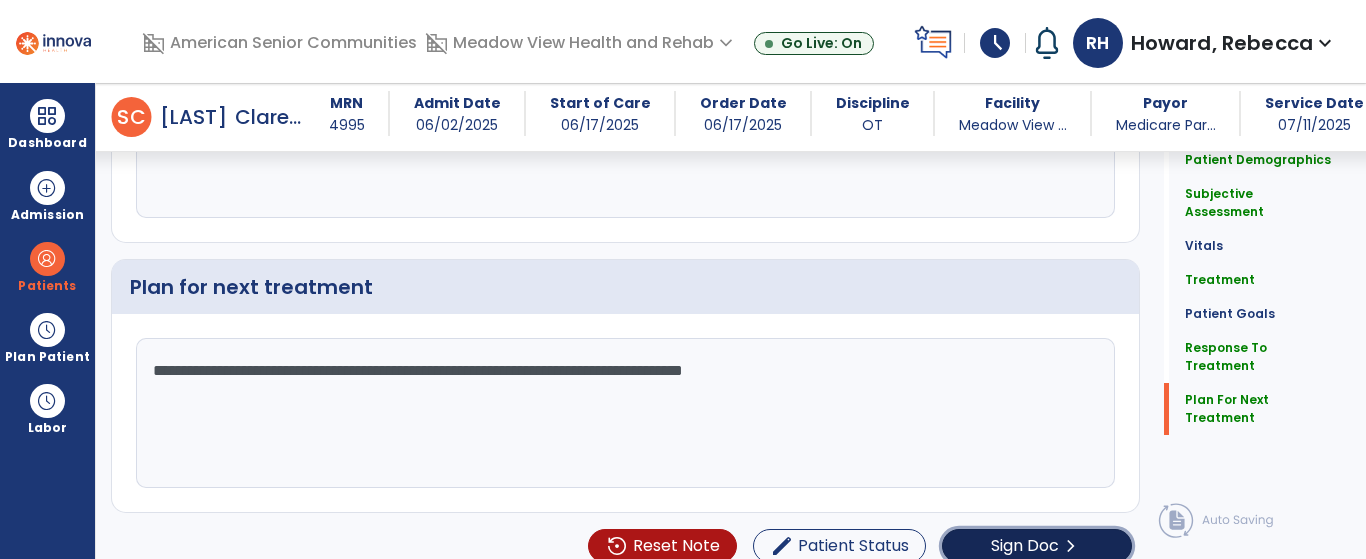 click on "Sign Doc" 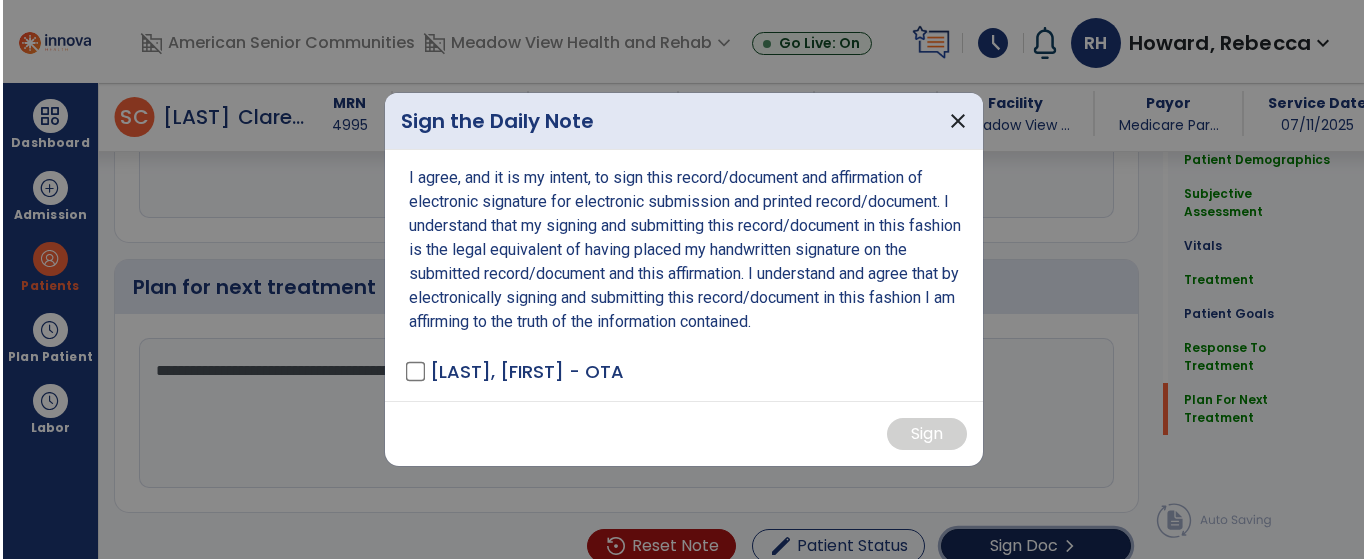 scroll, scrollTop: 2656, scrollLeft: 0, axis: vertical 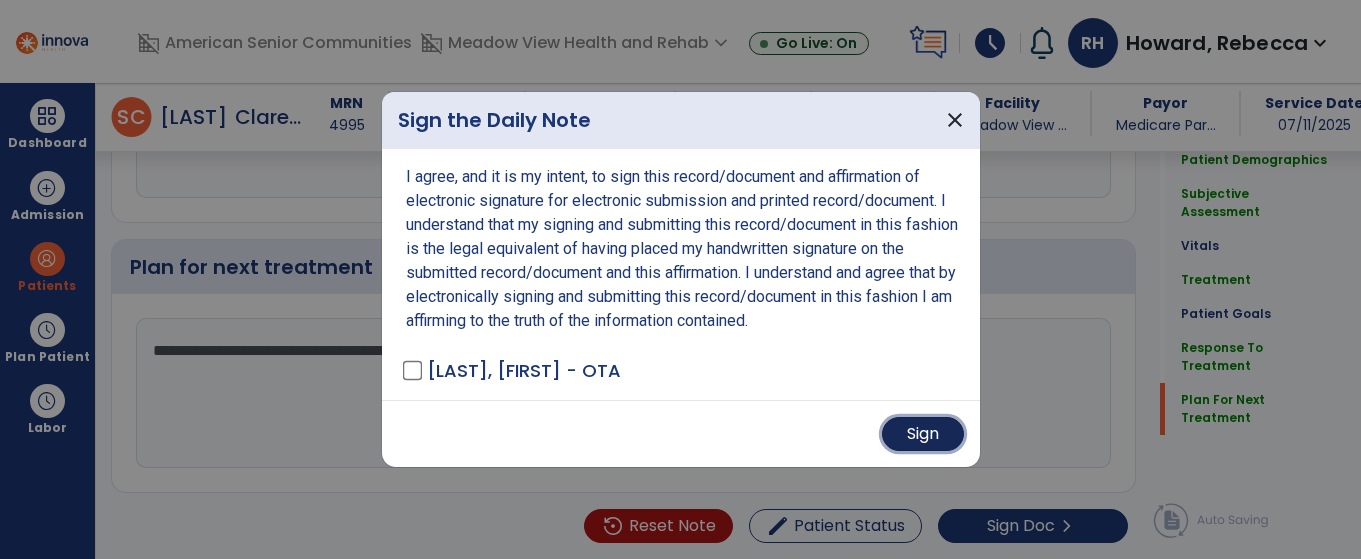 click on "Sign" at bounding box center (923, 434) 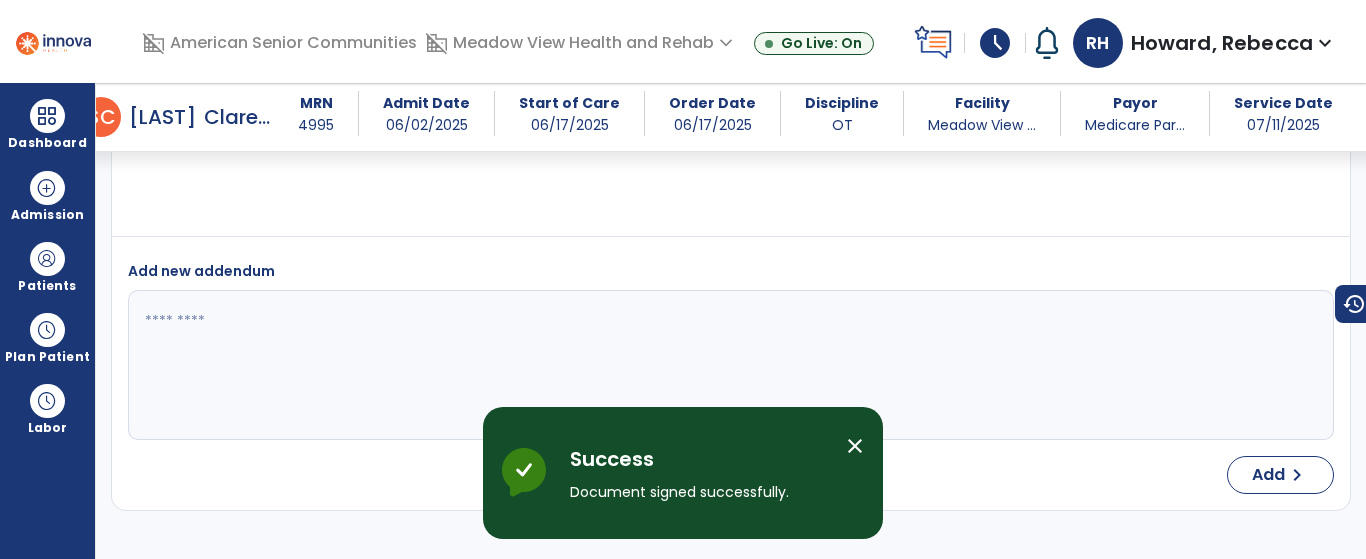 scroll, scrollTop: 3771, scrollLeft: 0, axis: vertical 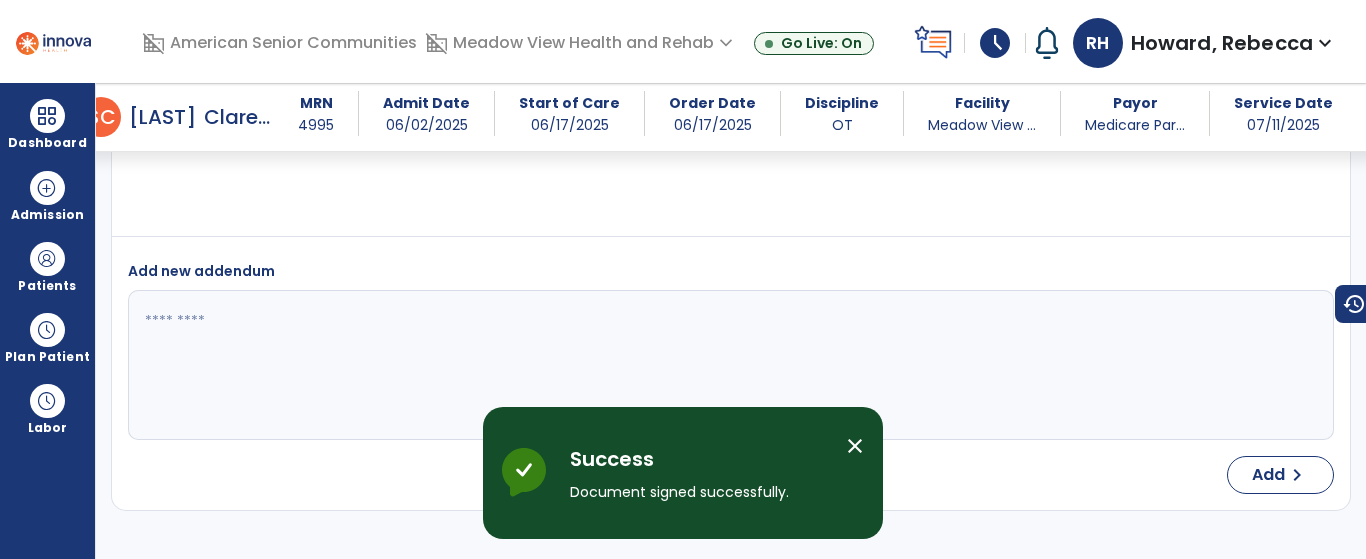 click on "close" at bounding box center [855, 446] 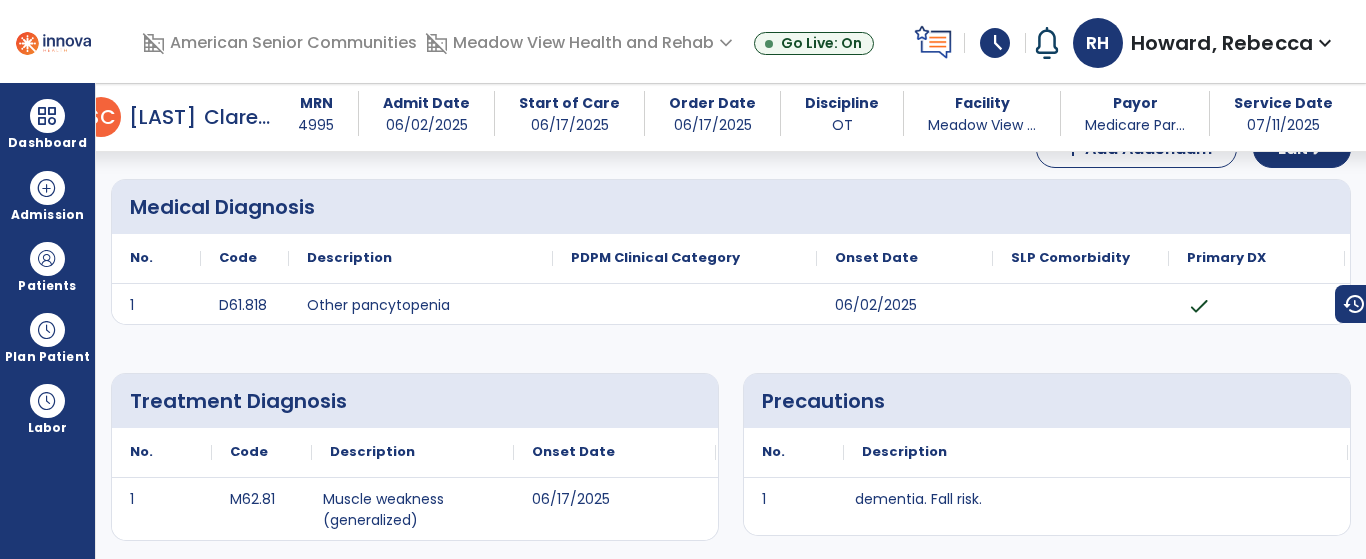 scroll, scrollTop: 0, scrollLeft: 0, axis: both 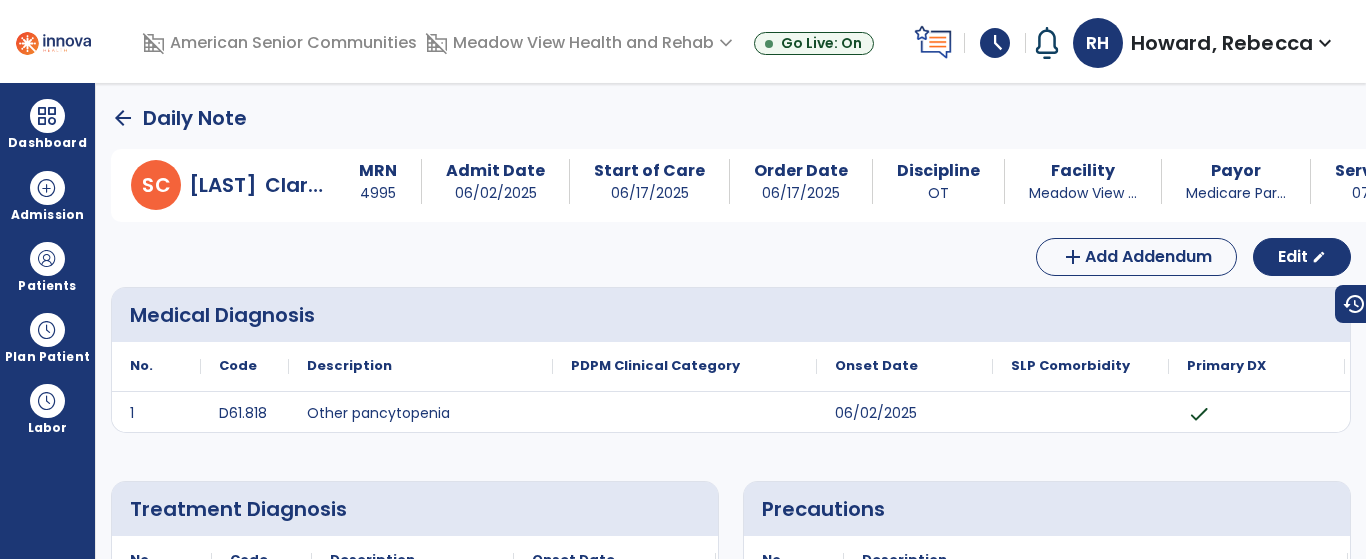 click on "arrow_back" 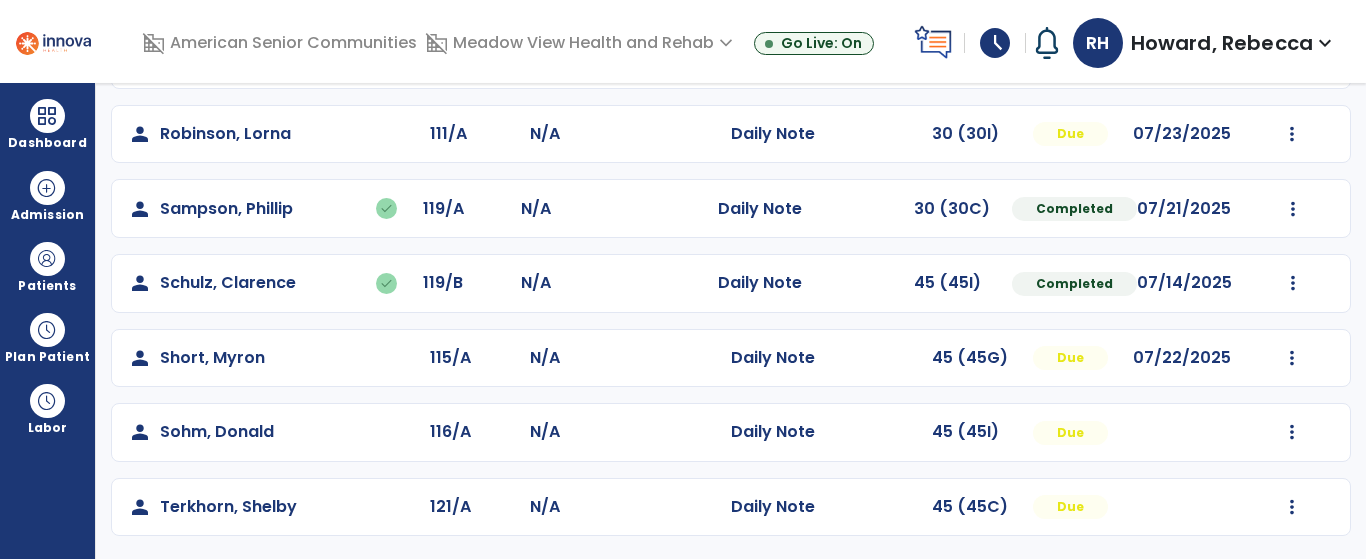 scroll, scrollTop: 304, scrollLeft: 0, axis: vertical 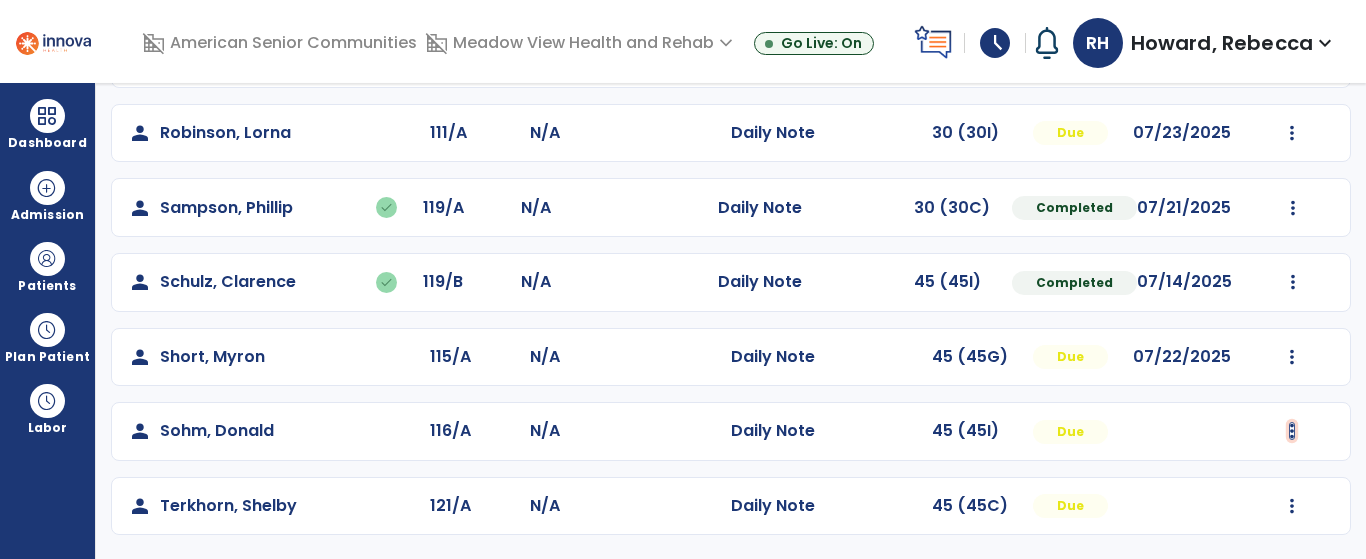 click at bounding box center (1293, -16) 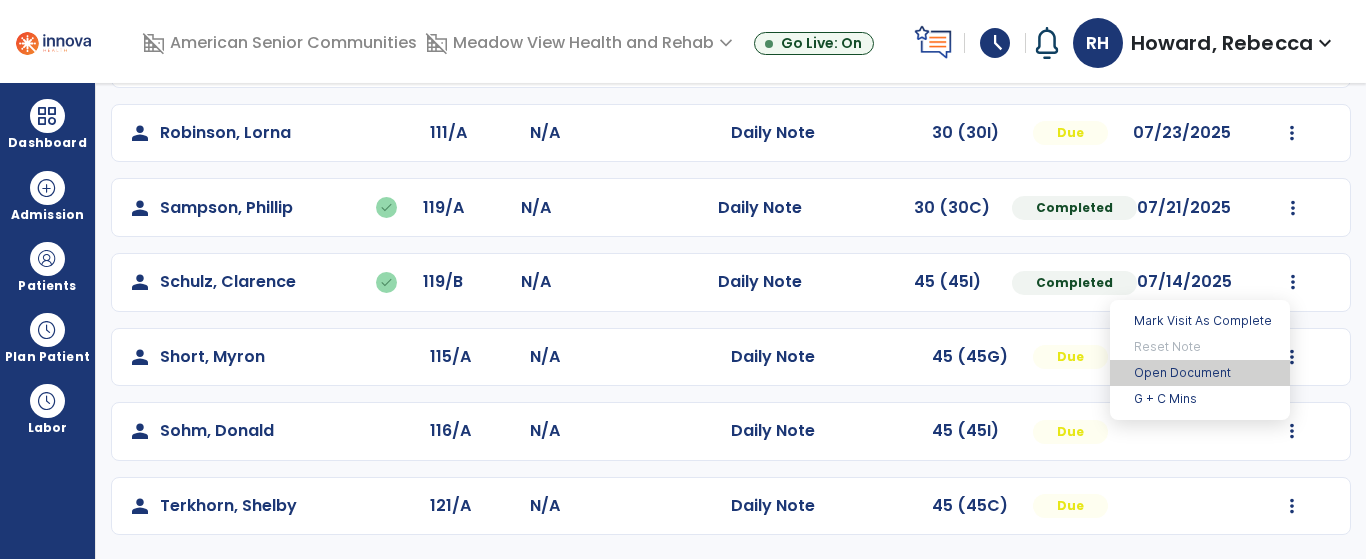 click on "Open Document" at bounding box center [1200, 373] 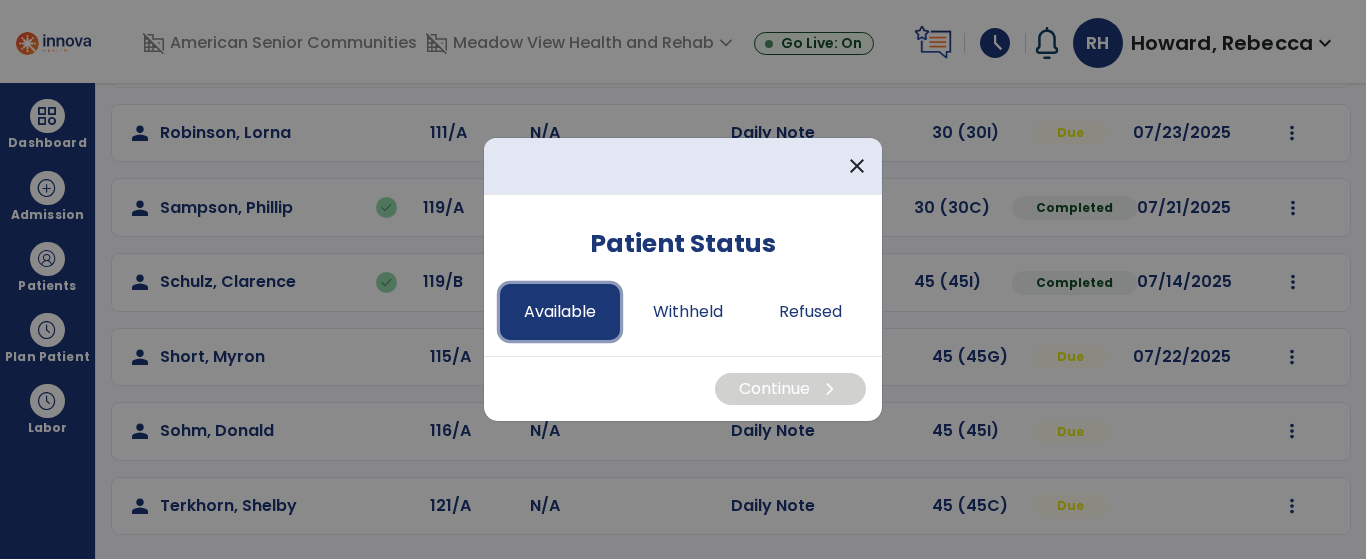 click on "Available" at bounding box center (560, 312) 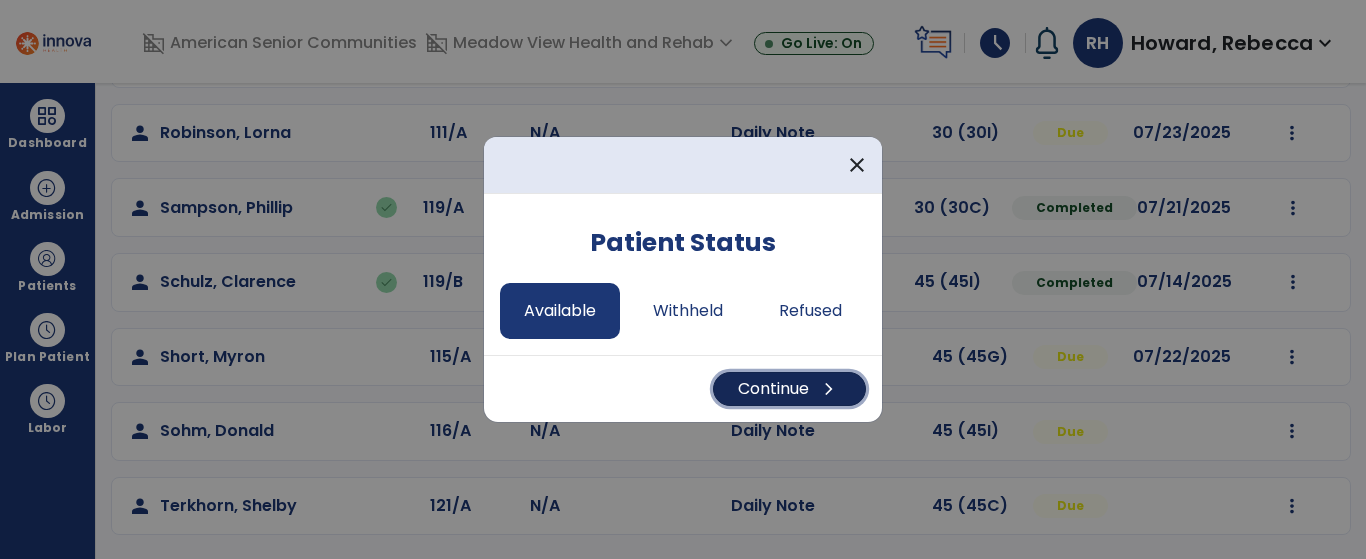 click on "Continue   chevron_right" at bounding box center [789, 389] 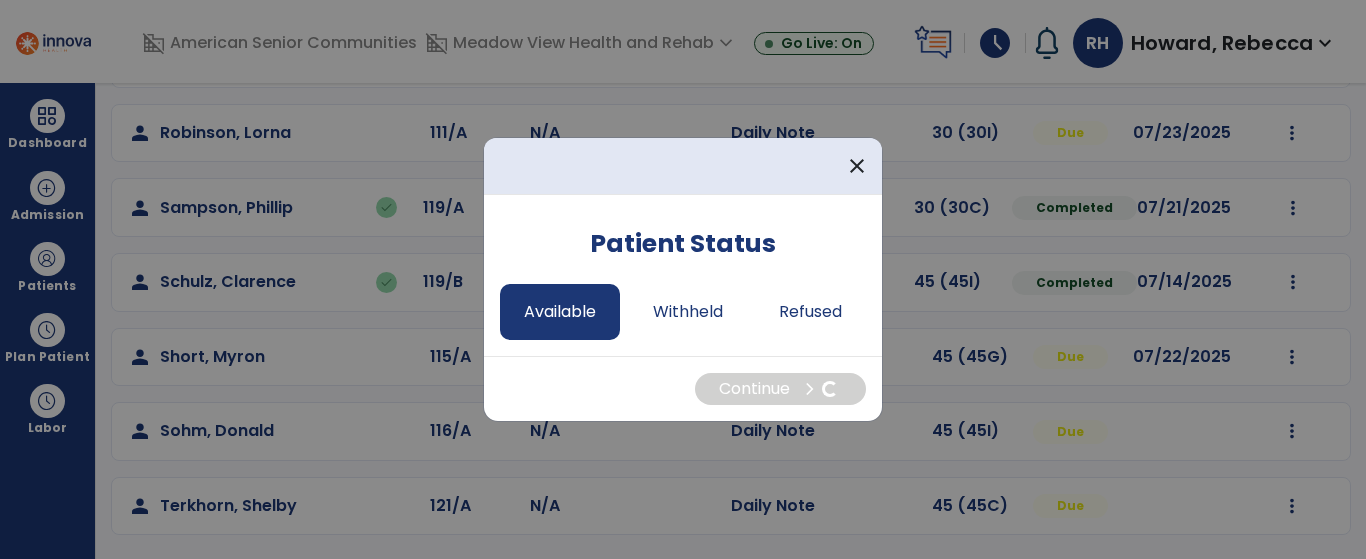select on "*" 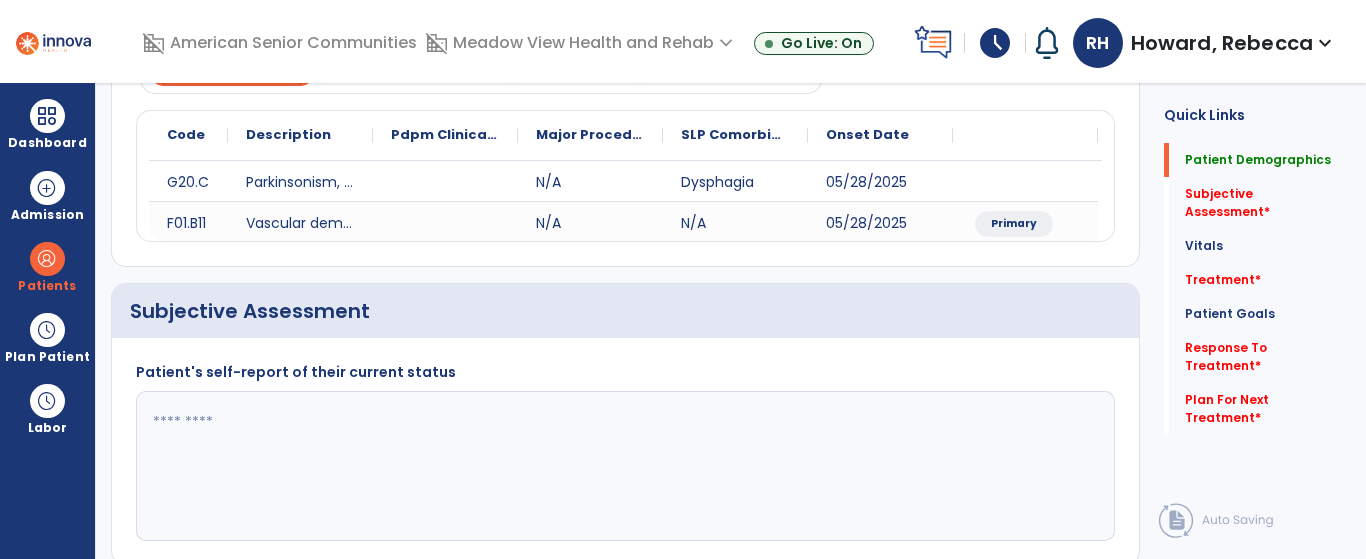 click 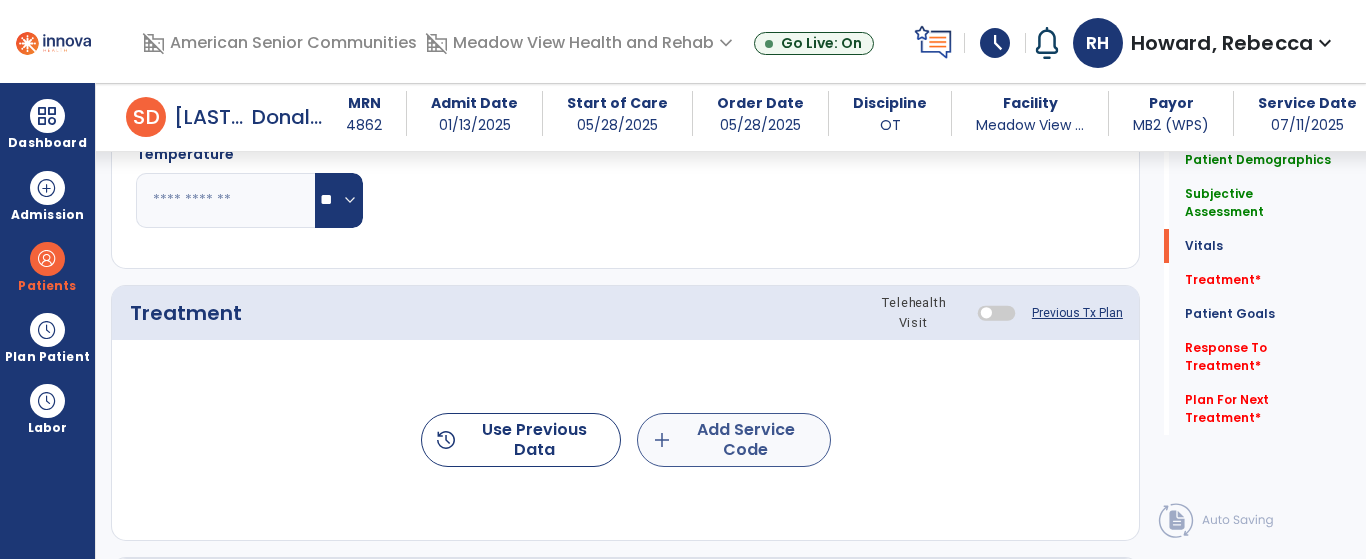 type on "****" 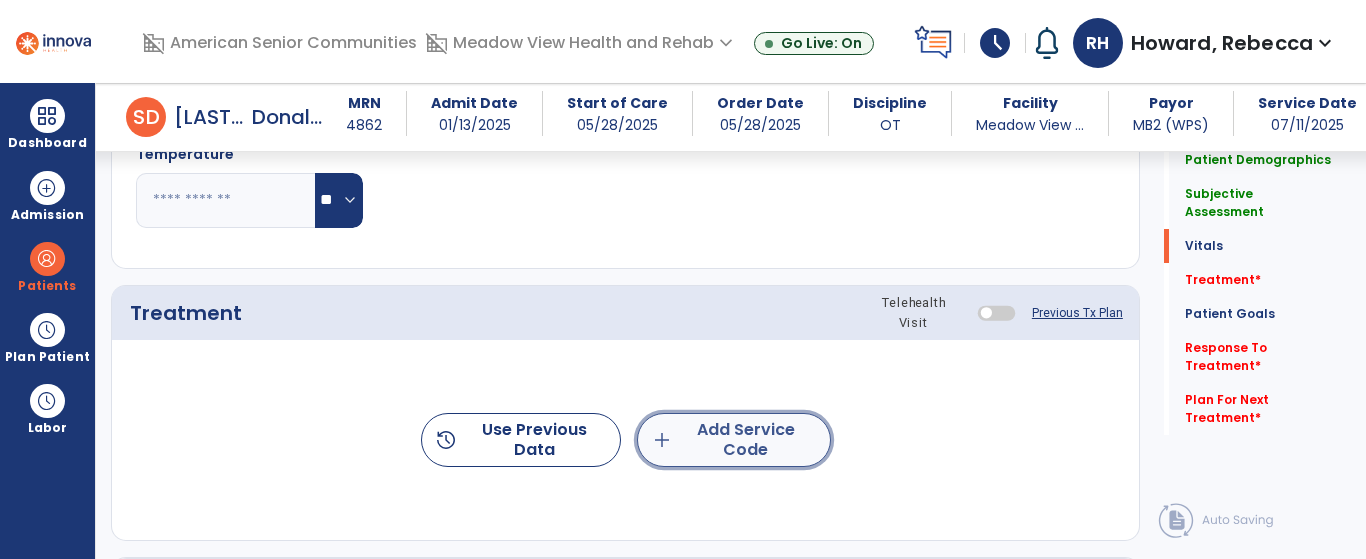 click on "add" 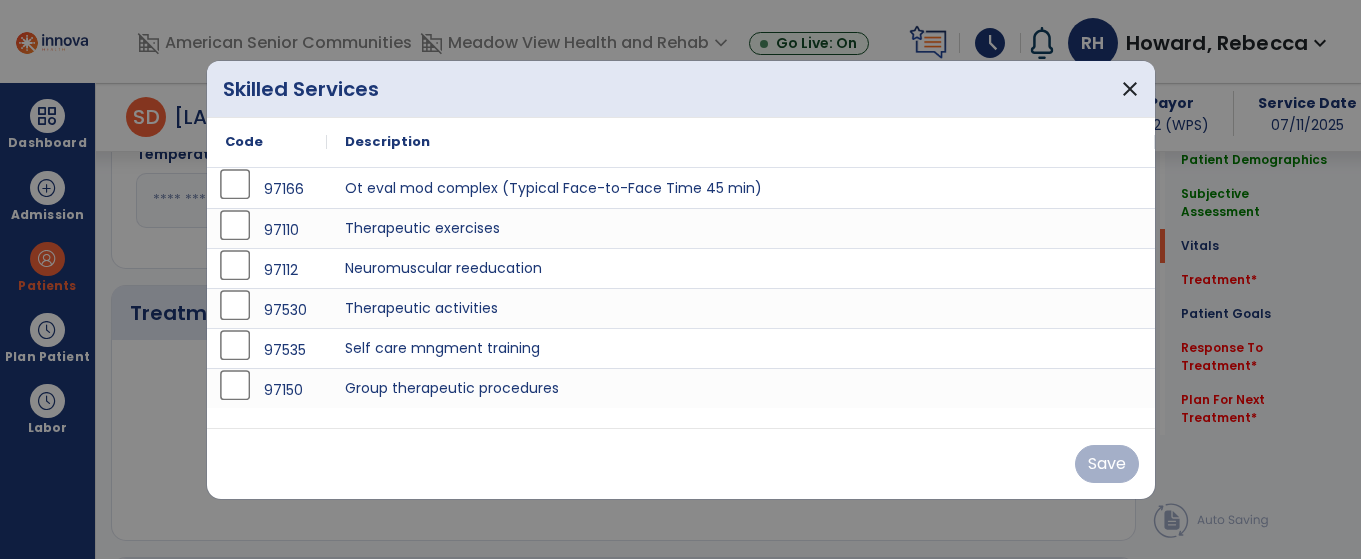 scroll, scrollTop: 1004, scrollLeft: 0, axis: vertical 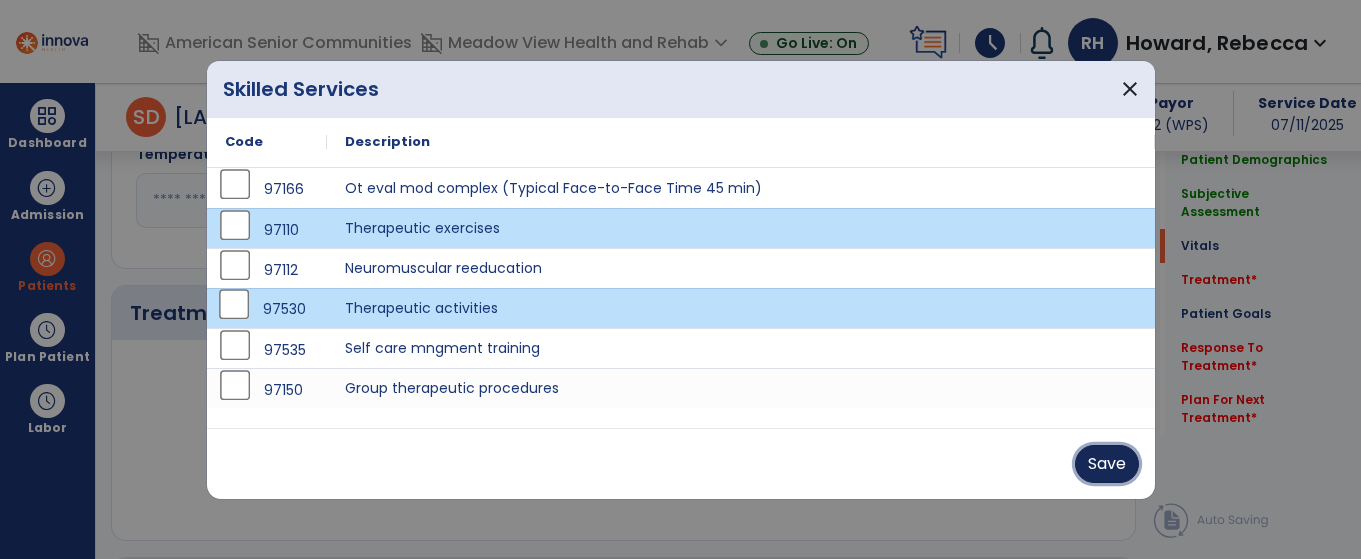 click on "Save" at bounding box center (1107, 464) 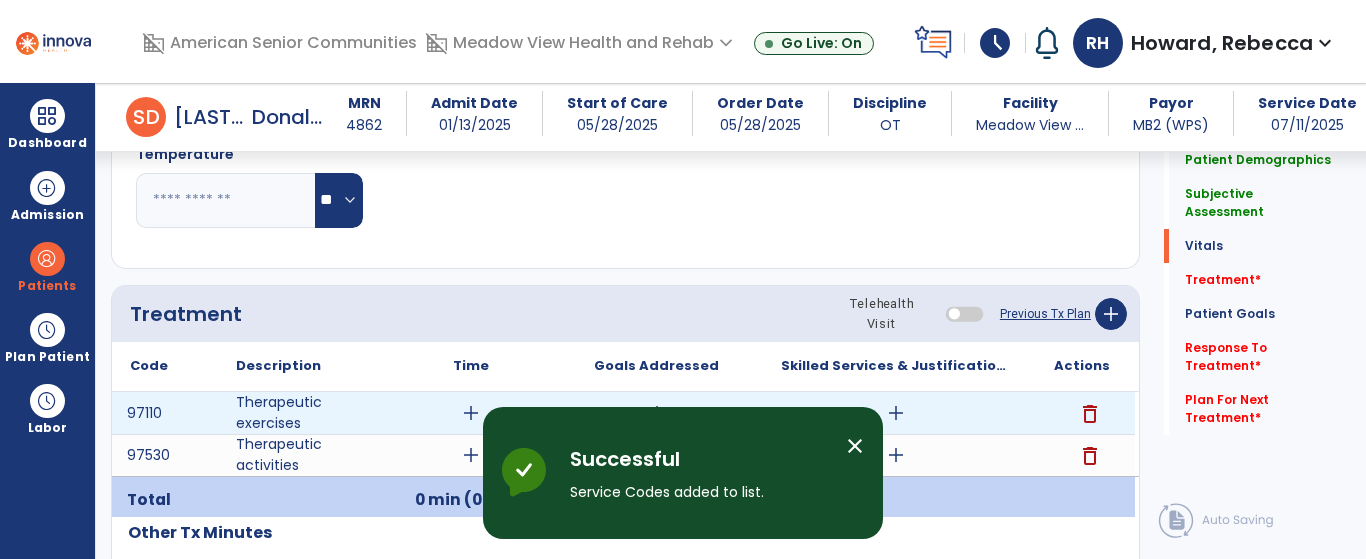 click on "add" at bounding box center (471, 413) 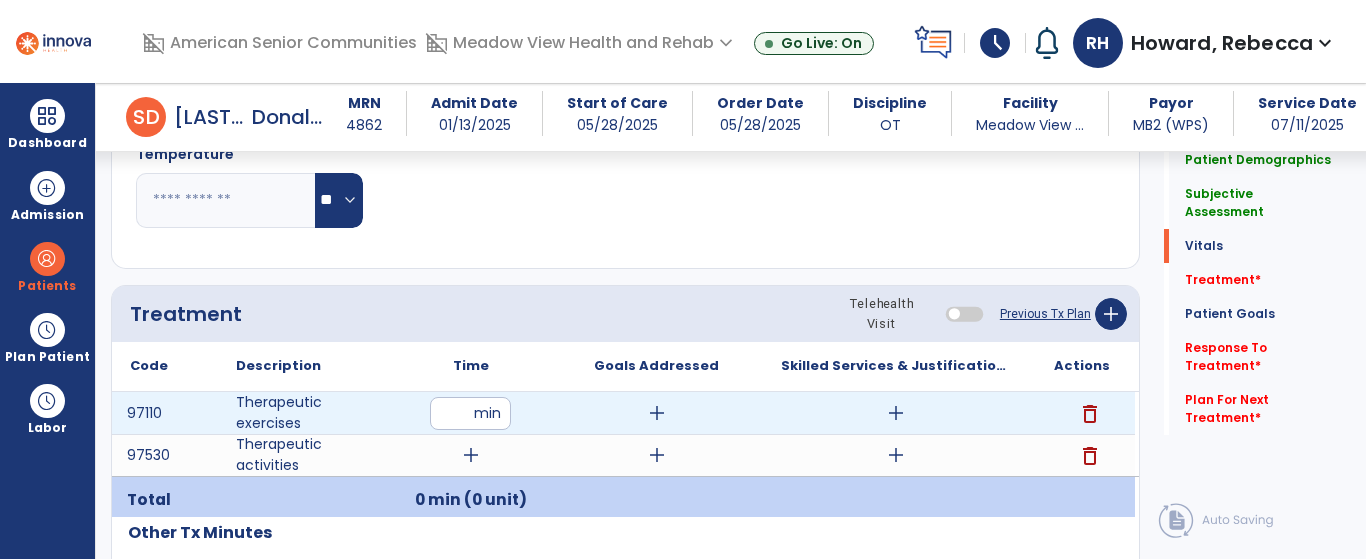 type on "**" 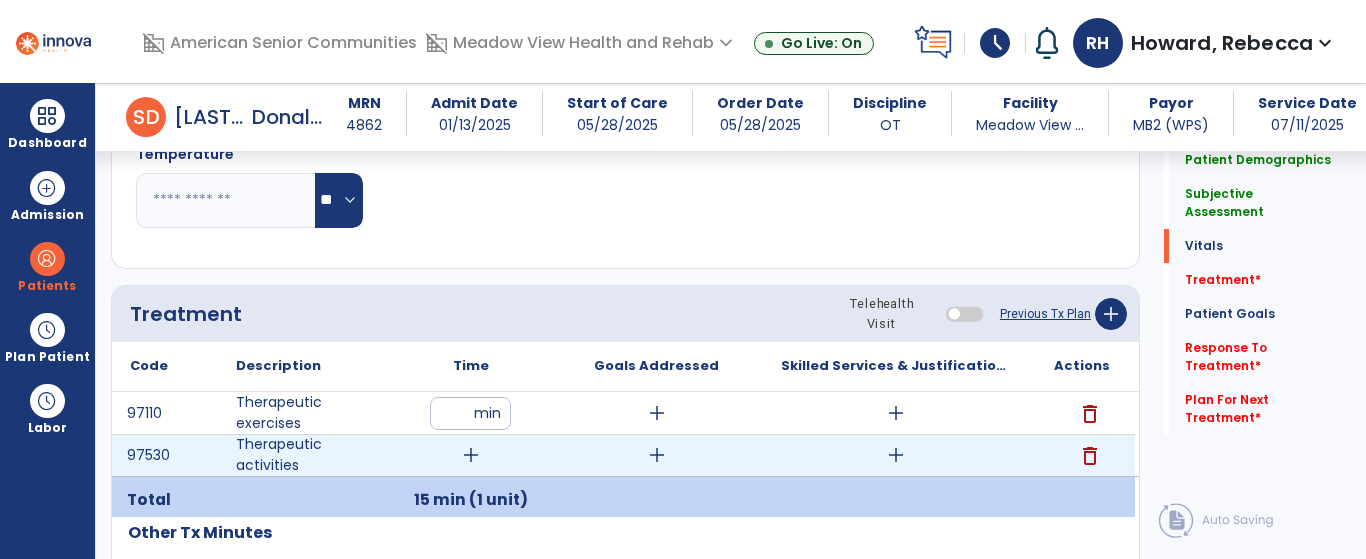 click on "add" at bounding box center (471, 455) 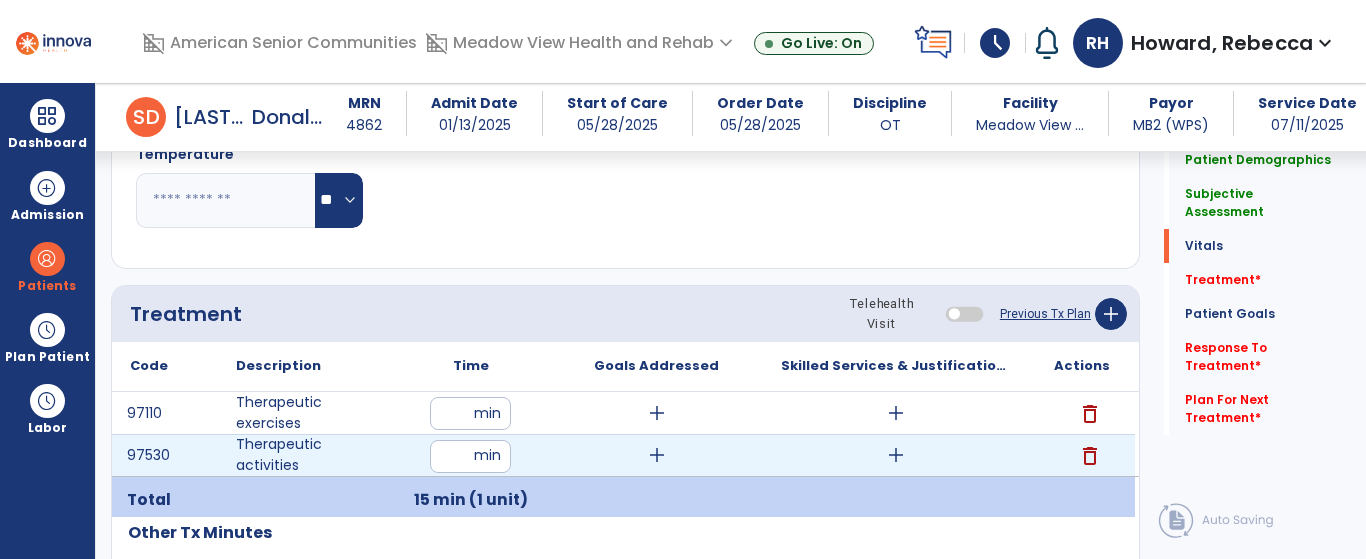 type on "**" 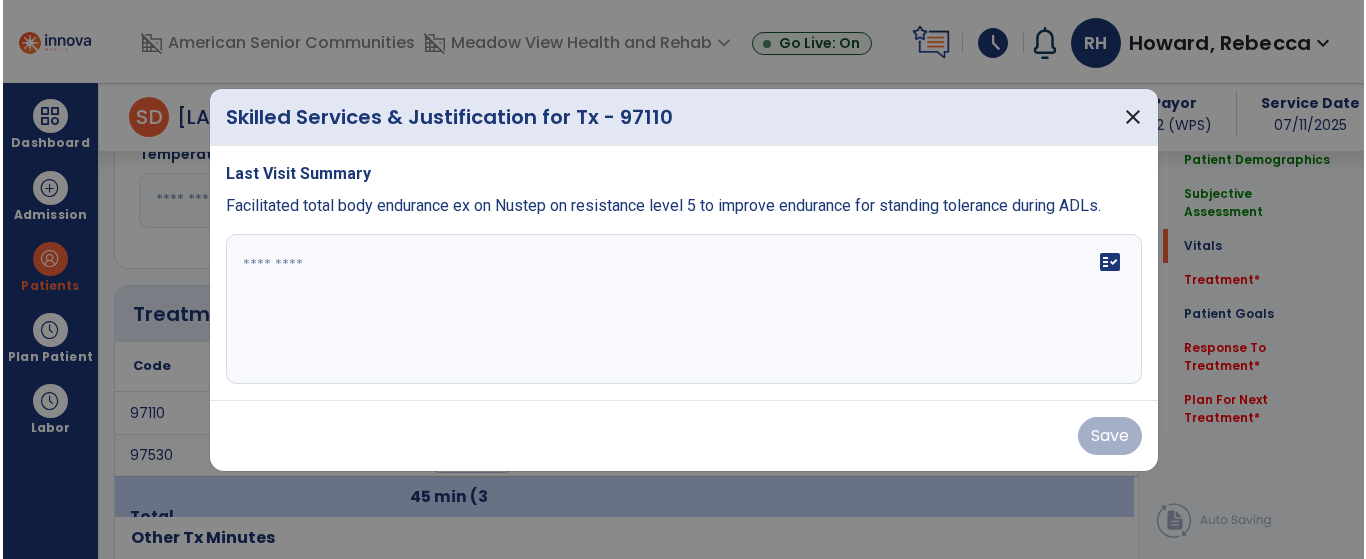 scroll, scrollTop: 1004, scrollLeft: 0, axis: vertical 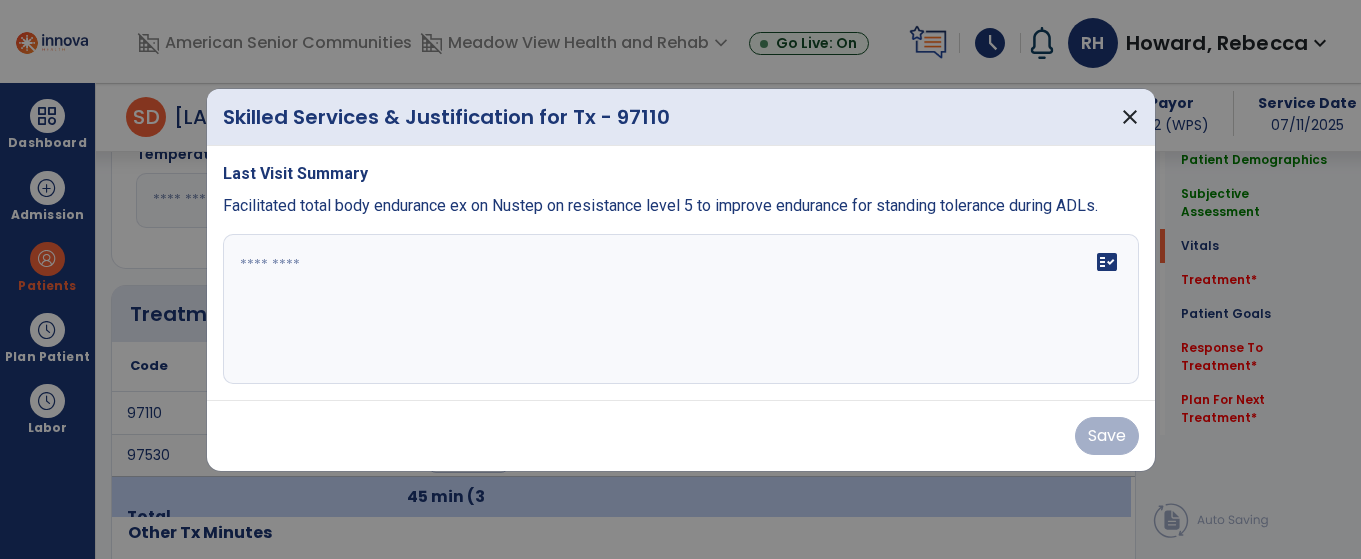 click on "fact_check" at bounding box center [681, 309] 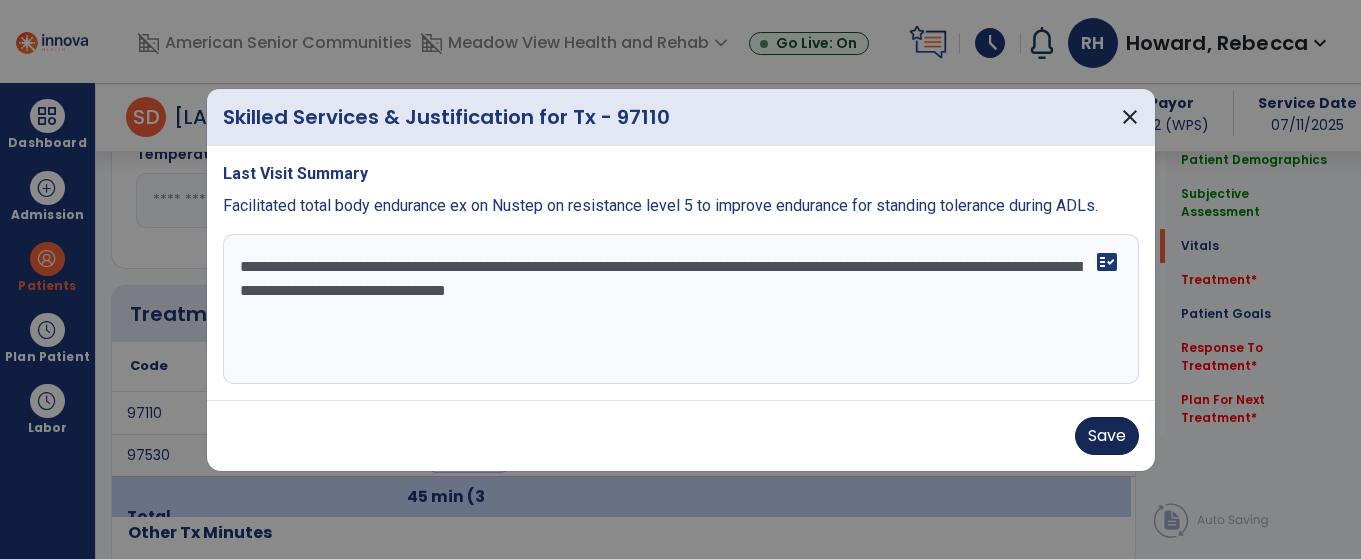 type on "**********" 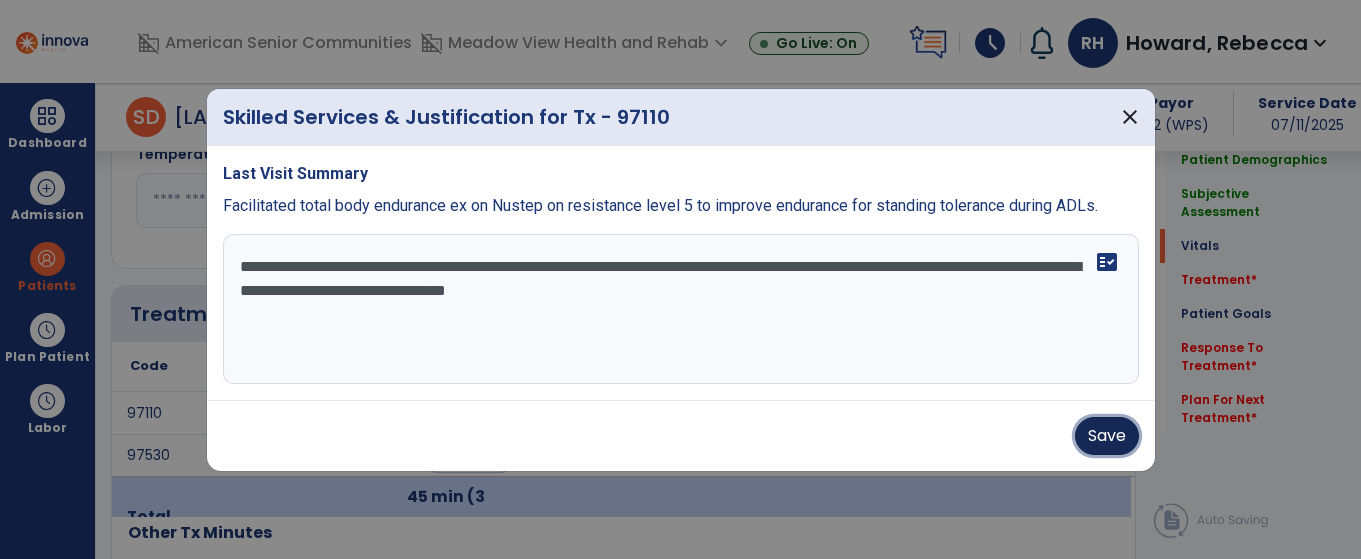 click on "Save" at bounding box center (1107, 436) 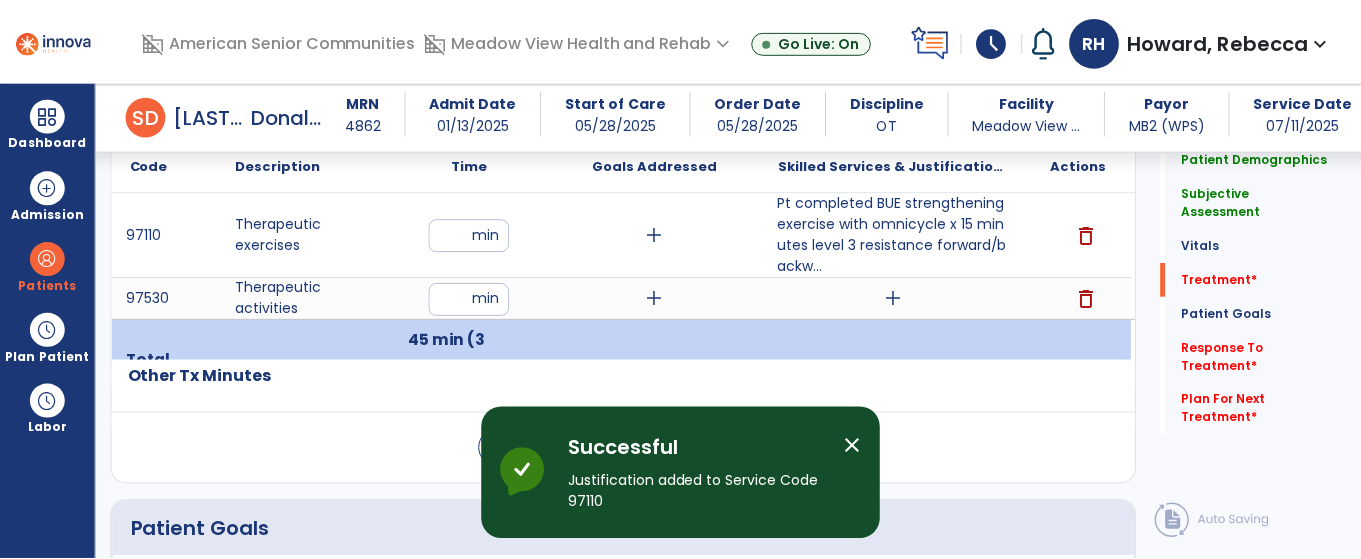 scroll, scrollTop: 1204, scrollLeft: 0, axis: vertical 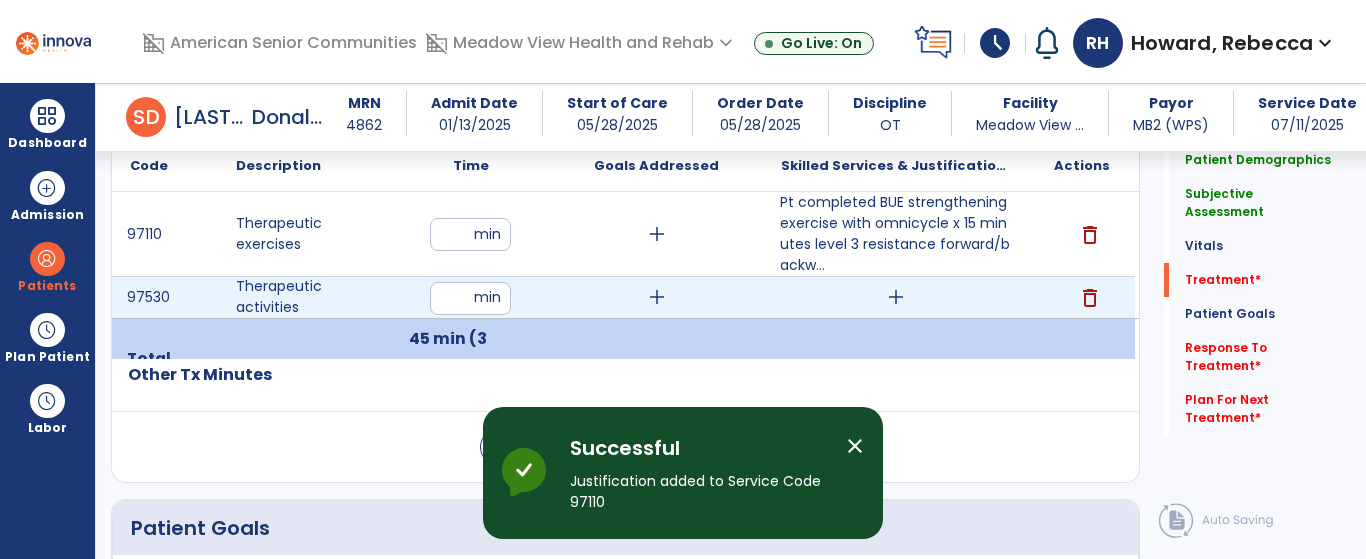 click on "add" at bounding box center (896, 297) 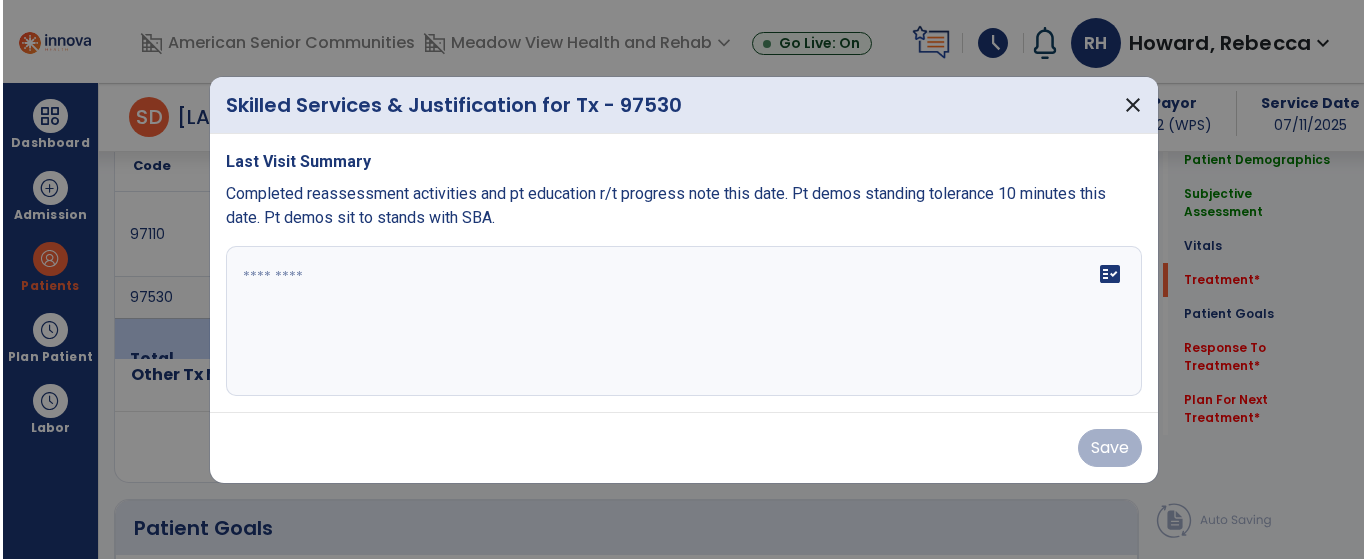scroll, scrollTop: 1204, scrollLeft: 0, axis: vertical 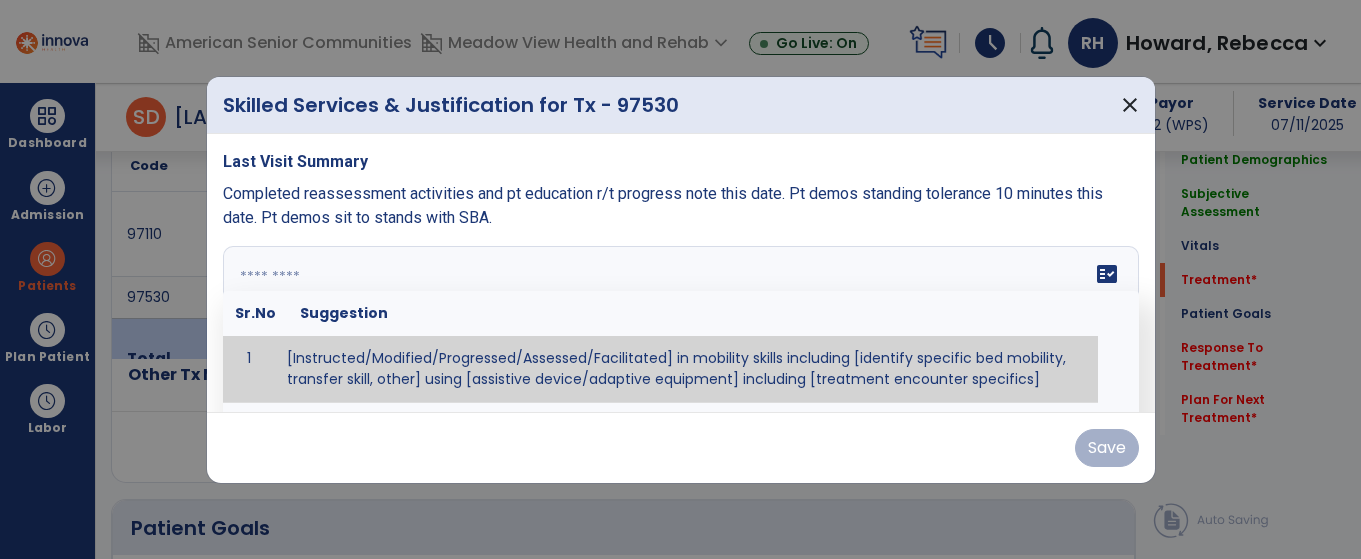 click on "fact_check  Sr.No Suggestion 1 [Instructed/Modified/Progressed/Assessed/Facilitated] in mobility skills including [identify specific bed mobility, transfer skill, other] using [assistive device/adaptive equipment] including [treatment encounter specifics]" at bounding box center [681, 321] 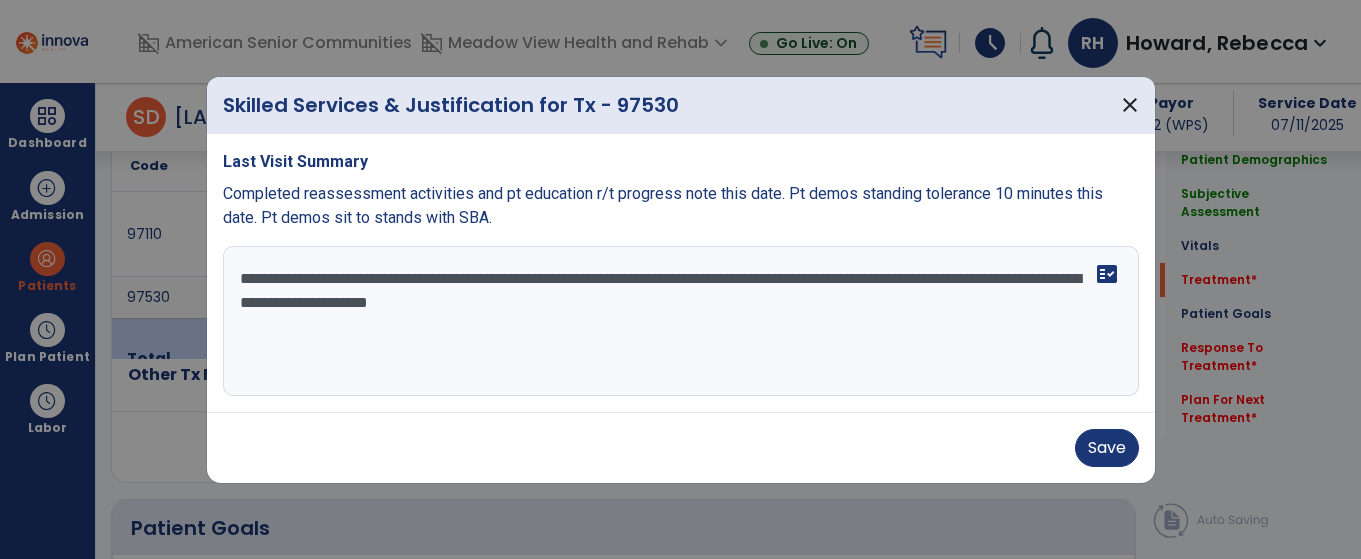 click on "**********" at bounding box center (681, 321) 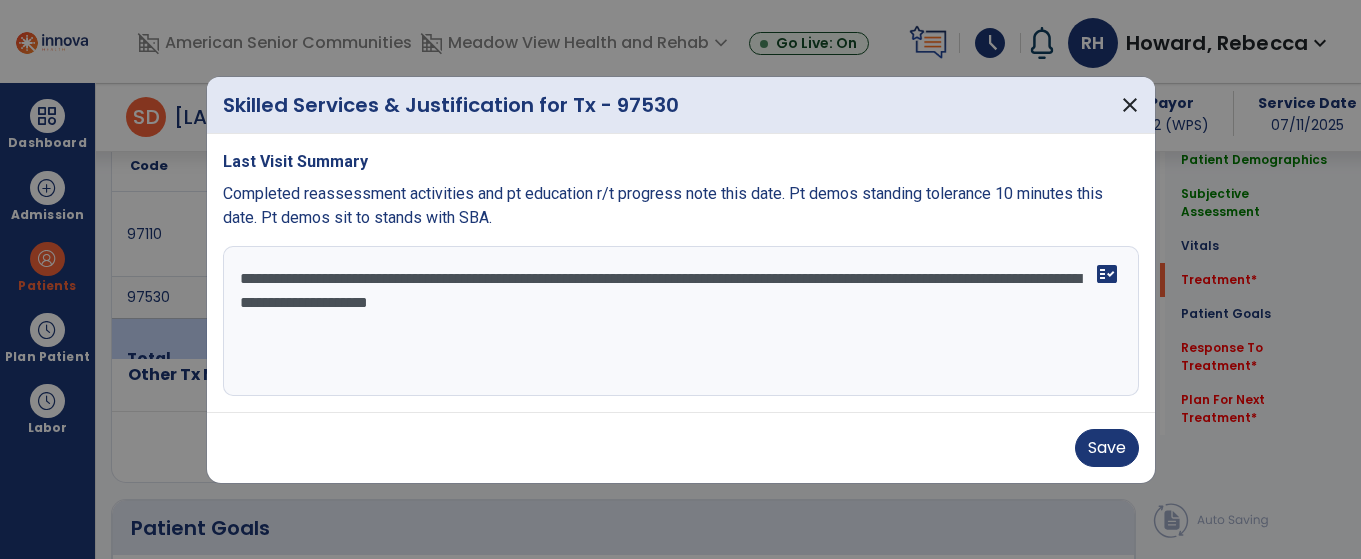 click on "**********" at bounding box center [681, 321] 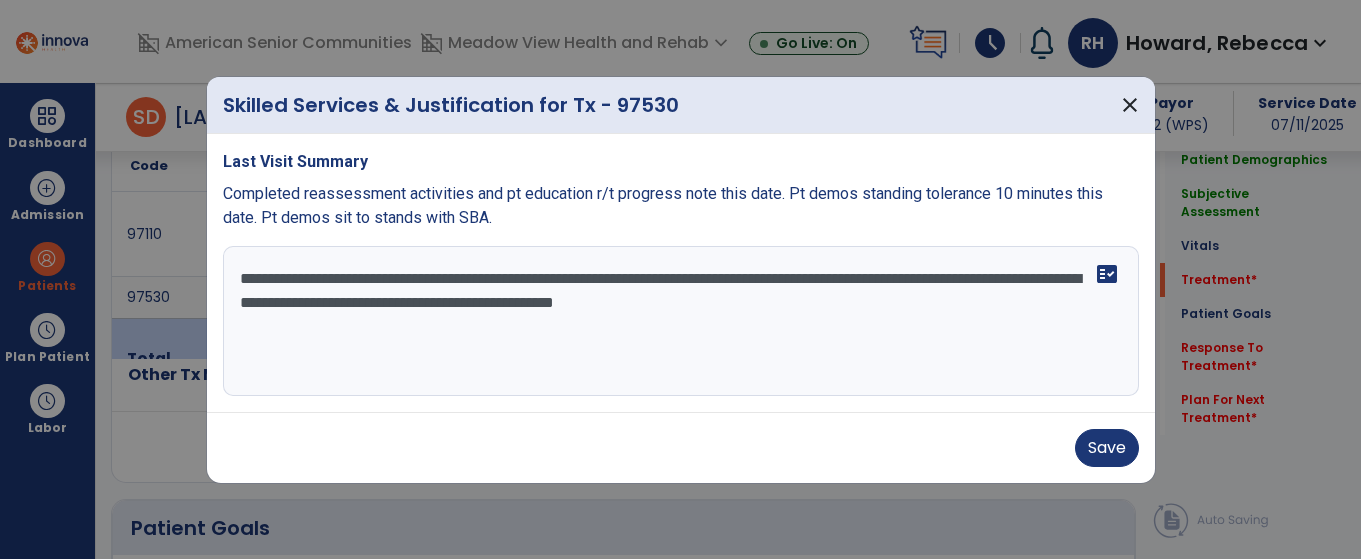 type on "**********" 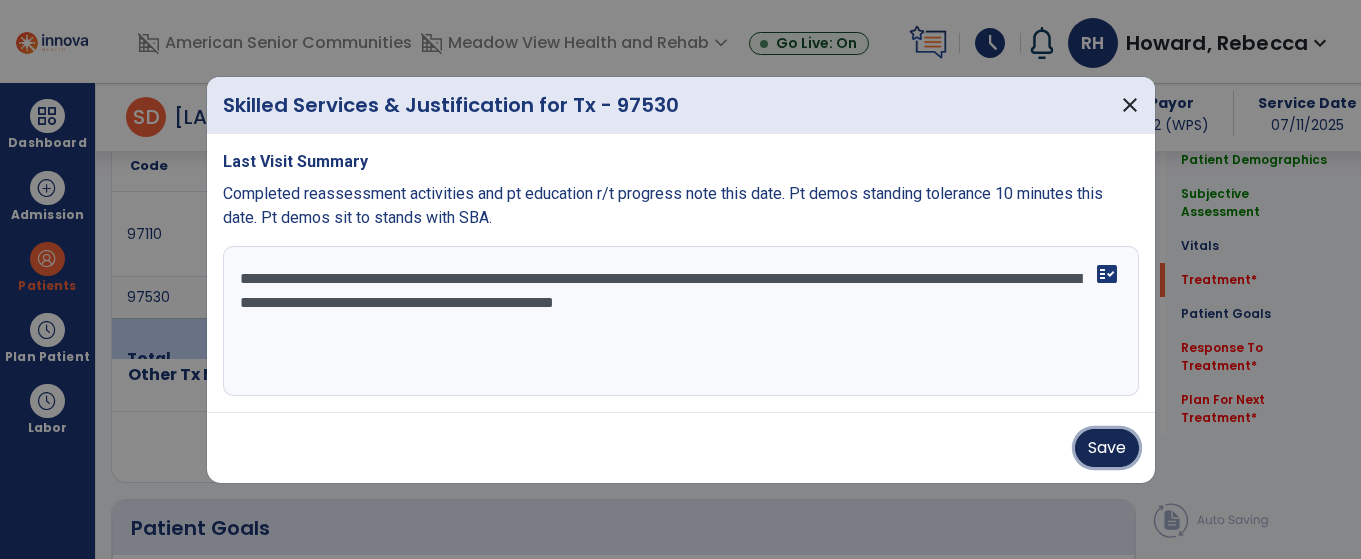 drag, startPoint x: 1131, startPoint y: 448, endPoint x: 1103, endPoint y: 448, distance: 28 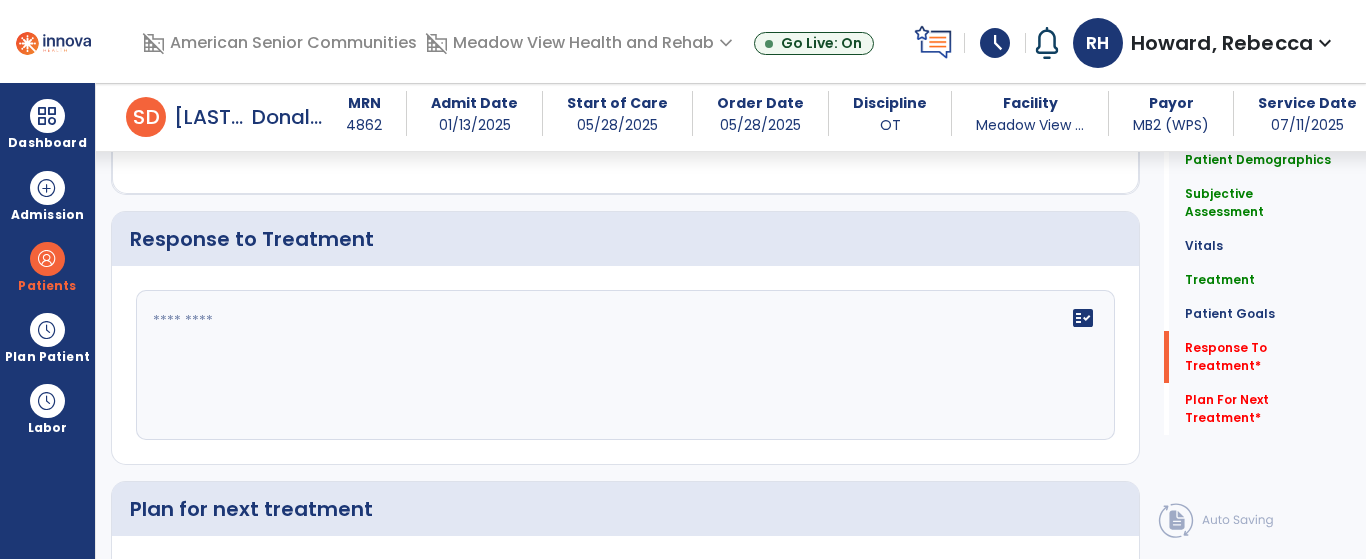 scroll, scrollTop: 2504, scrollLeft: 0, axis: vertical 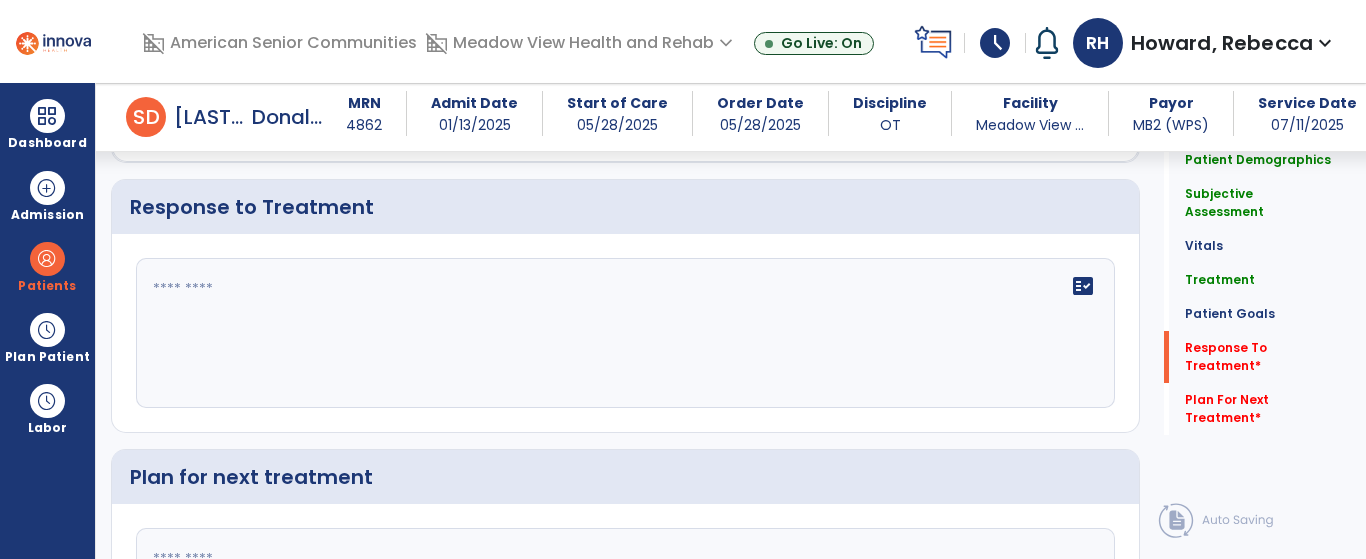 click on "fact_check" 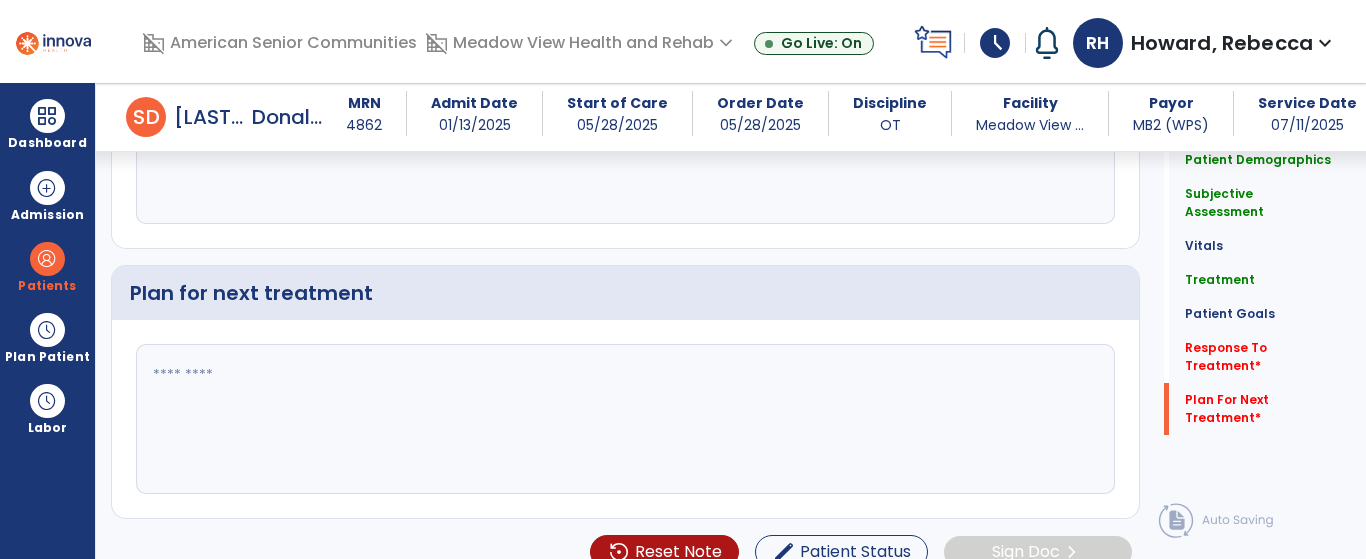scroll, scrollTop: 2715, scrollLeft: 0, axis: vertical 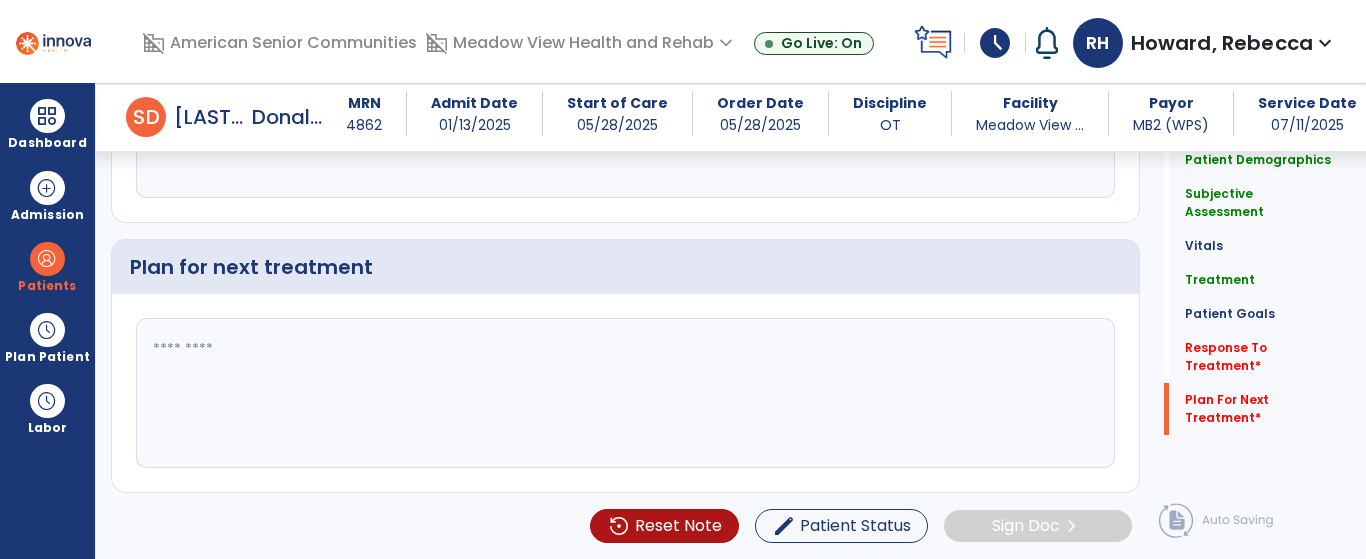 type on "****" 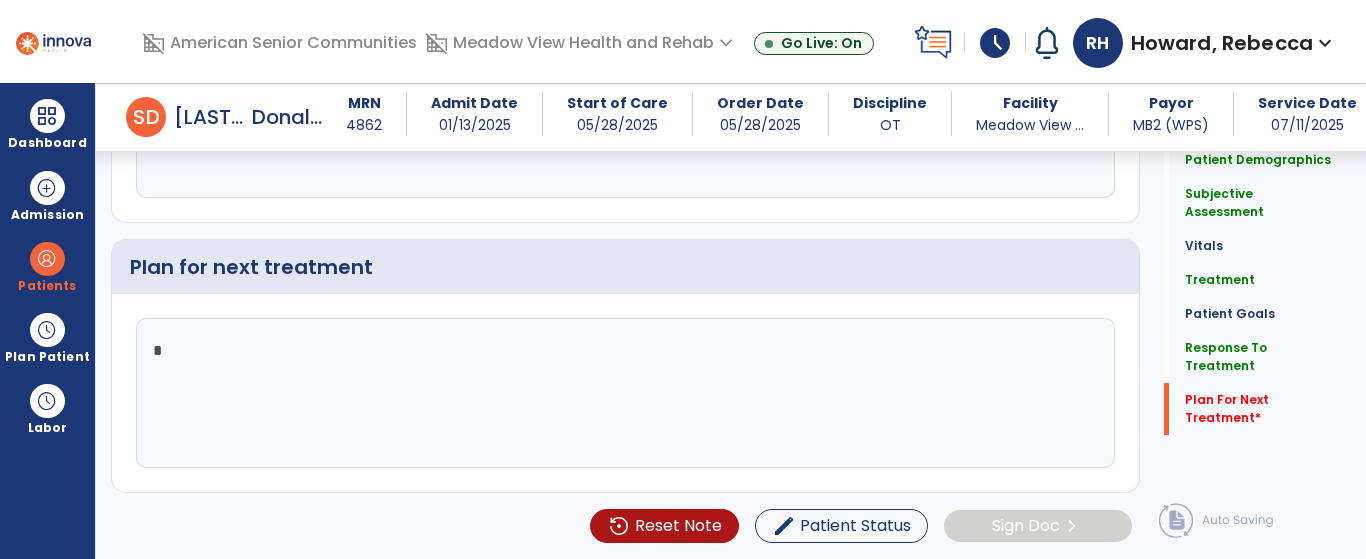type on "*" 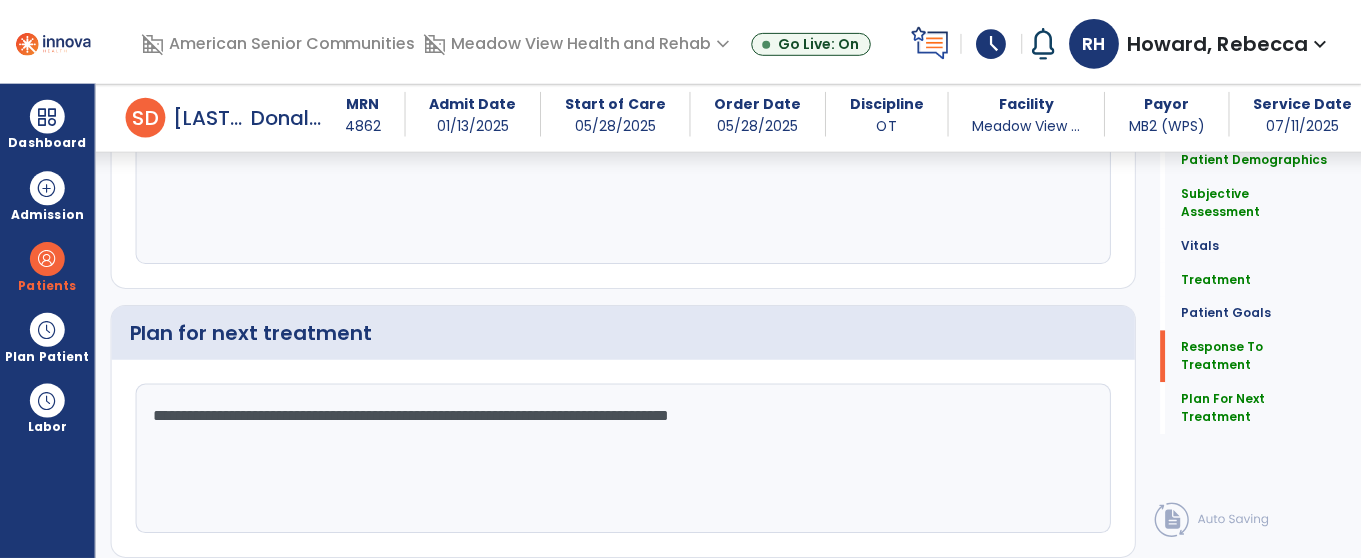 scroll, scrollTop: 2715, scrollLeft: 0, axis: vertical 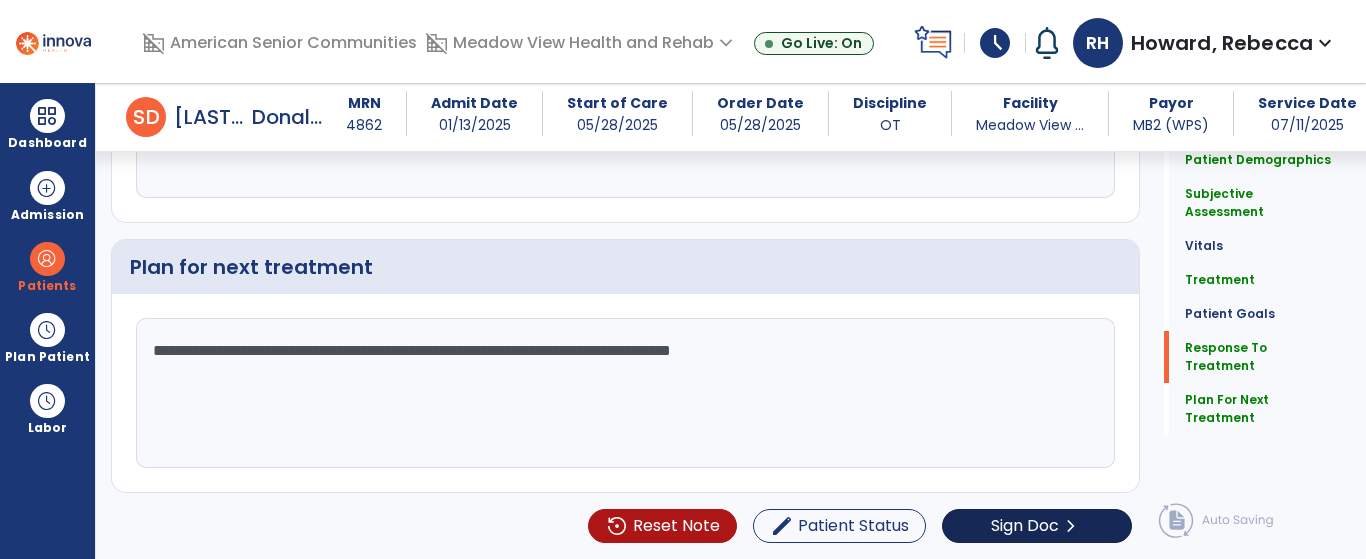 type on "**********" 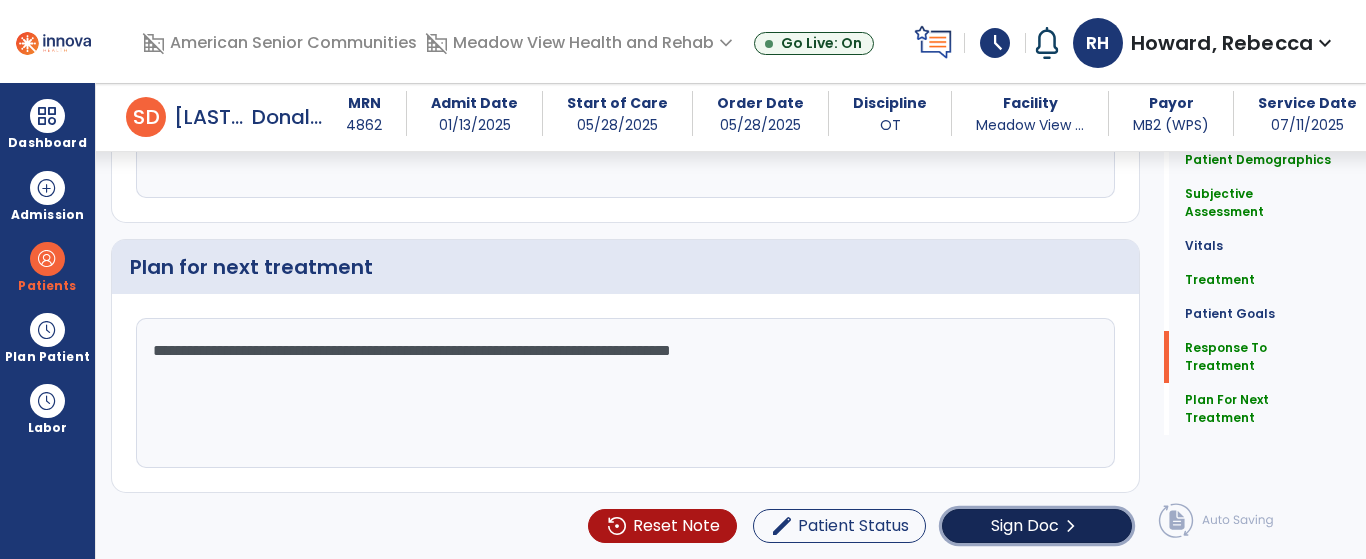 click on "Sign Doc" 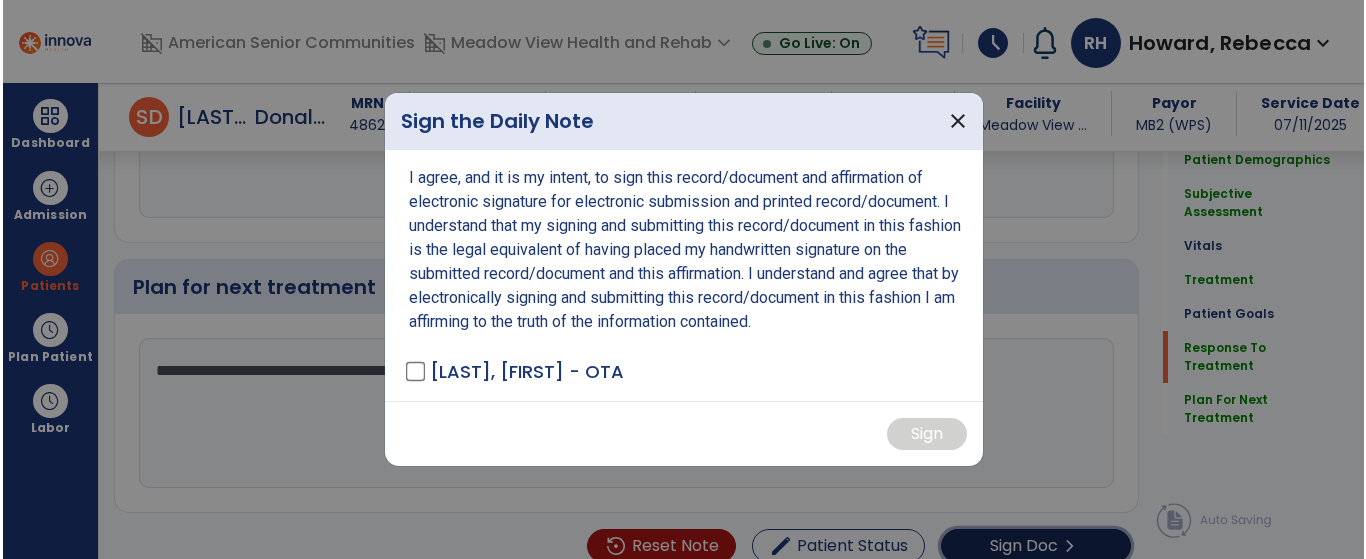 scroll, scrollTop: 2736, scrollLeft: 0, axis: vertical 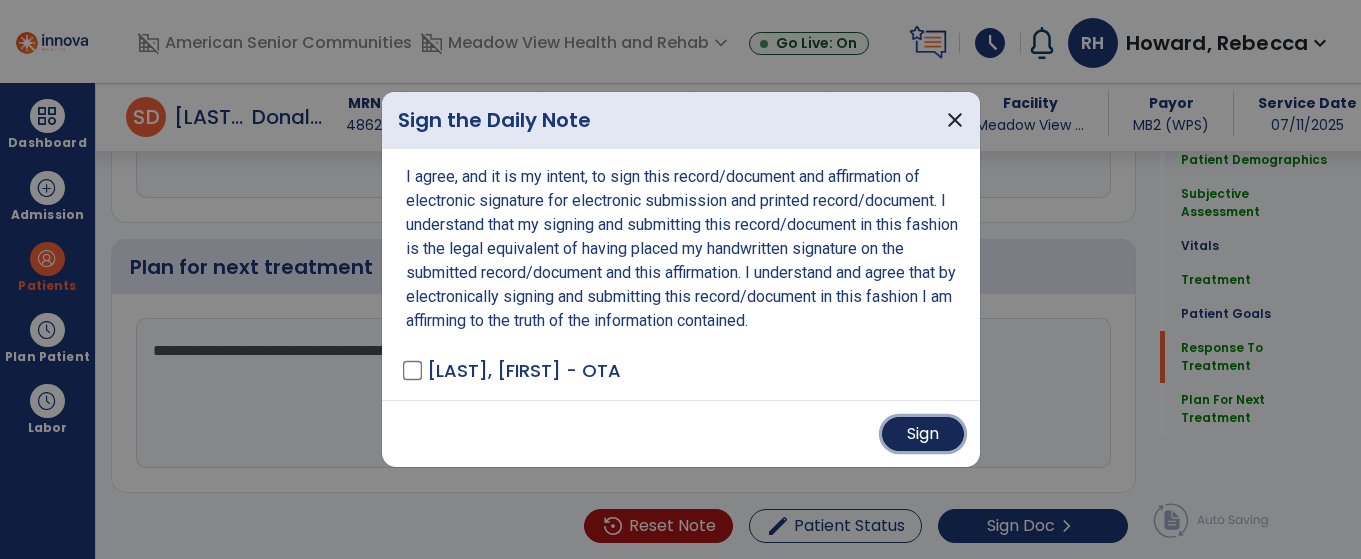 click on "Sign" at bounding box center [923, 434] 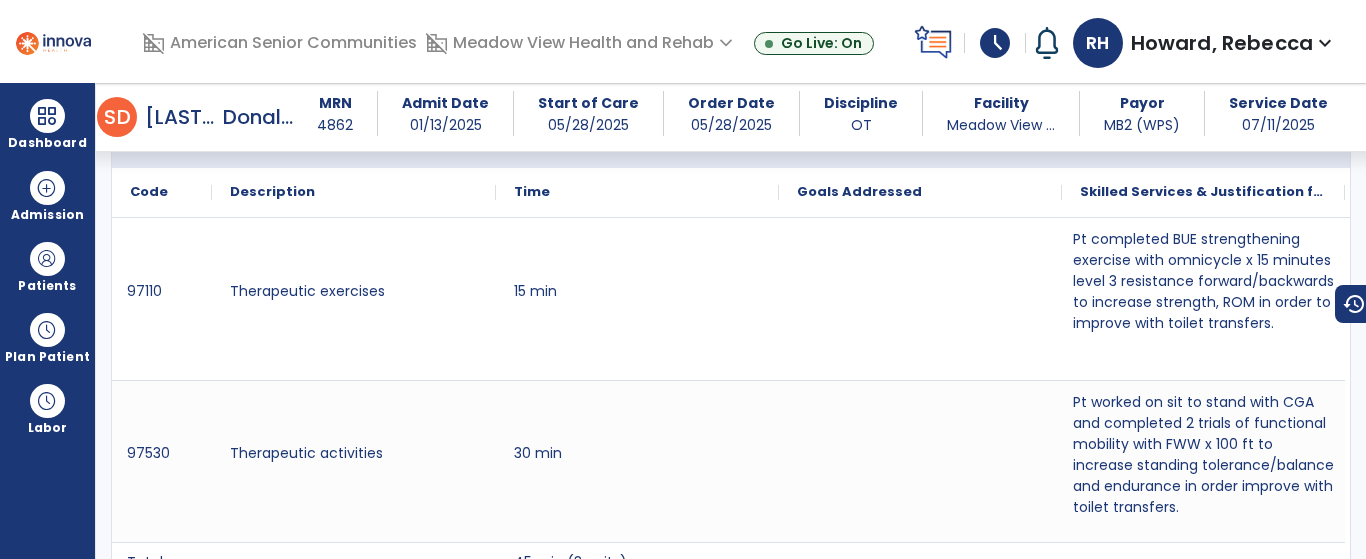 scroll, scrollTop: 0, scrollLeft: 0, axis: both 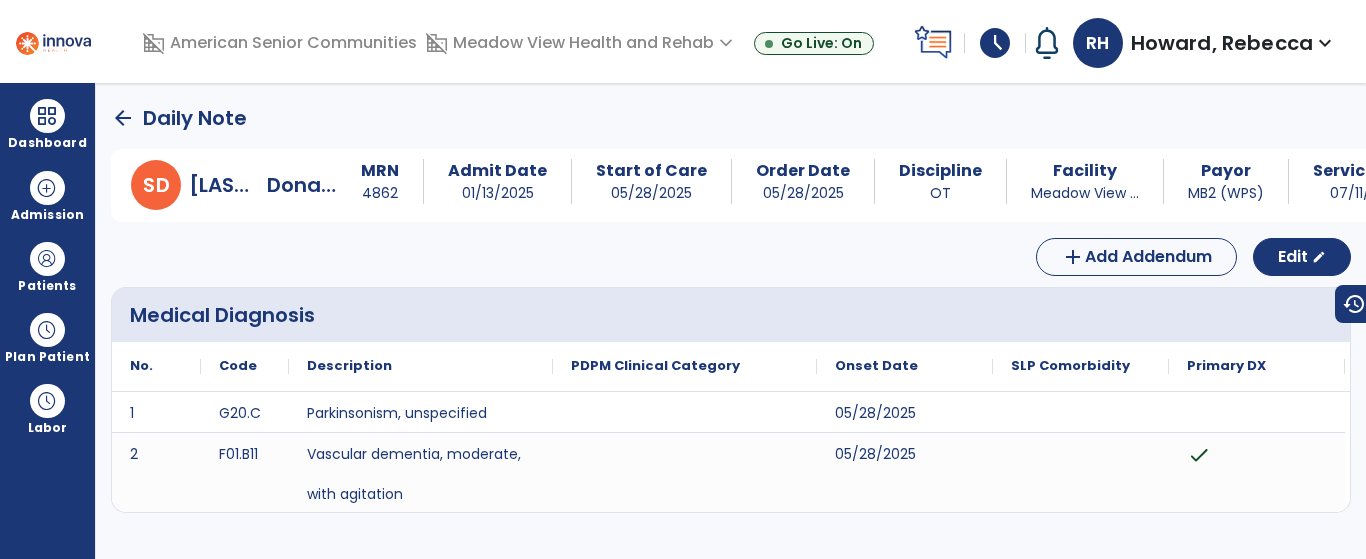 click on "arrow_back" 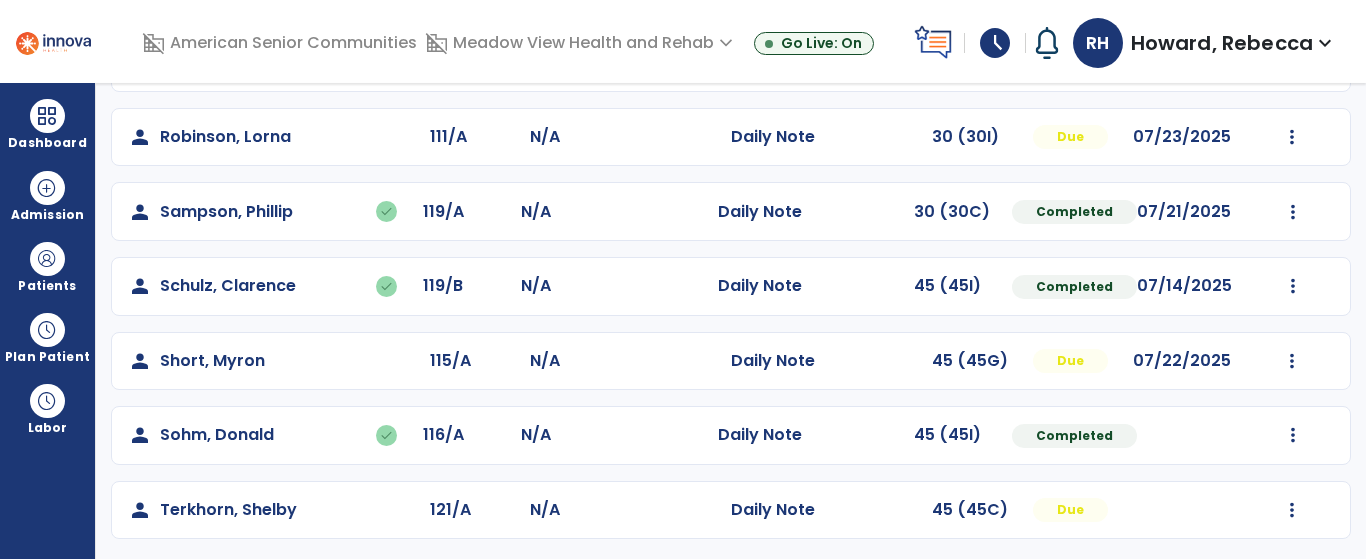 scroll, scrollTop: 304, scrollLeft: 0, axis: vertical 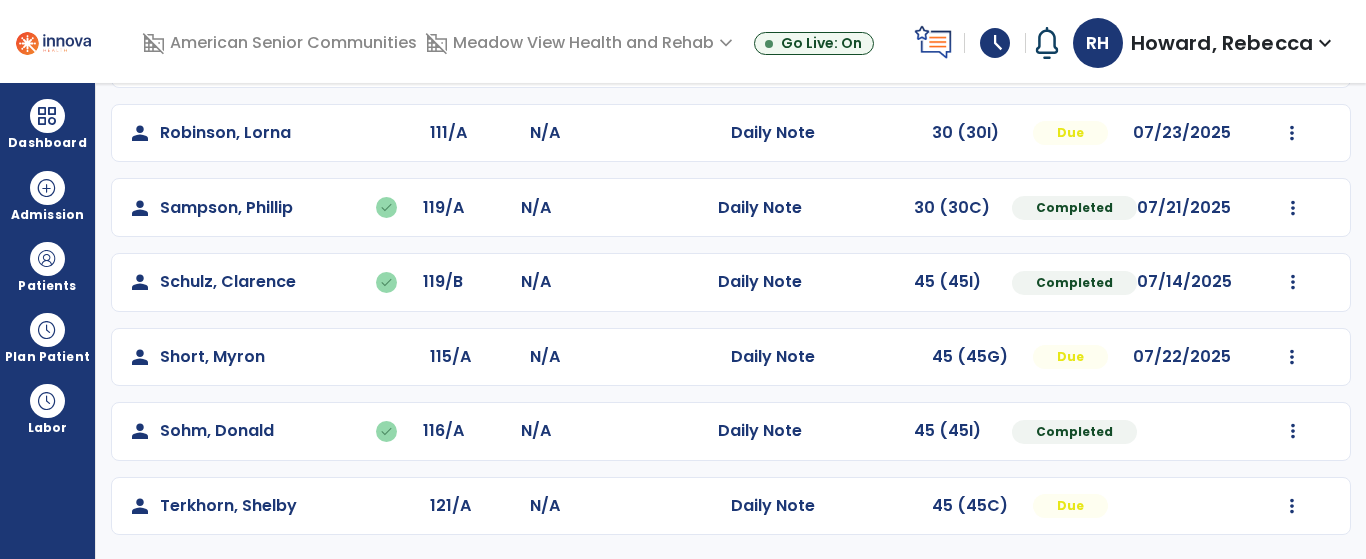 click on "Mark Visit As Complete   Reset Note   Open Document   G + C Mins" 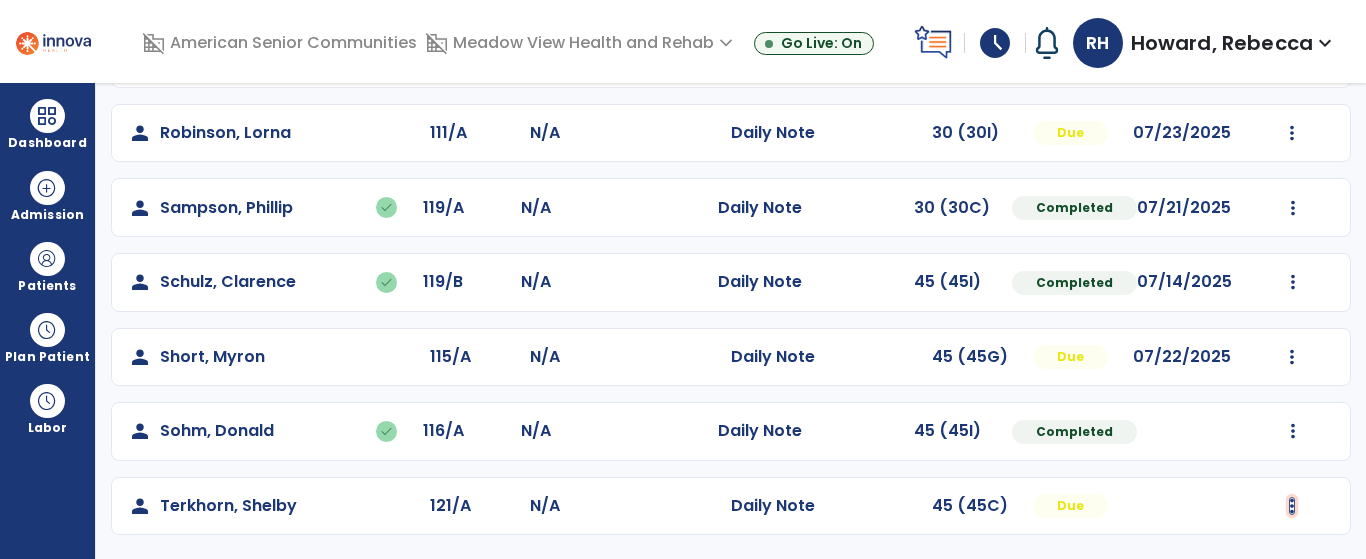 click at bounding box center [1293, -16] 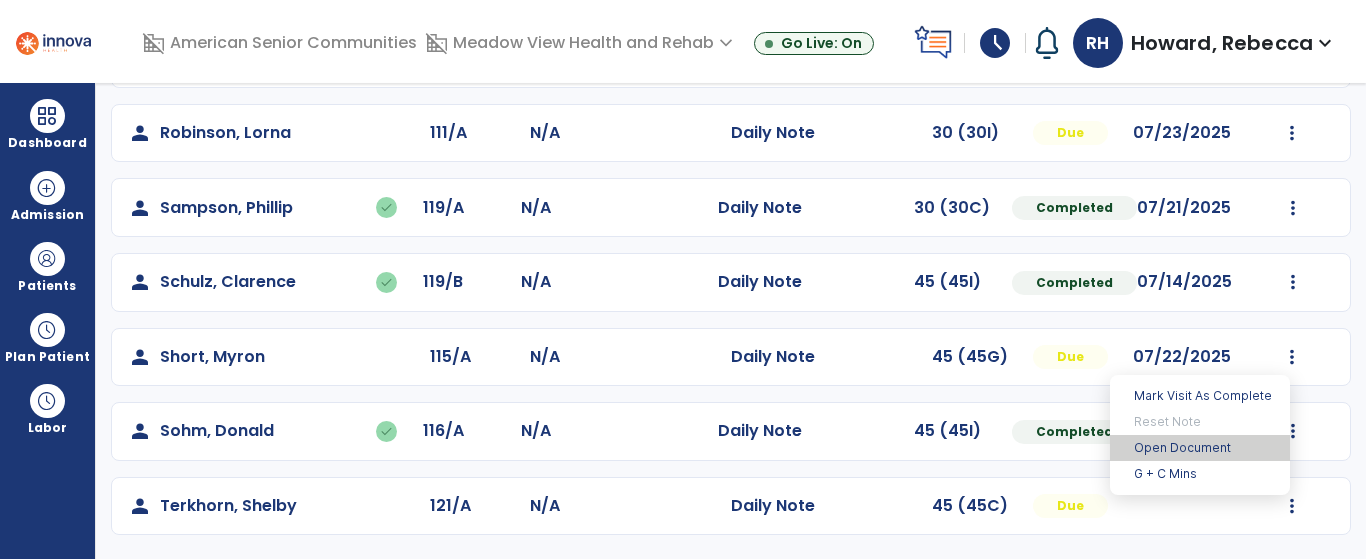 click on "Open Document" at bounding box center (1200, 448) 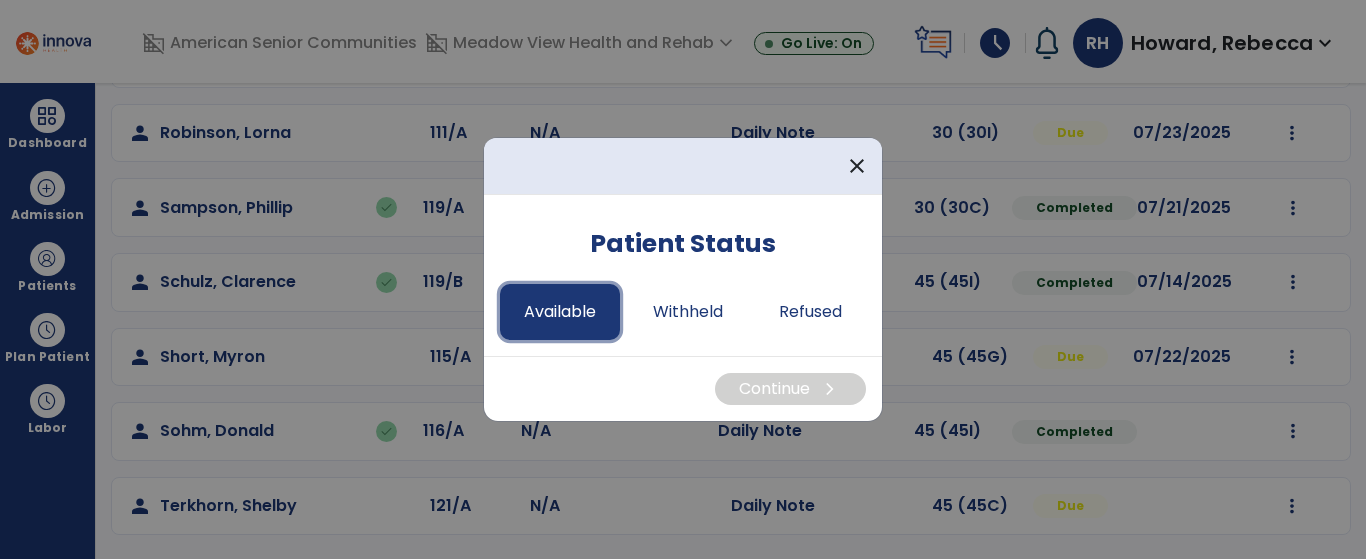 click on "Available" at bounding box center (560, 312) 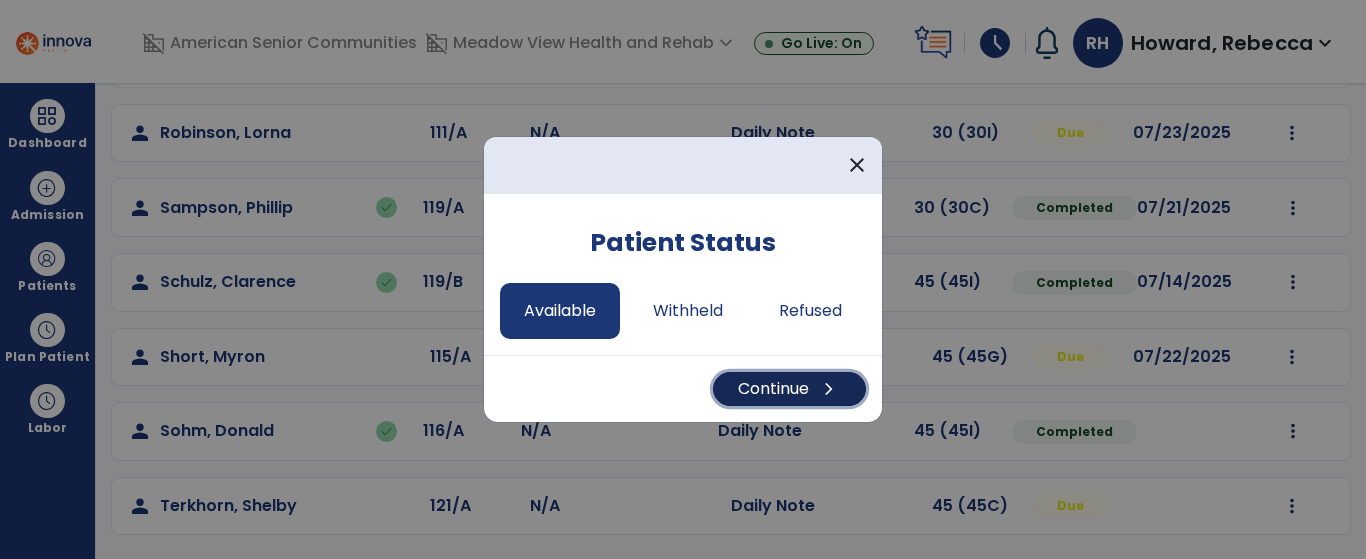 click on "Continue   chevron_right" at bounding box center (789, 389) 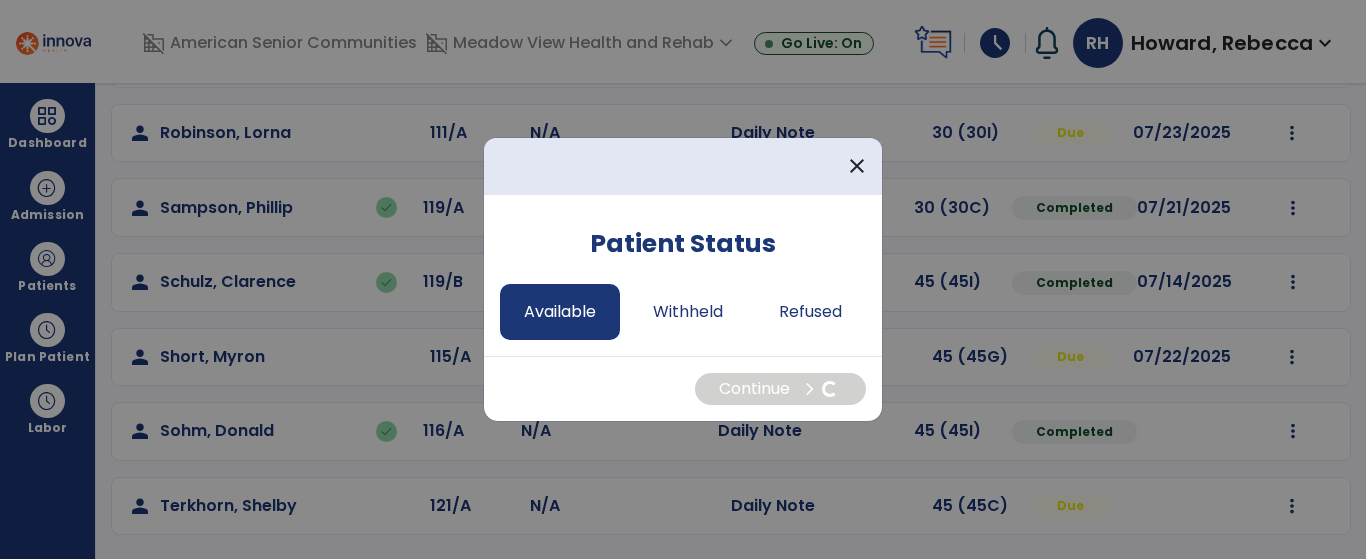 select on "*" 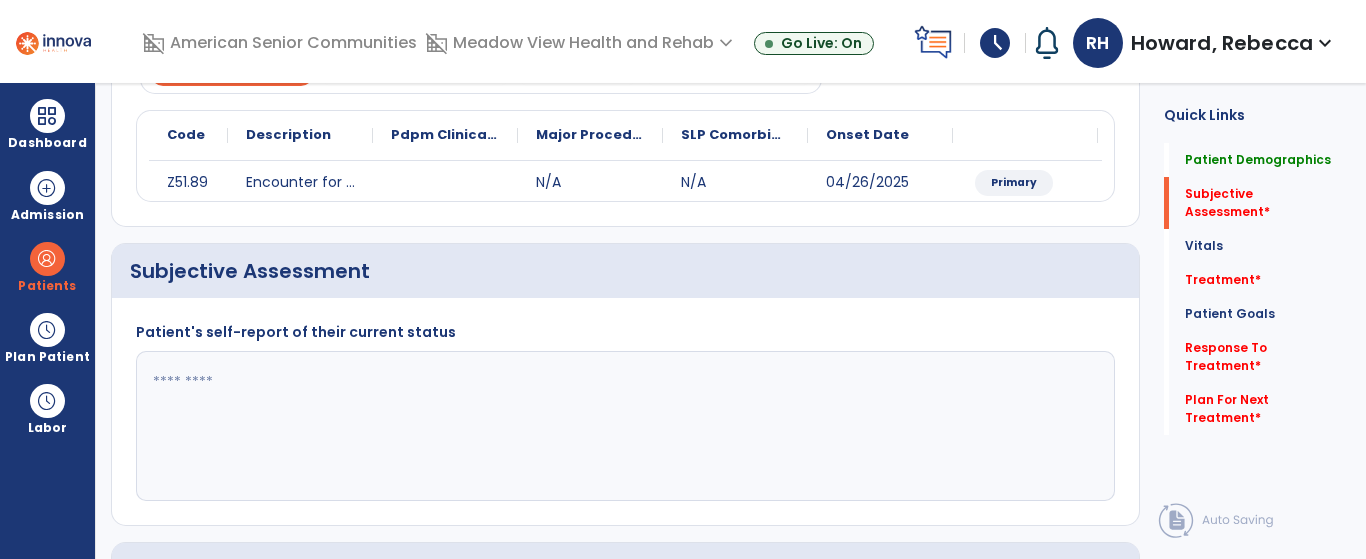 click 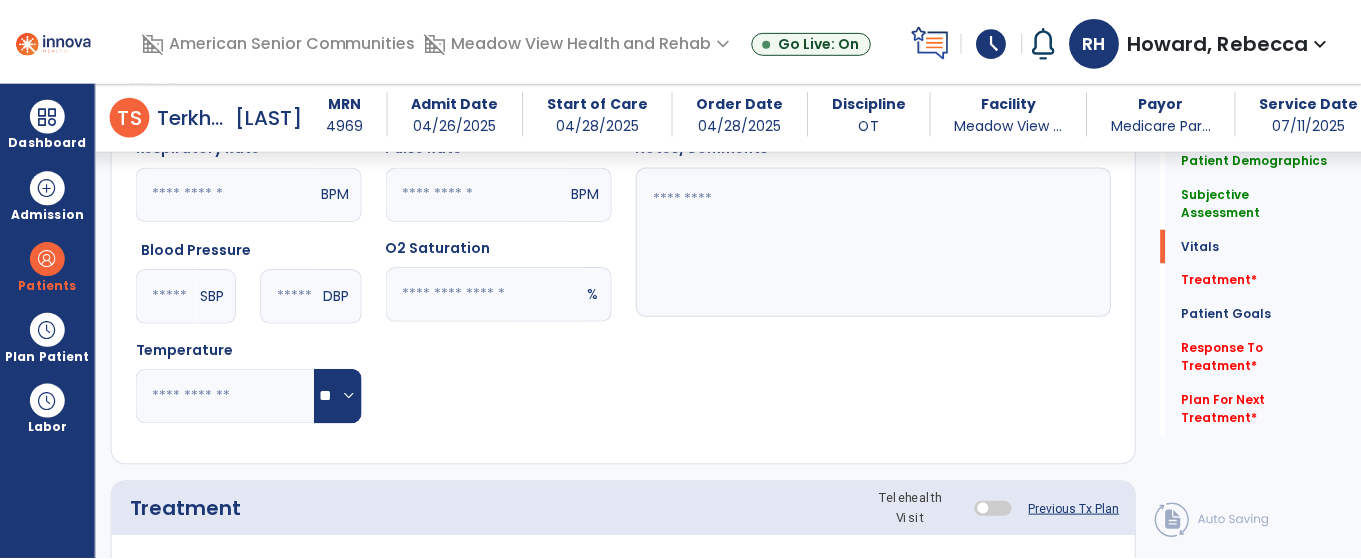 scroll, scrollTop: 904, scrollLeft: 0, axis: vertical 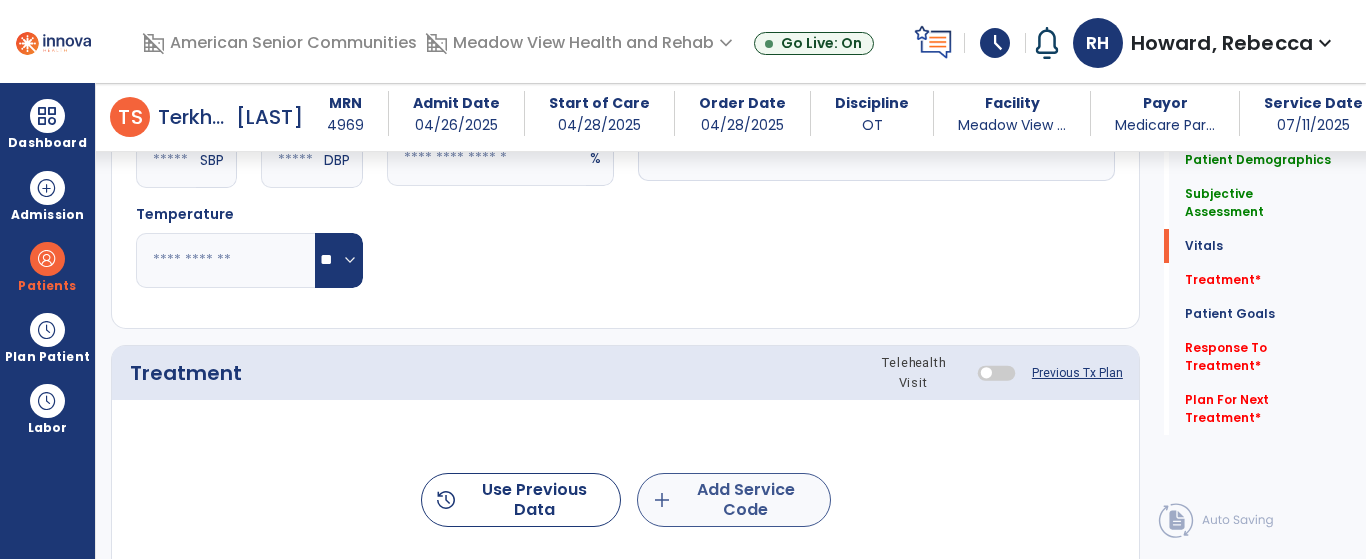 type on "****" 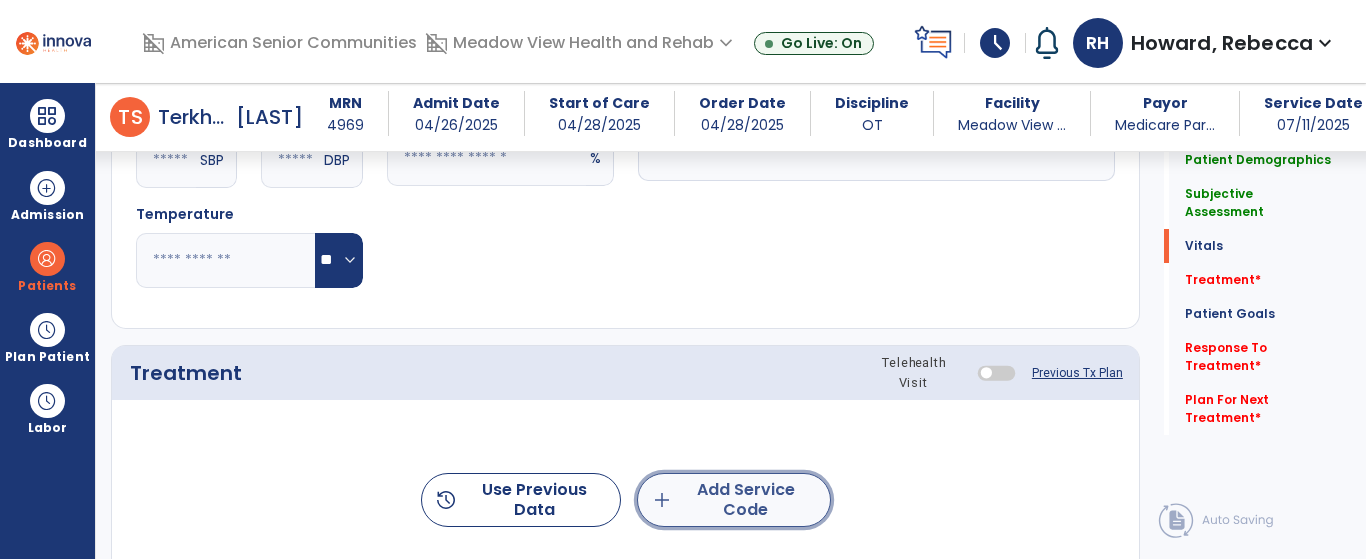 click on "add" 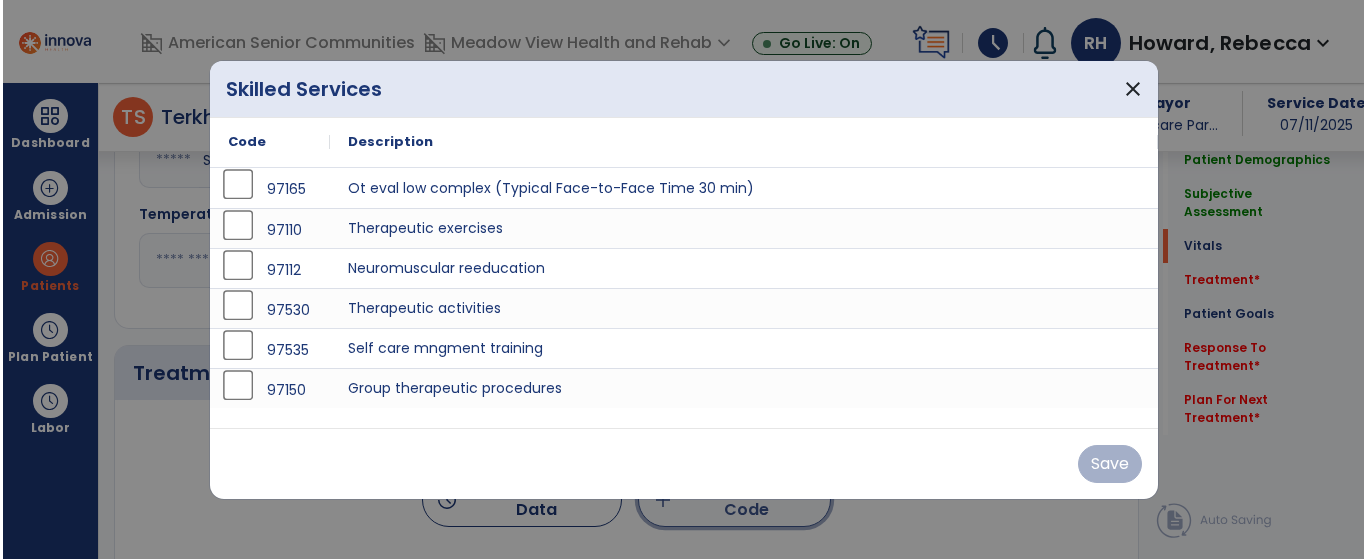 scroll, scrollTop: 904, scrollLeft: 0, axis: vertical 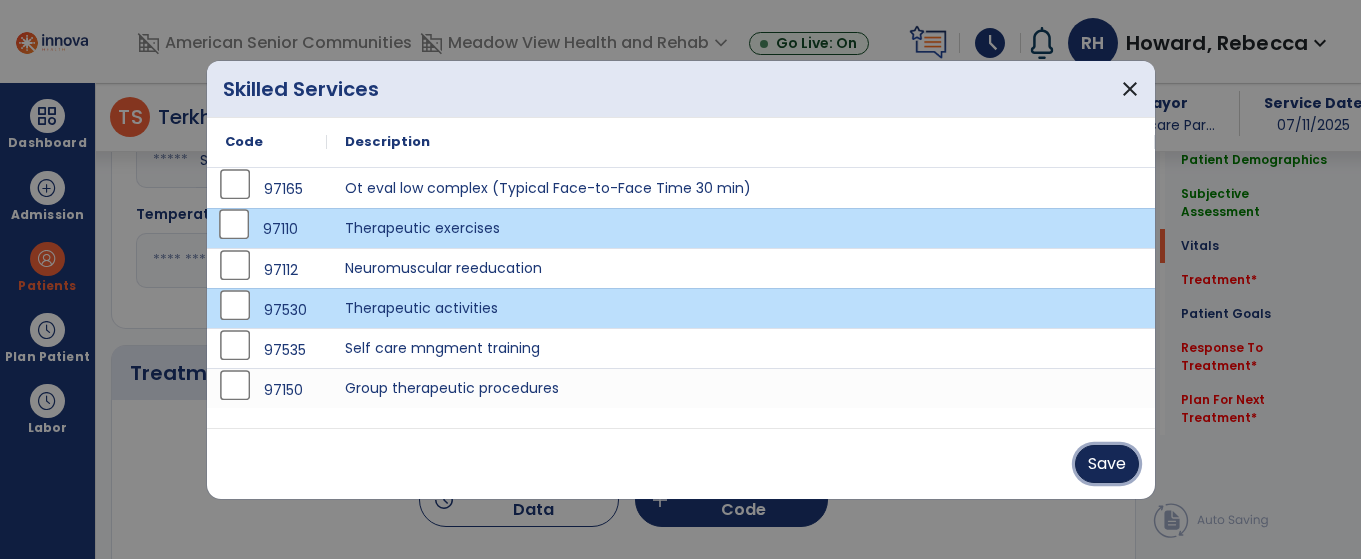 click on "Save" at bounding box center (1107, 464) 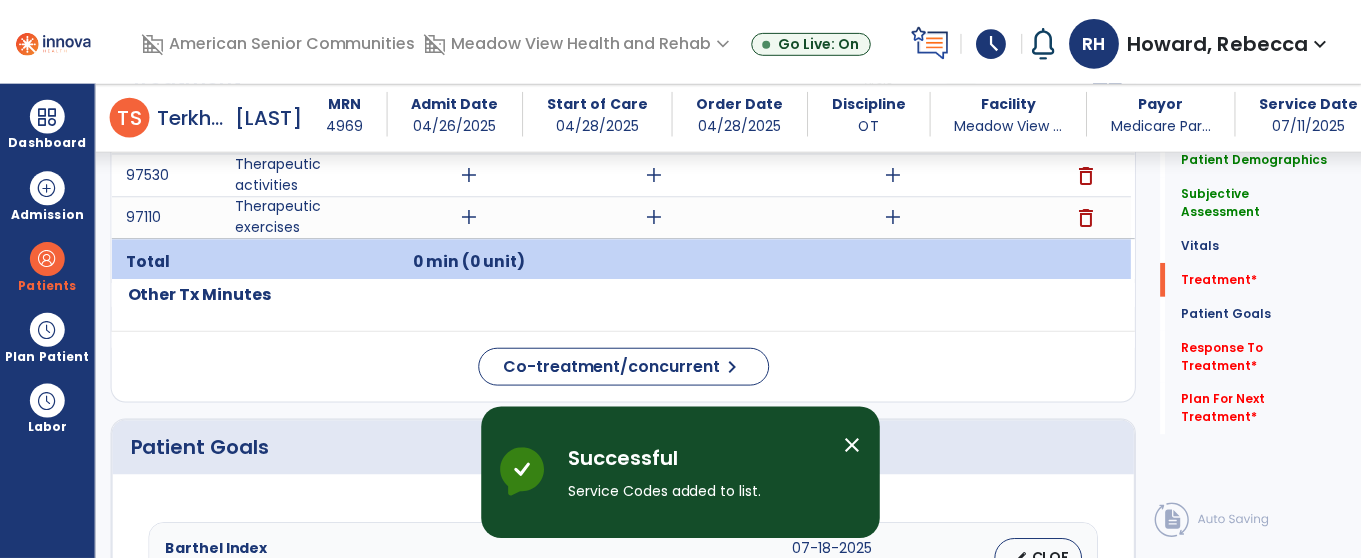 scroll, scrollTop: 1204, scrollLeft: 0, axis: vertical 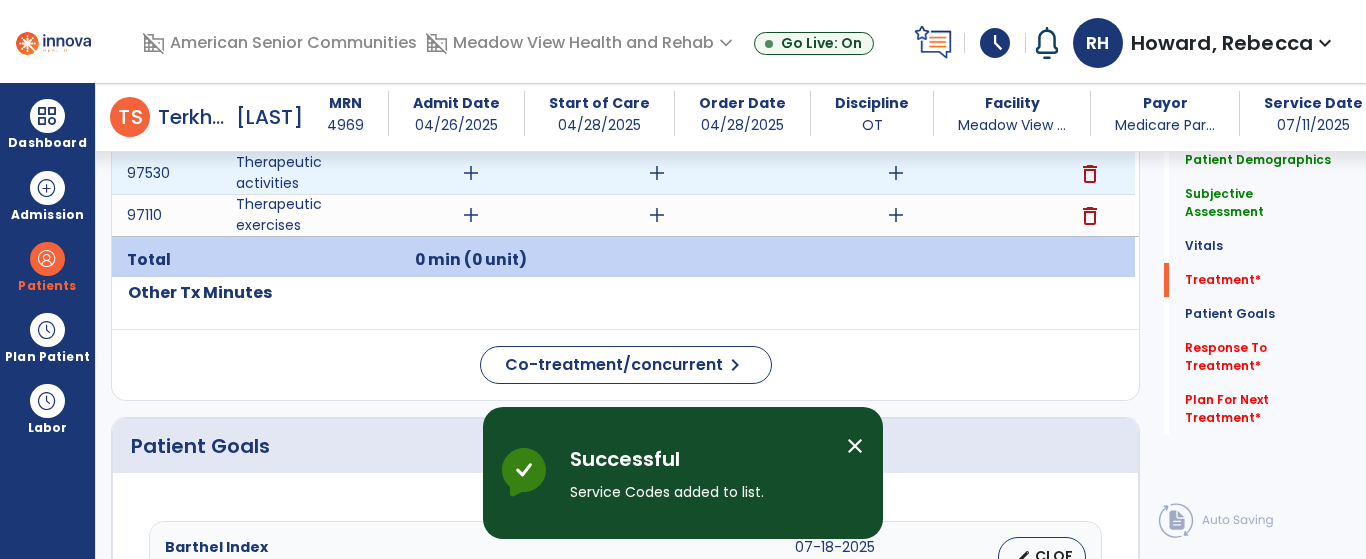 click on "add" at bounding box center [471, 173] 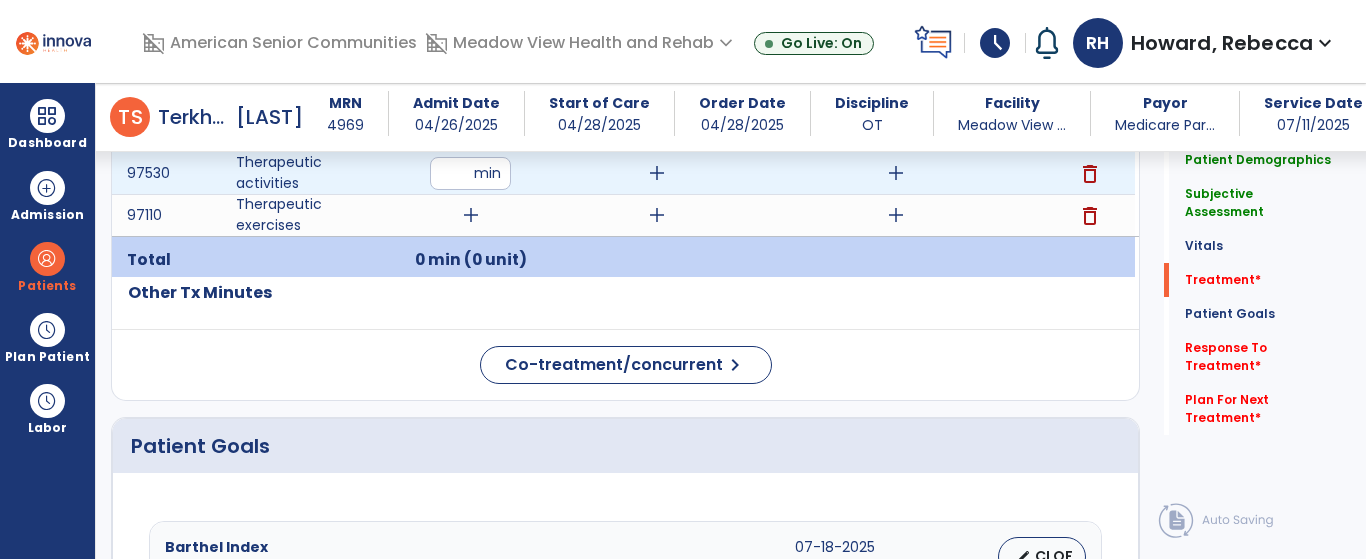 type on "**" 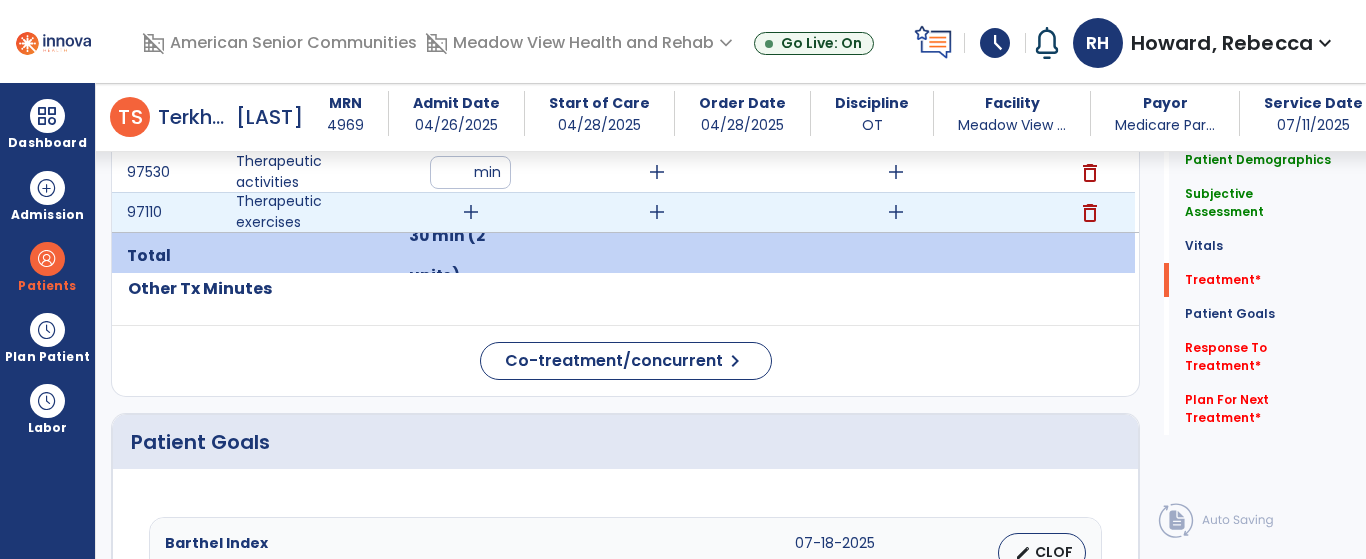 click on "add" at bounding box center (471, 212) 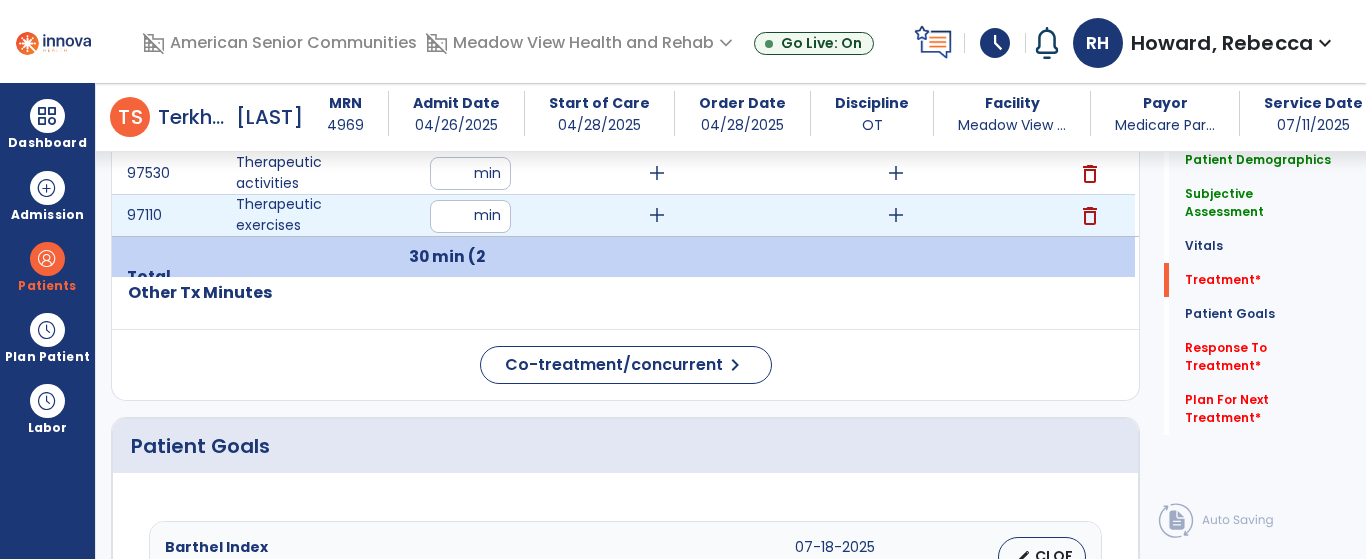 type on "**" 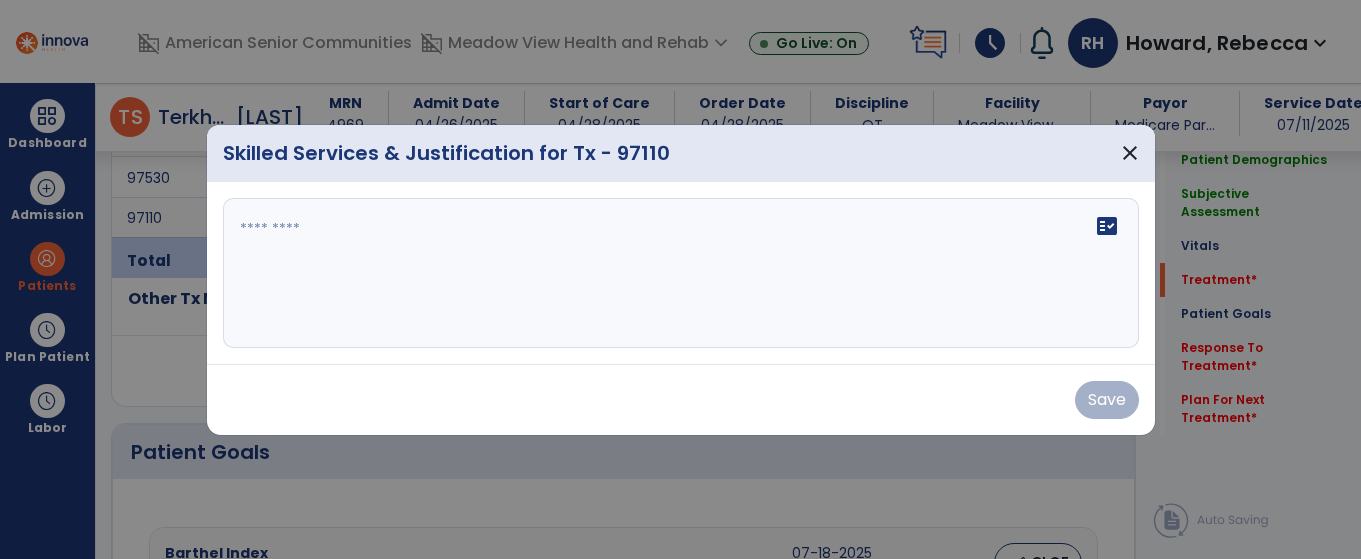 scroll, scrollTop: 1204, scrollLeft: 0, axis: vertical 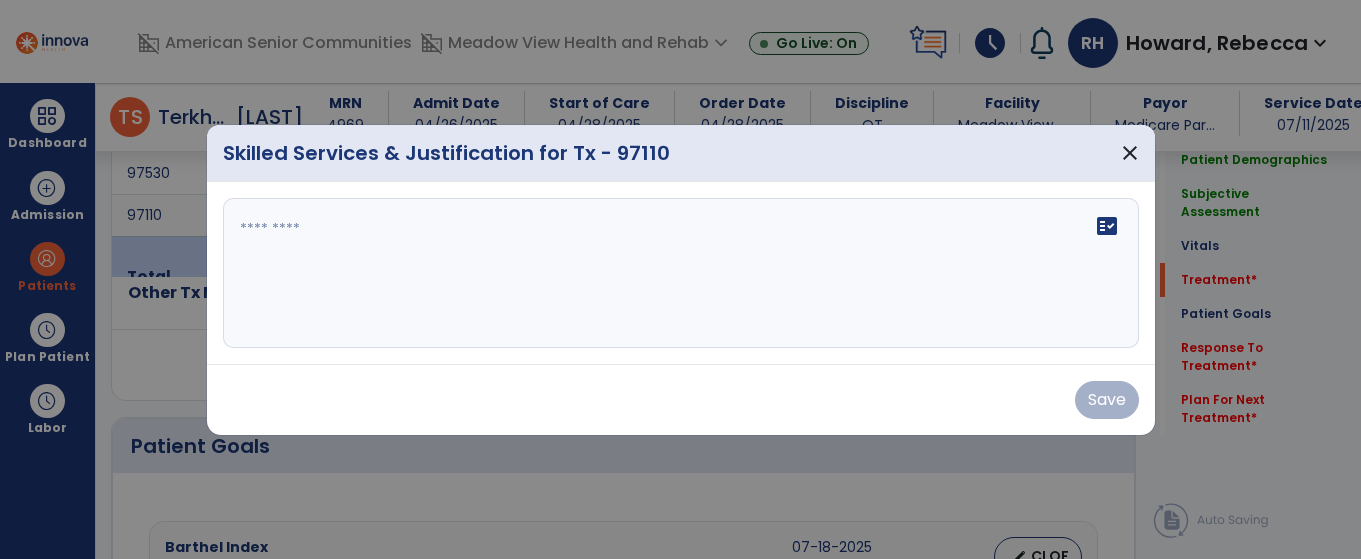 click on "fact_check" at bounding box center (681, 273) 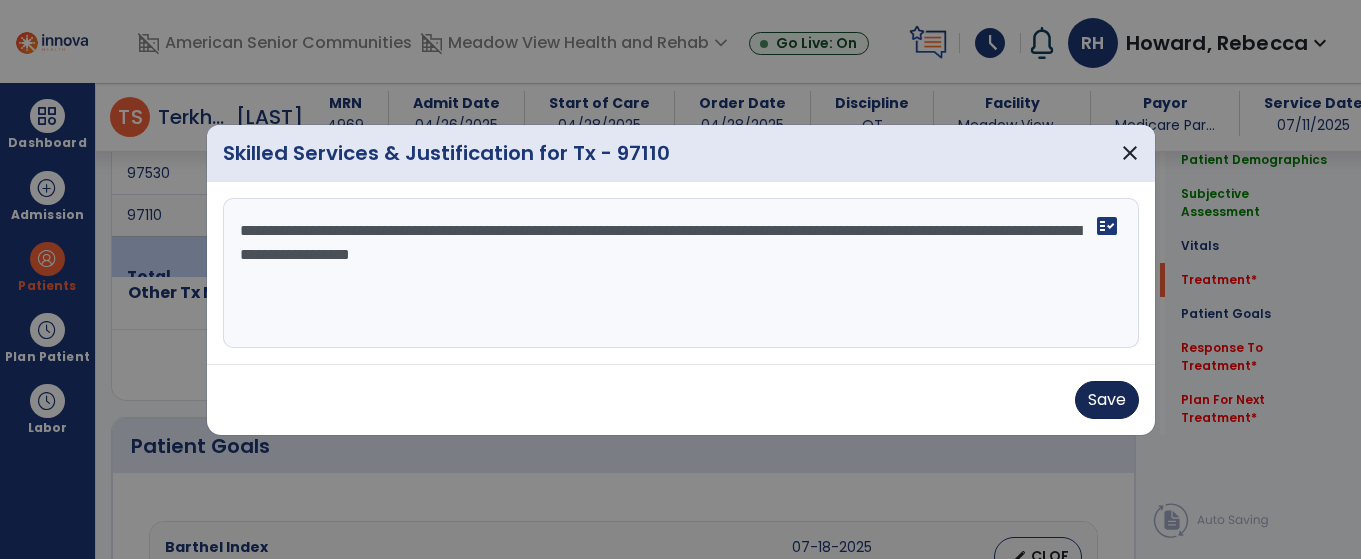 type on "**********" 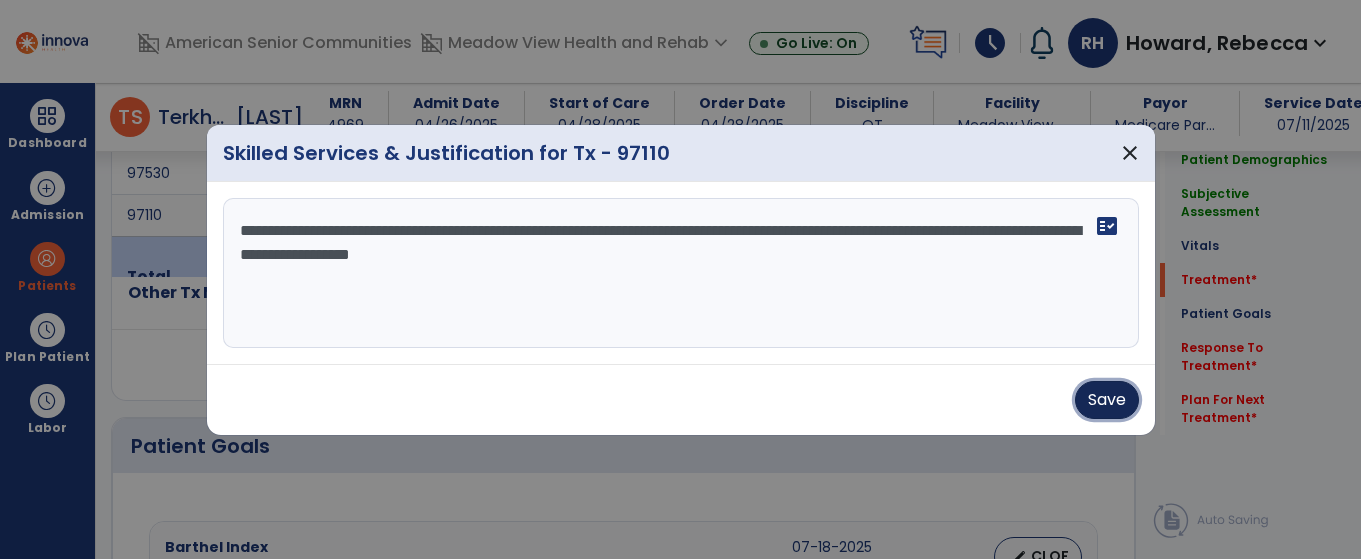 click on "Save" at bounding box center [1107, 400] 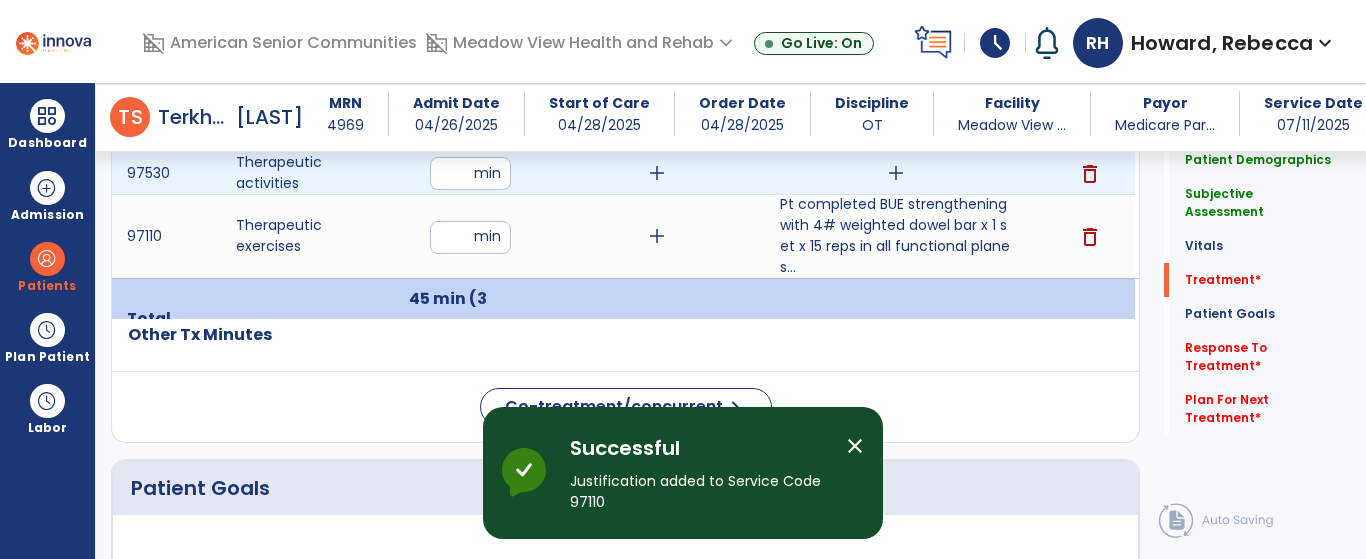 click on "add" at bounding box center (896, 173) 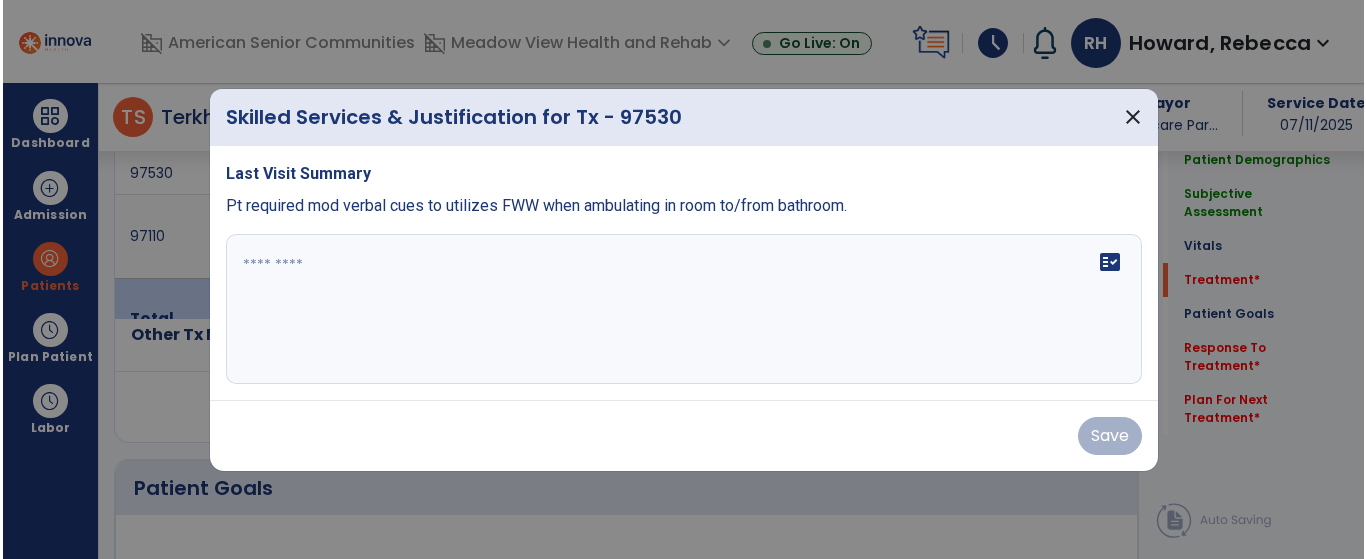 scroll, scrollTop: 1204, scrollLeft: 0, axis: vertical 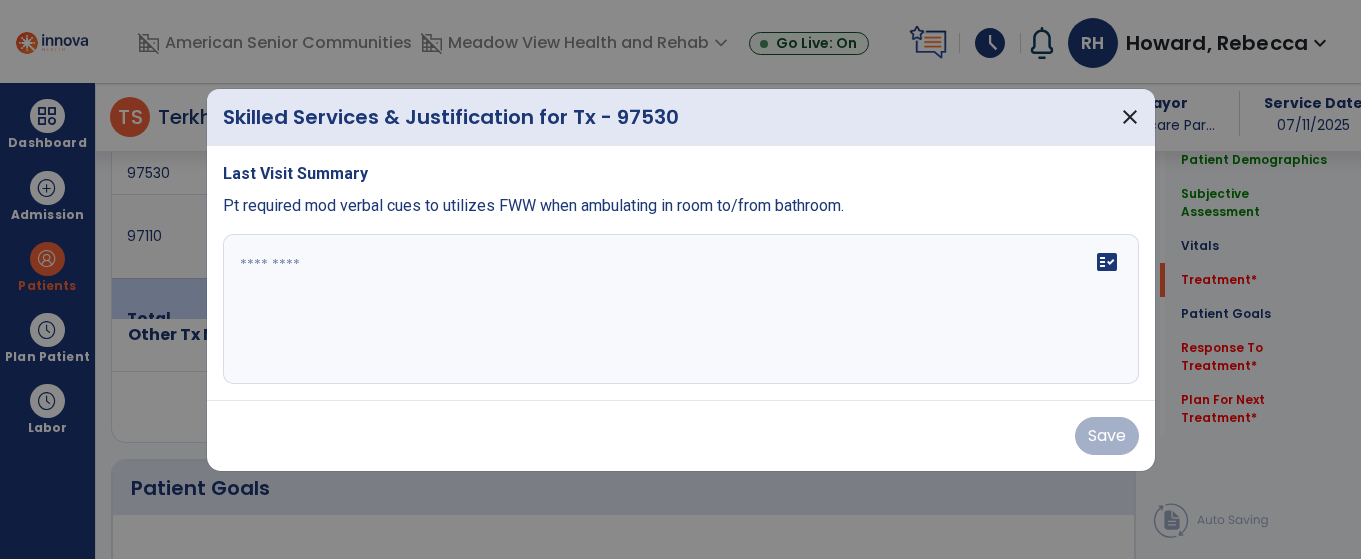 click at bounding box center [681, 309] 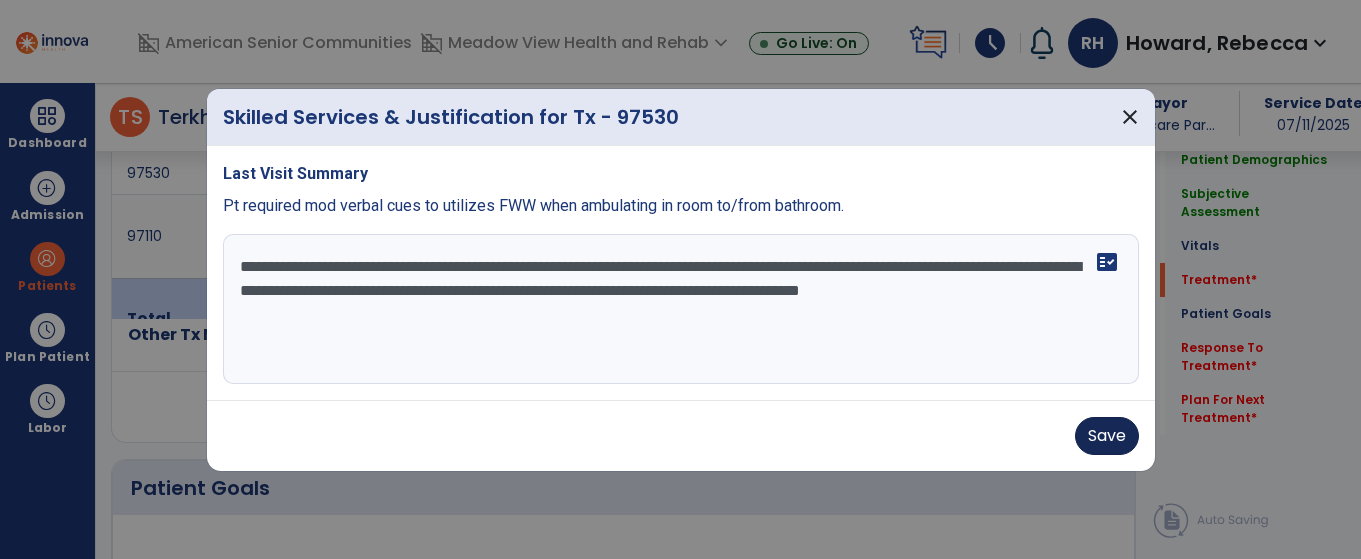 type on "**********" 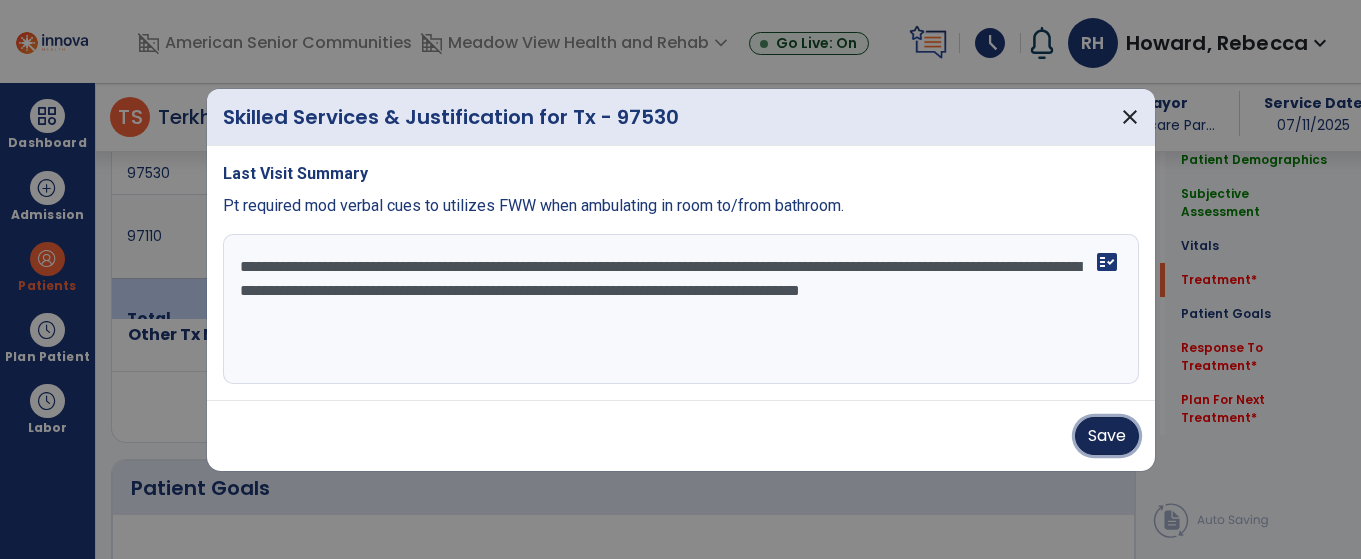 click on "Save" at bounding box center [1107, 436] 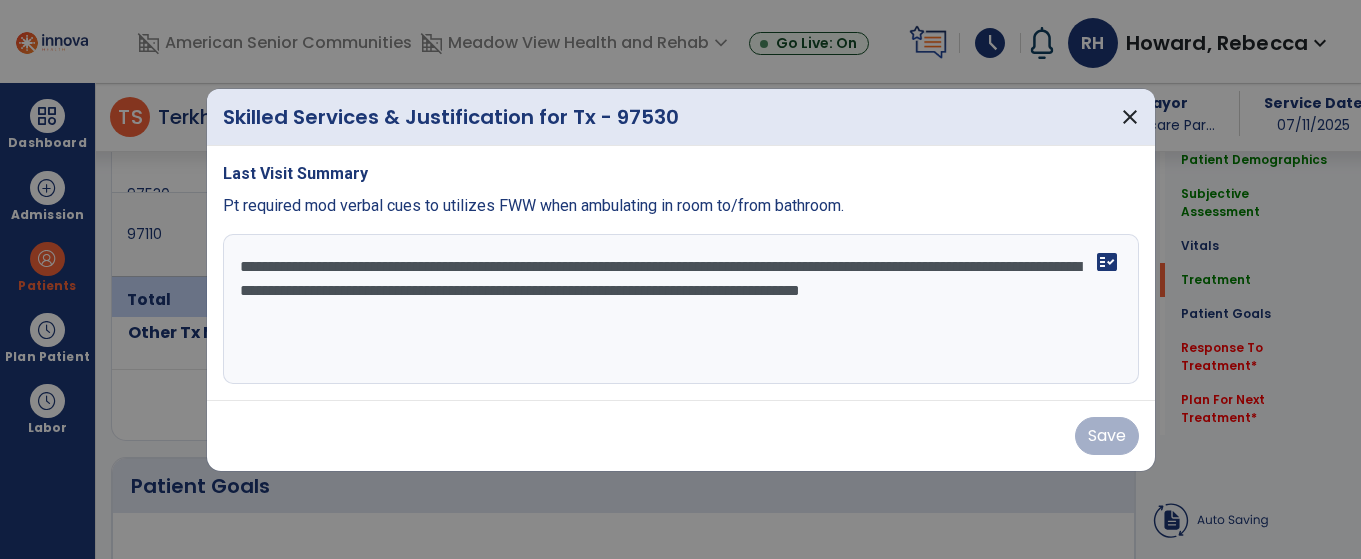 click on "Save" at bounding box center [681, 436] 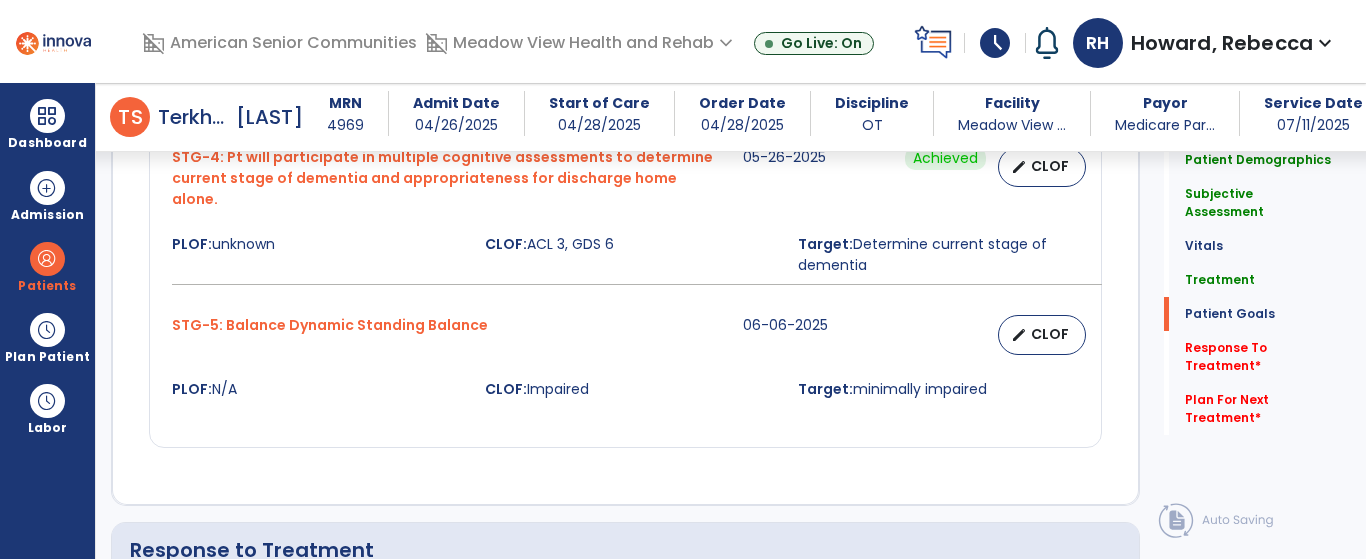 scroll, scrollTop: 2204, scrollLeft: 0, axis: vertical 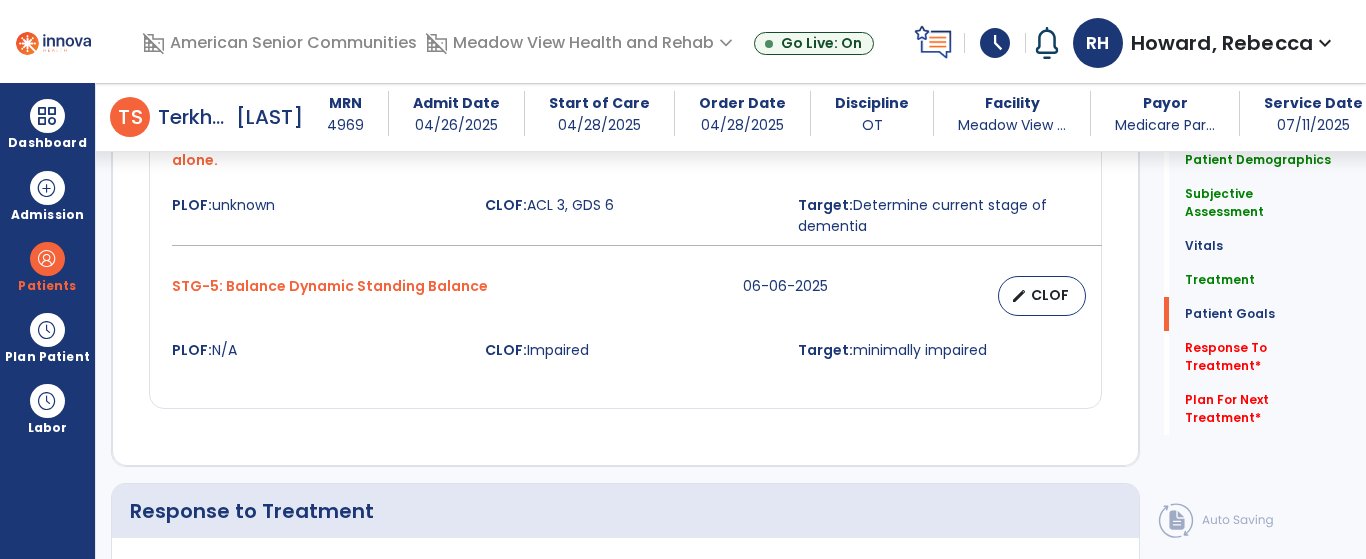 drag, startPoint x: 854, startPoint y: 327, endPoint x: 985, endPoint y: 338, distance: 131.46101 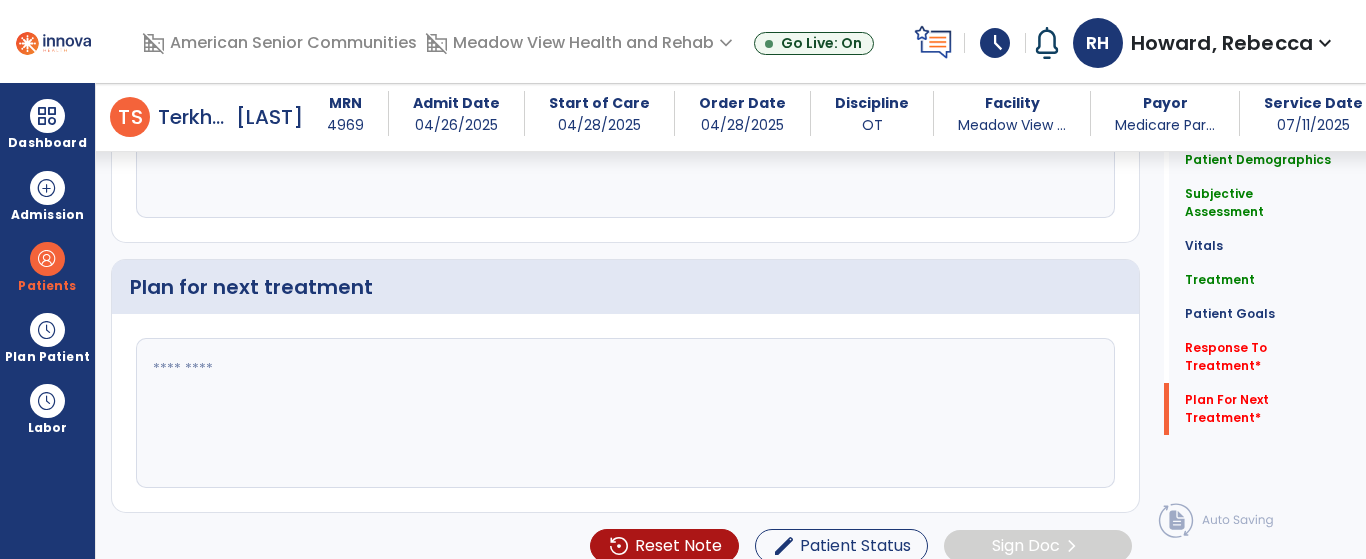 click 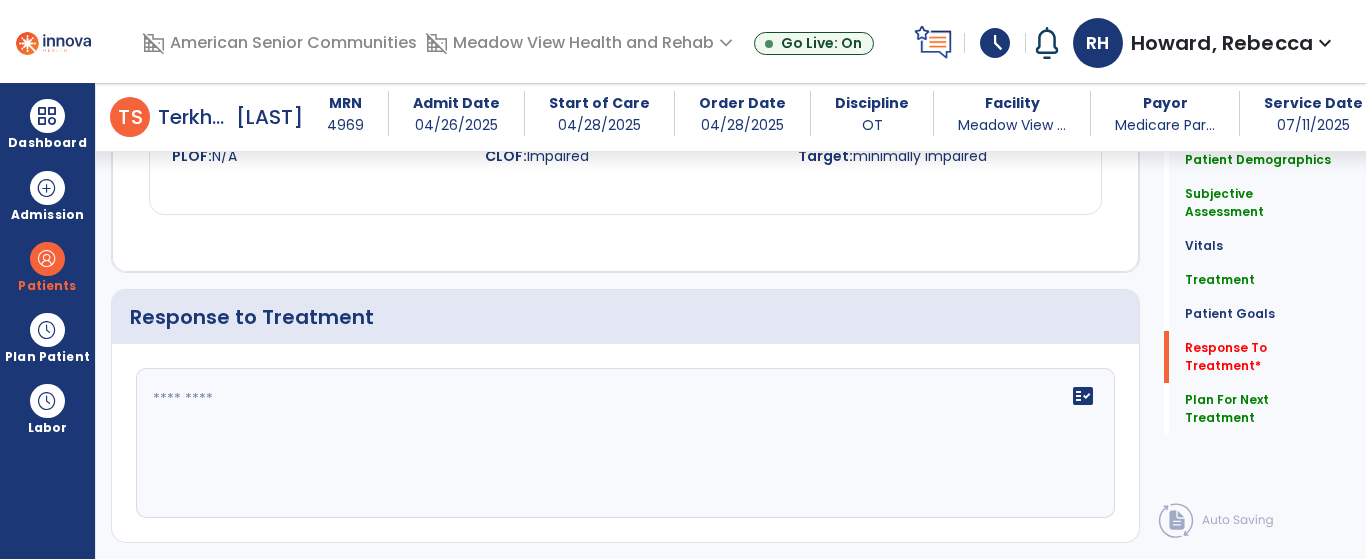 scroll, scrollTop: 2498, scrollLeft: 0, axis: vertical 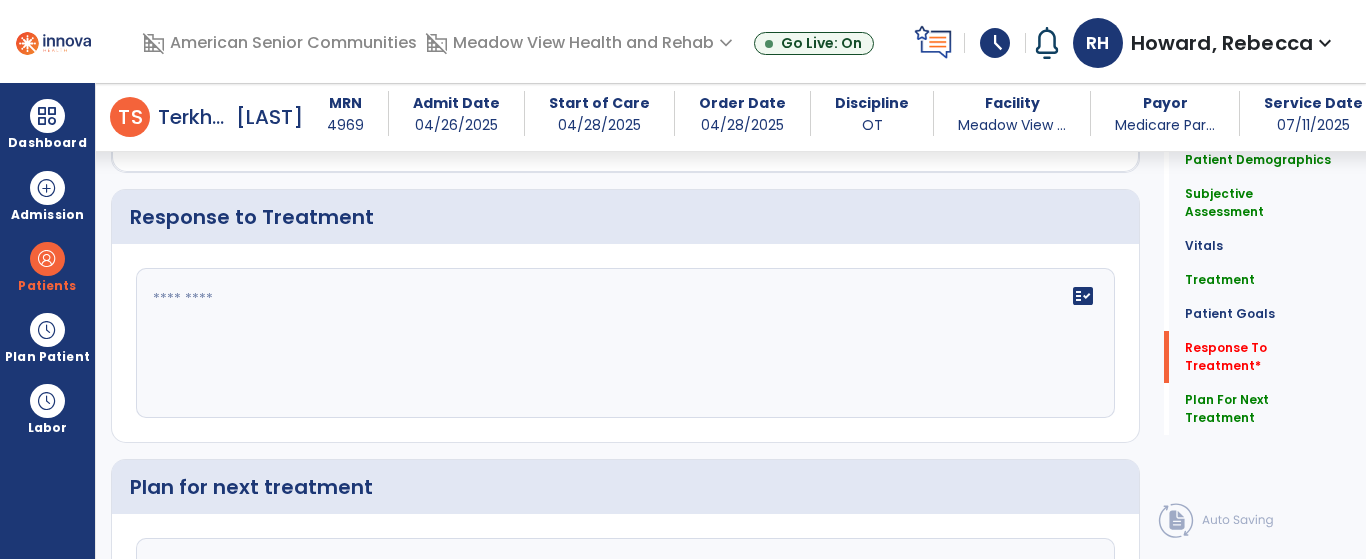 type on "****" 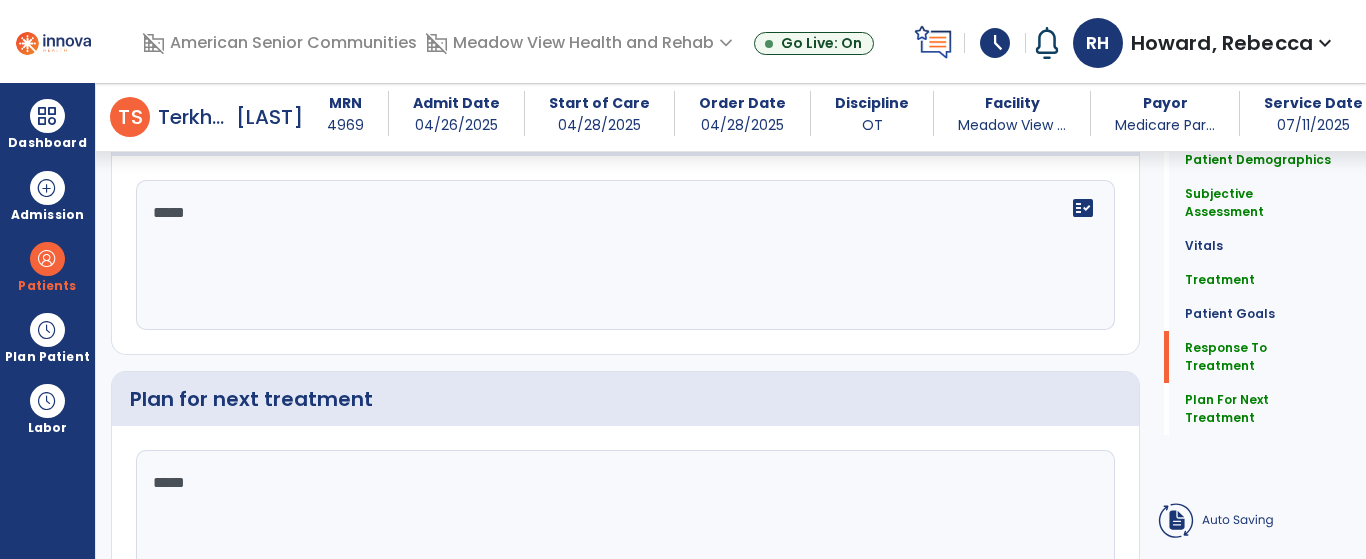 scroll, scrollTop: 2568, scrollLeft: 0, axis: vertical 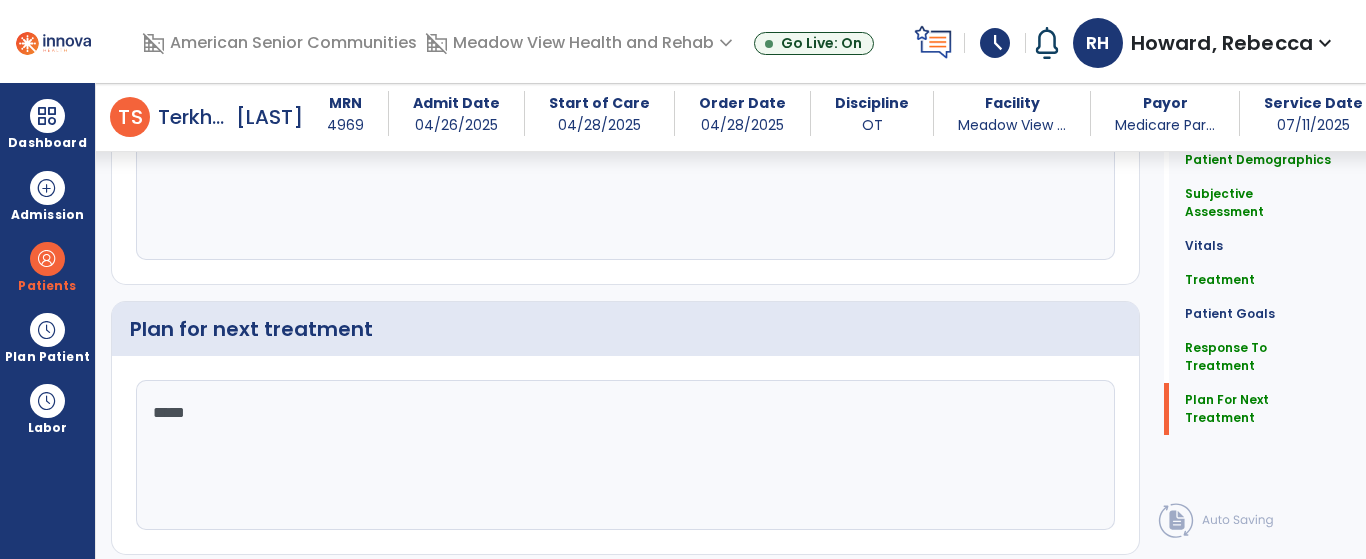 type on "****" 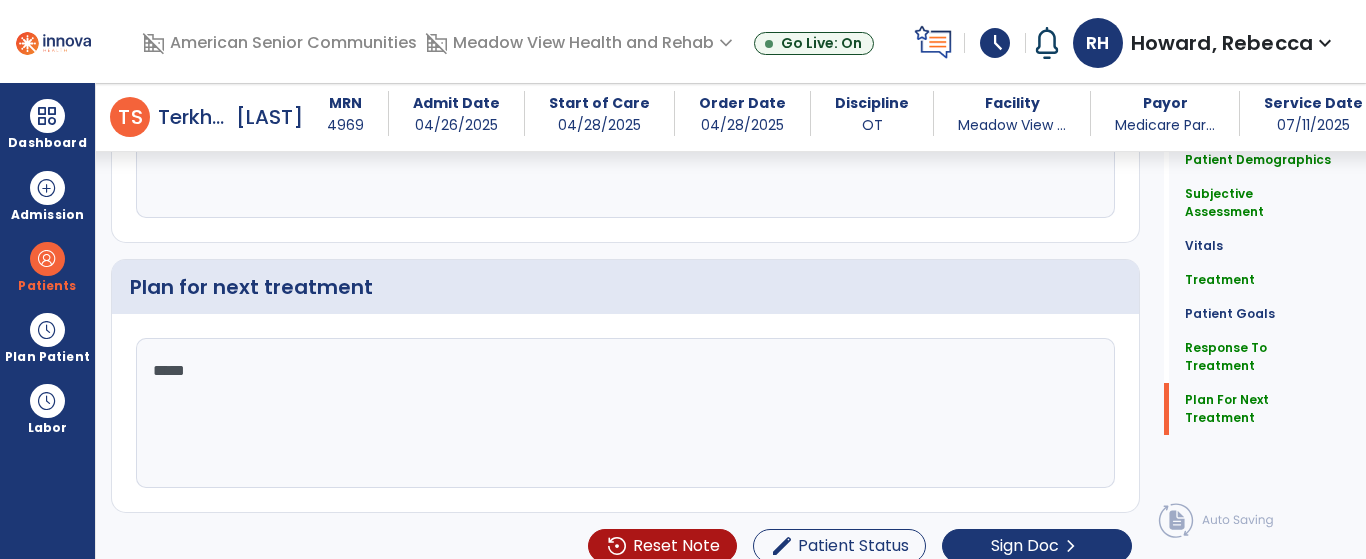 drag, startPoint x: 213, startPoint y: 358, endPoint x: 126, endPoint y: 360, distance: 87.02299 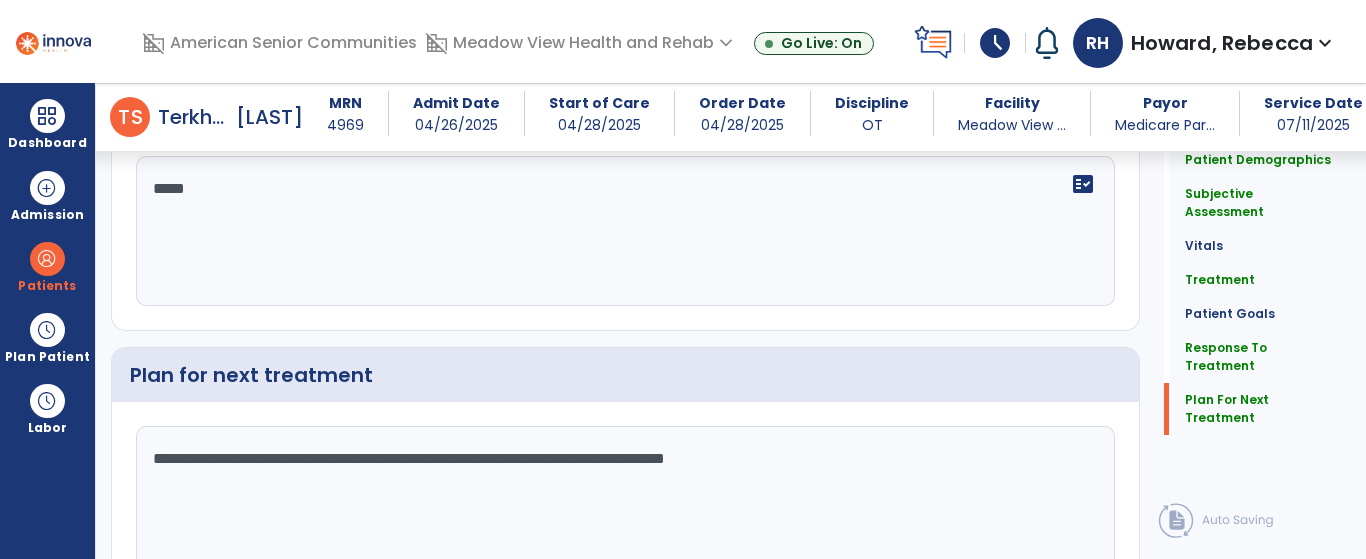 scroll, scrollTop: 2698, scrollLeft: 0, axis: vertical 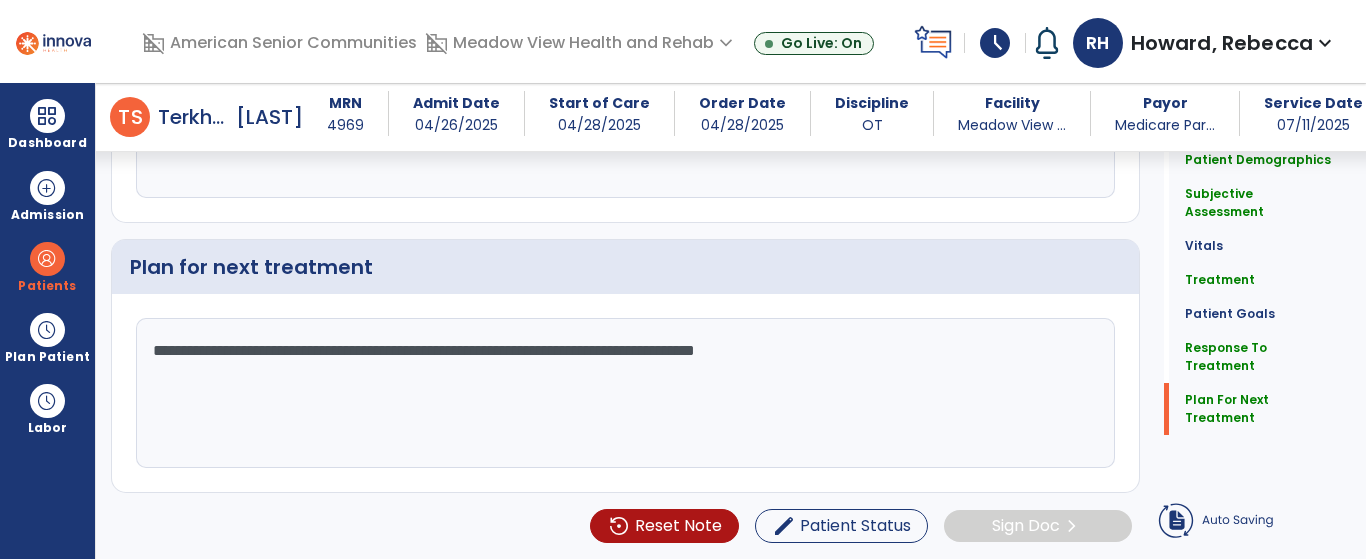 paste on "**********" 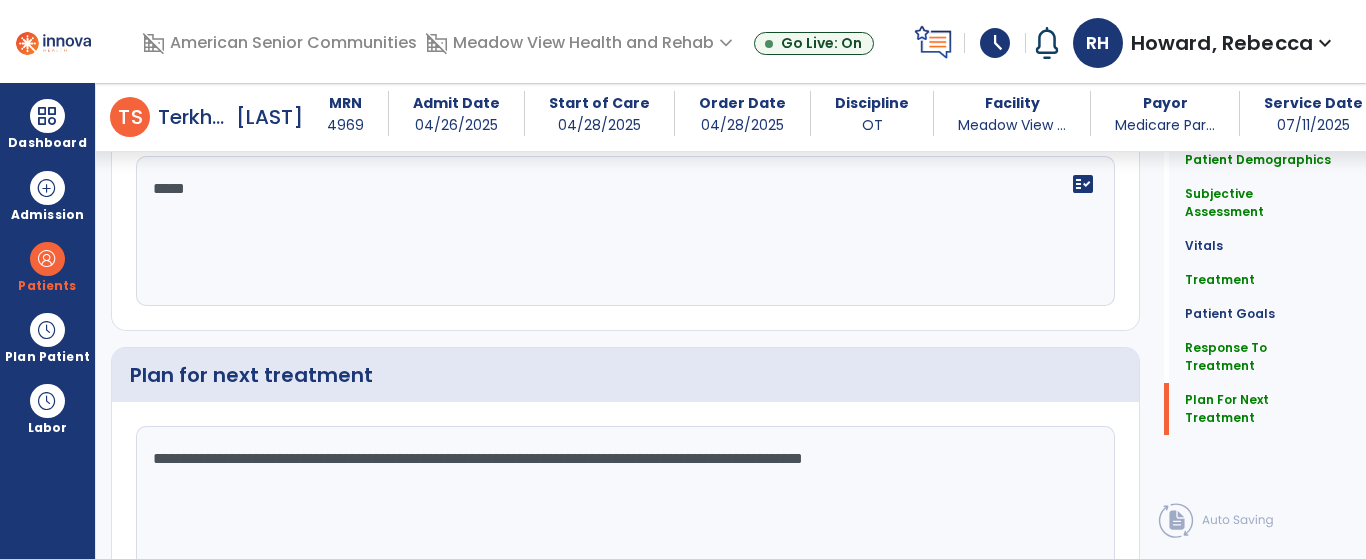 scroll, scrollTop: 2698, scrollLeft: 0, axis: vertical 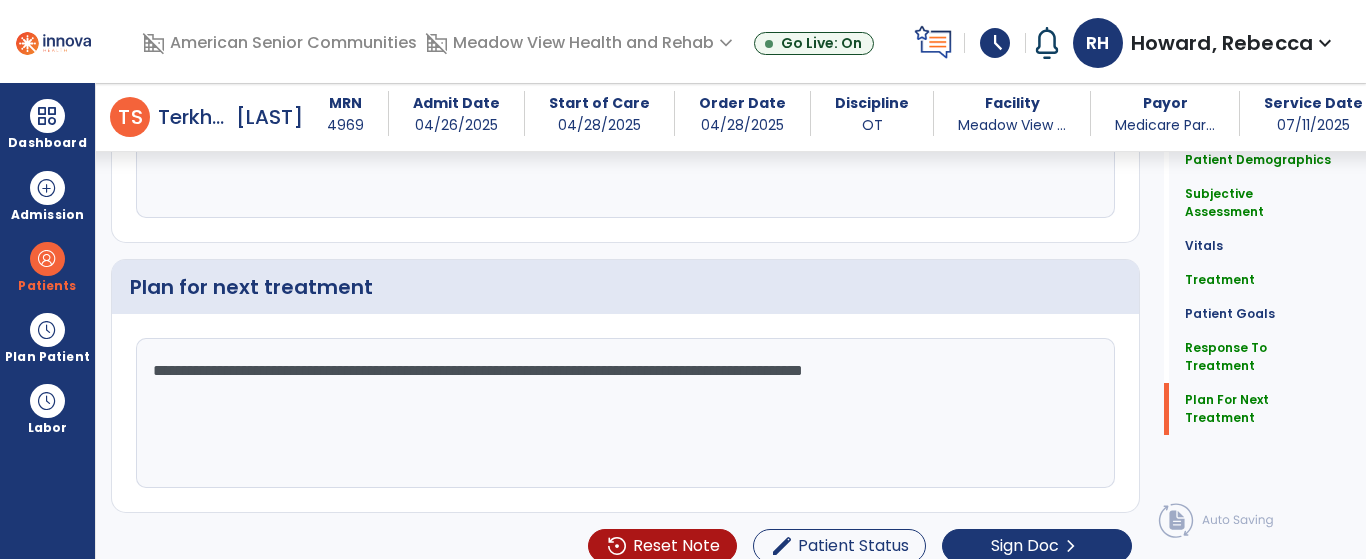 click on "**********" 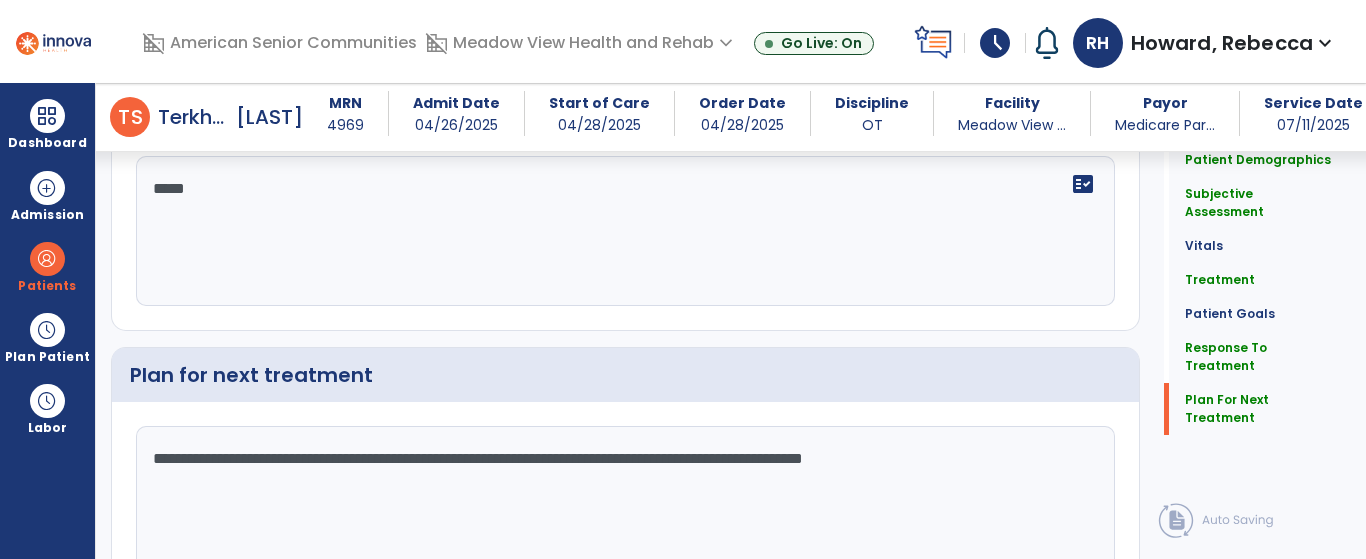 scroll, scrollTop: 2698, scrollLeft: 0, axis: vertical 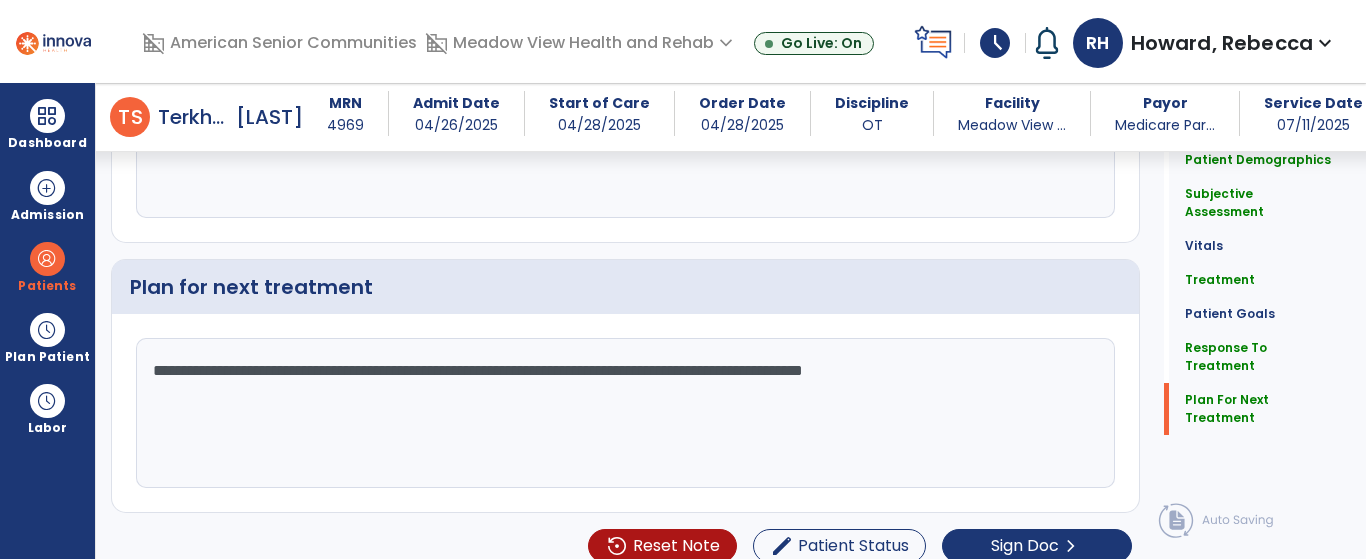 drag, startPoint x: 245, startPoint y: 351, endPoint x: 398, endPoint y: 359, distance: 153.20901 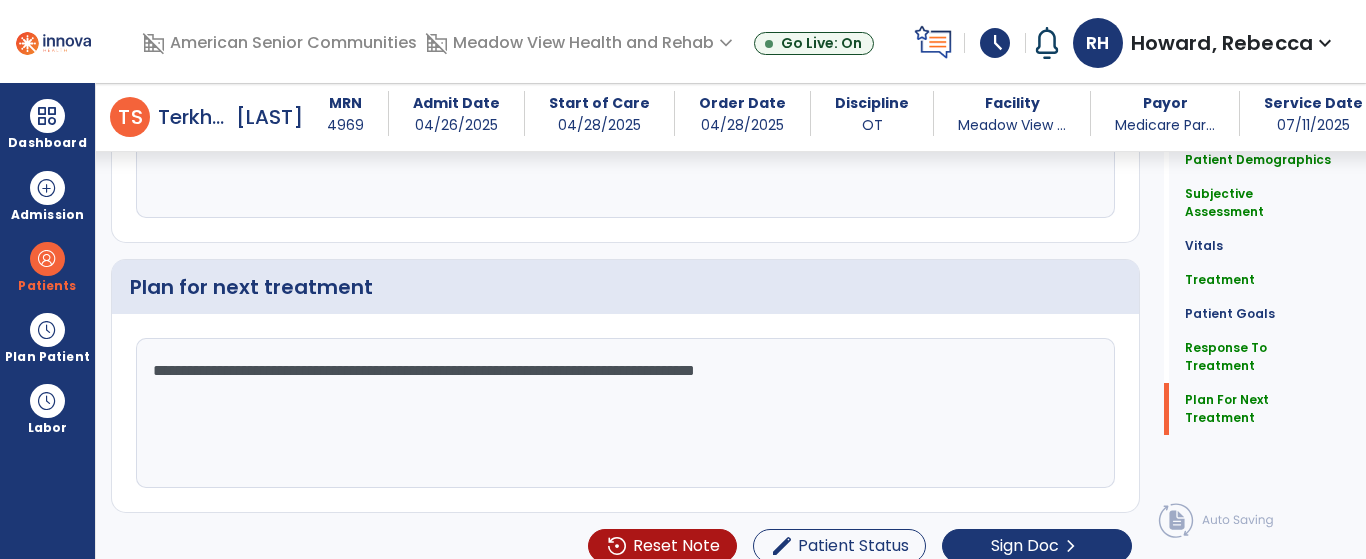 click on "**********" 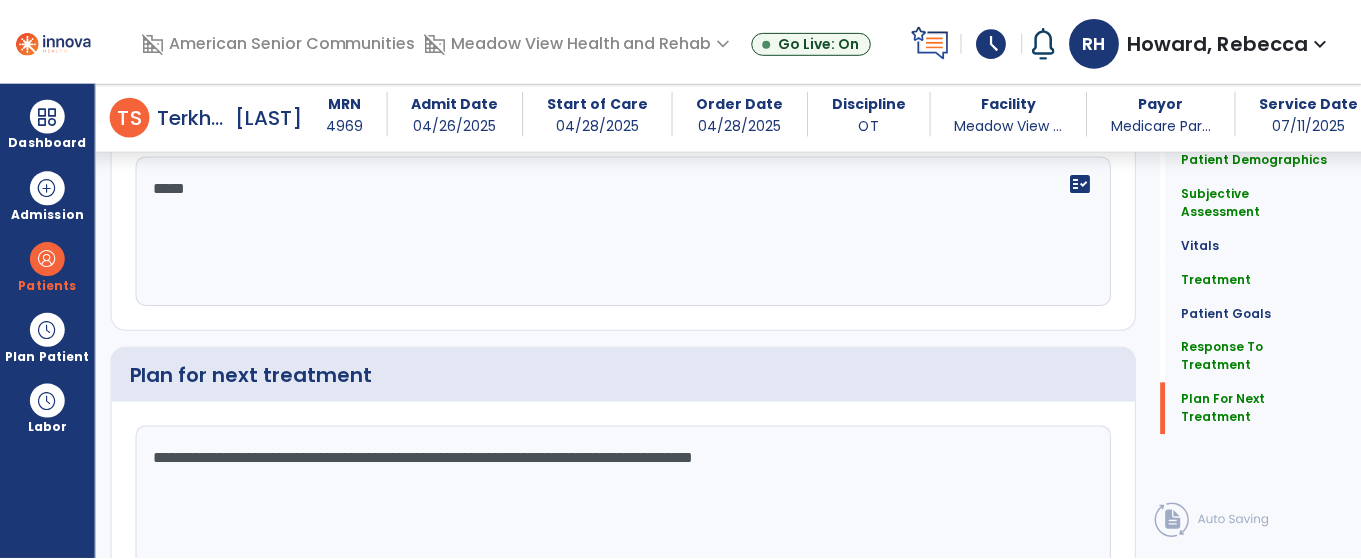 scroll, scrollTop: 2698, scrollLeft: 0, axis: vertical 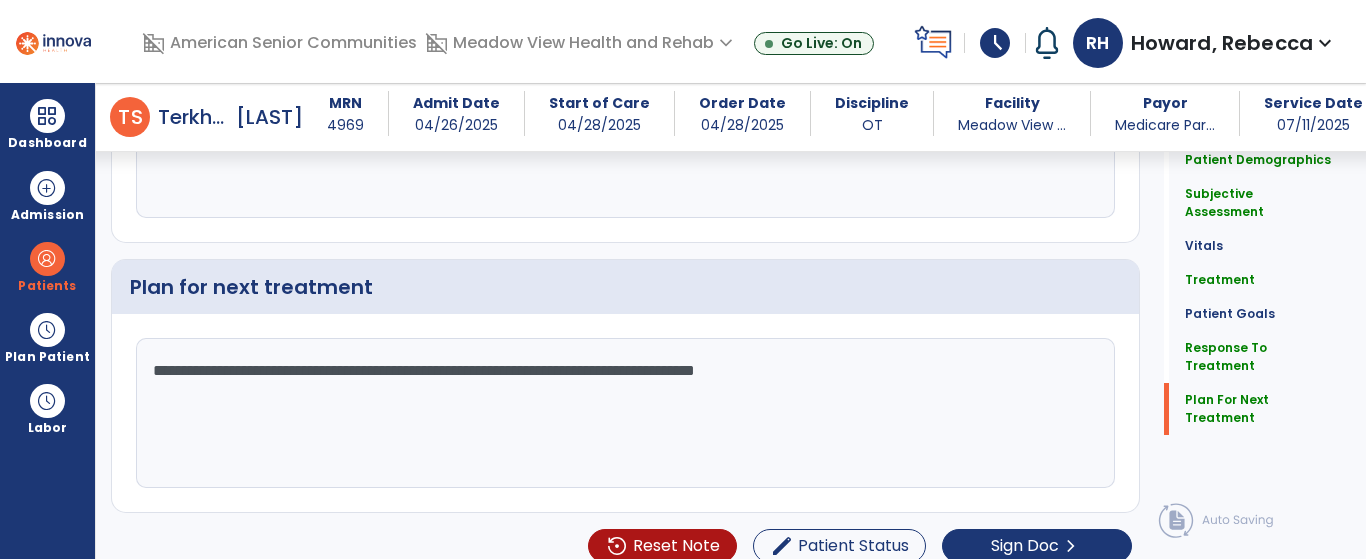 paste on "**********" 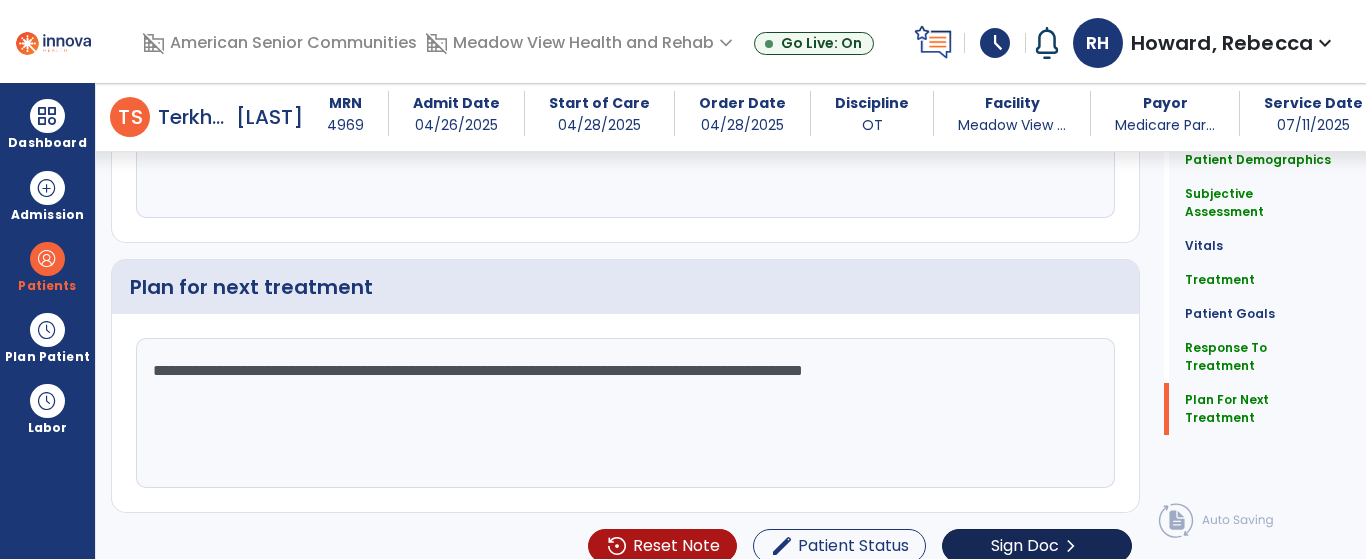 type on "**********" 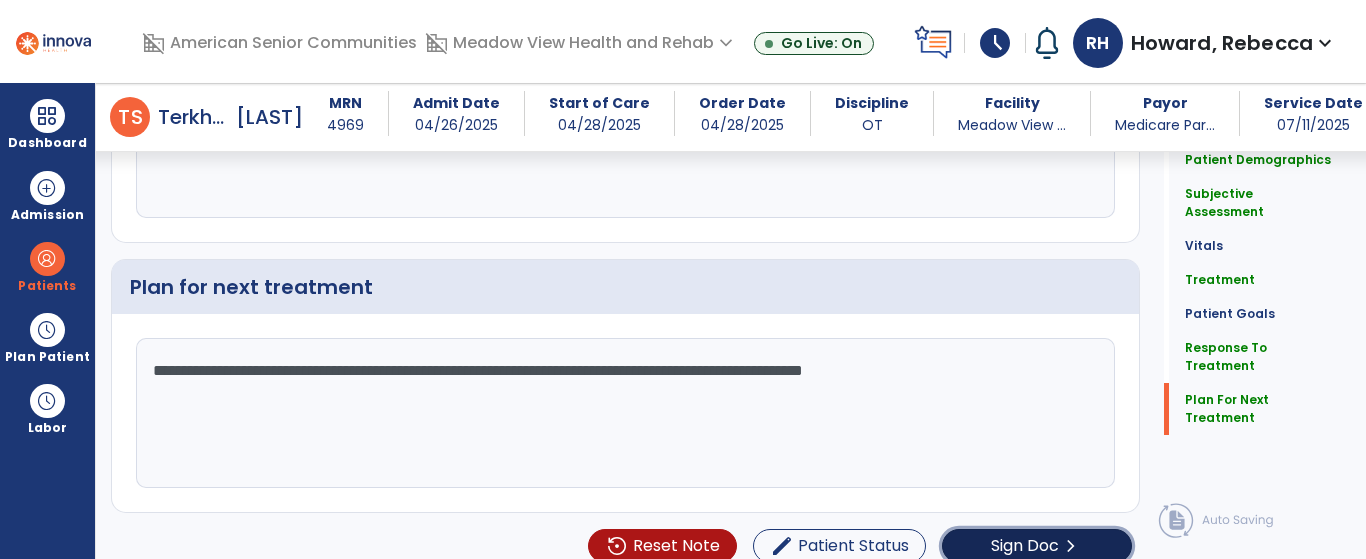 click on "Sign Doc" 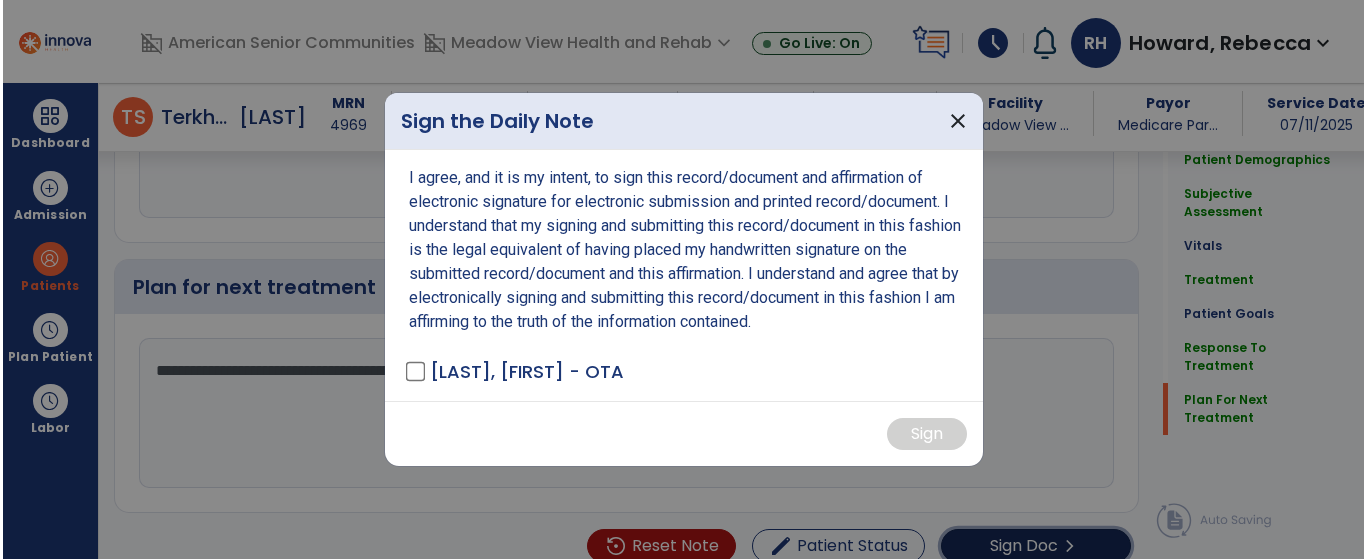 scroll, scrollTop: 2698, scrollLeft: 0, axis: vertical 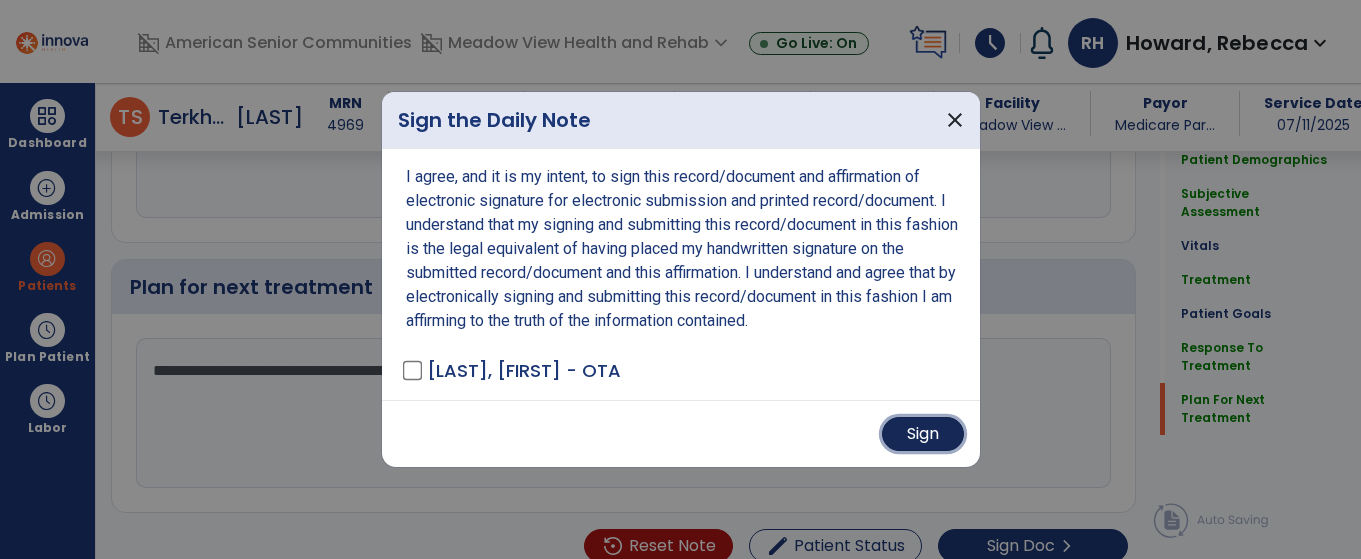 click on "Sign" at bounding box center (923, 434) 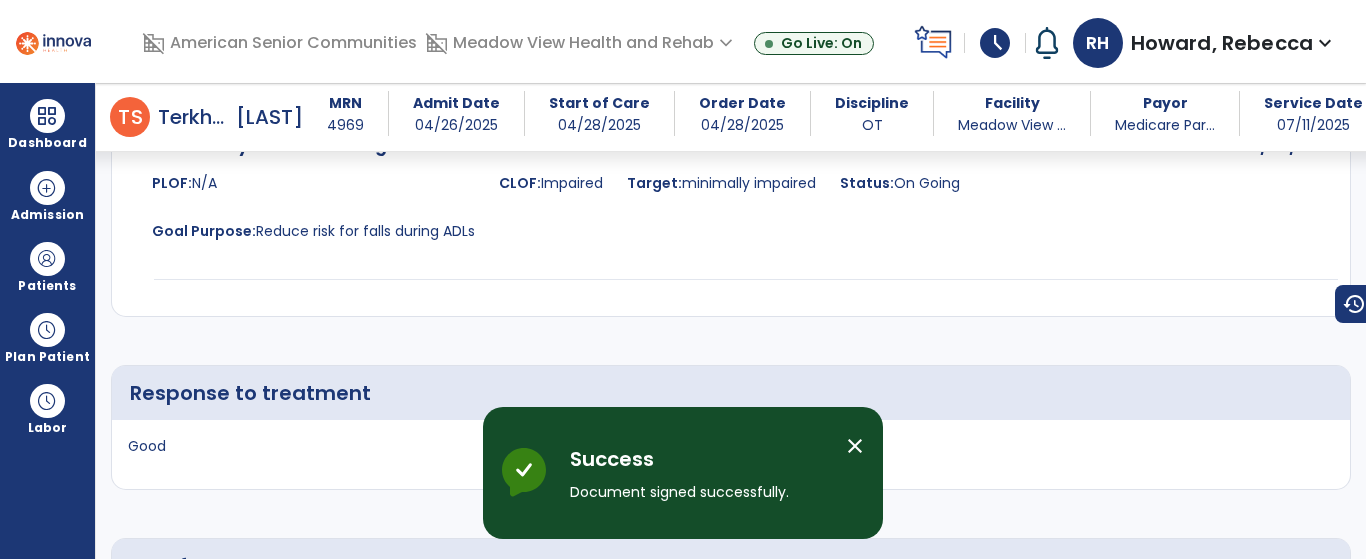 scroll, scrollTop: 3435, scrollLeft: 0, axis: vertical 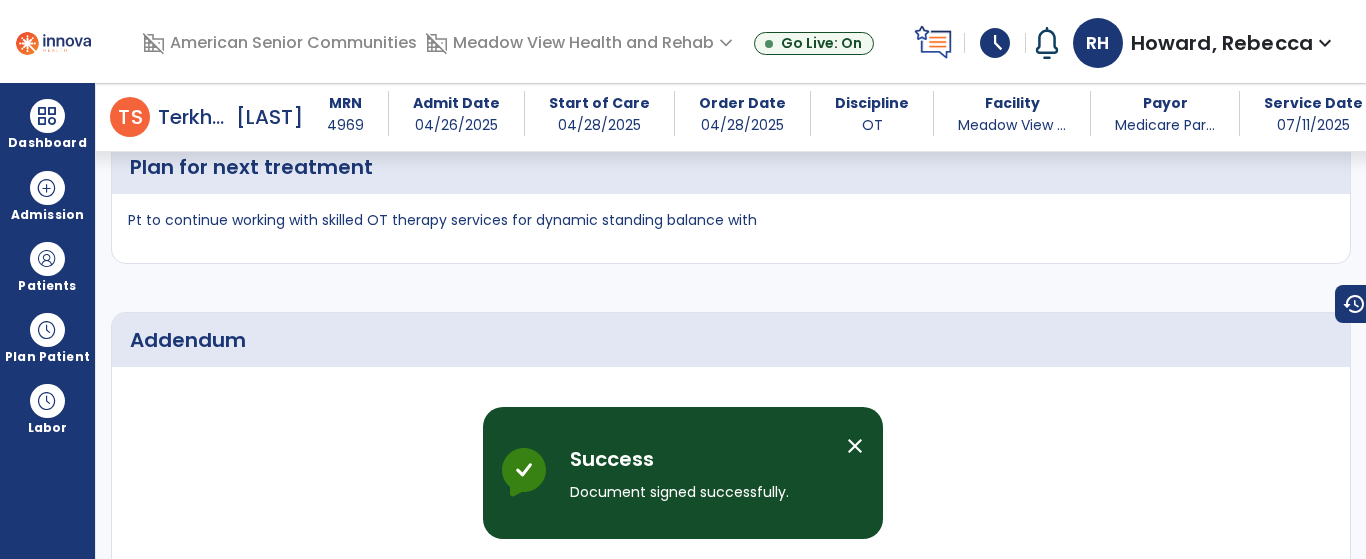 click on "close" at bounding box center [855, 446] 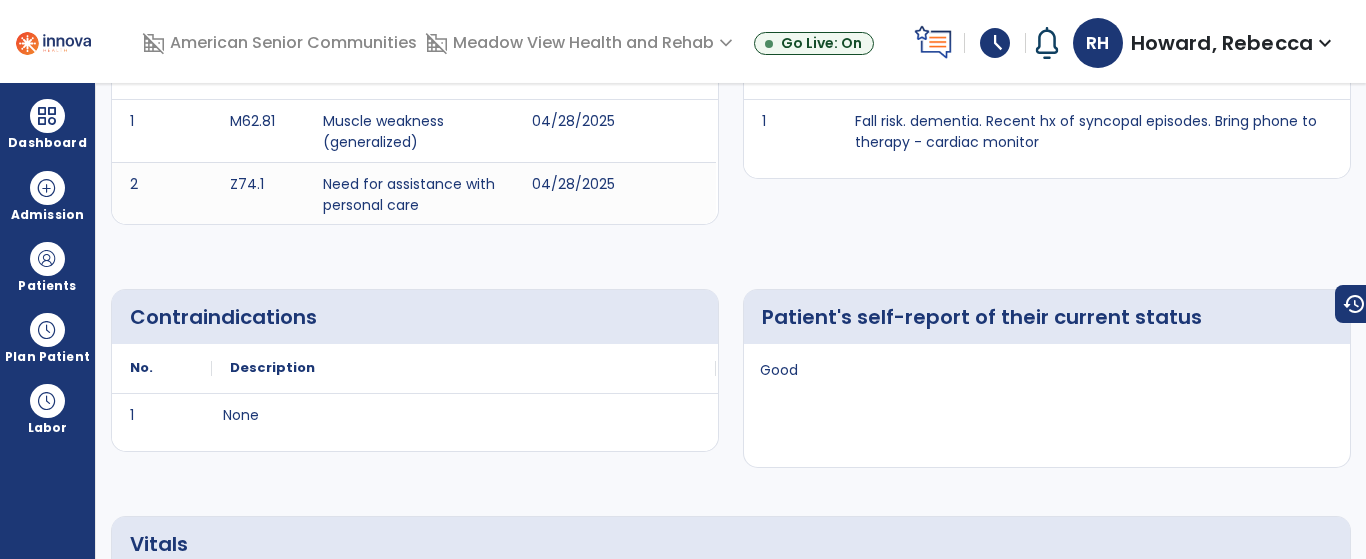scroll, scrollTop: 0, scrollLeft: 0, axis: both 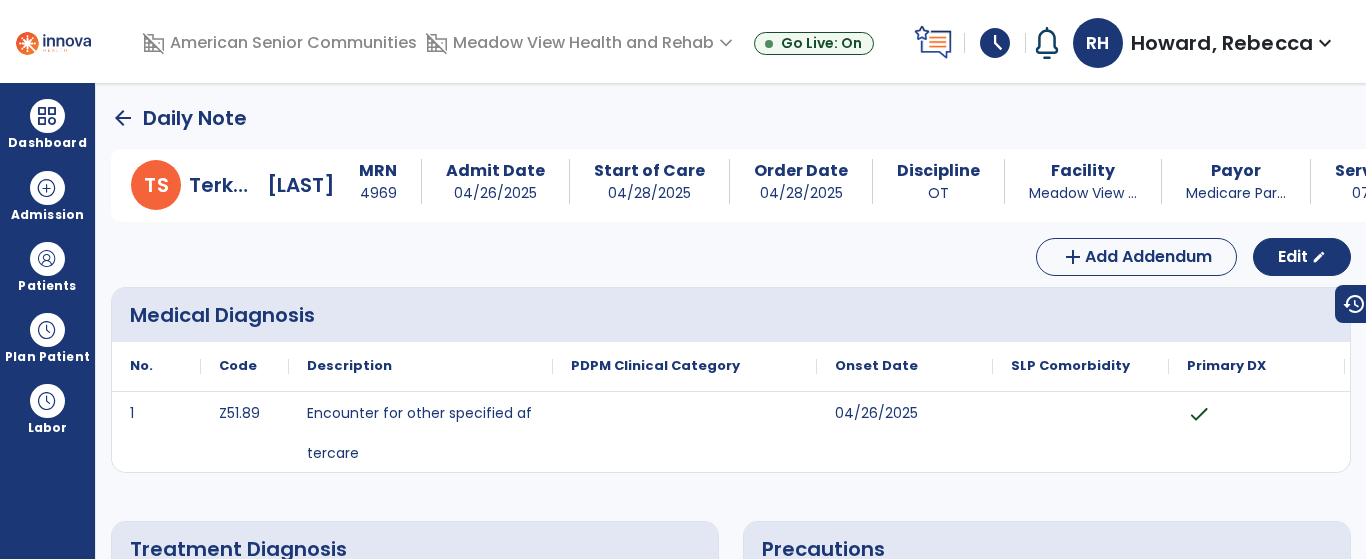 click on "arrow_back" 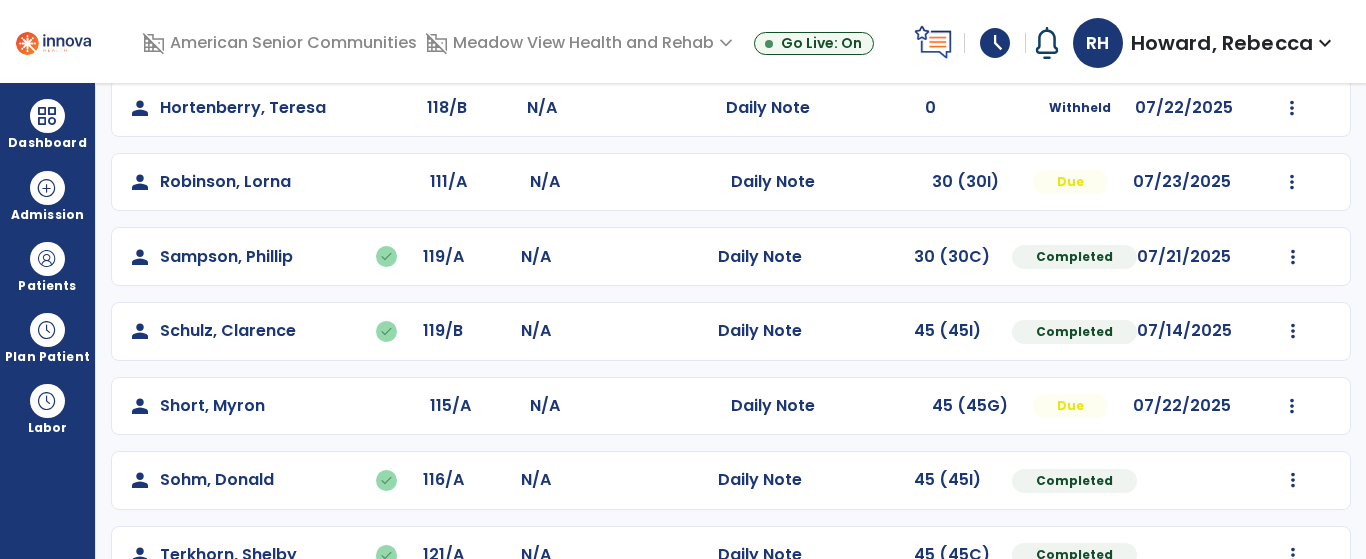 scroll, scrollTop: 304, scrollLeft: 0, axis: vertical 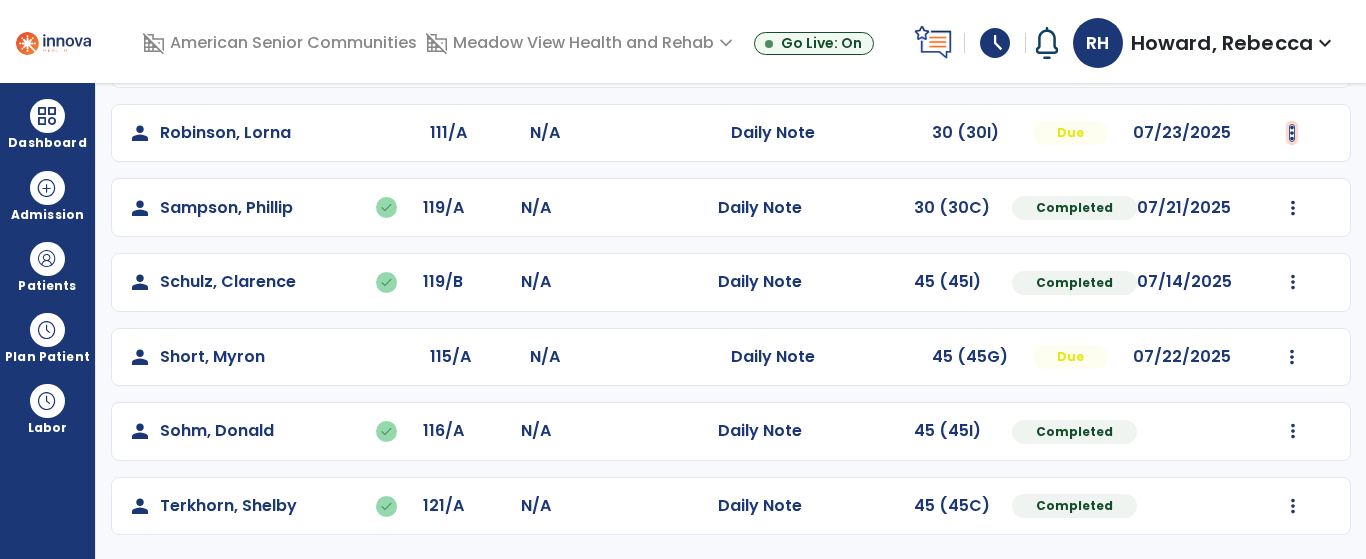click at bounding box center (1293, -16) 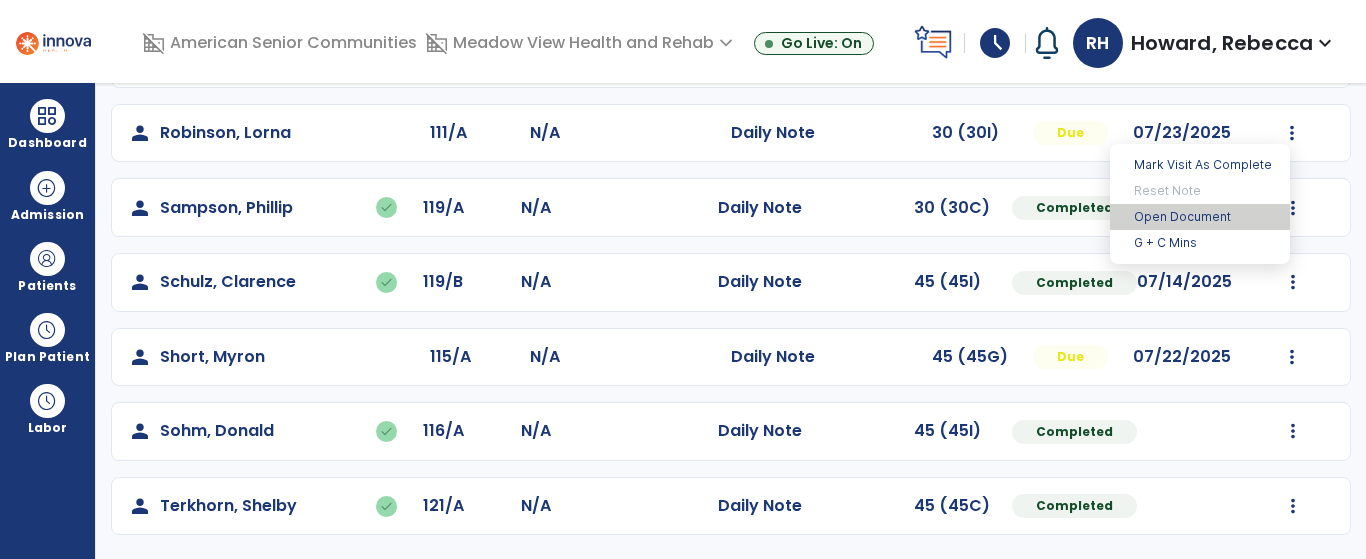 click on "Open Document" at bounding box center [1200, 217] 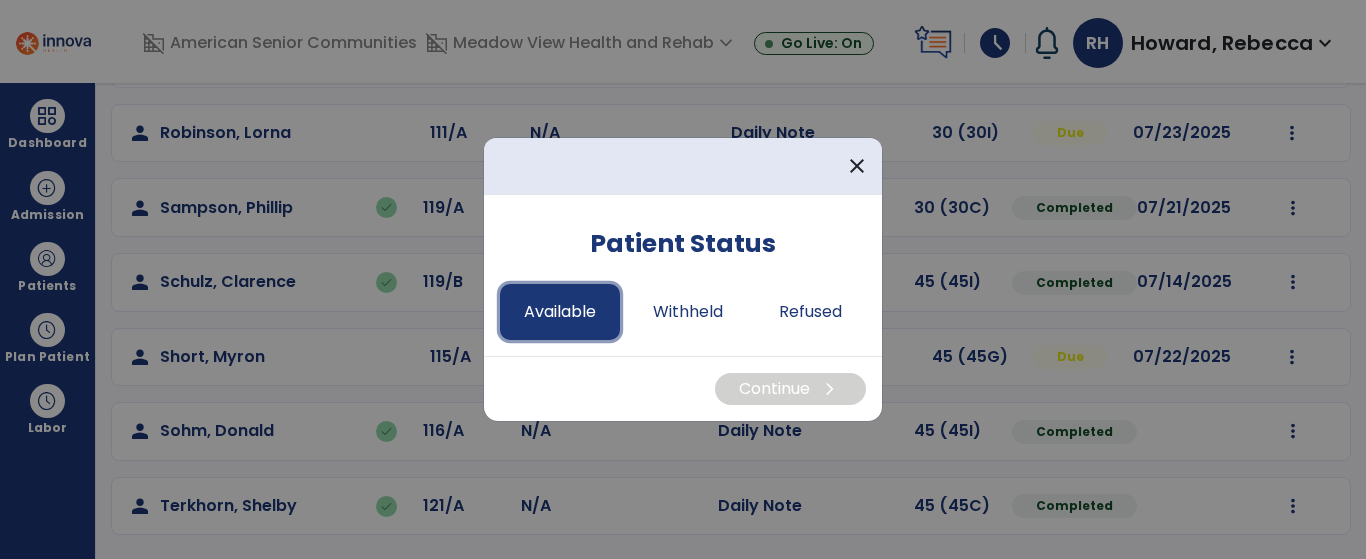 click on "Available" at bounding box center [560, 312] 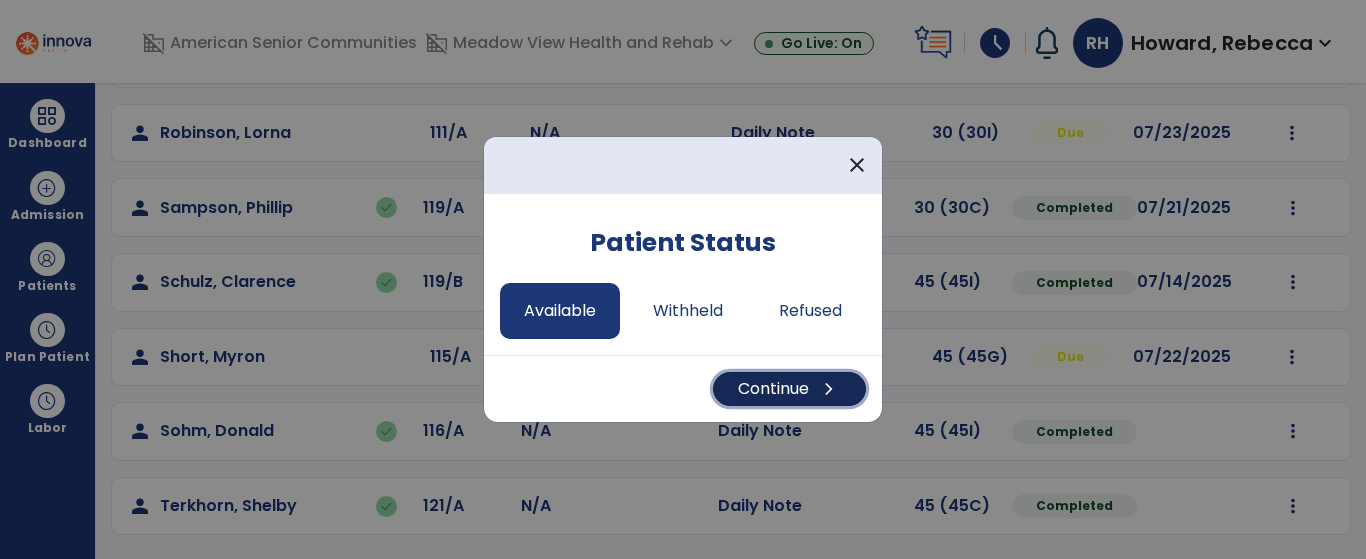 click on "Continue   chevron_right" at bounding box center [789, 389] 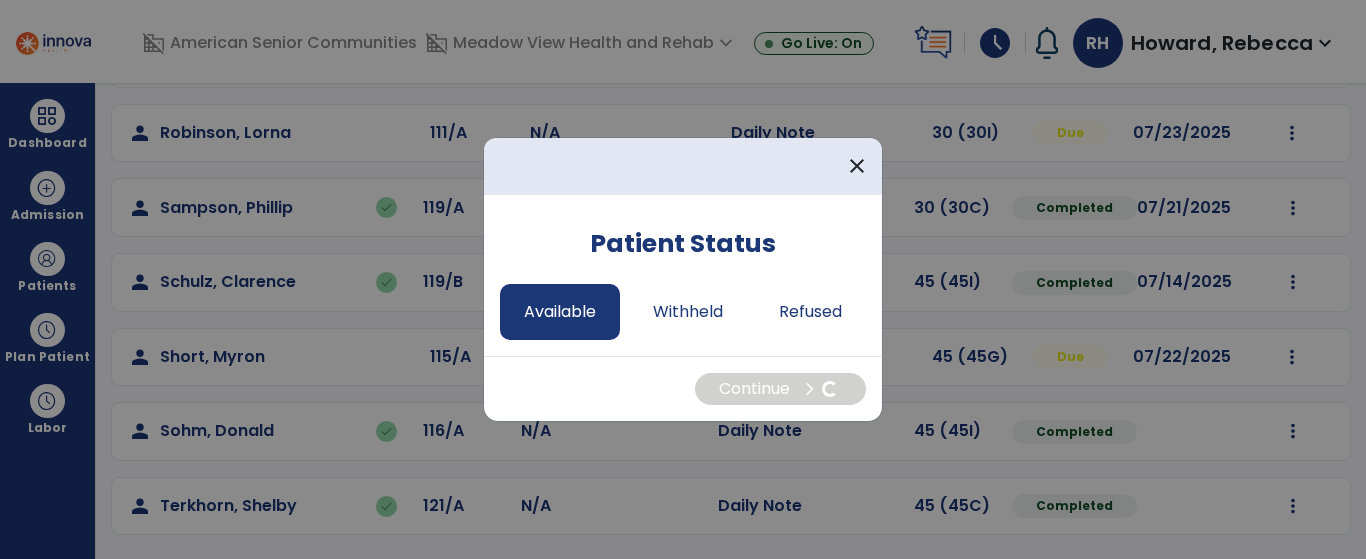 select on "*" 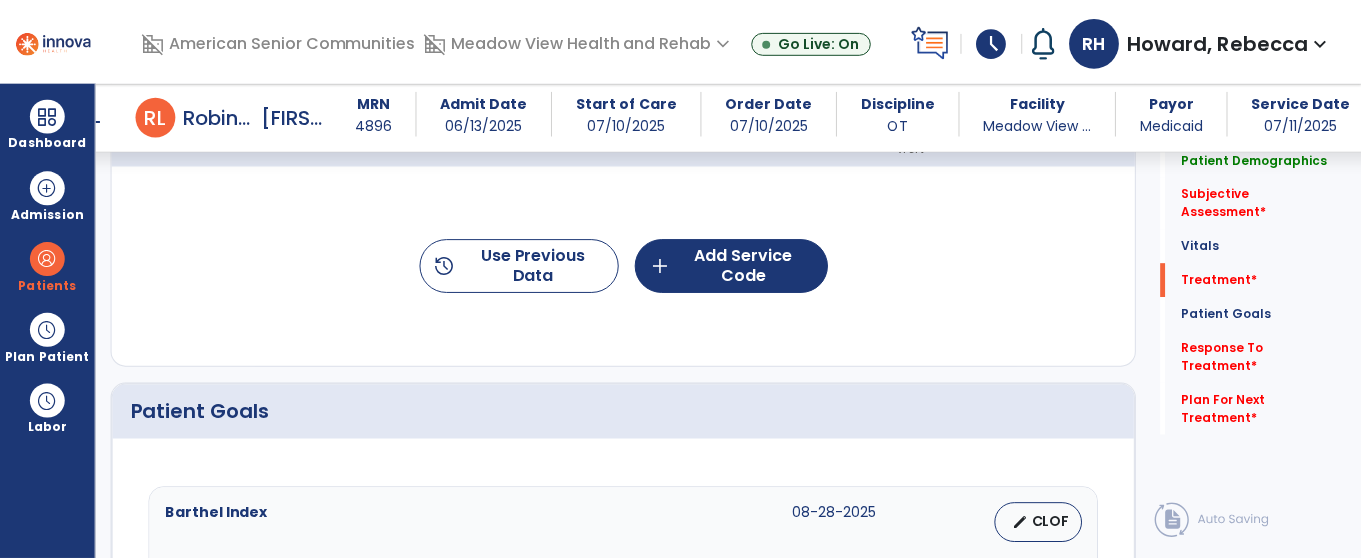 scroll, scrollTop: 1104, scrollLeft: 0, axis: vertical 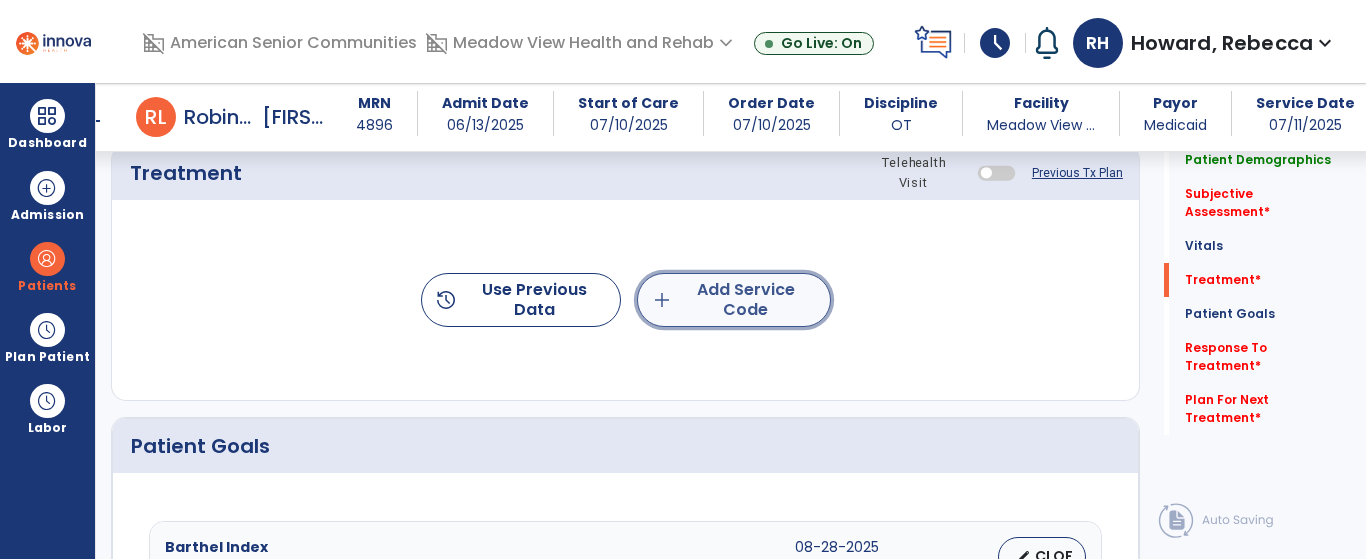 click on "add" 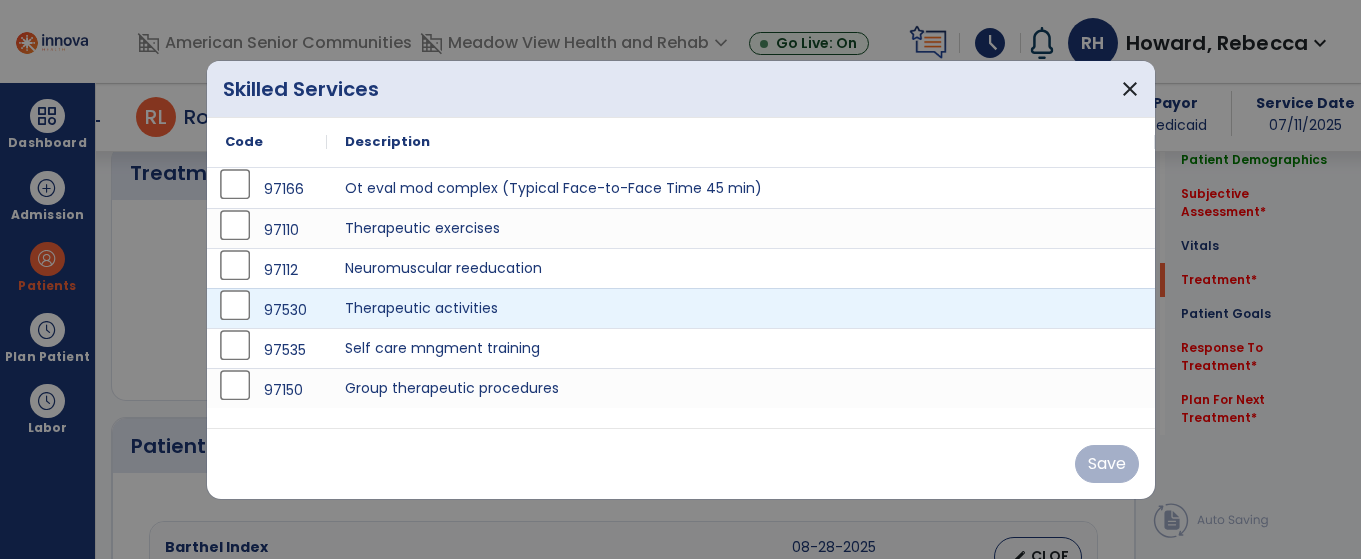 scroll, scrollTop: 1104, scrollLeft: 0, axis: vertical 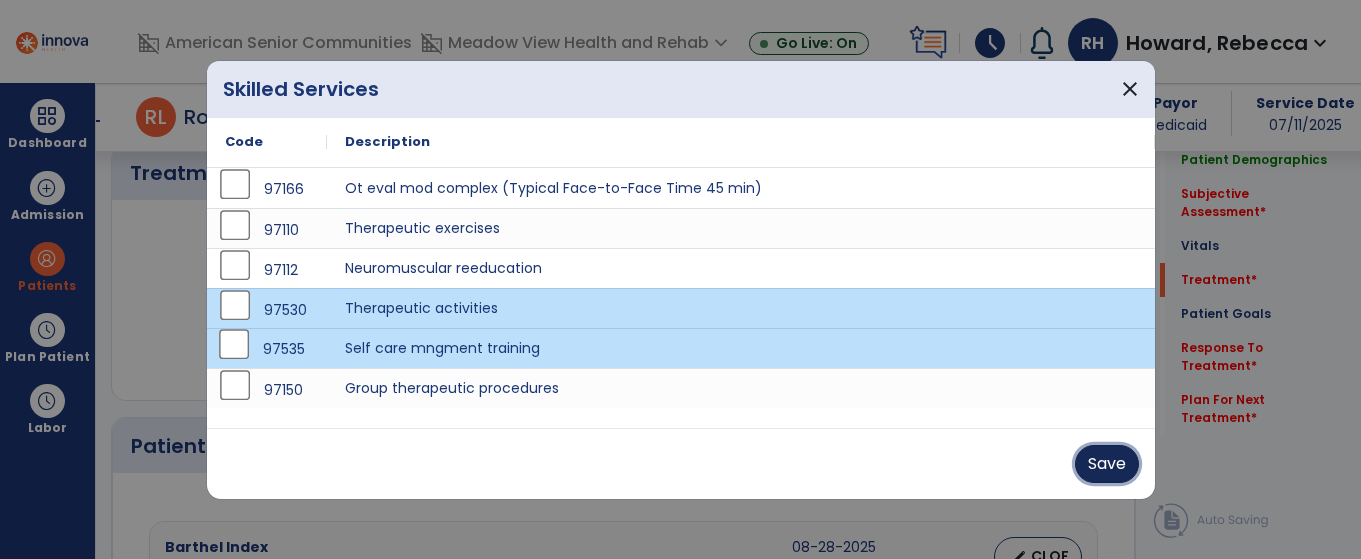 click on "Save" at bounding box center (1107, 464) 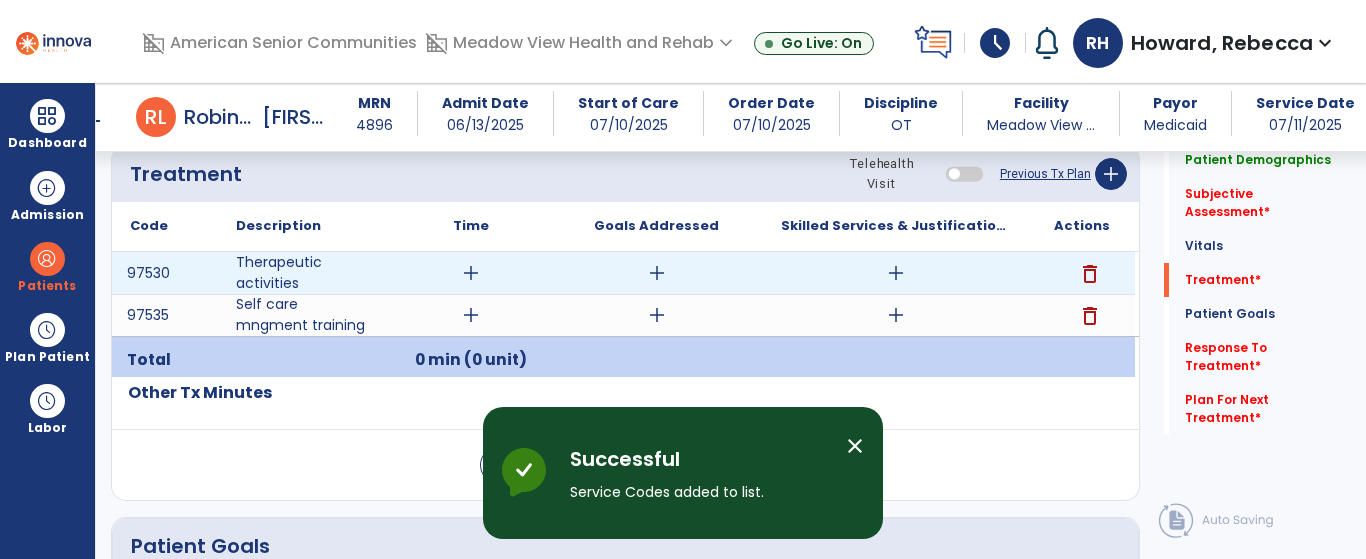 click on "add" at bounding box center (471, 273) 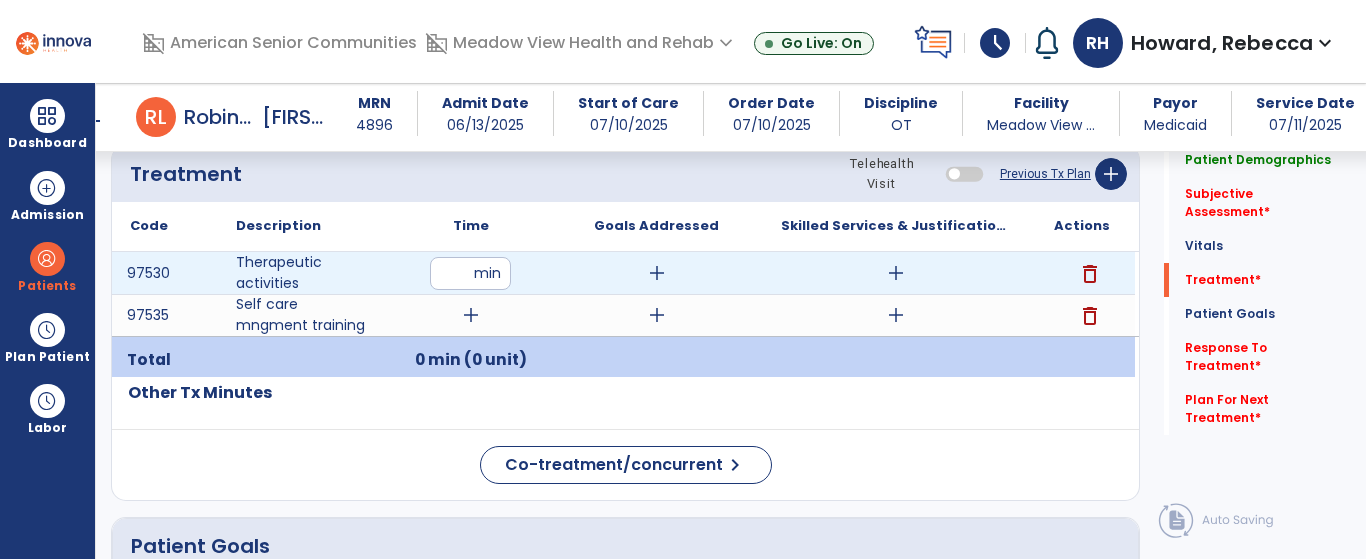 type on "**" 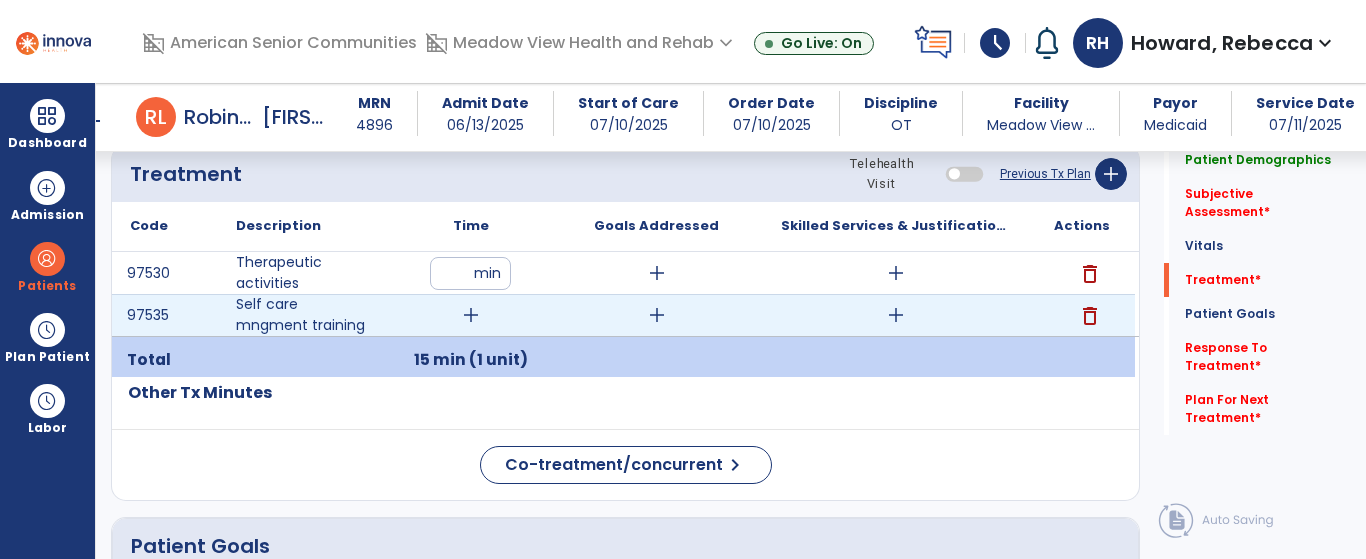 click on "add" at bounding box center [471, 315] 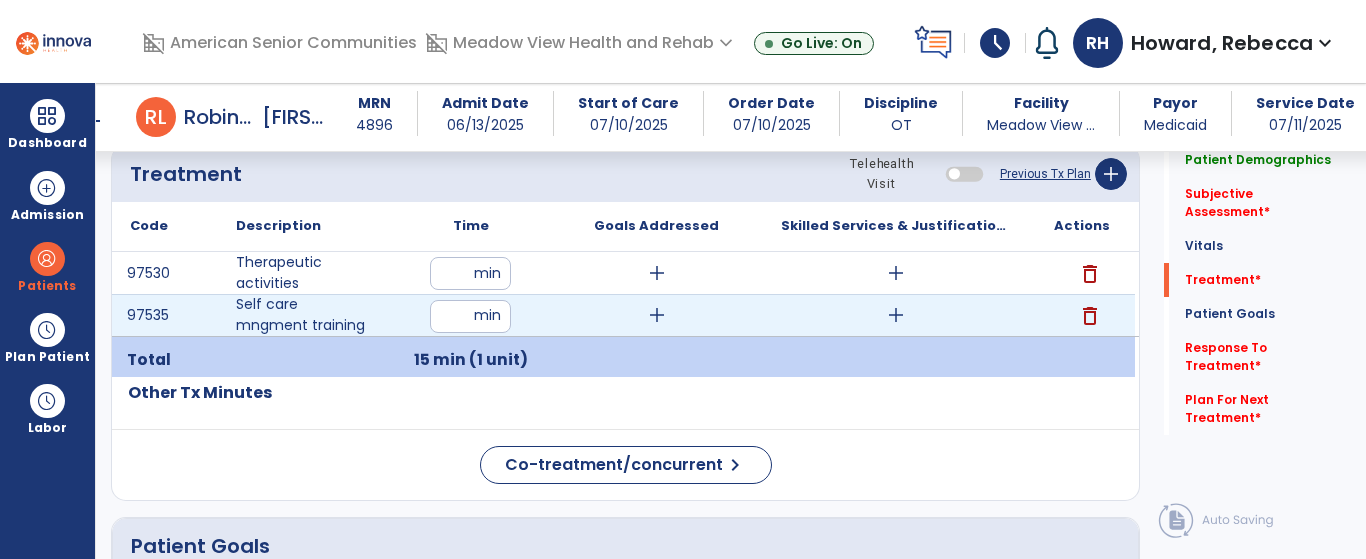 type on "**" 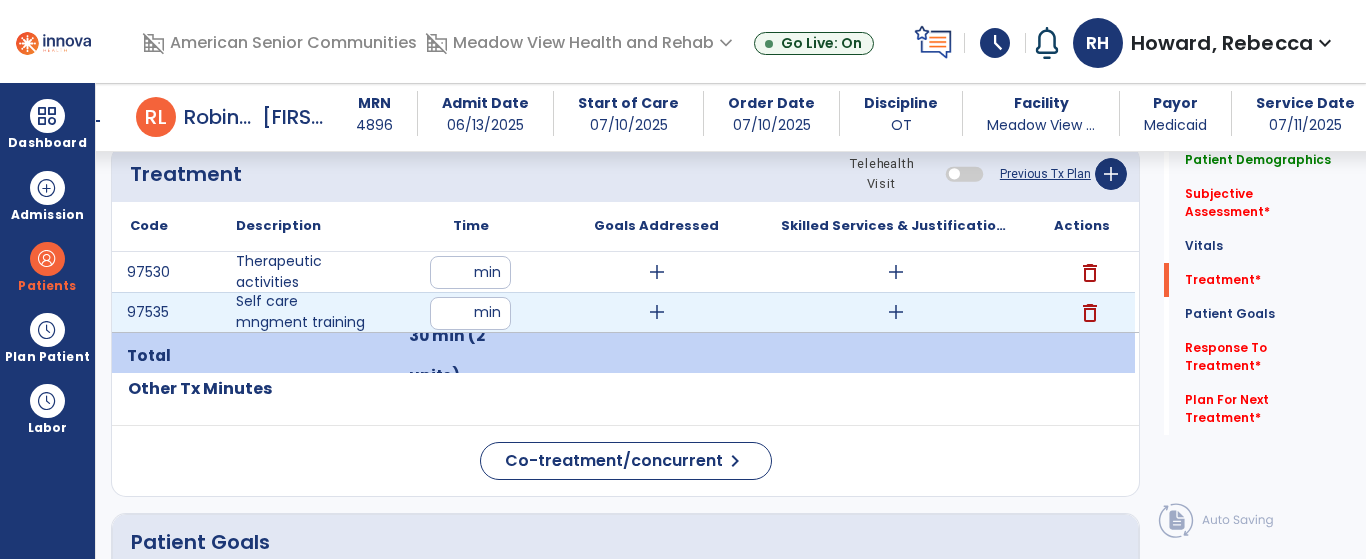 click on "add" at bounding box center [896, 312] 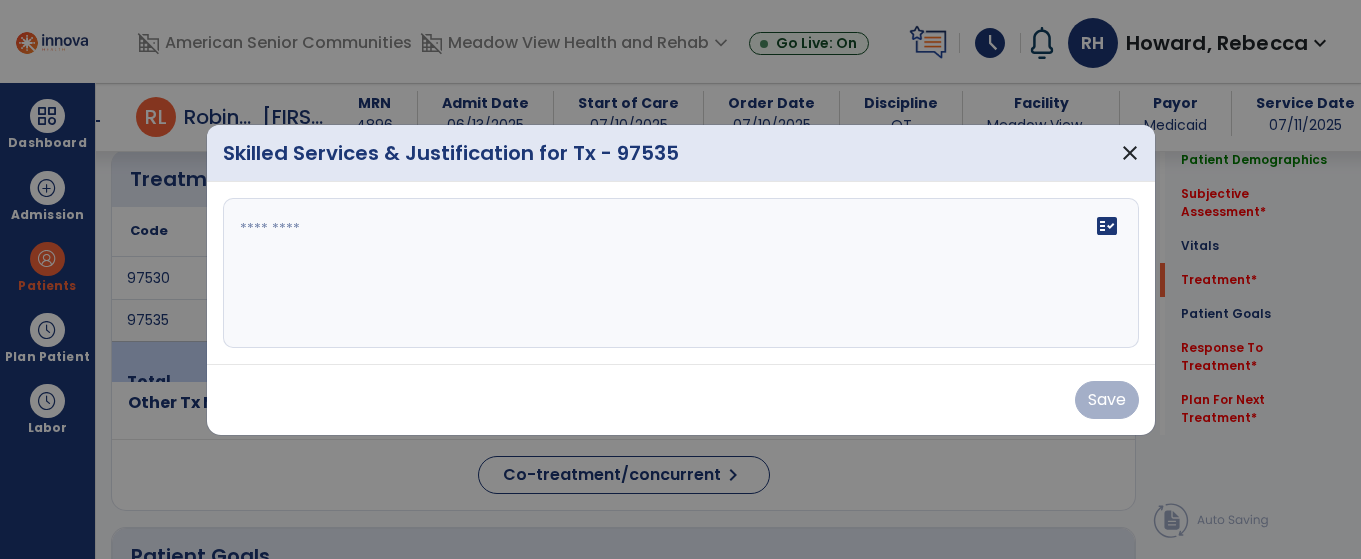 scroll, scrollTop: 1104, scrollLeft: 0, axis: vertical 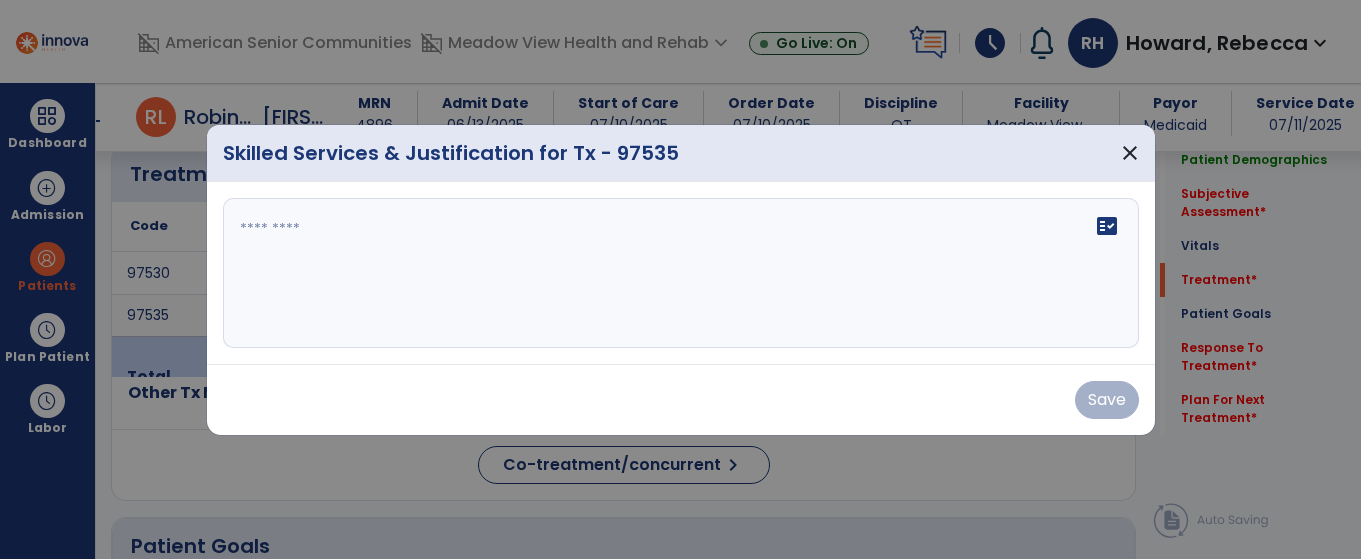 click on "fact_check" at bounding box center [681, 273] 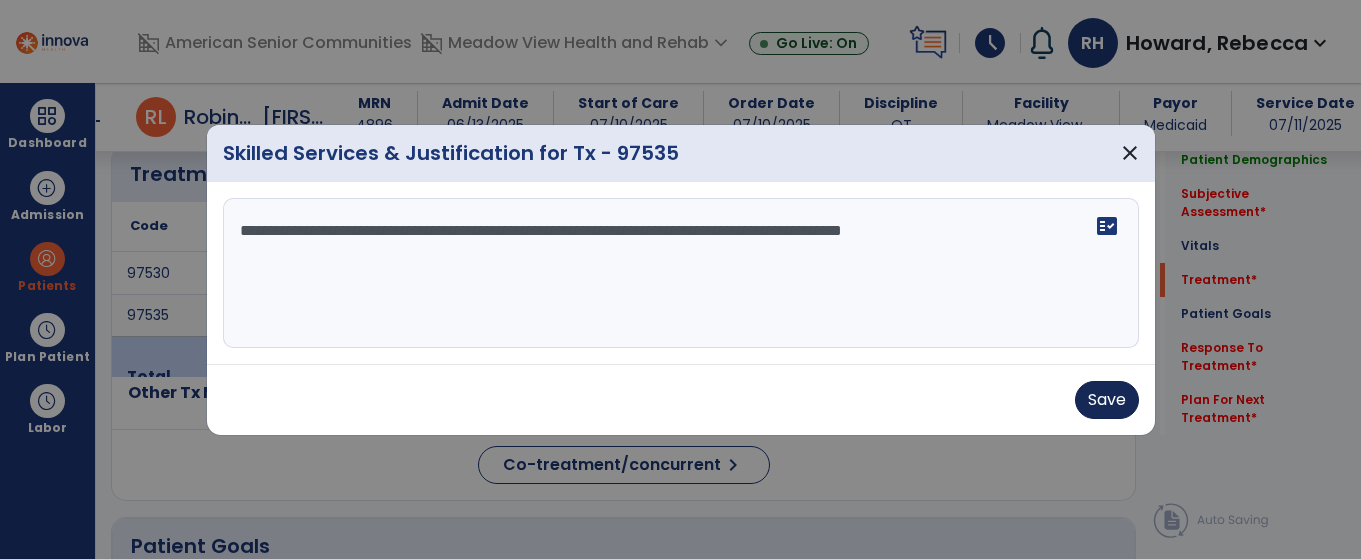 type on "**********" 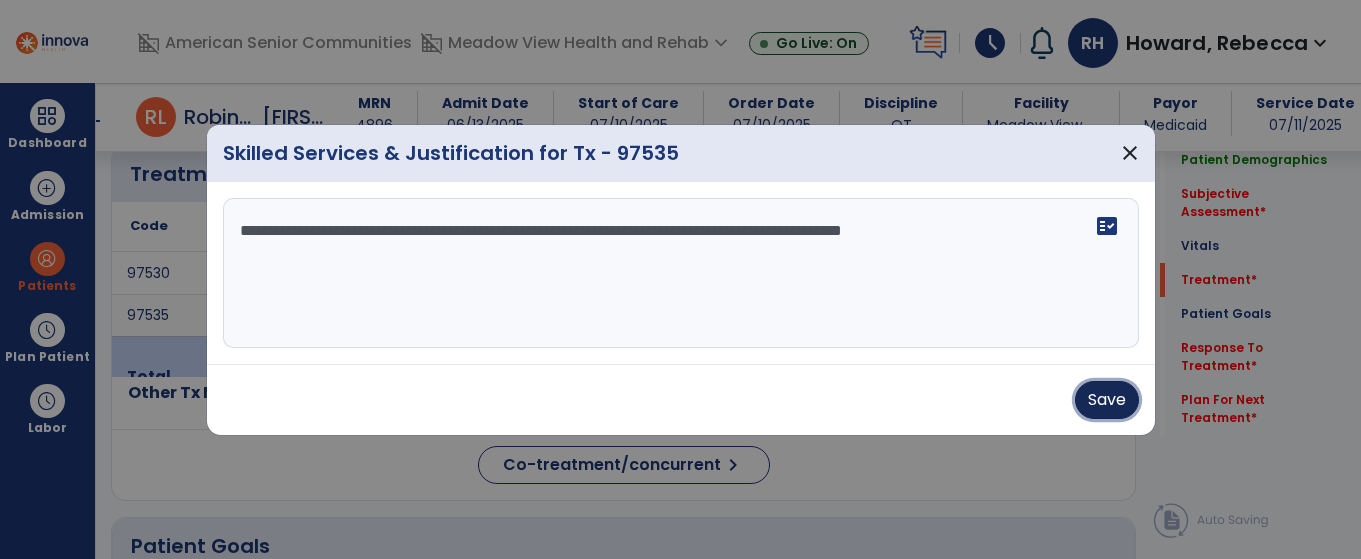 click on "Save" at bounding box center [1107, 400] 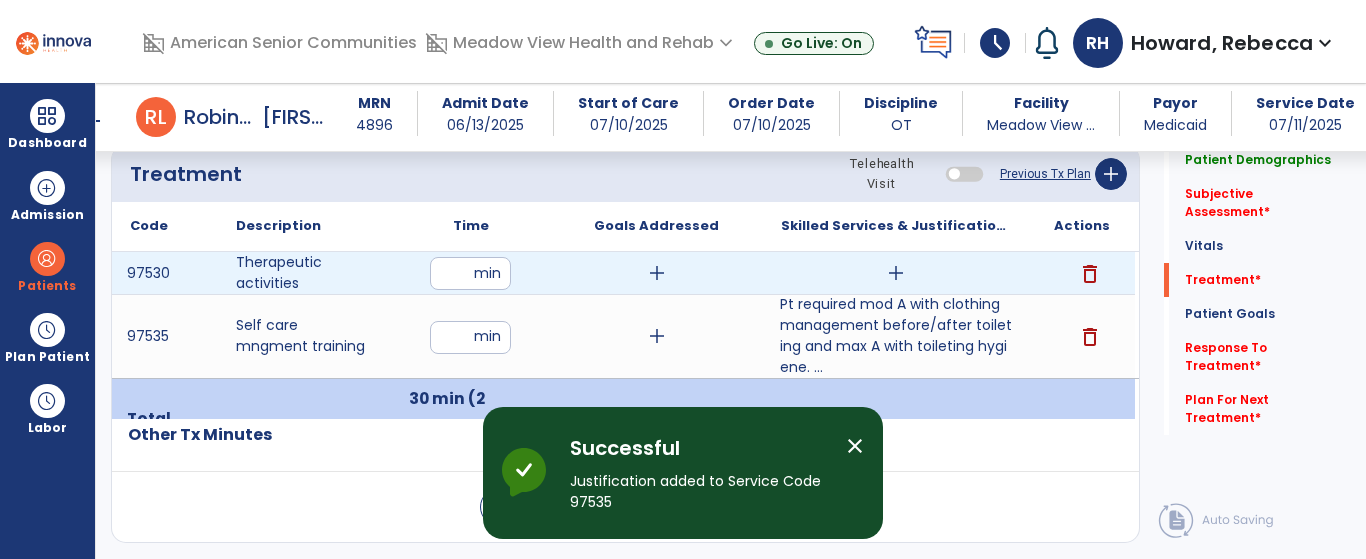 click on "add" at bounding box center [896, 273] 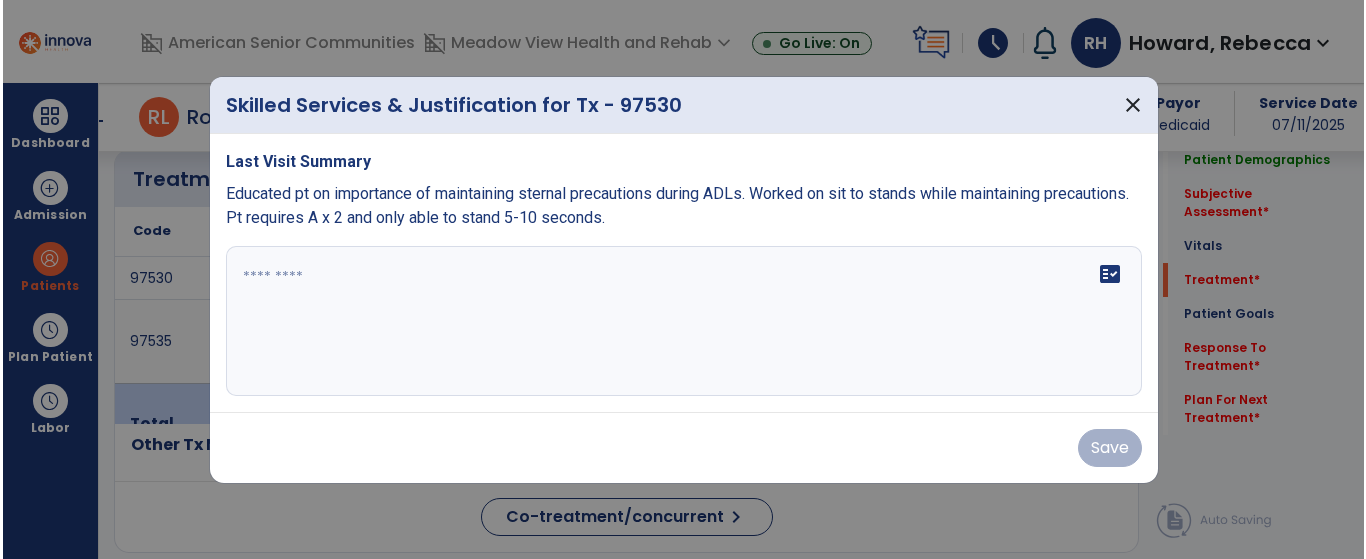 scroll, scrollTop: 1104, scrollLeft: 0, axis: vertical 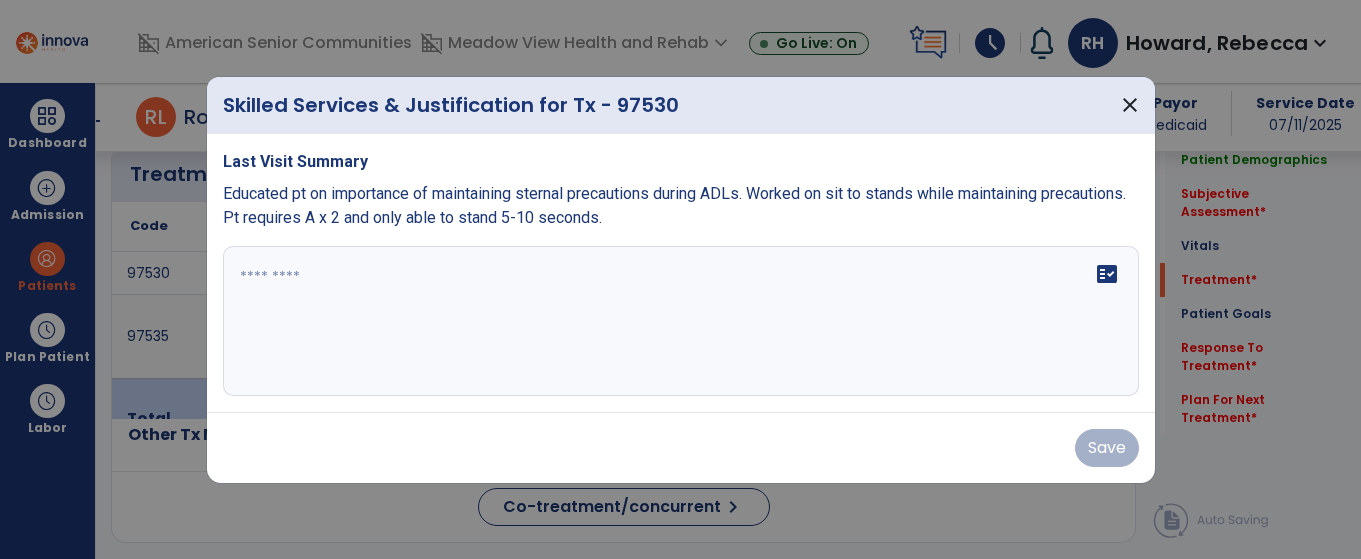 click at bounding box center (681, 321) 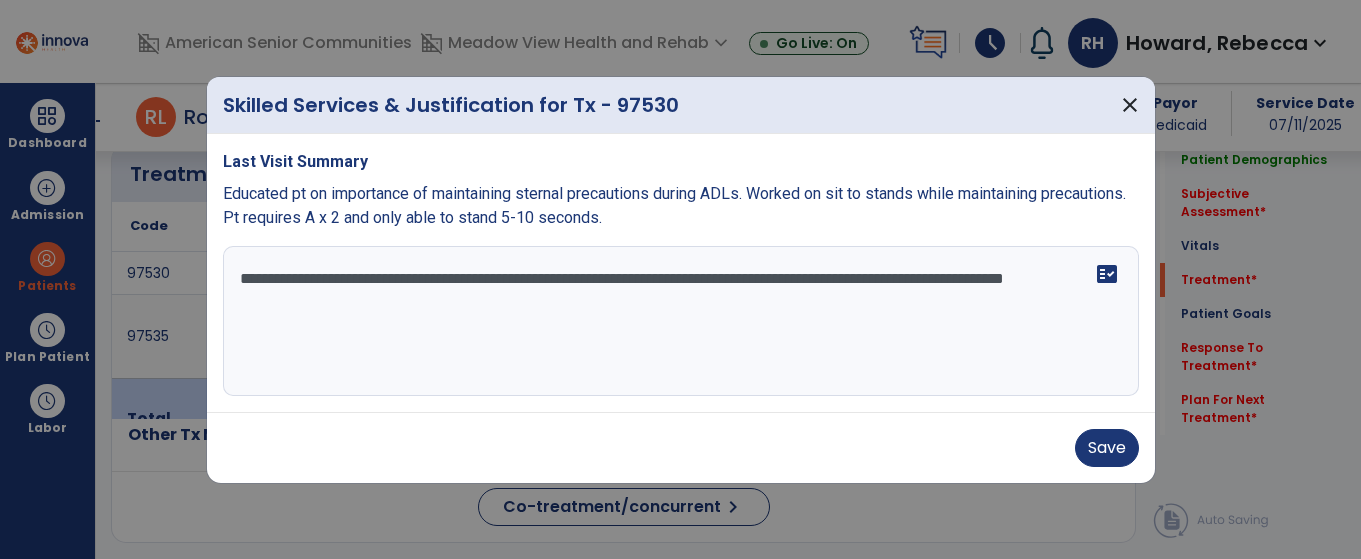 click on "**********" at bounding box center [681, 321] 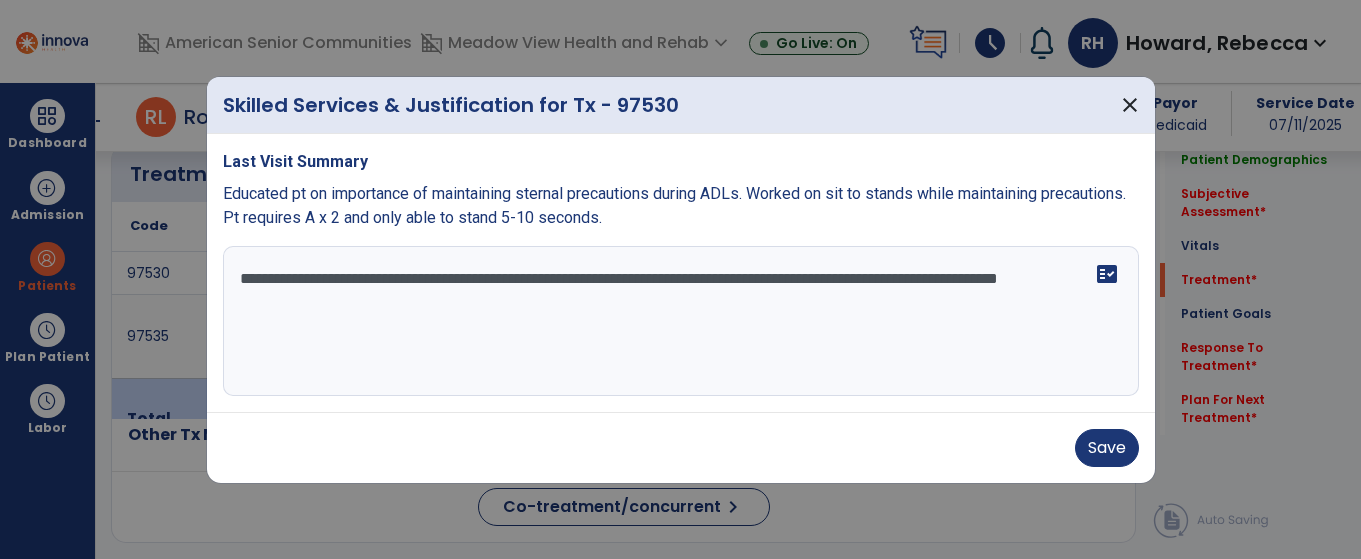 click on "**********" at bounding box center [681, 321] 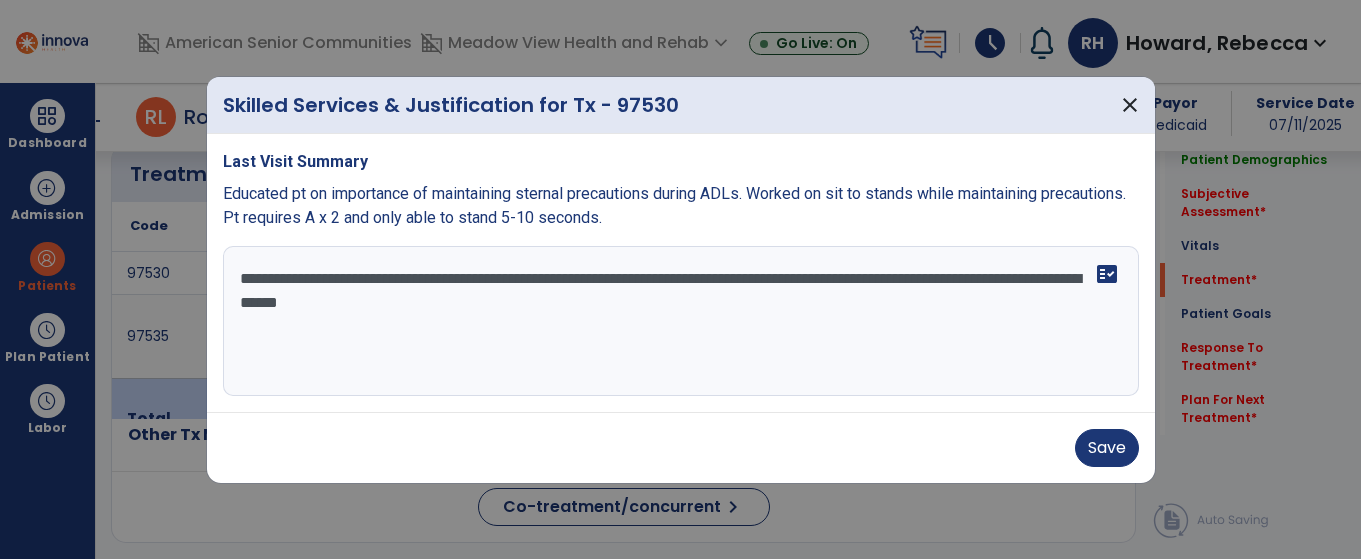 click on "**********" at bounding box center (681, 321) 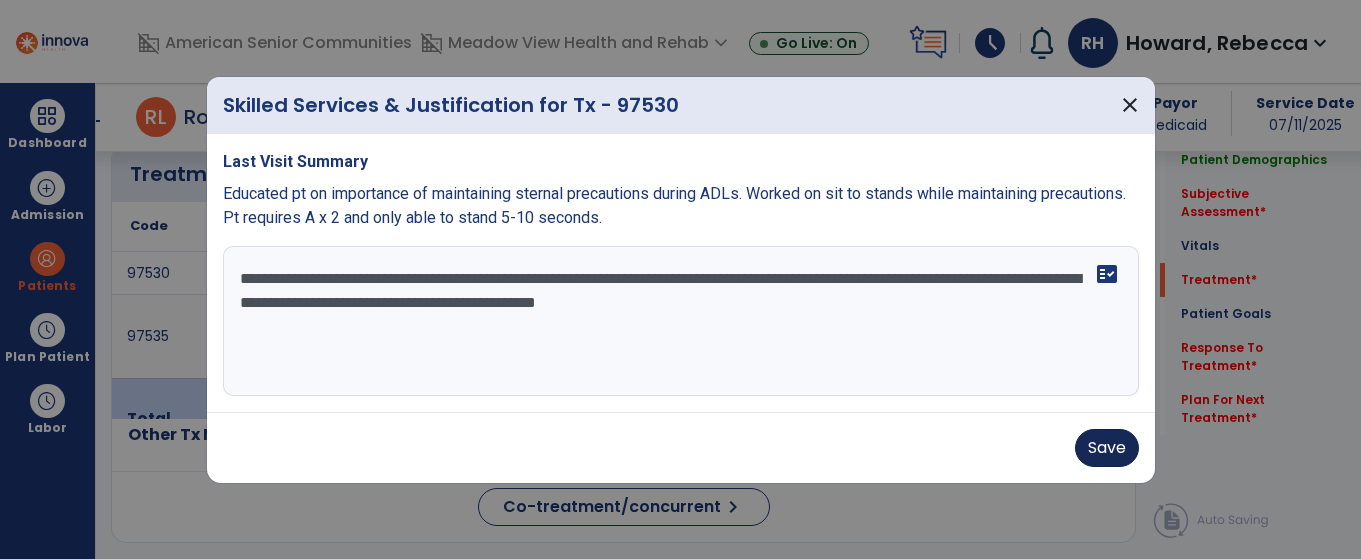 type on "**********" 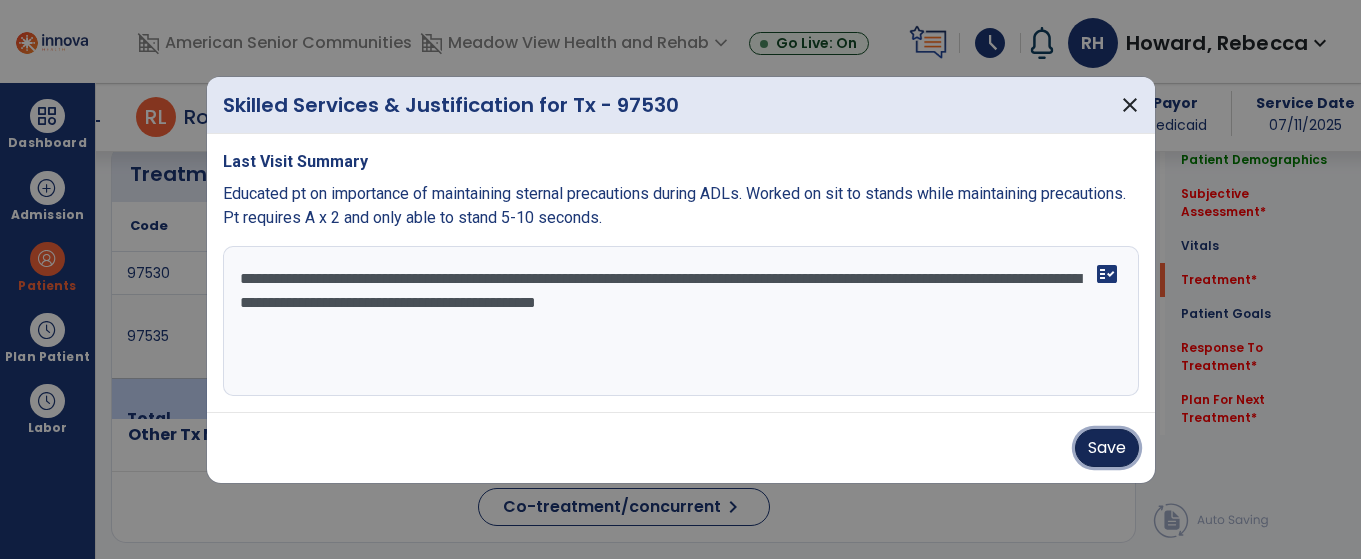 click on "Save" at bounding box center (1107, 448) 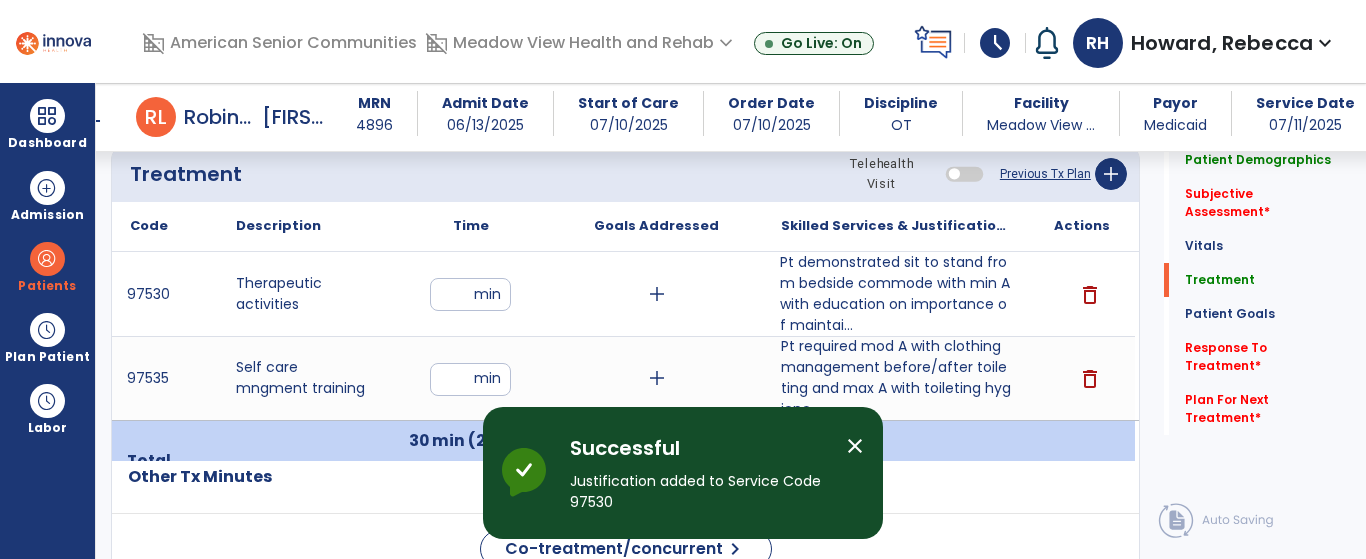 click on "close" at bounding box center (855, 446) 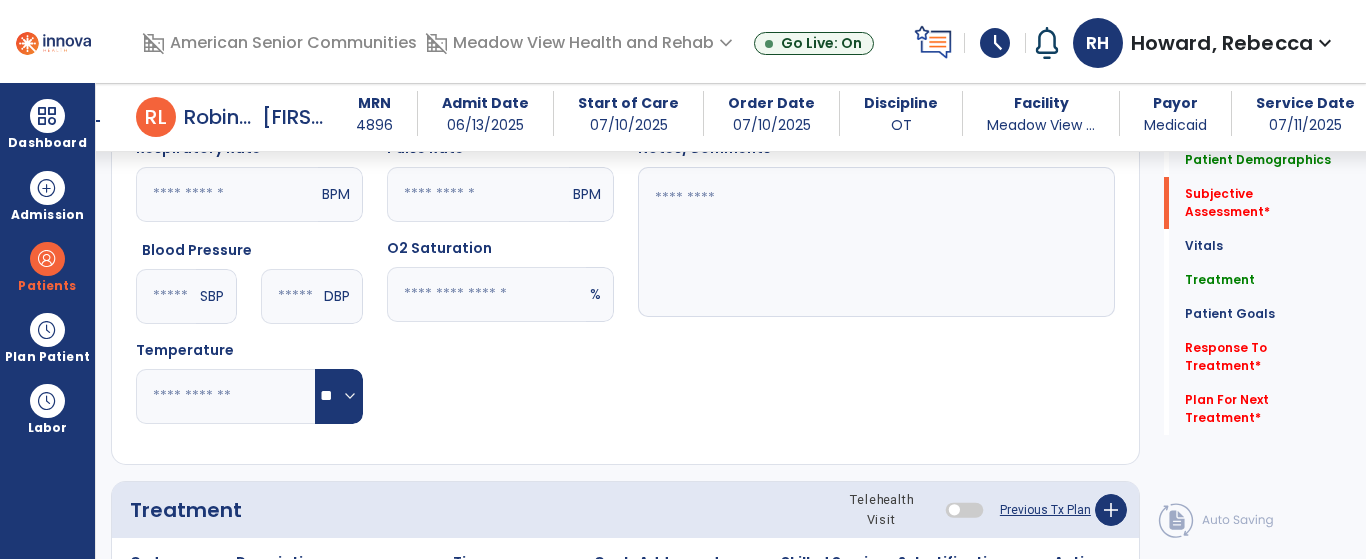 scroll, scrollTop: 404, scrollLeft: 0, axis: vertical 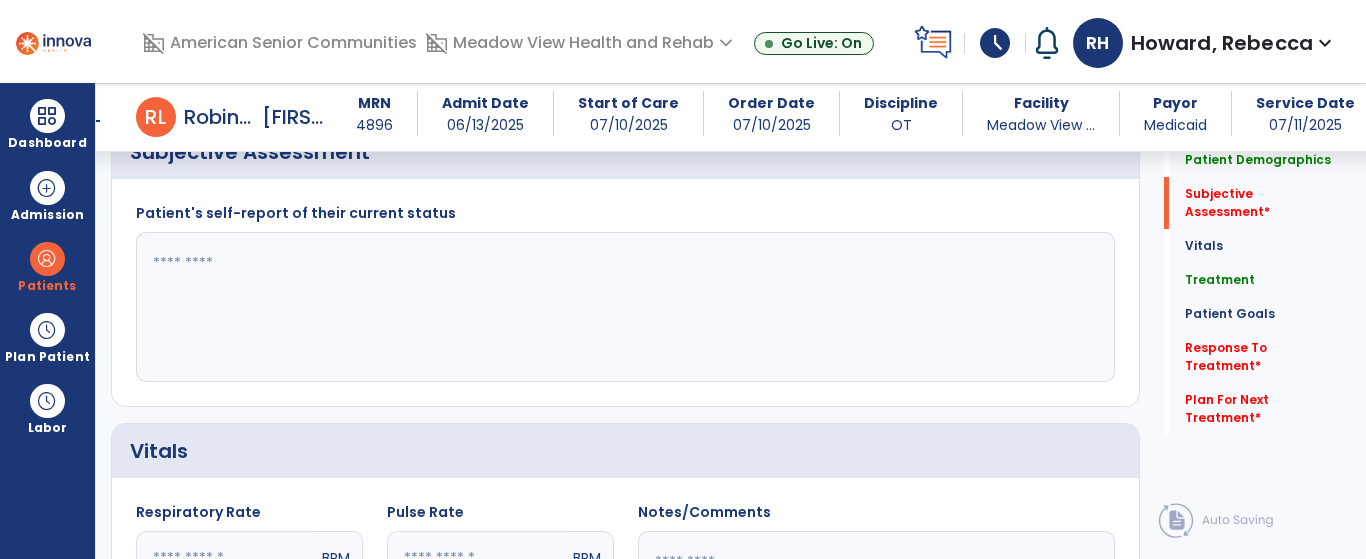 click 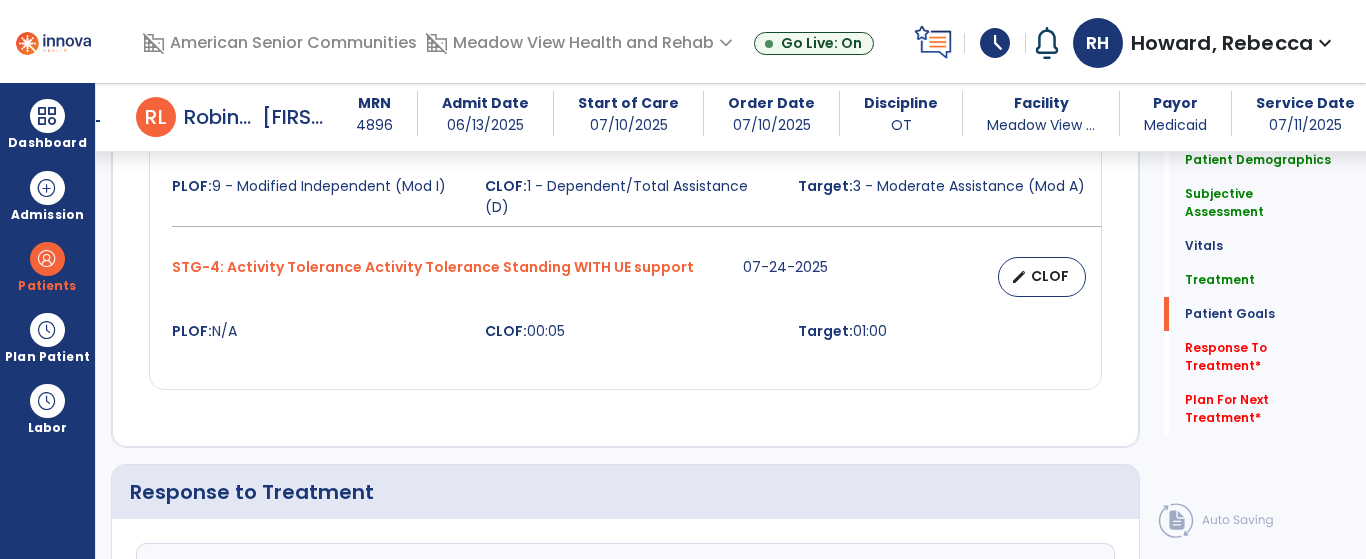 scroll, scrollTop: 2204, scrollLeft: 0, axis: vertical 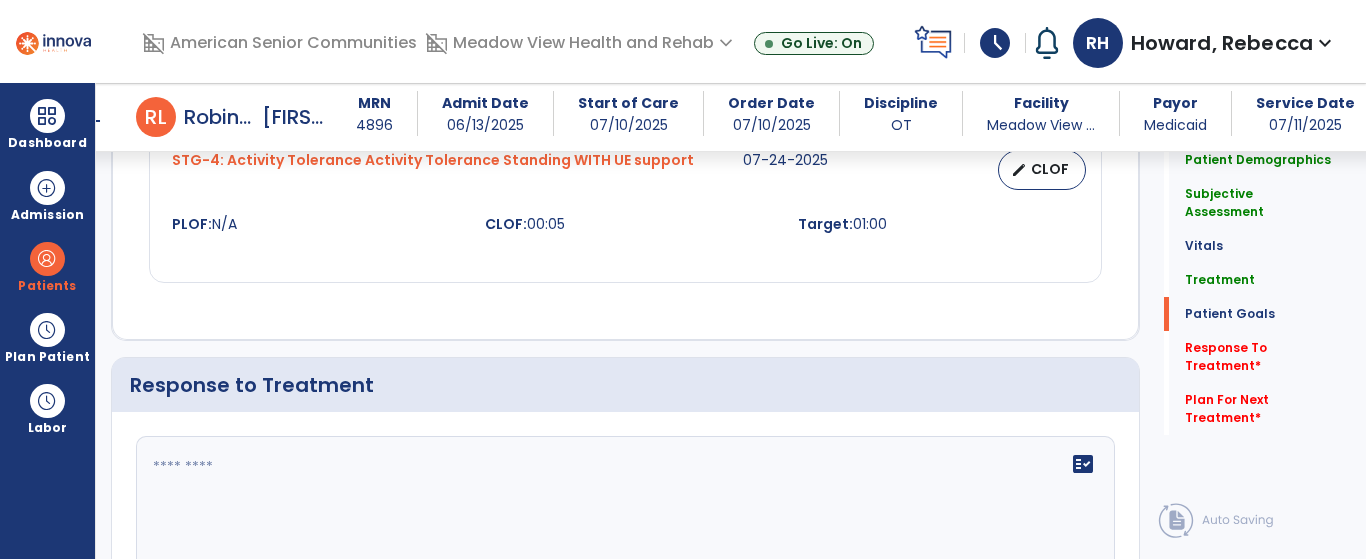 type on "****" 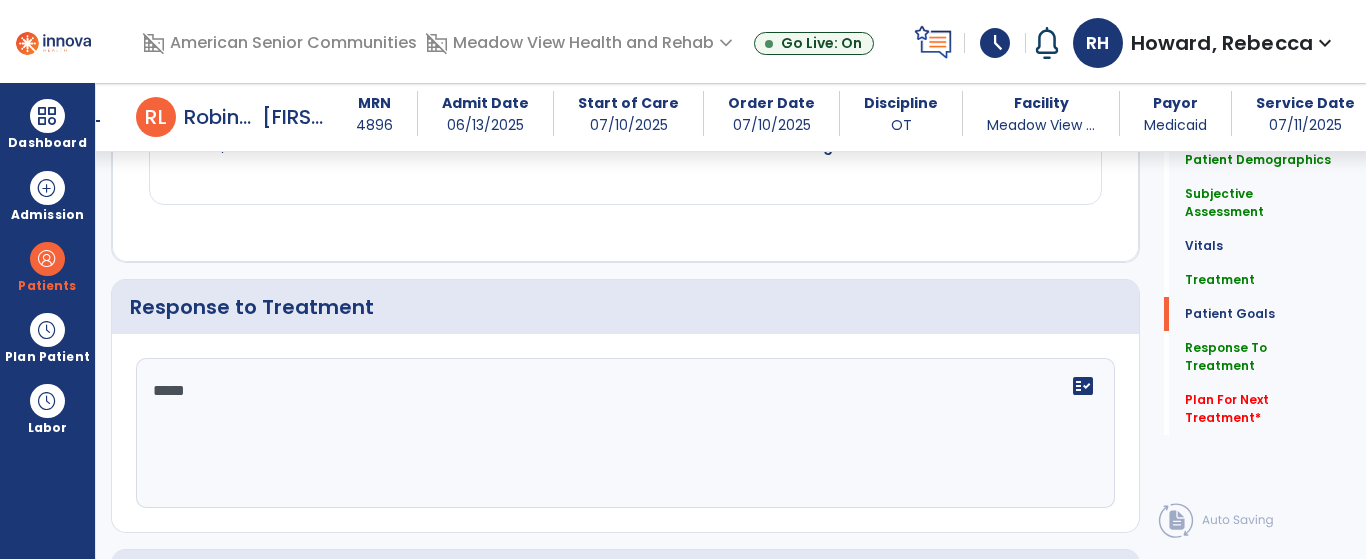 scroll, scrollTop: 2504, scrollLeft: 0, axis: vertical 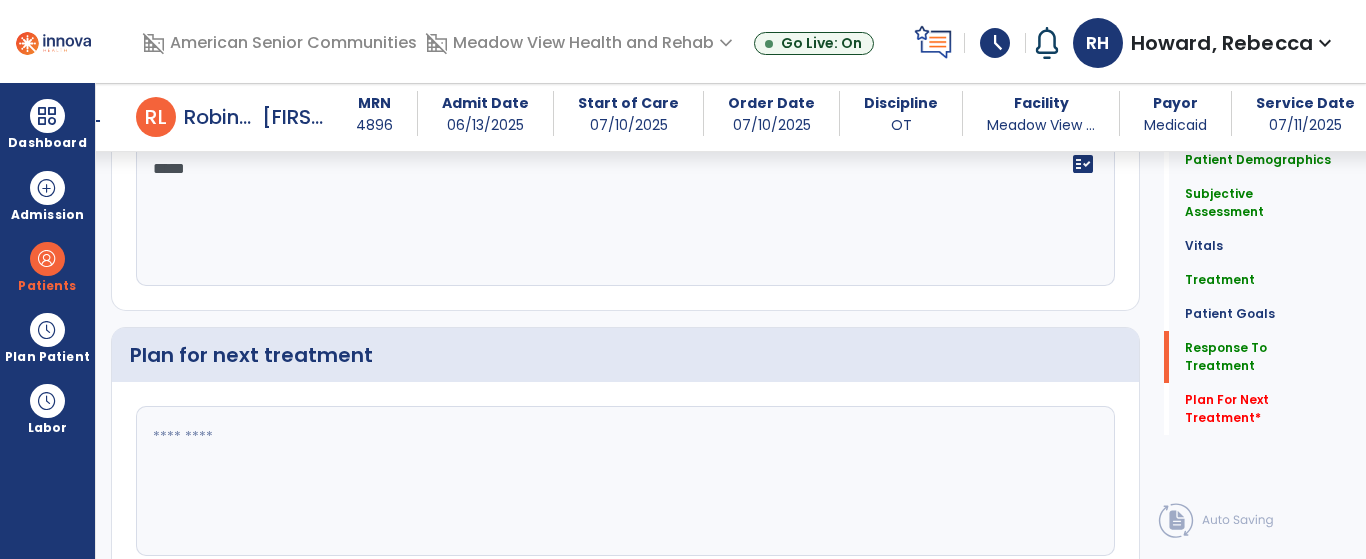 type on "****" 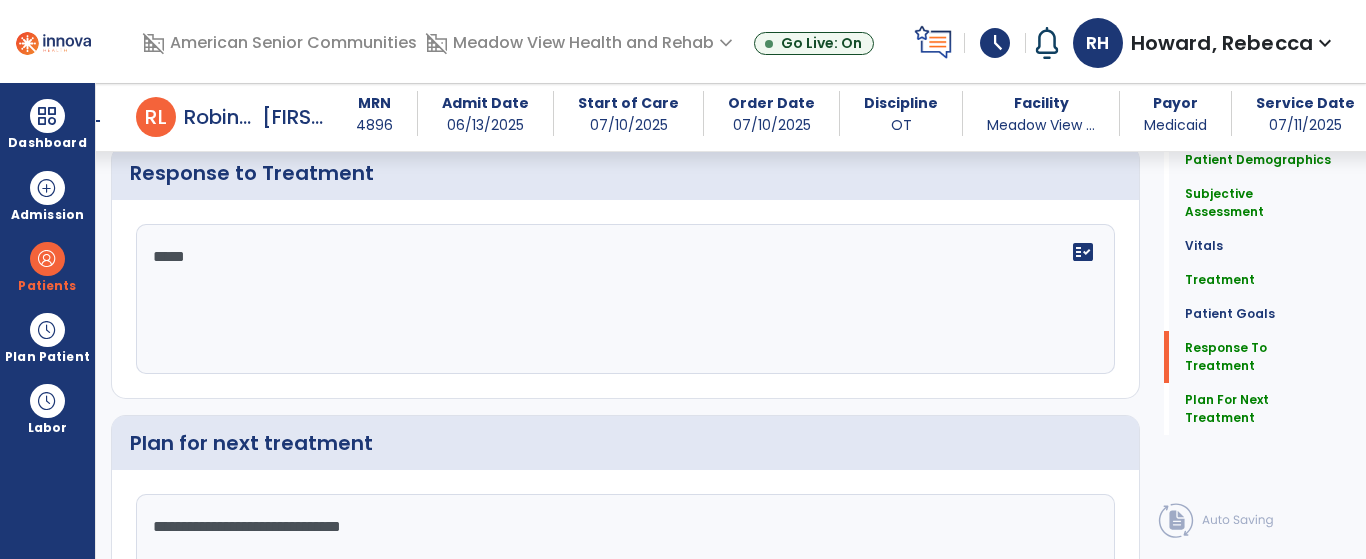 scroll, scrollTop: 2504, scrollLeft: 0, axis: vertical 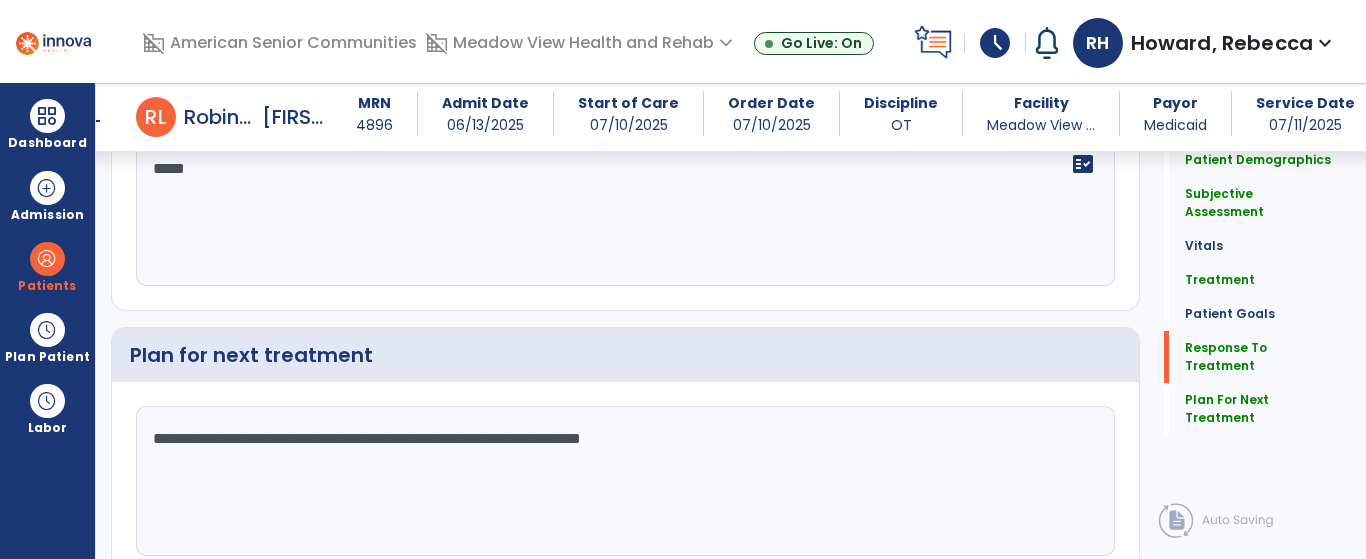 click on "**********" 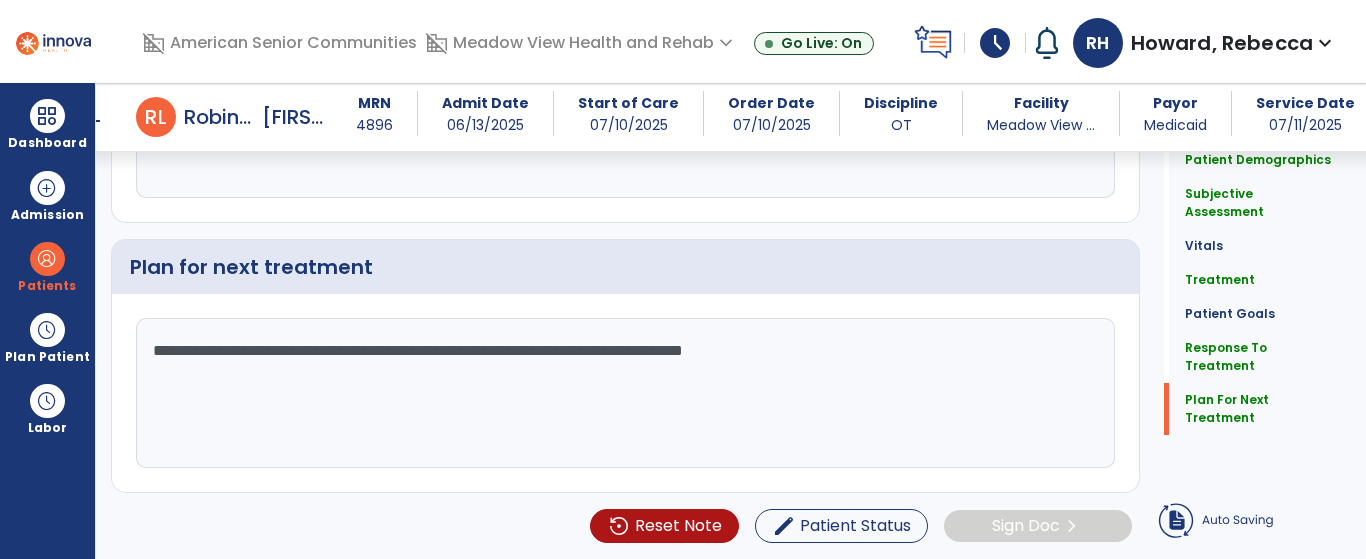 type on "**********" 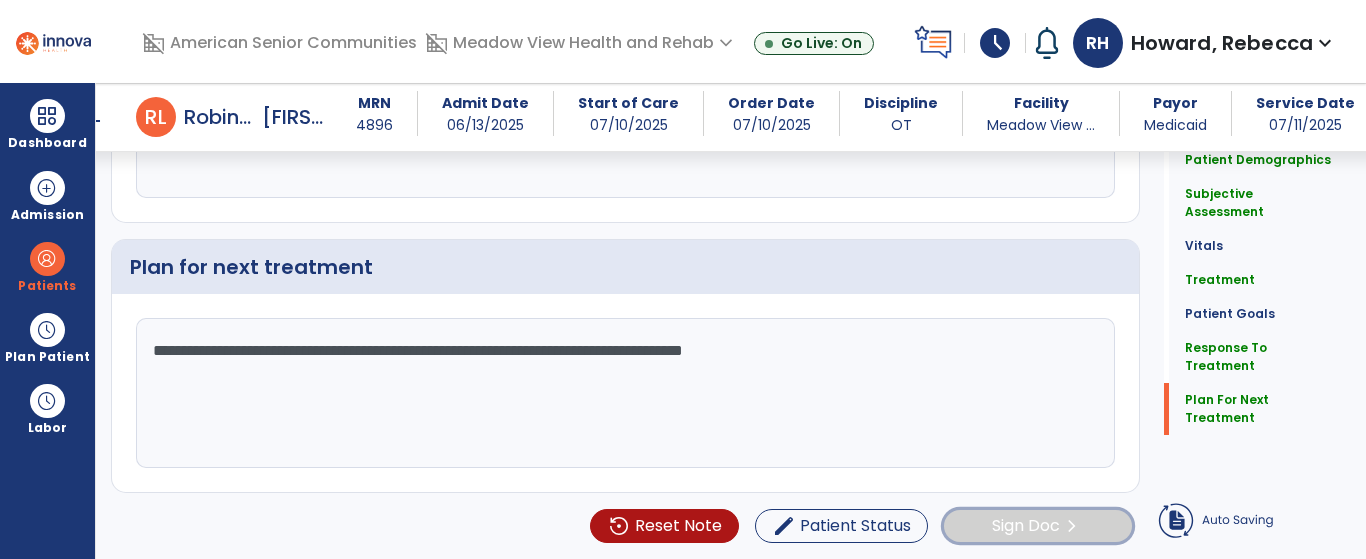 click on "Sign Doc" 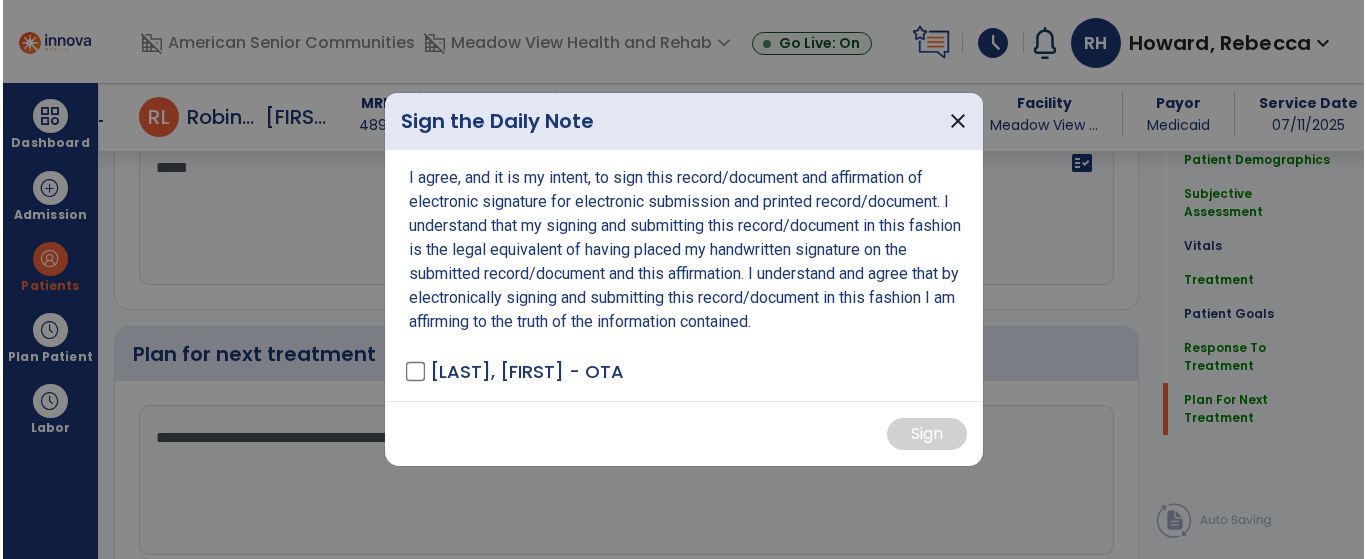 scroll, scrollTop: 2593, scrollLeft: 0, axis: vertical 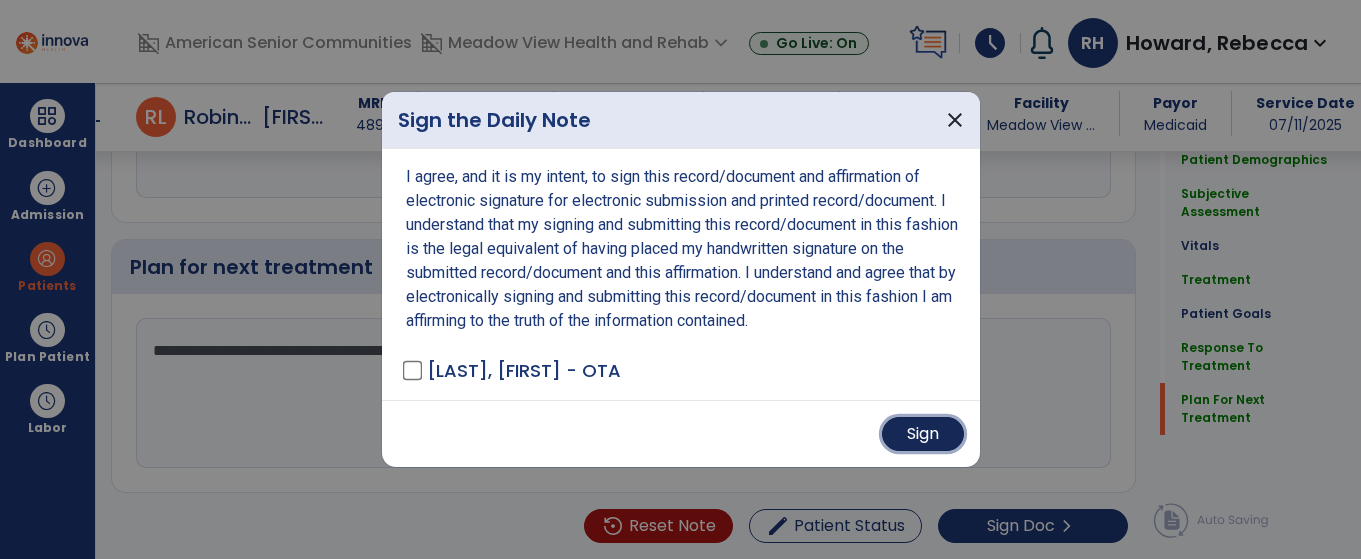 click on "Sign" at bounding box center (923, 434) 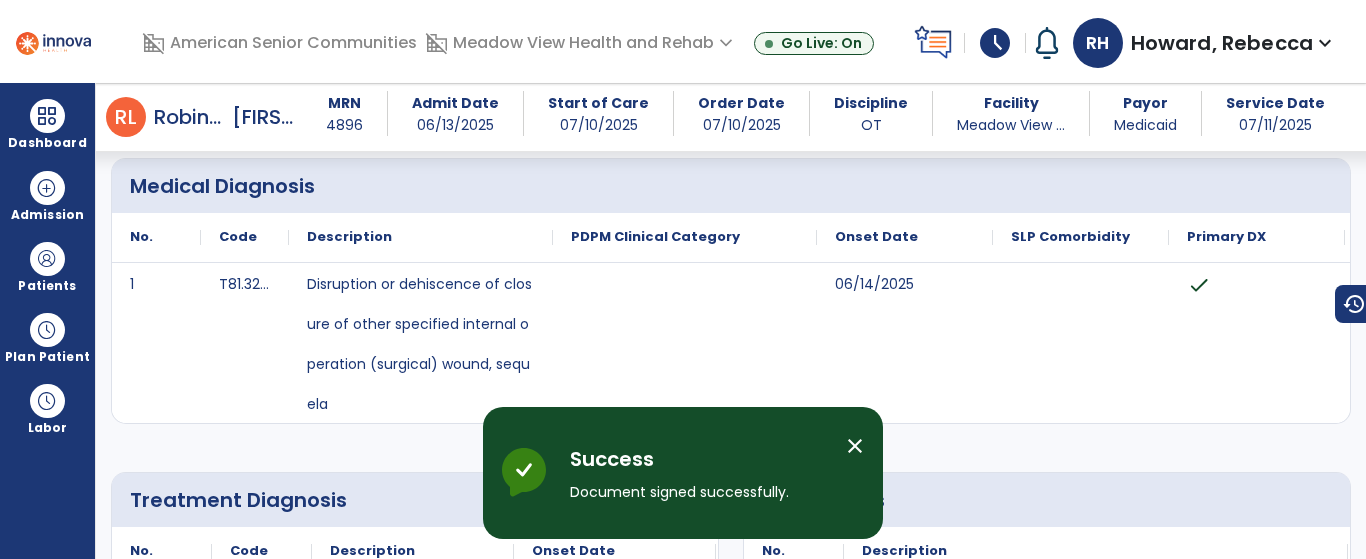 scroll, scrollTop: 0, scrollLeft: 0, axis: both 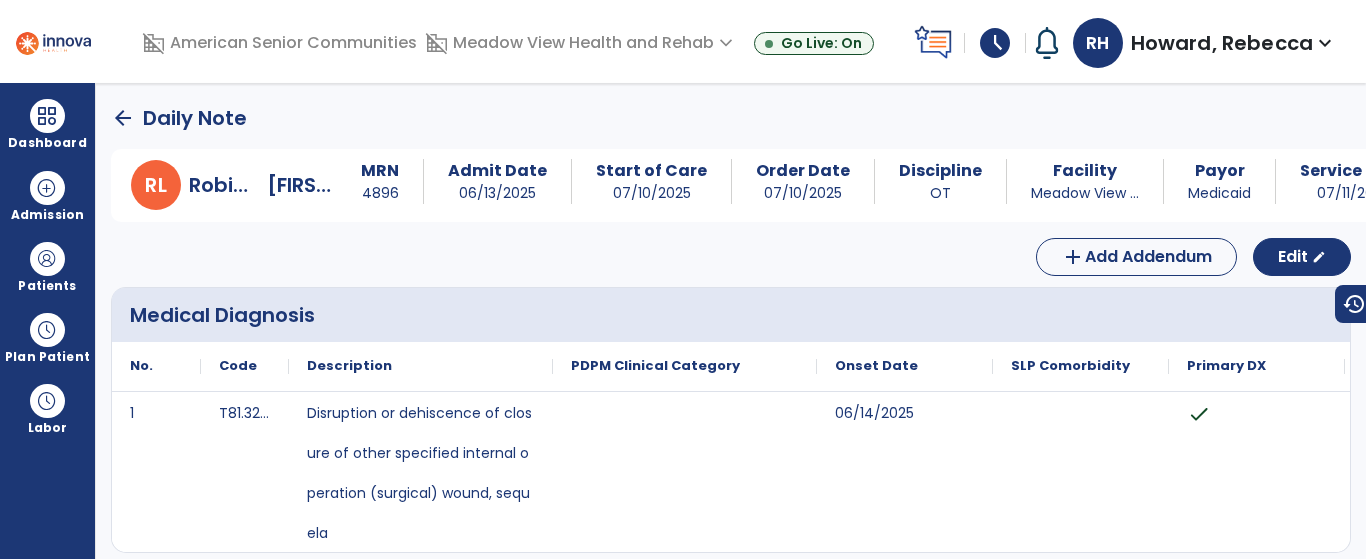 click on "arrow_back" 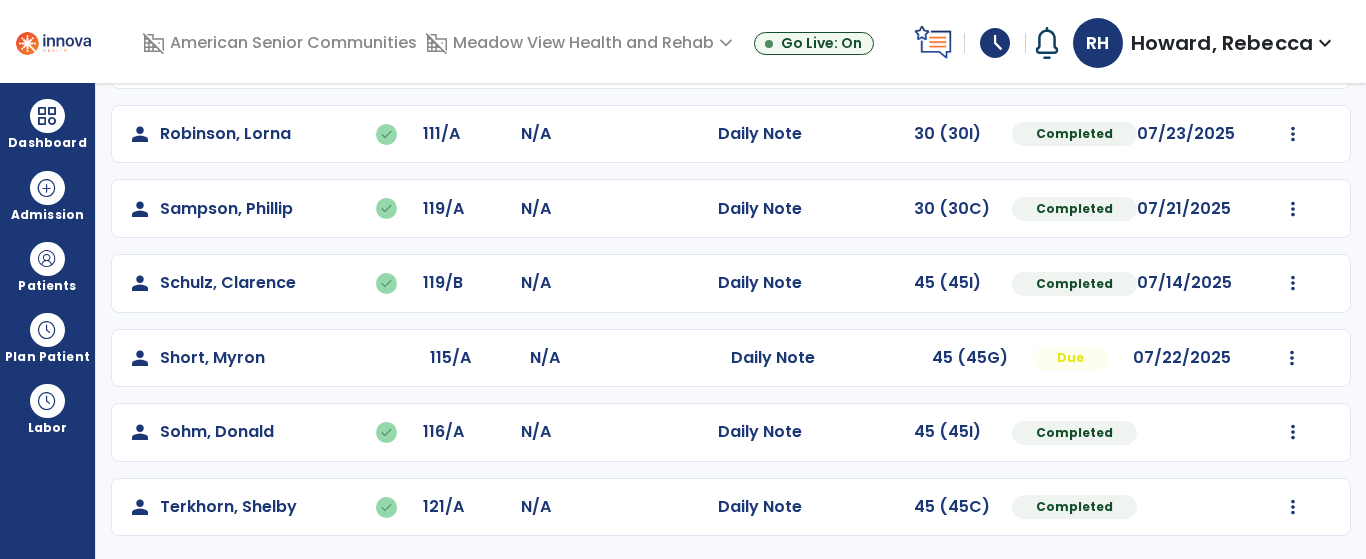 scroll, scrollTop: 304, scrollLeft: 0, axis: vertical 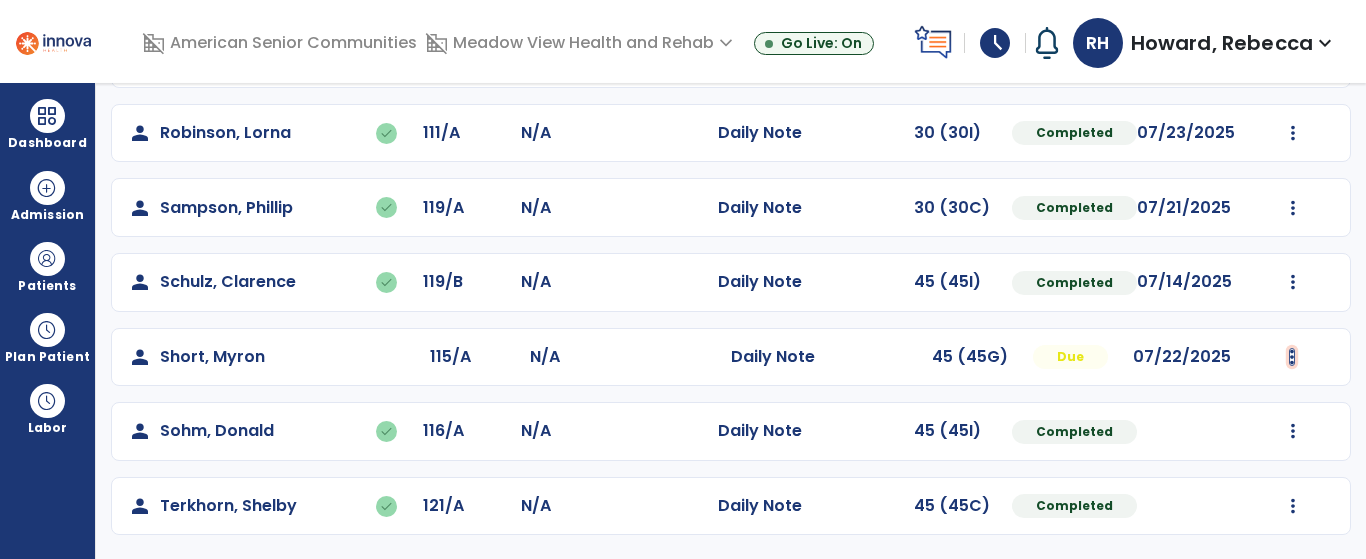 click at bounding box center [1293, -16] 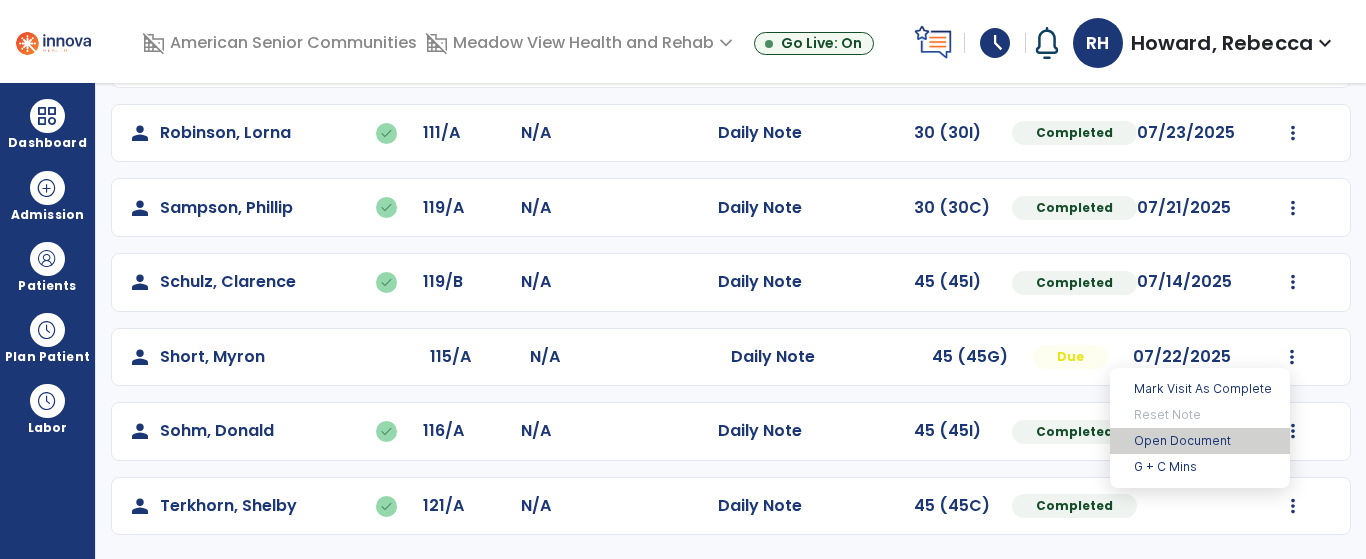 click on "Open Document" at bounding box center (1200, 441) 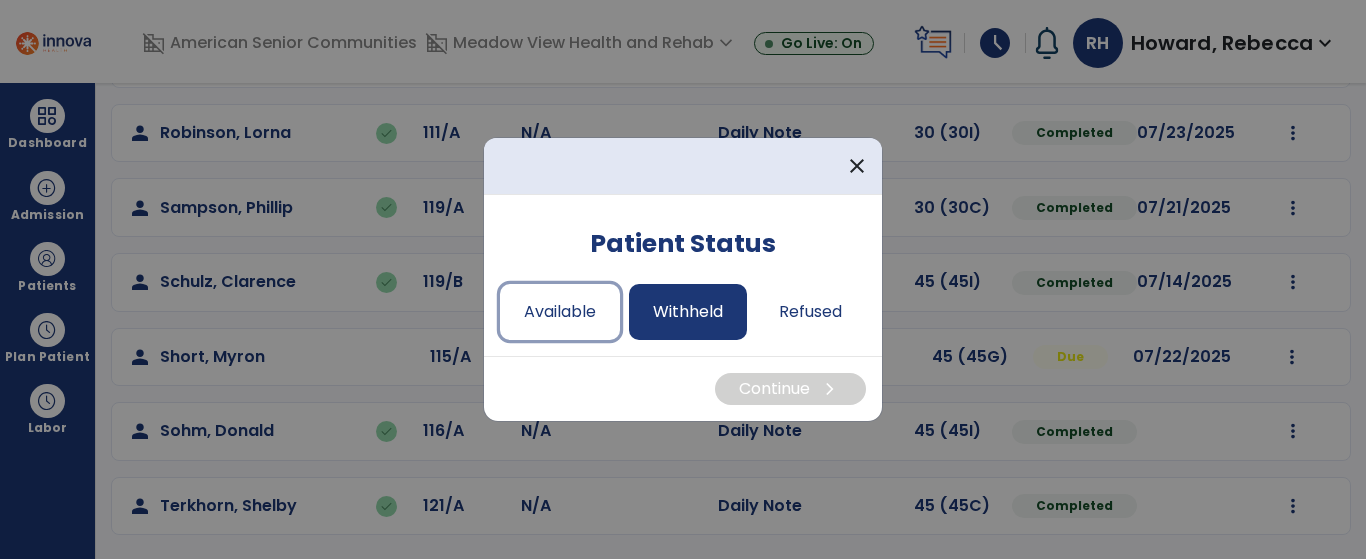 drag, startPoint x: 591, startPoint y: 309, endPoint x: 630, endPoint y: 317, distance: 39.812057 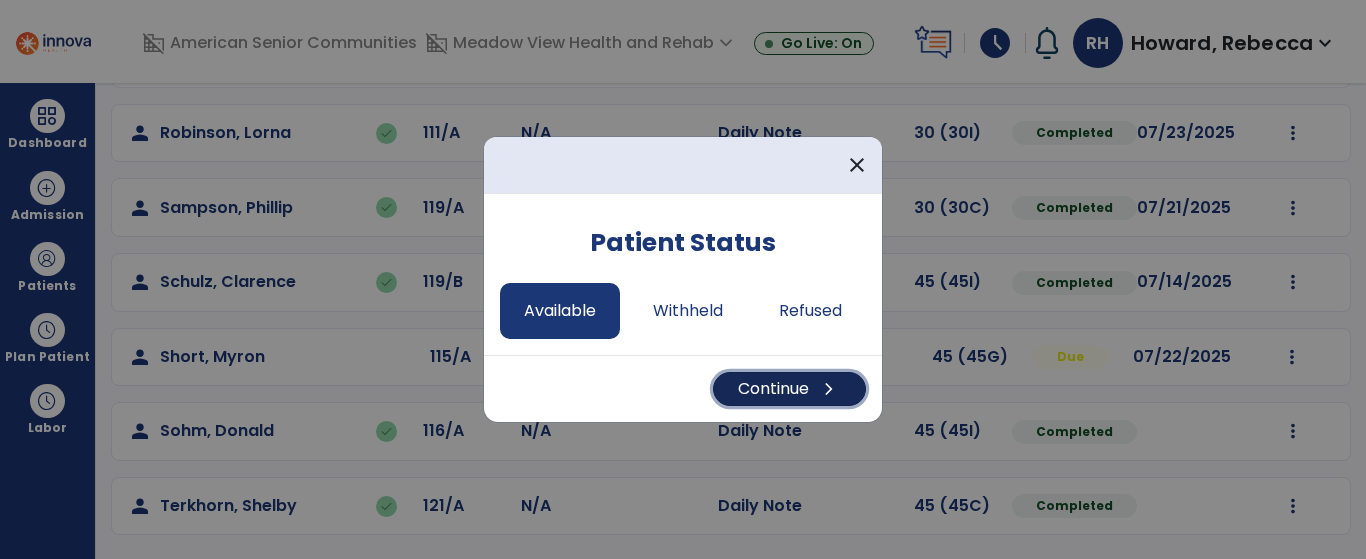 click on "Continue   chevron_right" at bounding box center (789, 389) 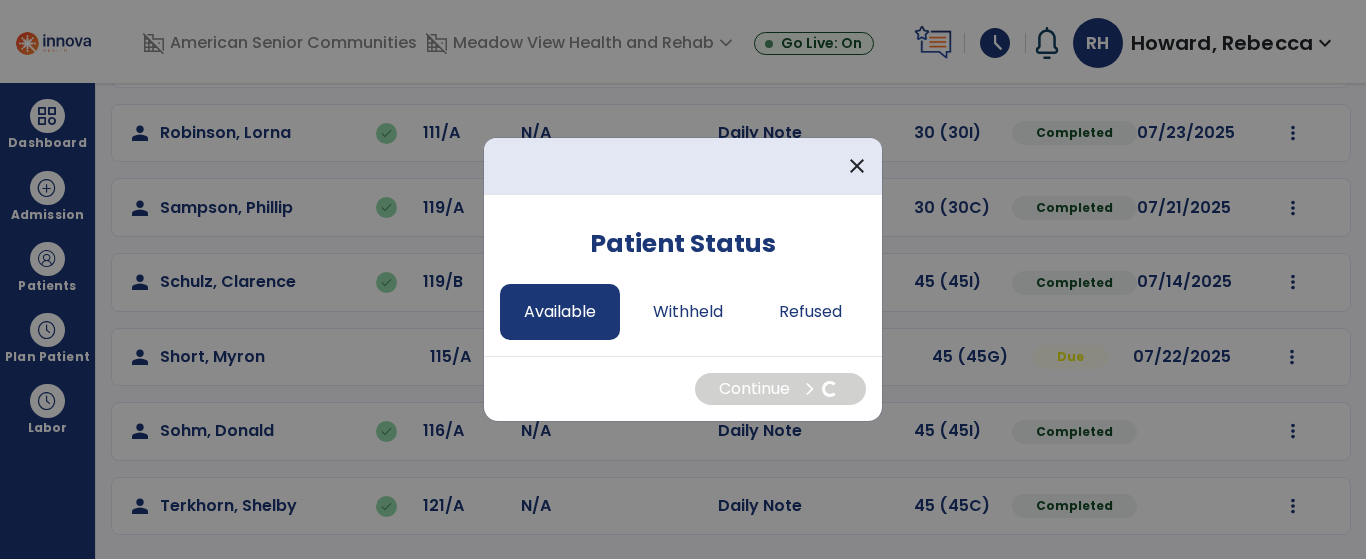 select on "*" 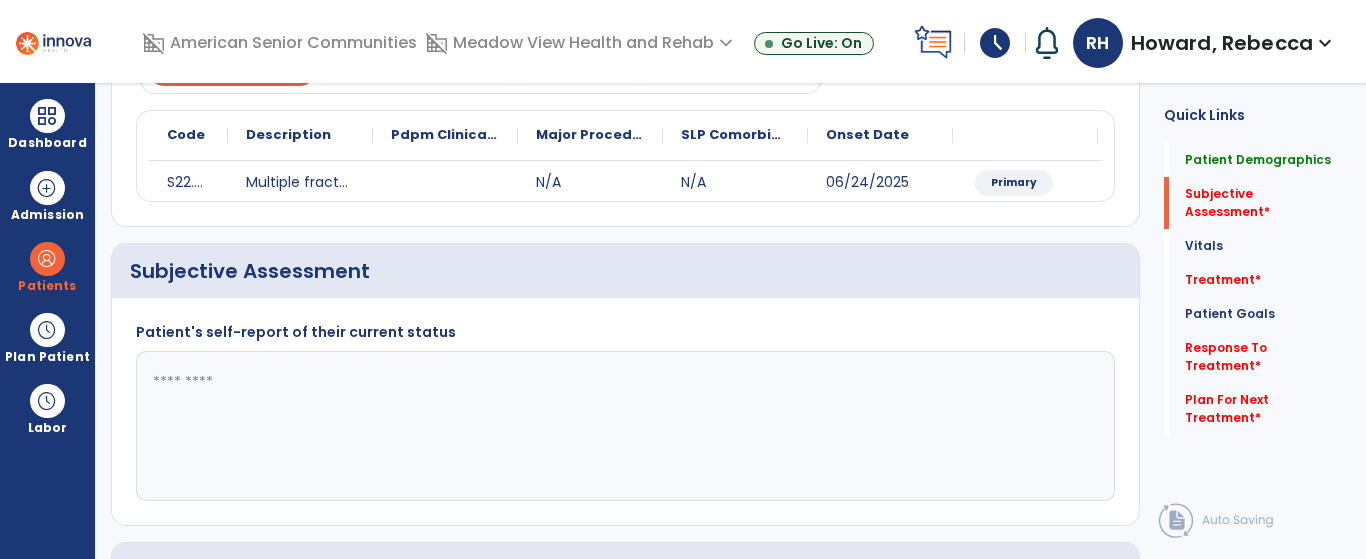 click 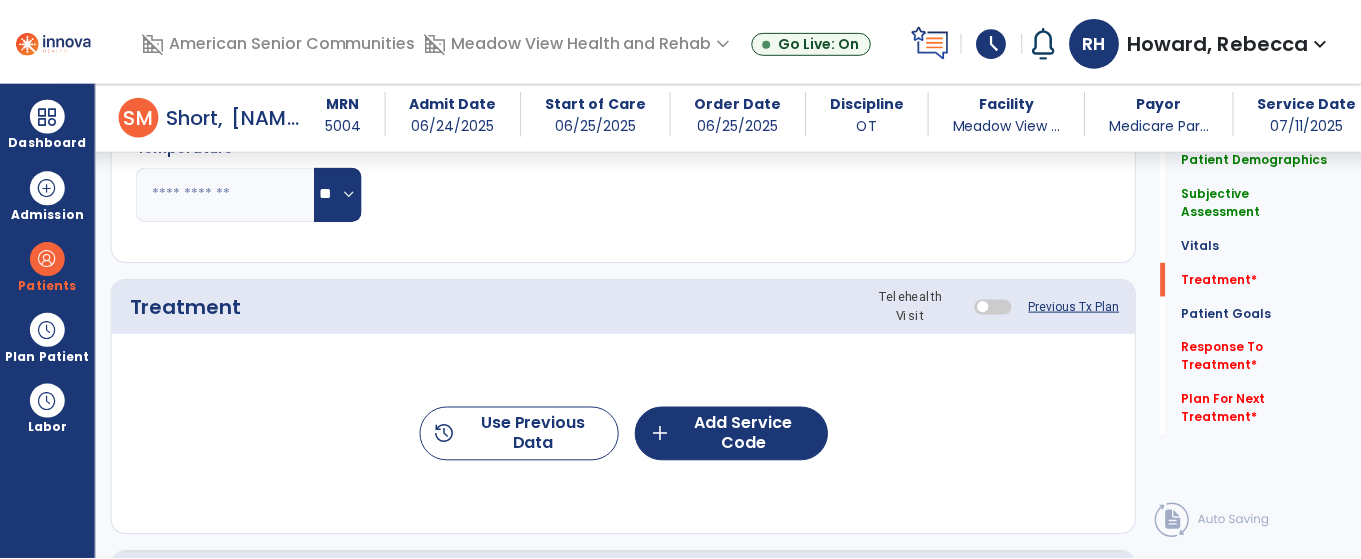scroll, scrollTop: 1004, scrollLeft: 0, axis: vertical 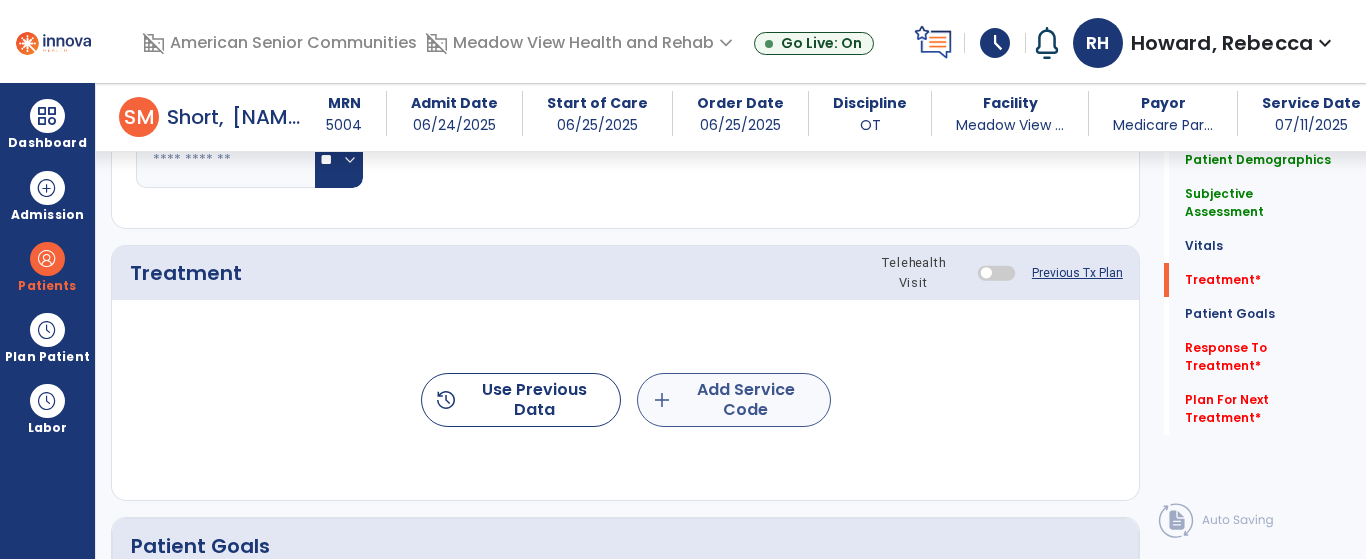 type on "****" 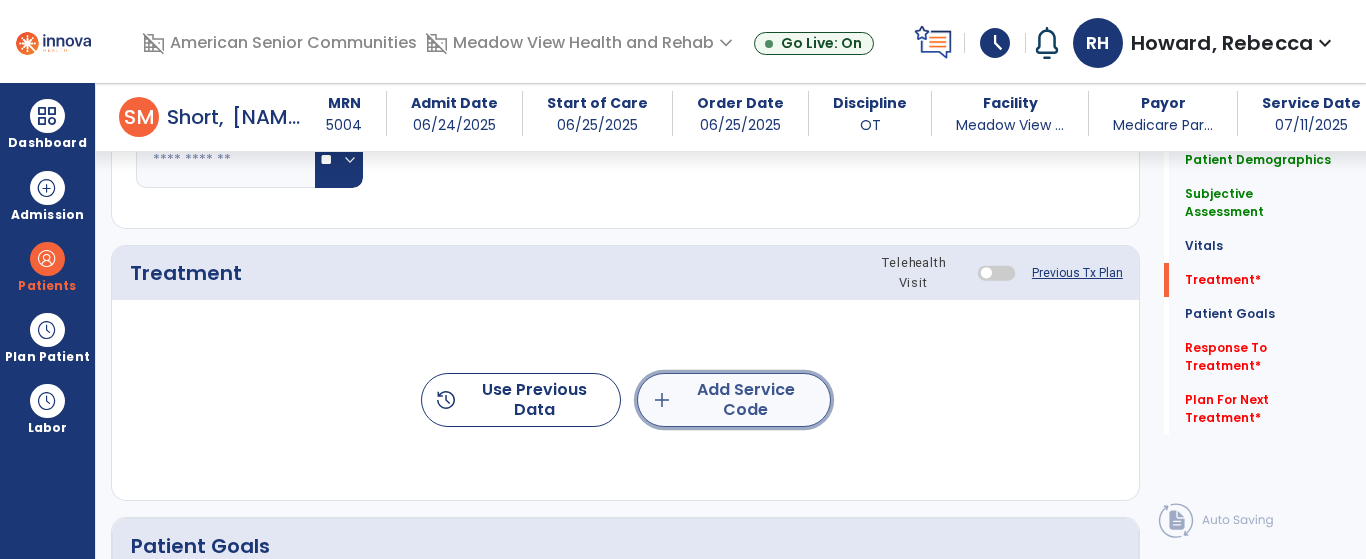 click on "add" 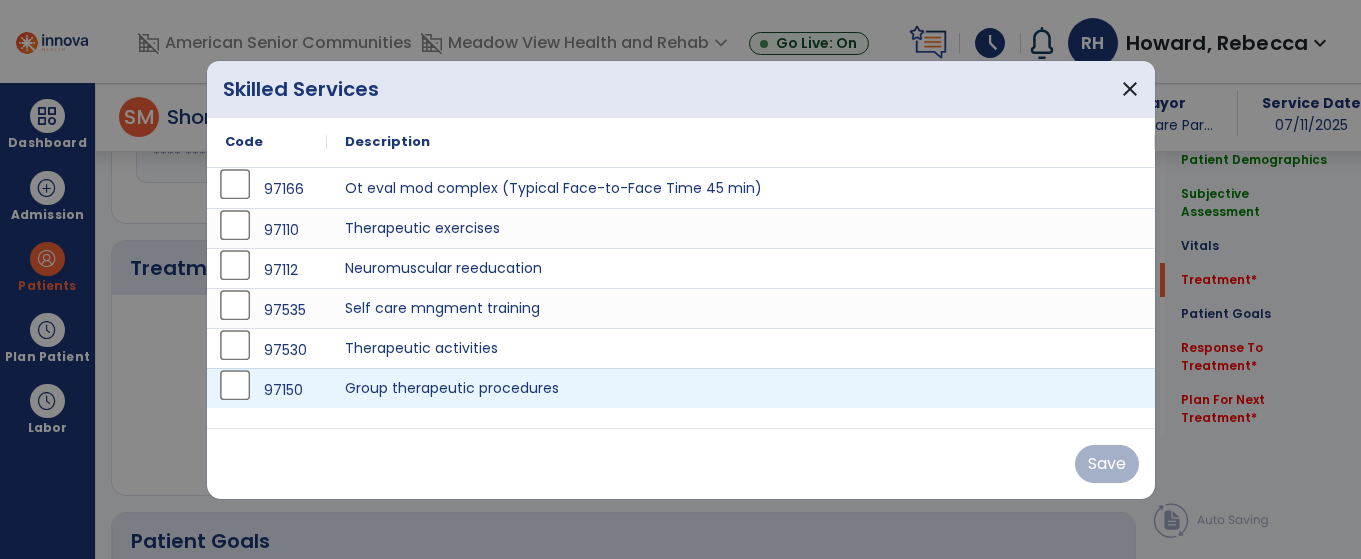scroll, scrollTop: 1004, scrollLeft: 0, axis: vertical 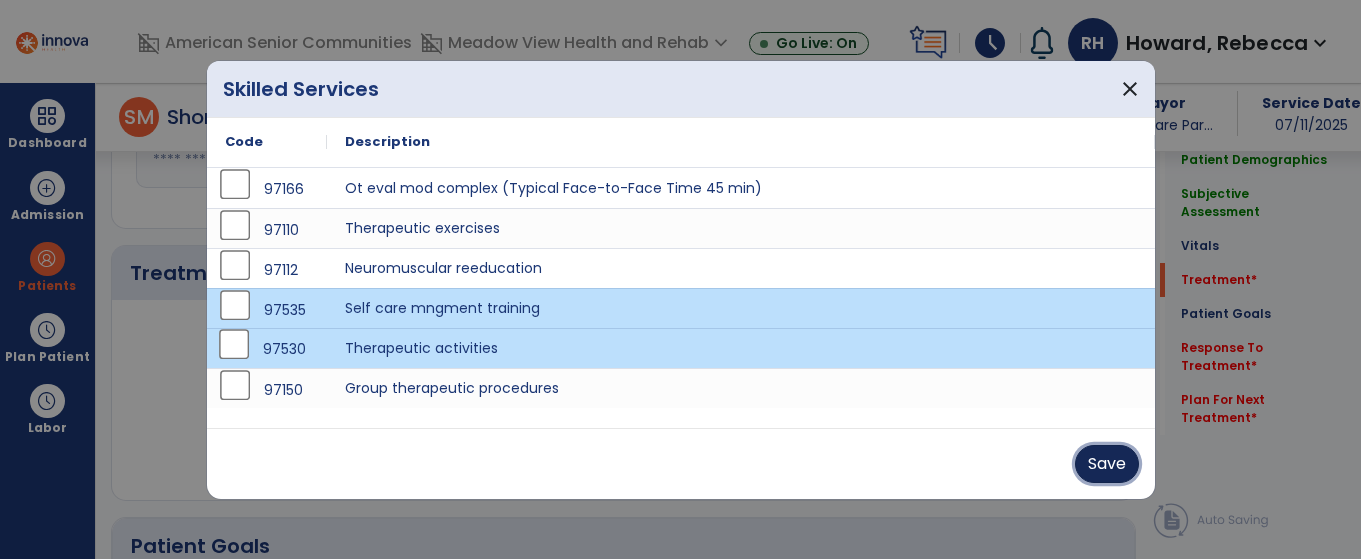 click on "Save" at bounding box center [1107, 464] 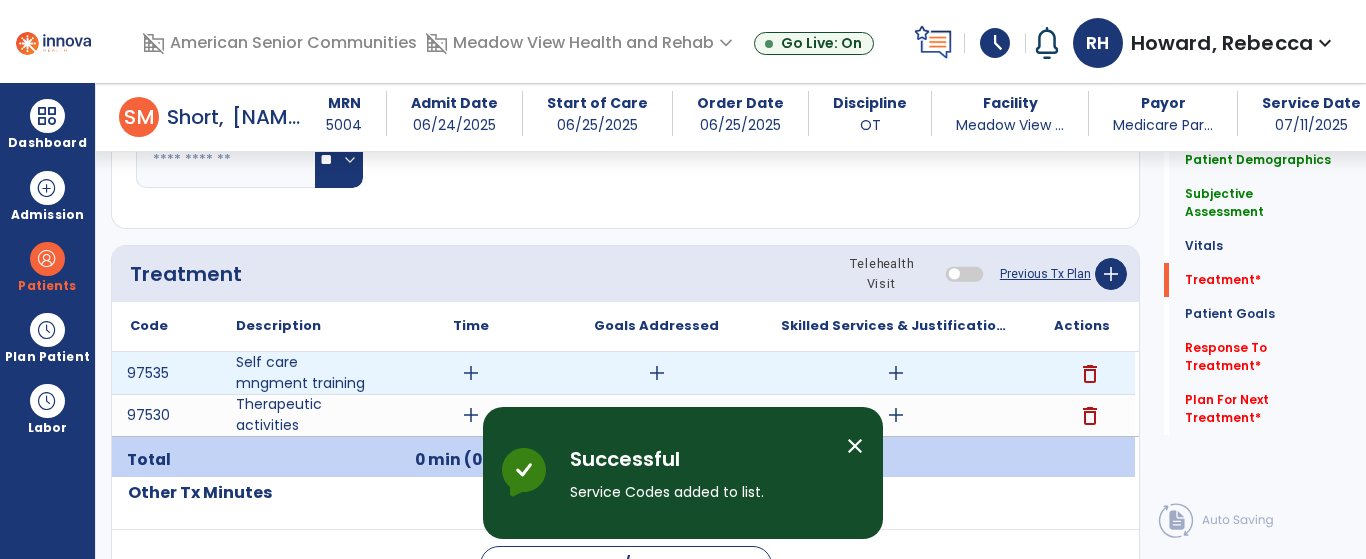 click on "add" at bounding box center [471, 373] 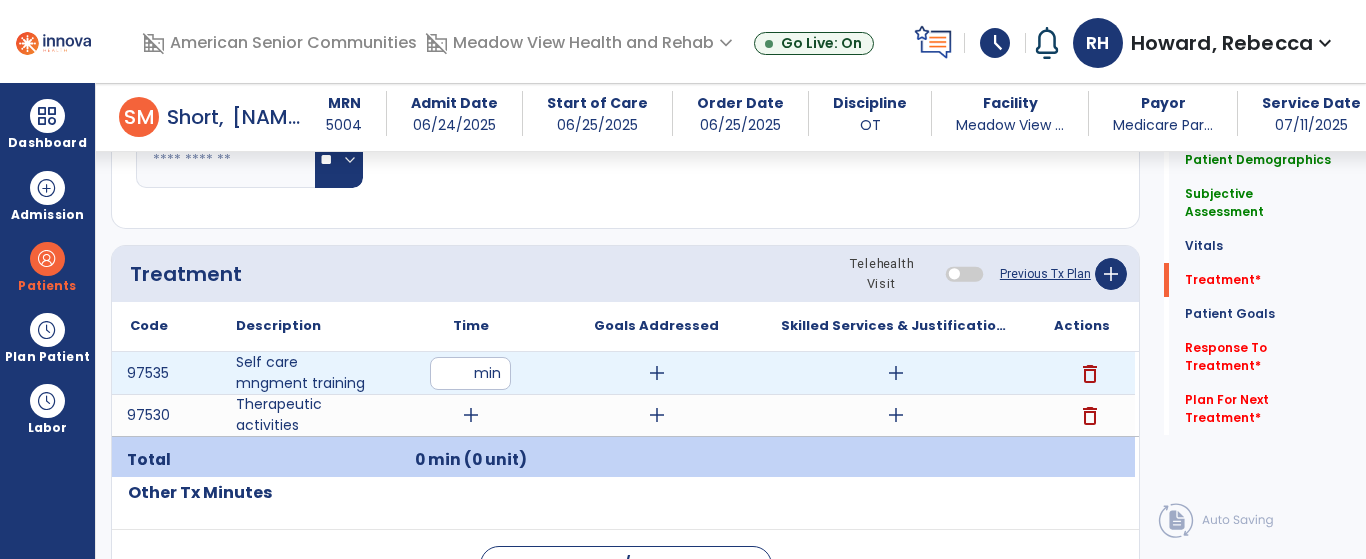 type on "**" 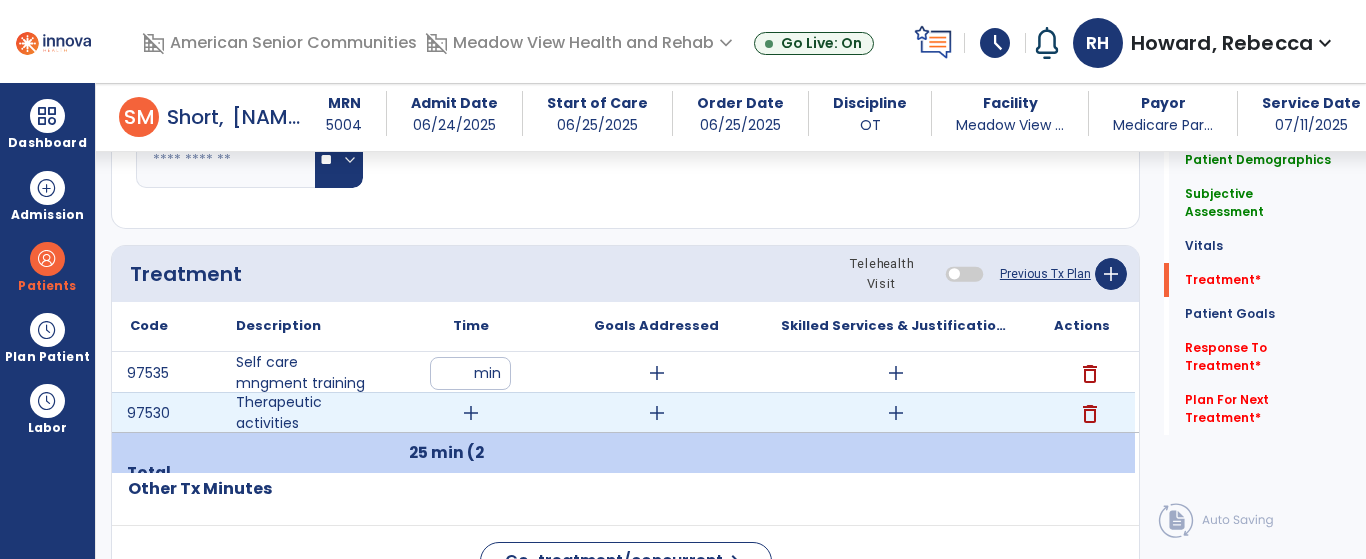 click on "add" at bounding box center [471, 413] 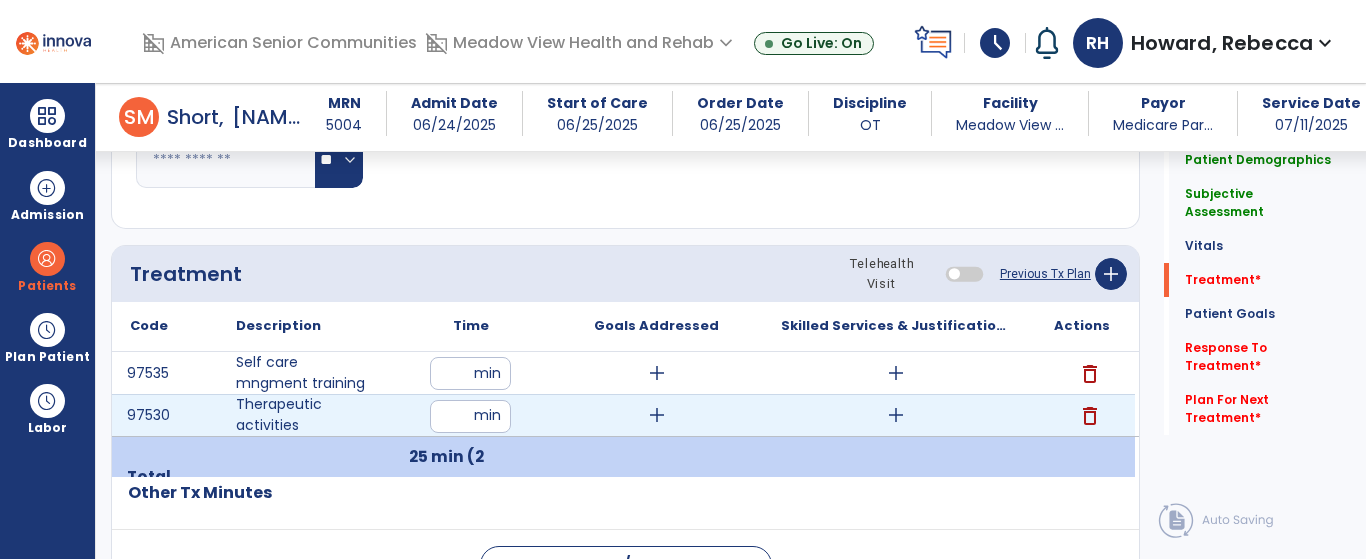type on "**" 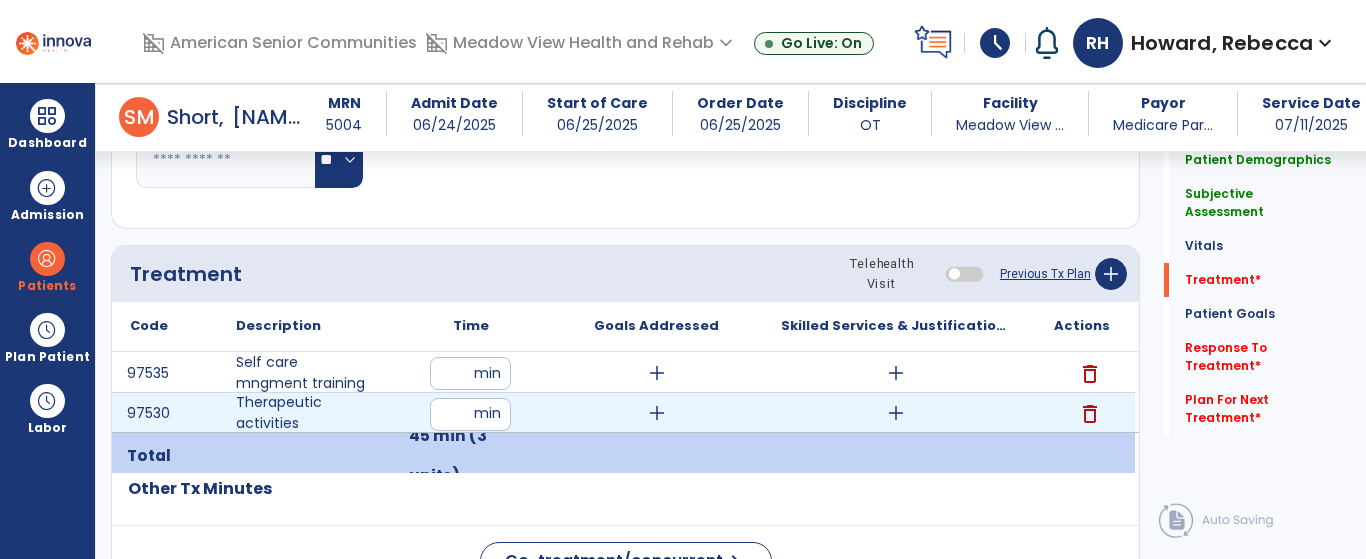 click on "add" at bounding box center [896, 413] 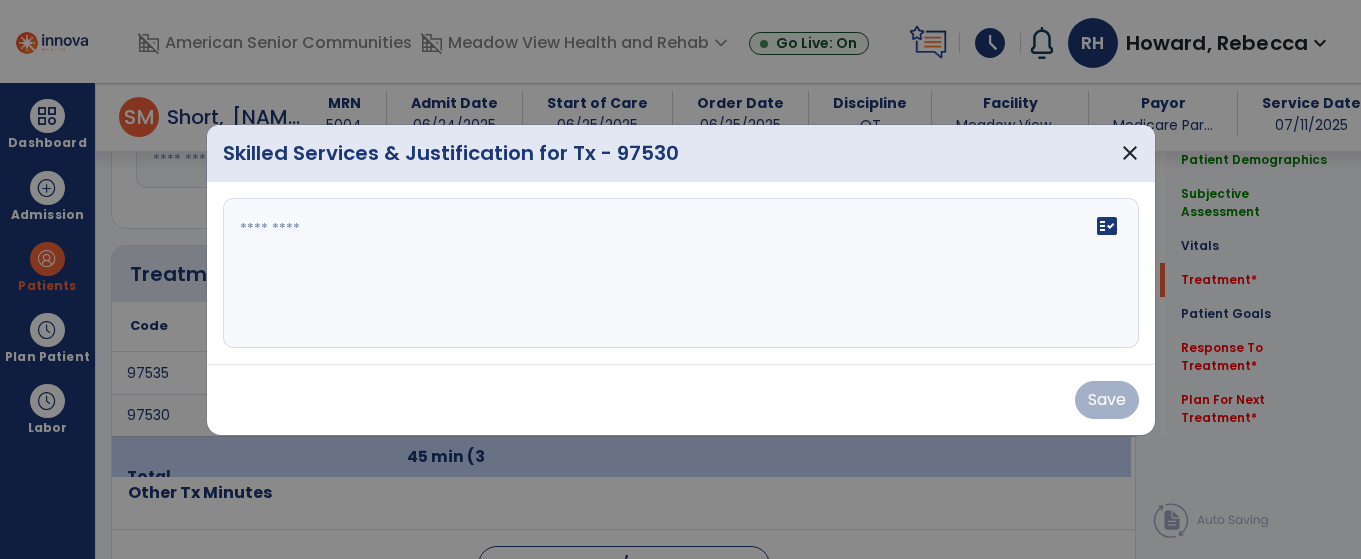 scroll, scrollTop: 1004, scrollLeft: 0, axis: vertical 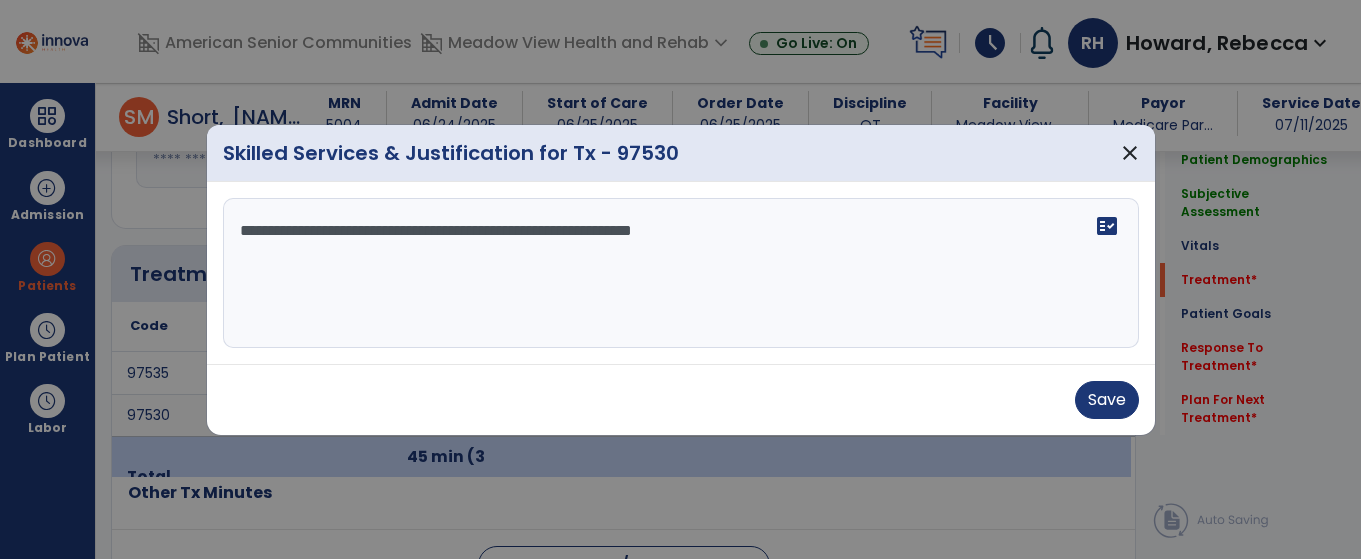 click on "**********" at bounding box center (681, 273) 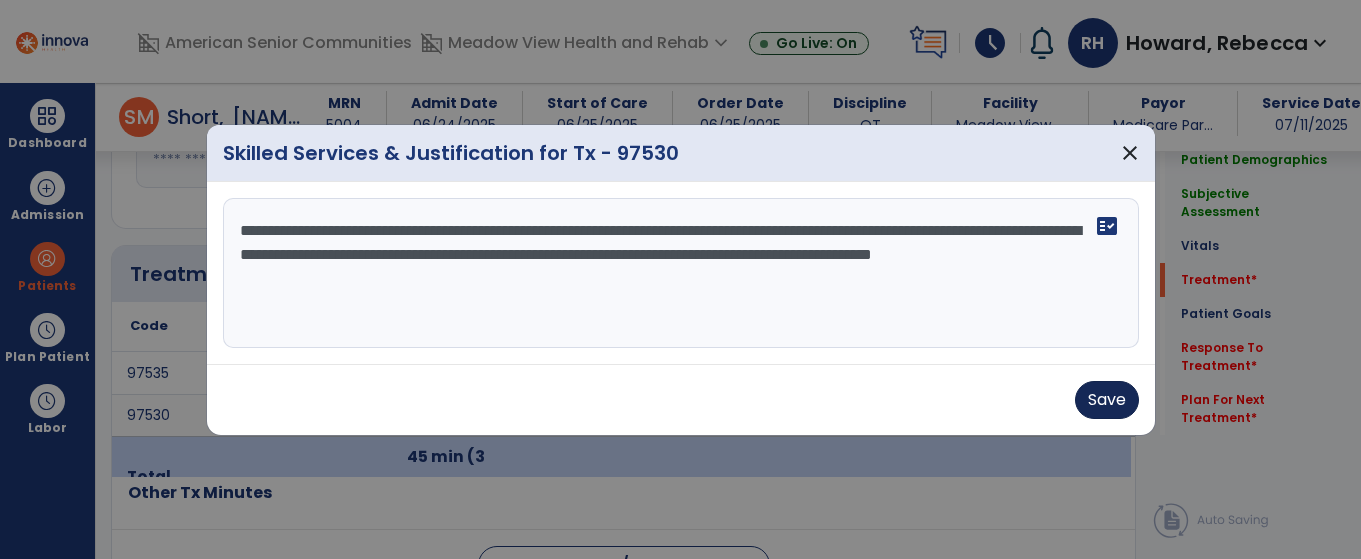 type on "**********" 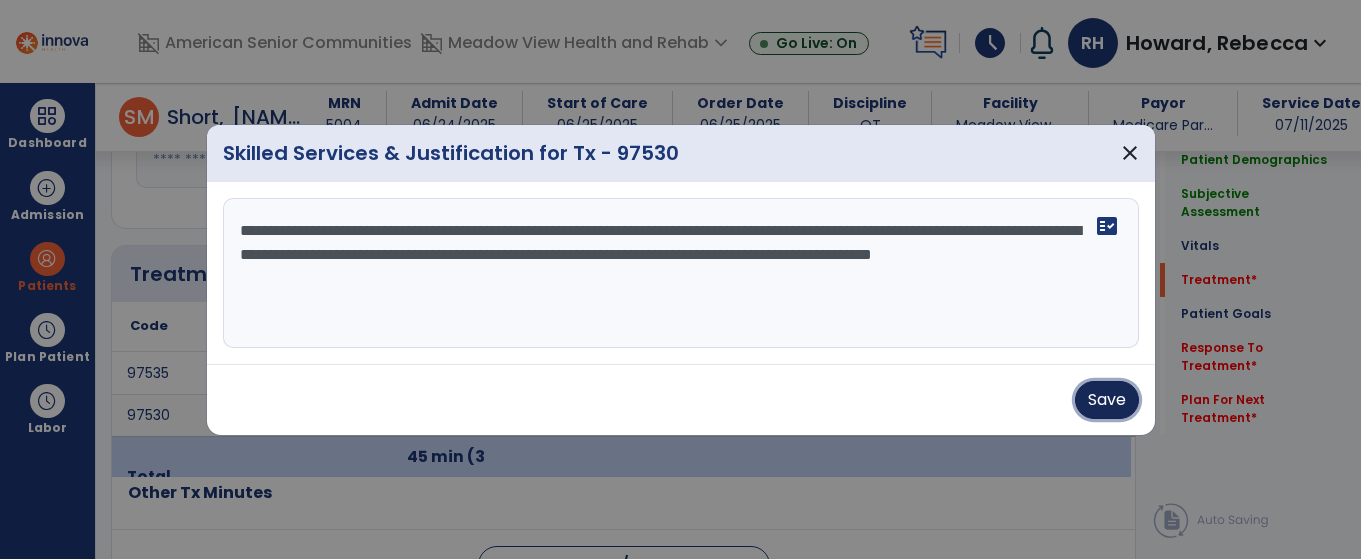 click on "Save" at bounding box center [1107, 400] 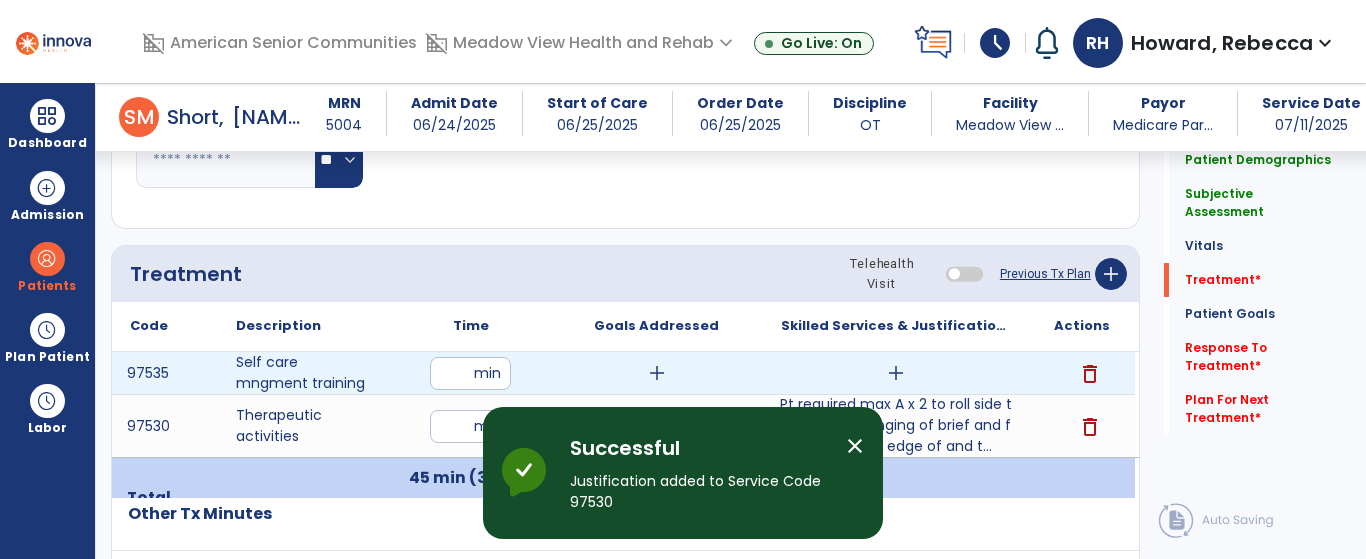 click on "add" at bounding box center [896, 373] 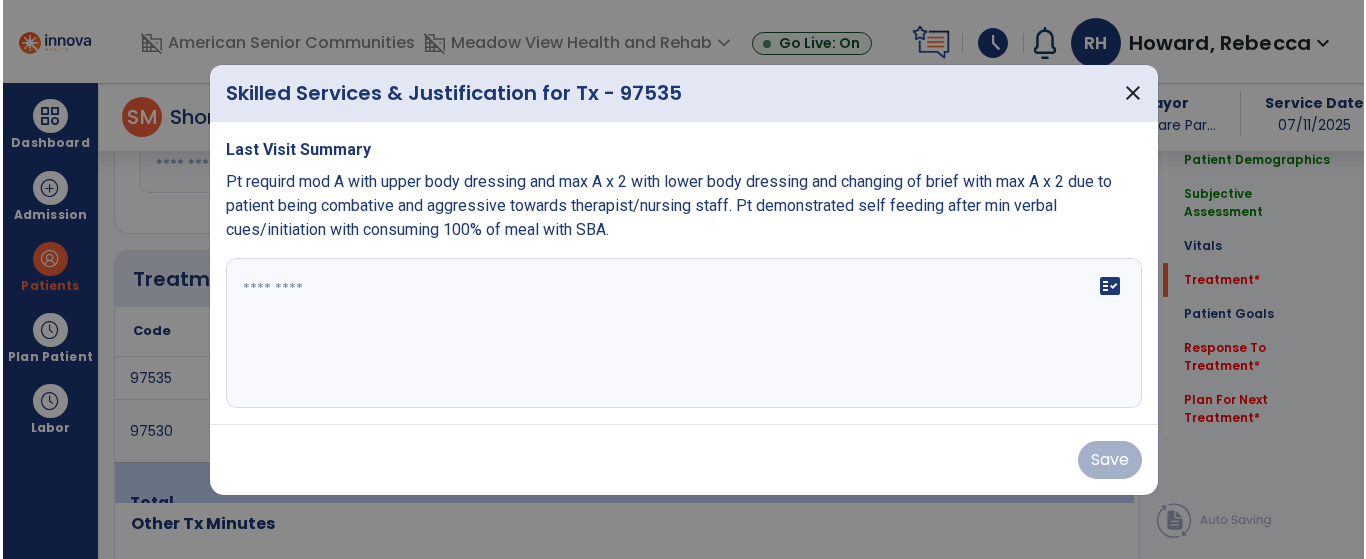 scroll, scrollTop: 1004, scrollLeft: 0, axis: vertical 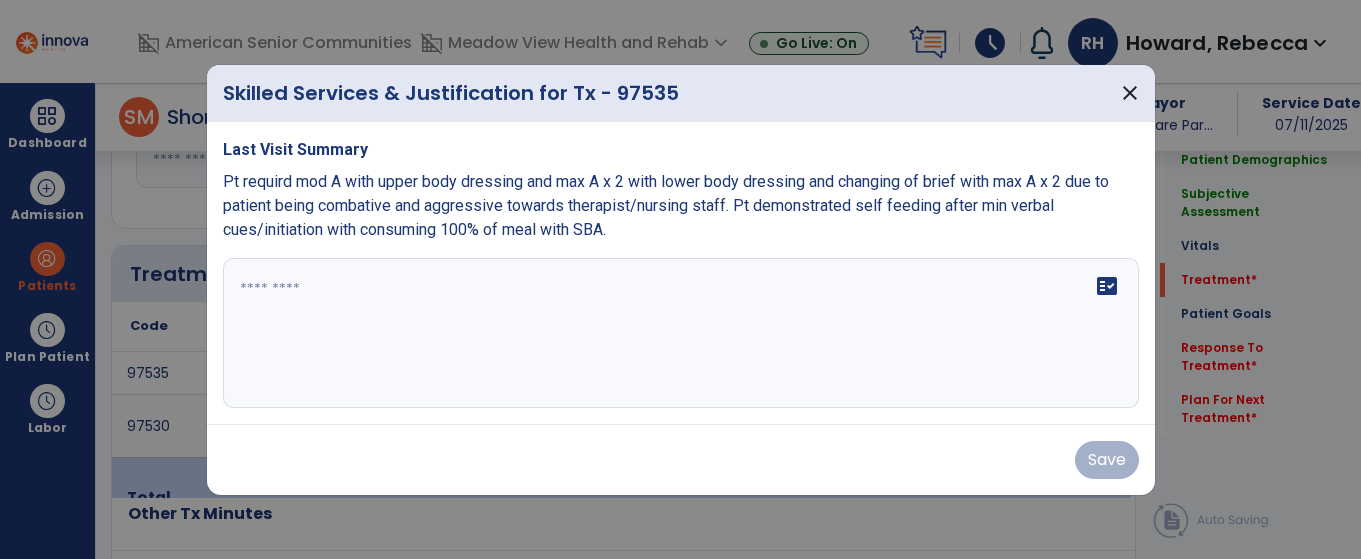 click at bounding box center [681, 333] 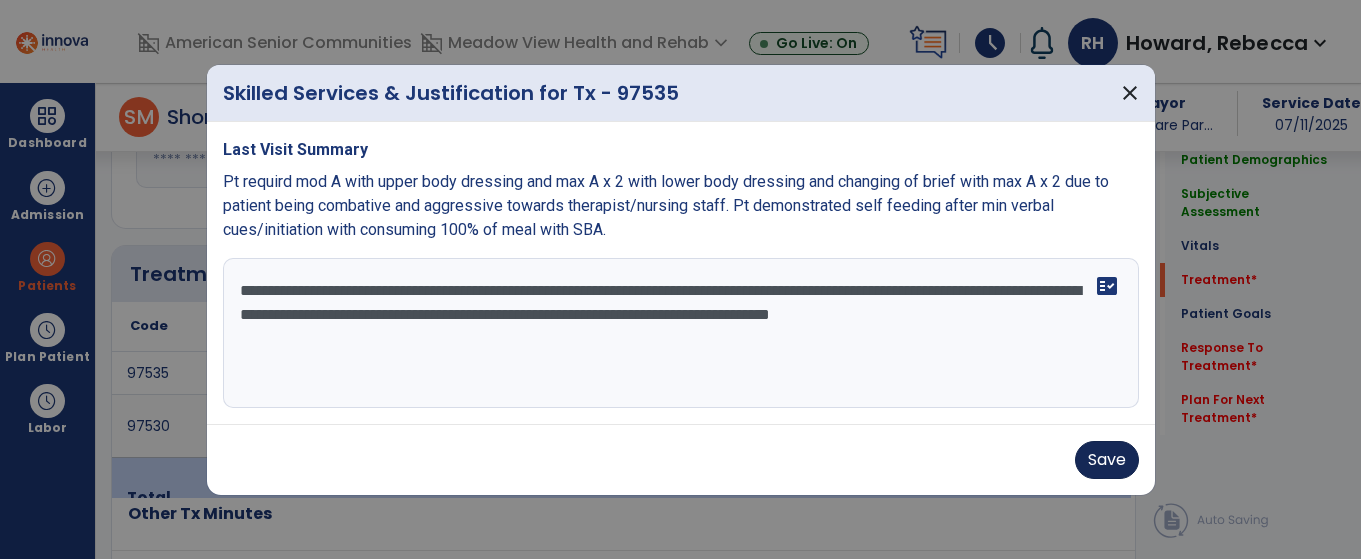 type on "**********" 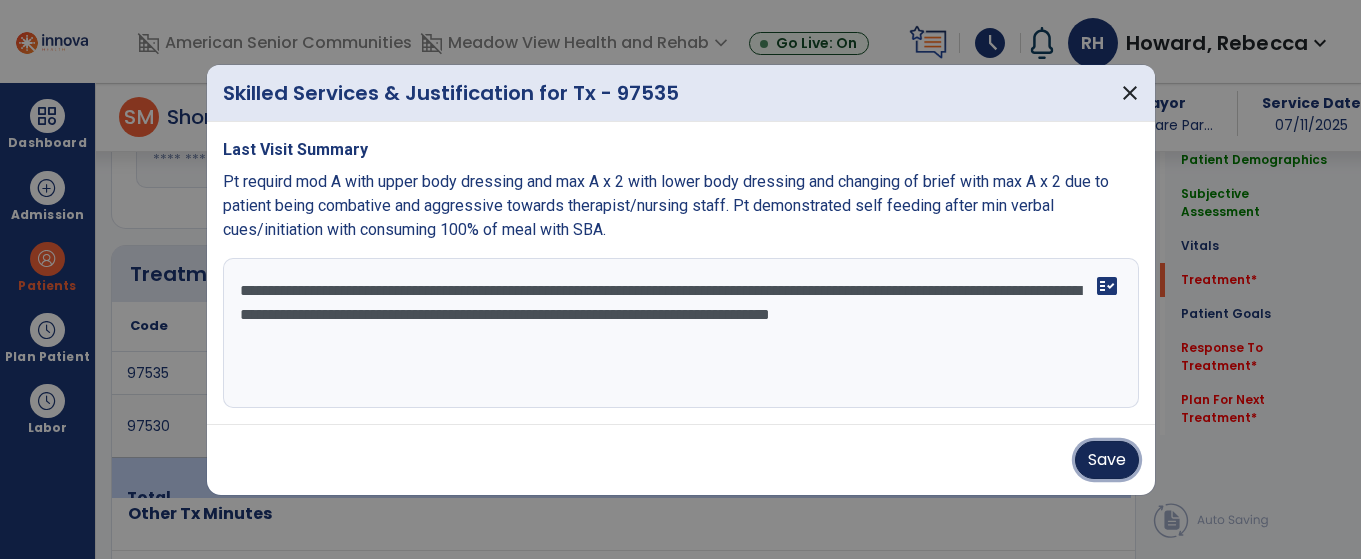 click on "Save" at bounding box center (1107, 460) 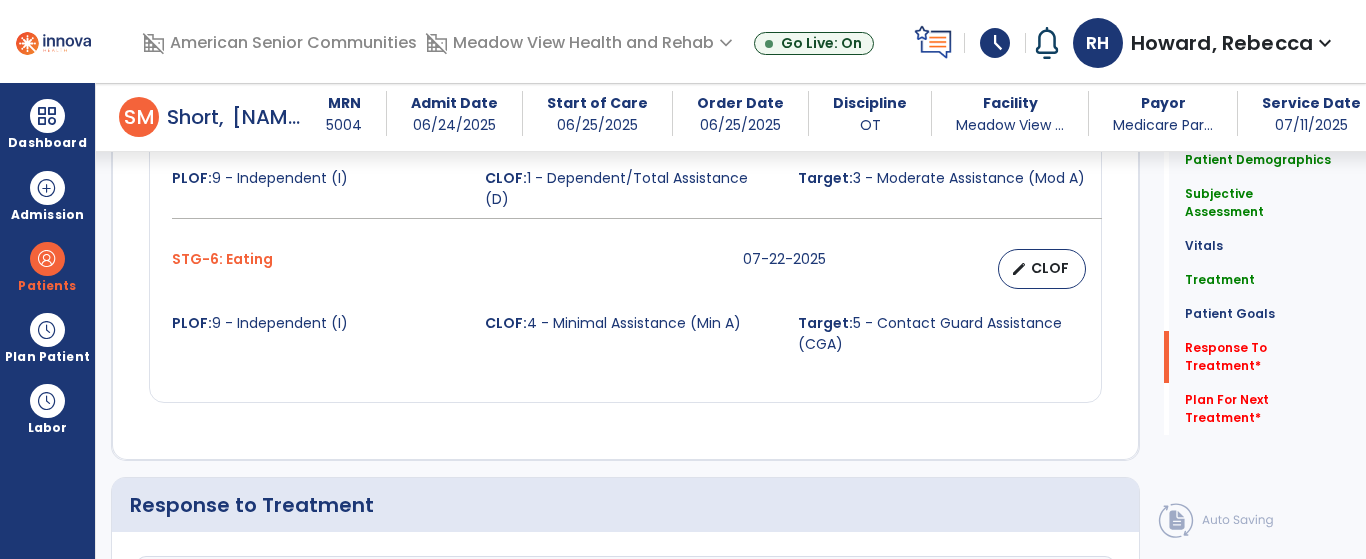 scroll, scrollTop: 2504, scrollLeft: 0, axis: vertical 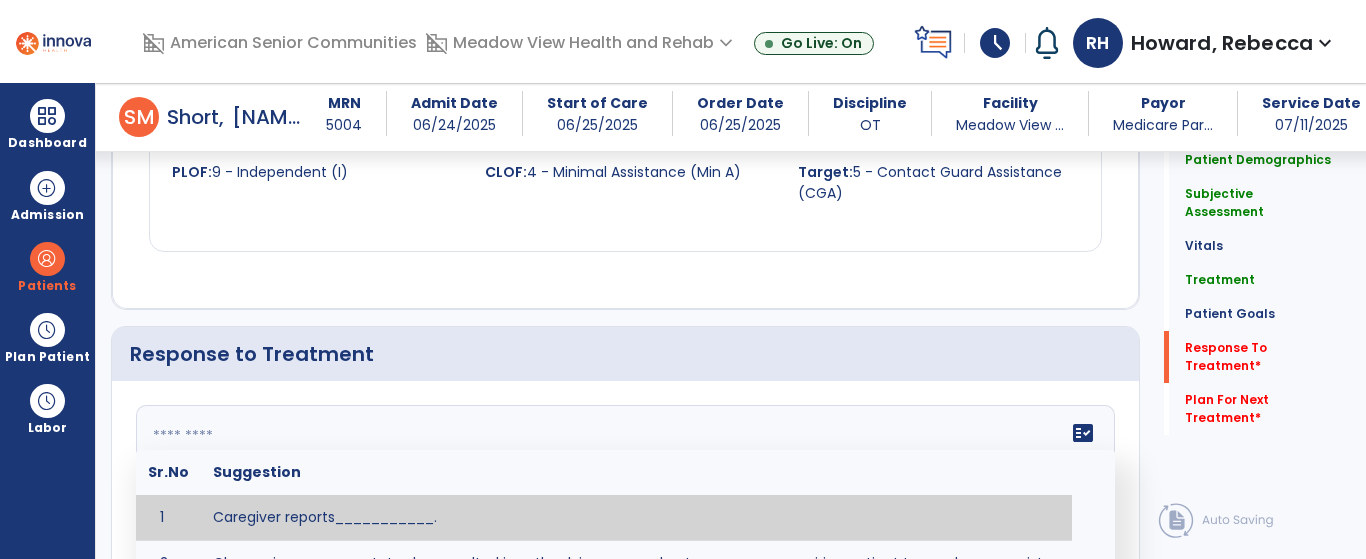 click on "fact_check  Sr.No Suggestion 1 Caregiver reports___________. 2 Change in ________ status has resulted in setback in_______due to ________, requiring patient to need more assist for __________.   Treatment plan adjustments to be made include________.  Progress towards goals is expected to continue due to_________. 3 Decreased pain in __________ to [LEVEL] in response to [MODALITY/TREATMENT] allows for improvement in _________. 4 Functional gains in _______ have impacted the patient's ability to perform_________ with a reduction in assist levels to_________. 5 Functional progress this week has been significant due to__________. 6 Gains in ________ have improved the patient's ability to perform ______with decreased levels of assist to___________. 7 Improvement in ________allows patient to tolerate higher levels of challenges in_________. 8 Pain in [AREA] has decreased to [LEVEL] in response to [TREATMENT/MODALITY], allowing fore ease in completing__________. 9 10 11 12 13 14 15 16 17 18 19 20 21" 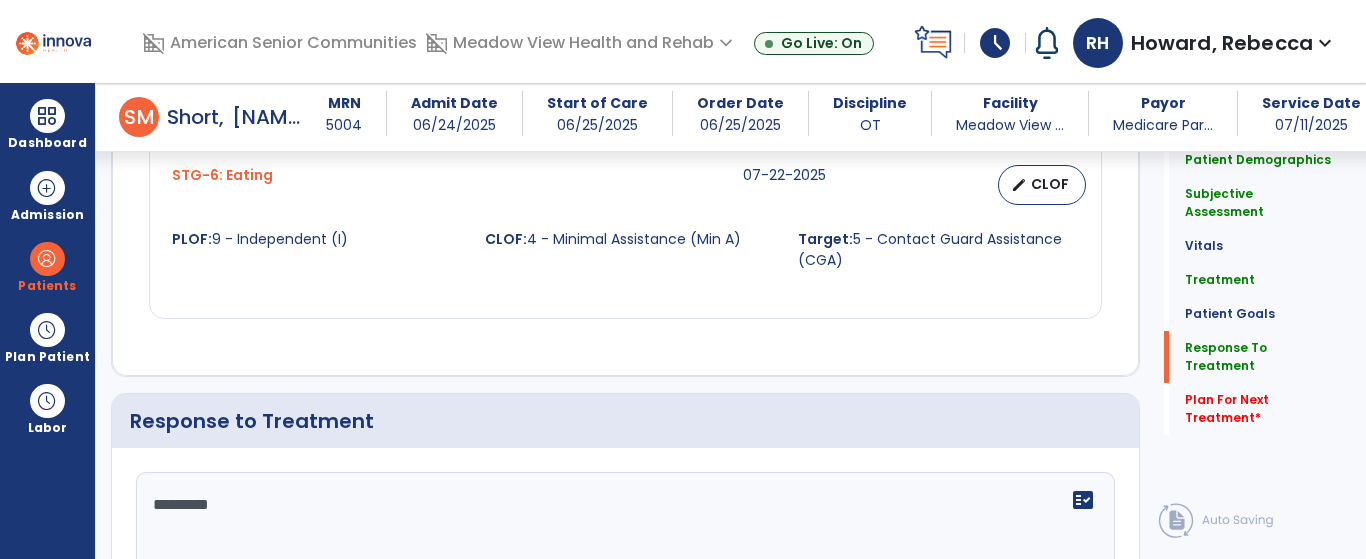 scroll, scrollTop: 2504, scrollLeft: 0, axis: vertical 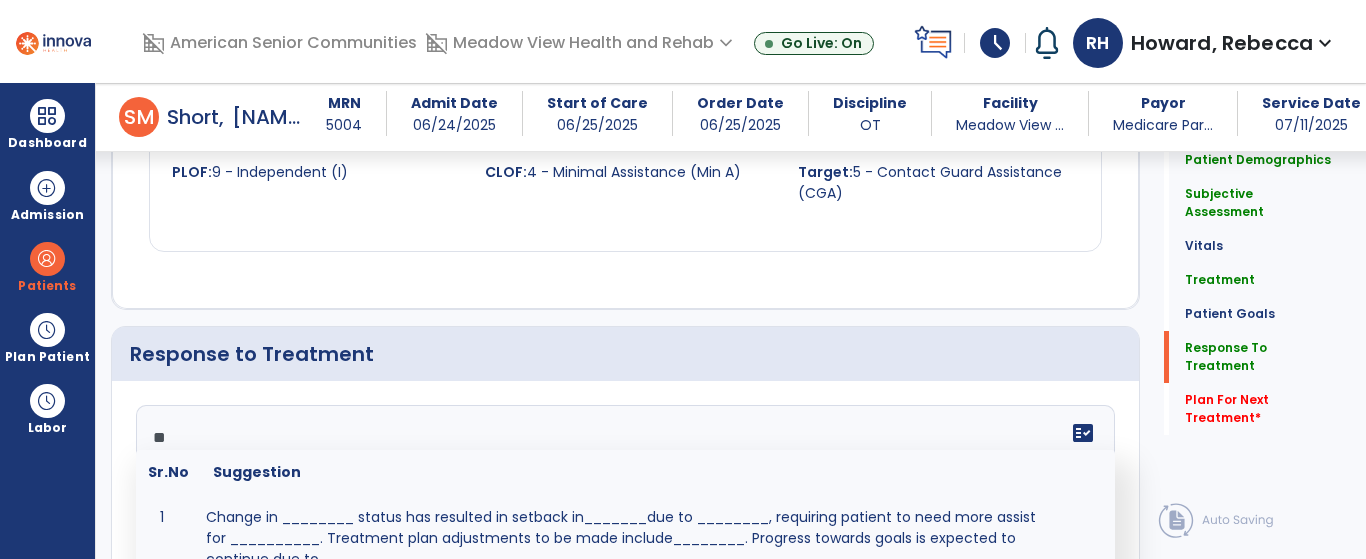 type on "*" 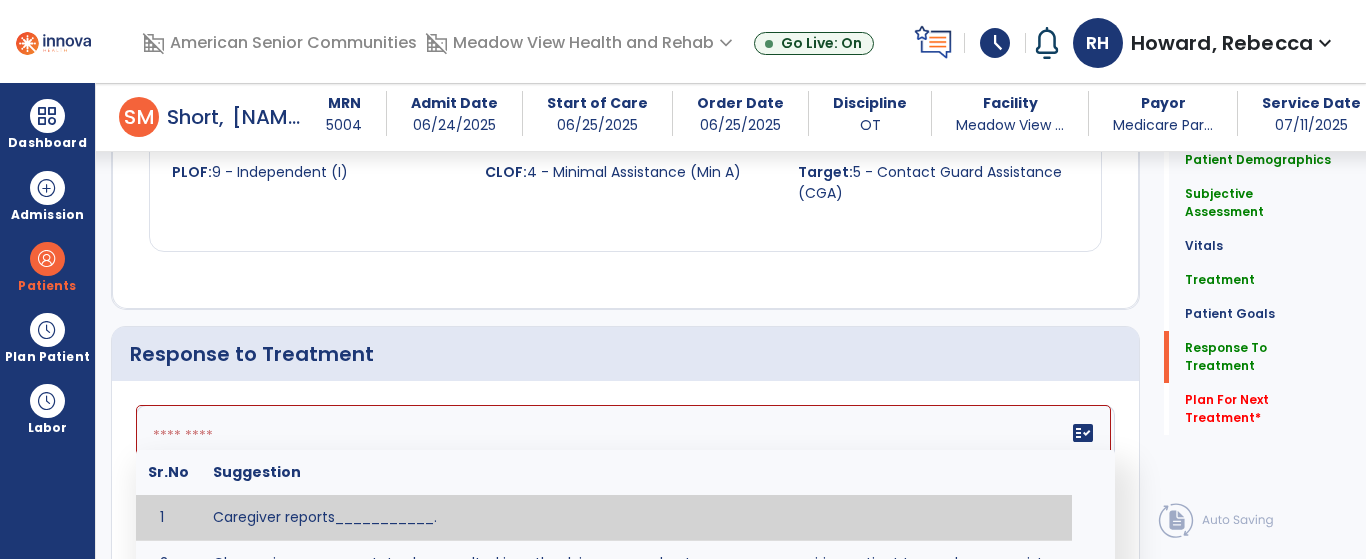 type on "*" 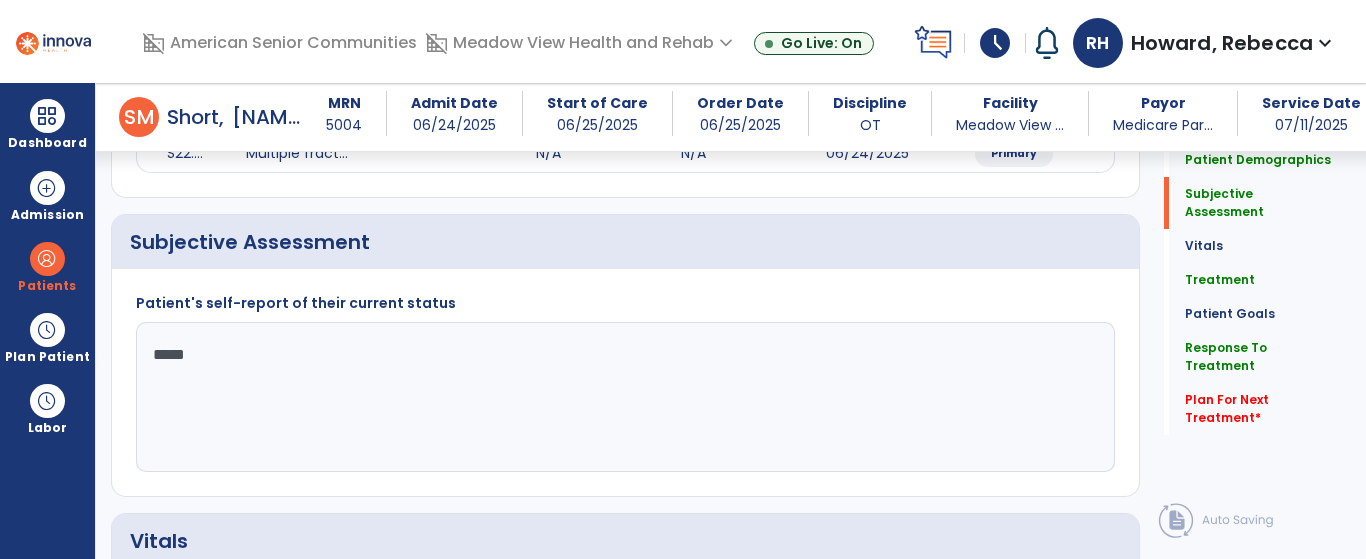 scroll, scrollTop: 237, scrollLeft: 0, axis: vertical 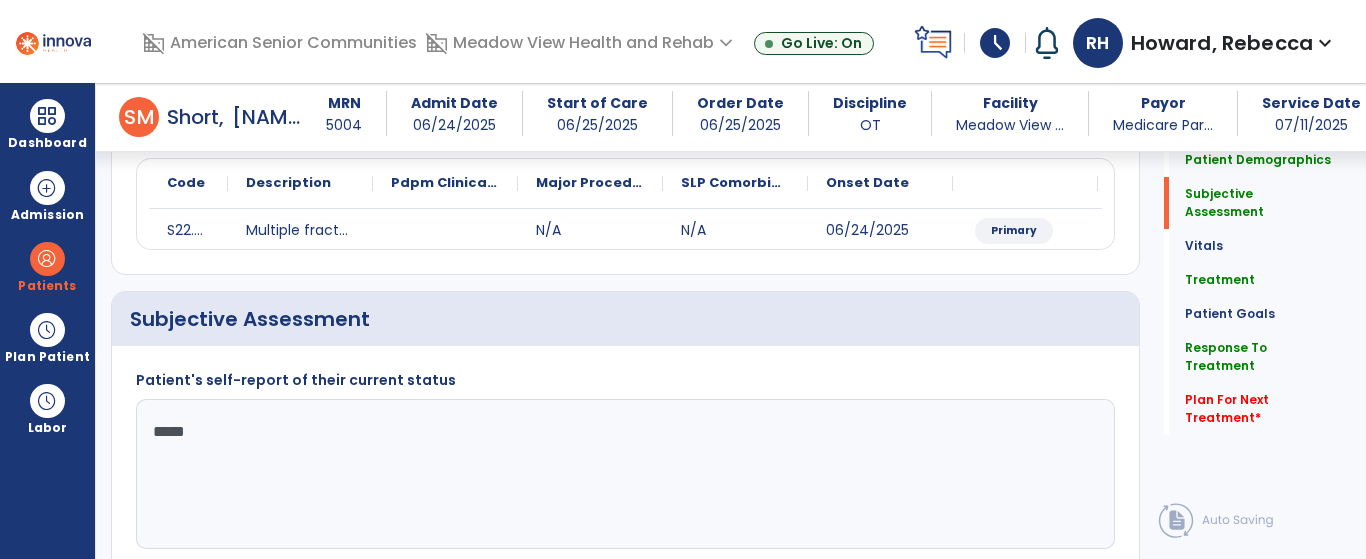 type on "**********" 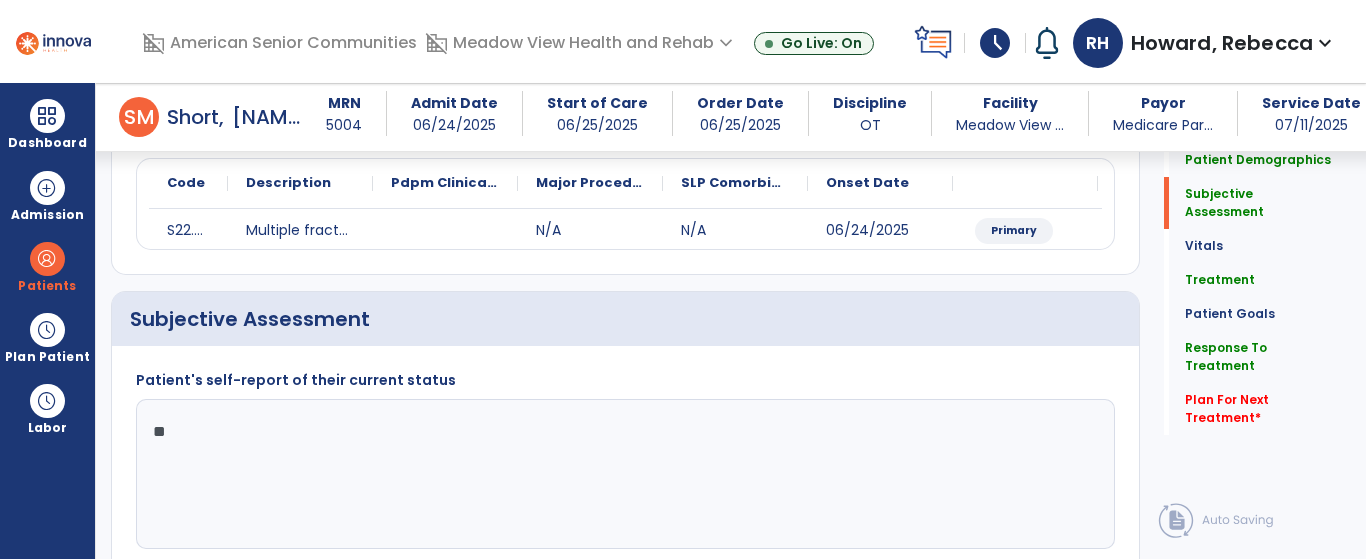 type on "*" 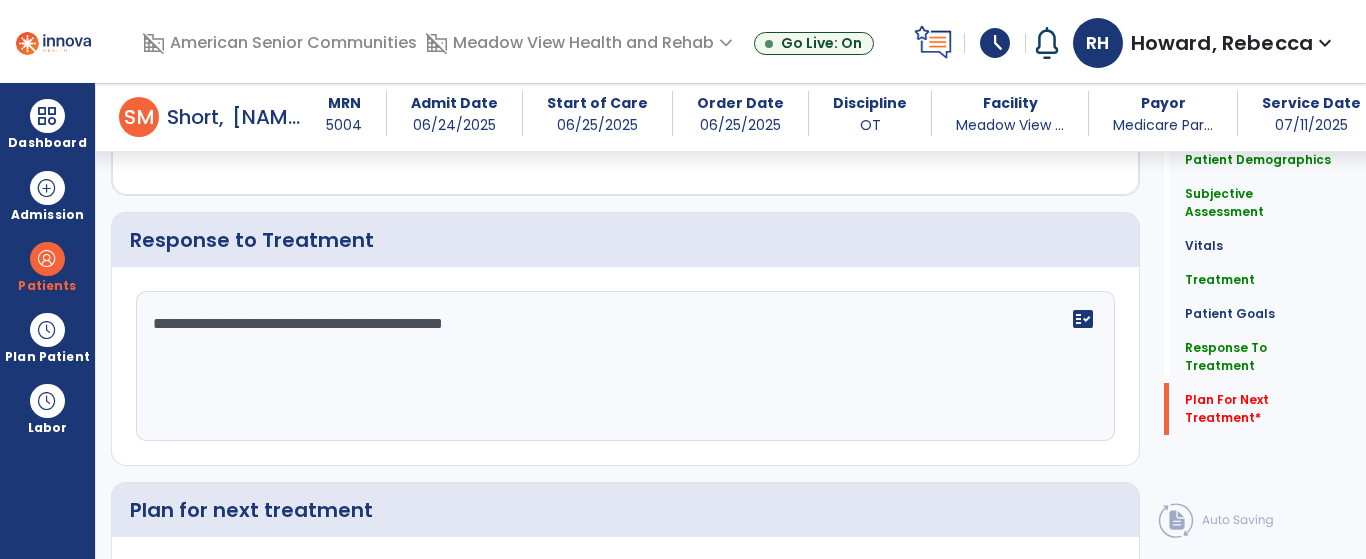scroll, scrollTop: 2799, scrollLeft: 0, axis: vertical 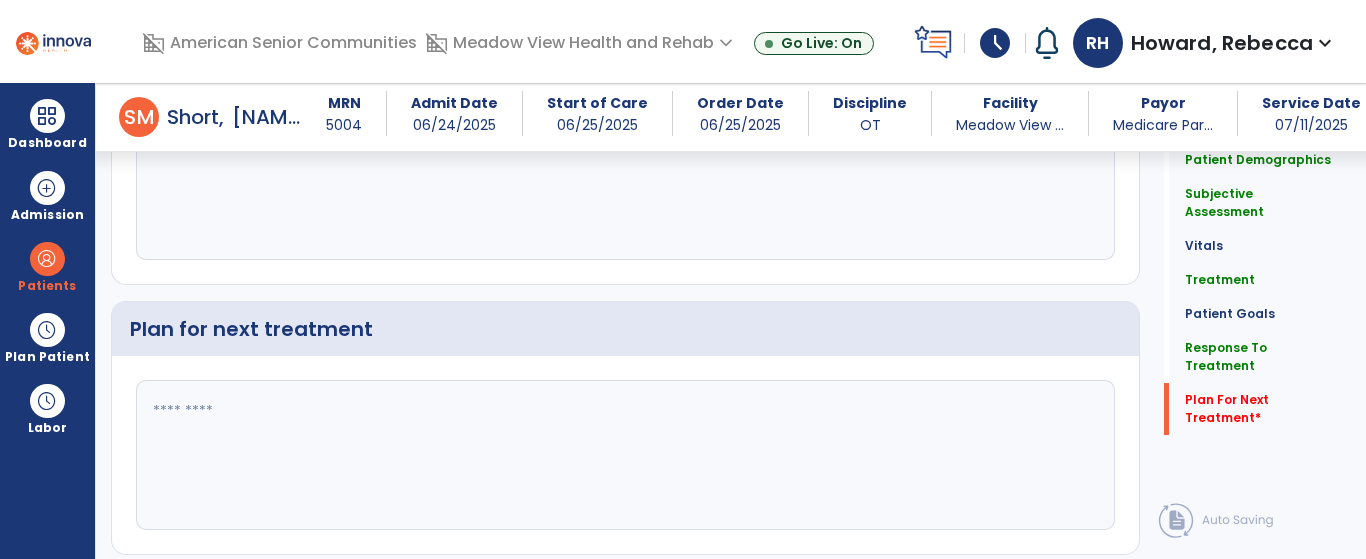 type on "****" 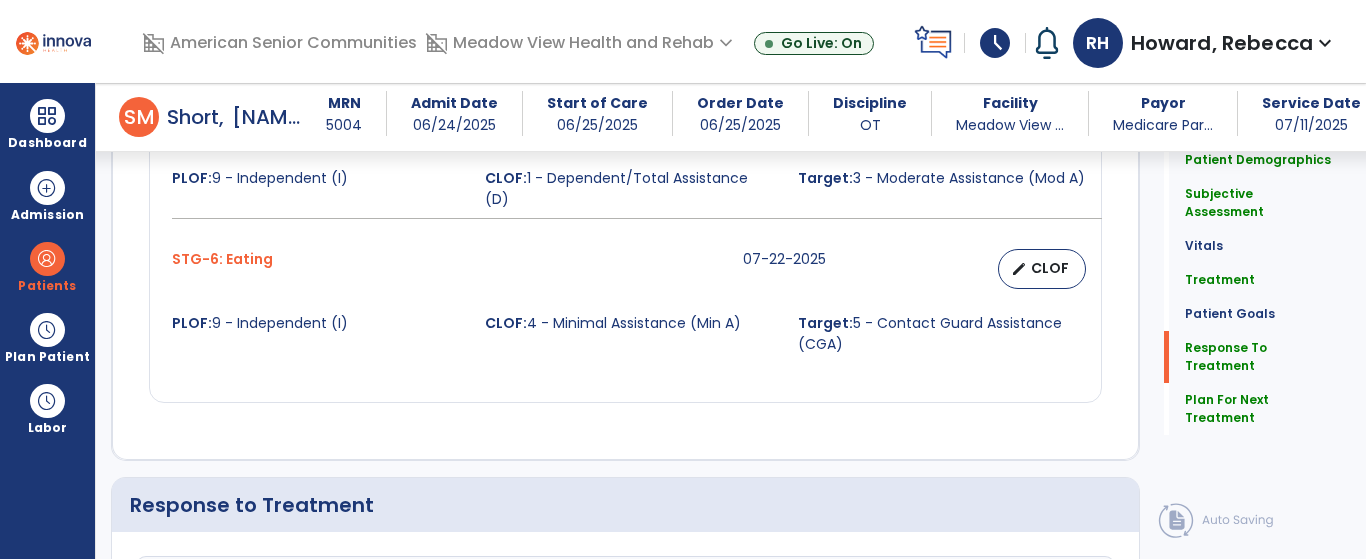 scroll, scrollTop: 2622, scrollLeft: 0, axis: vertical 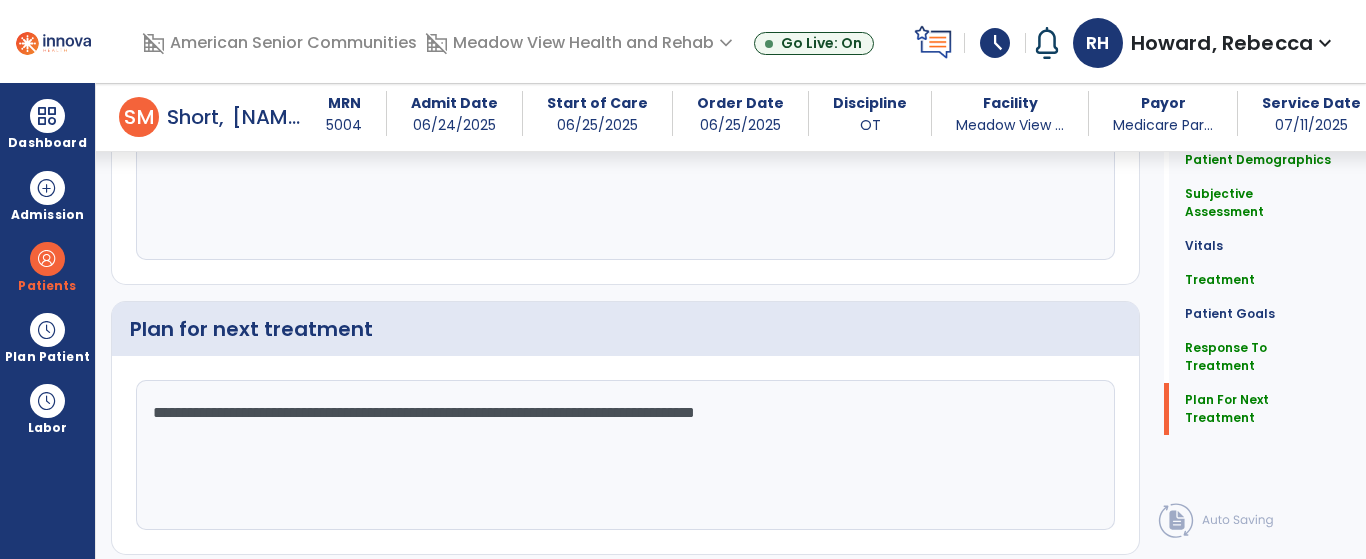 type on "**********" 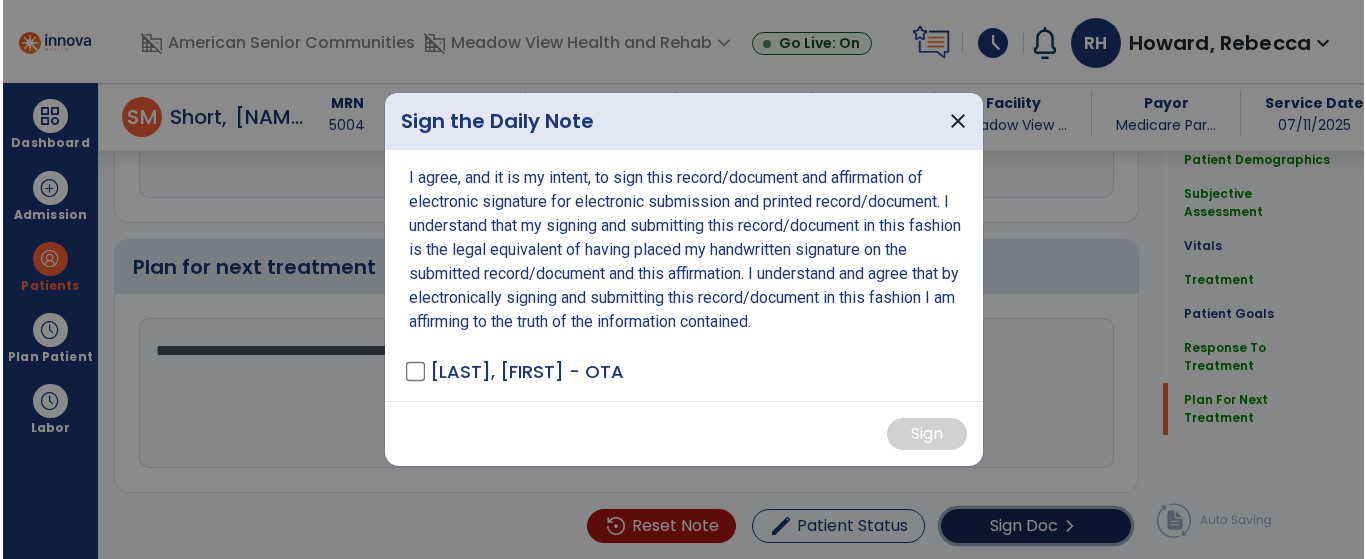 scroll, scrollTop: 2862, scrollLeft: 0, axis: vertical 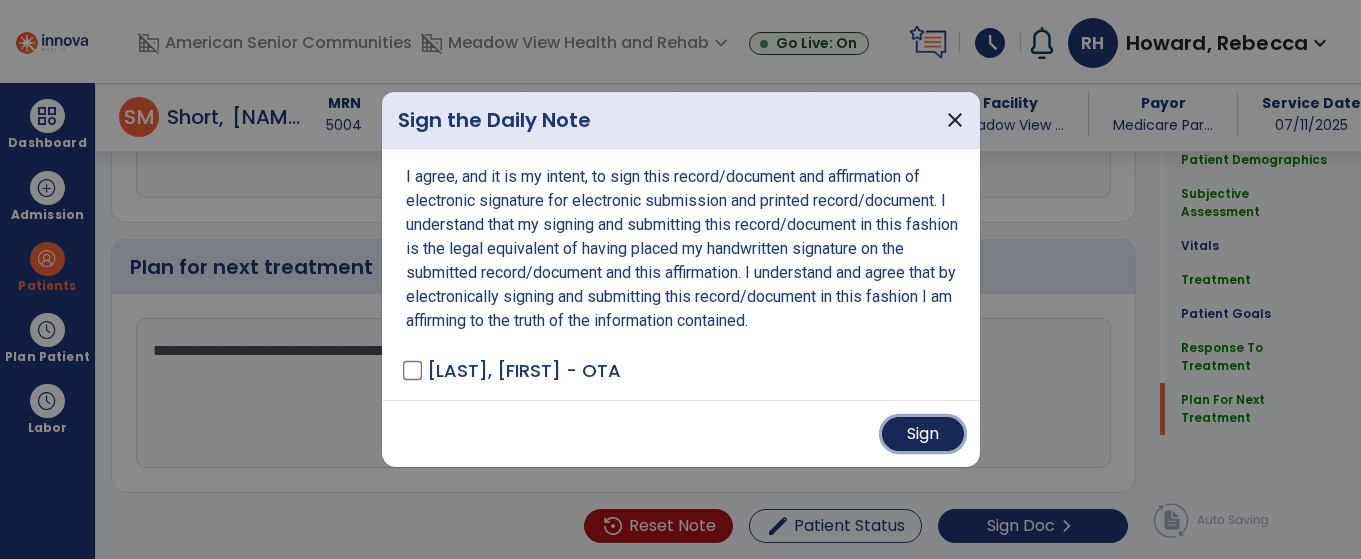 click on "Sign" at bounding box center [923, 434] 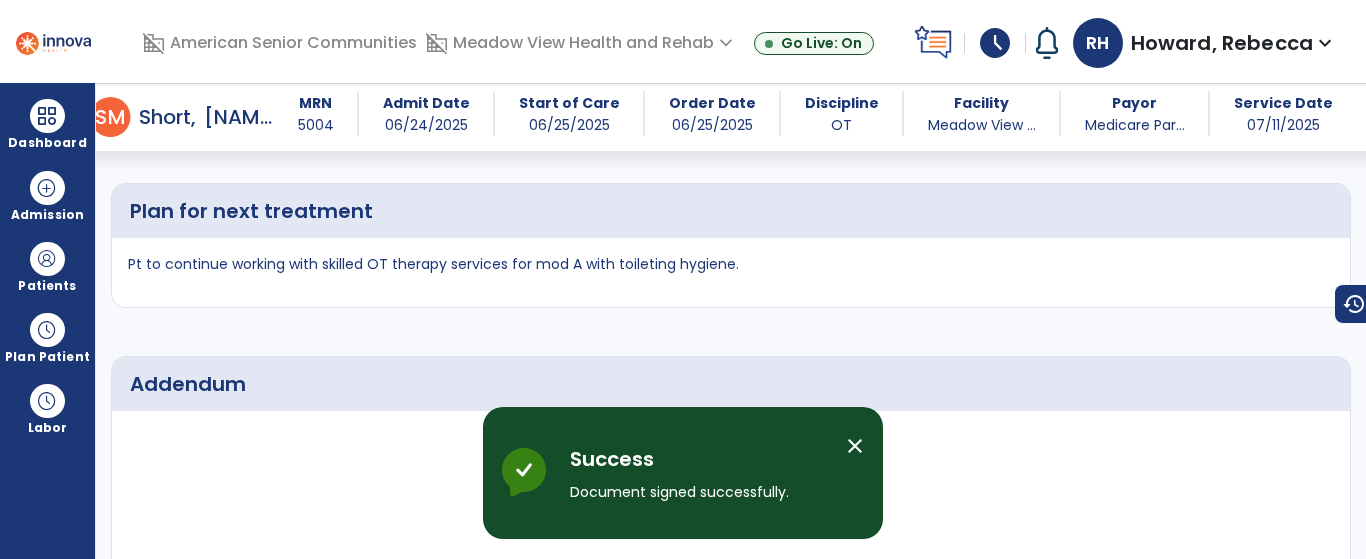 scroll, scrollTop: 4204, scrollLeft: 0, axis: vertical 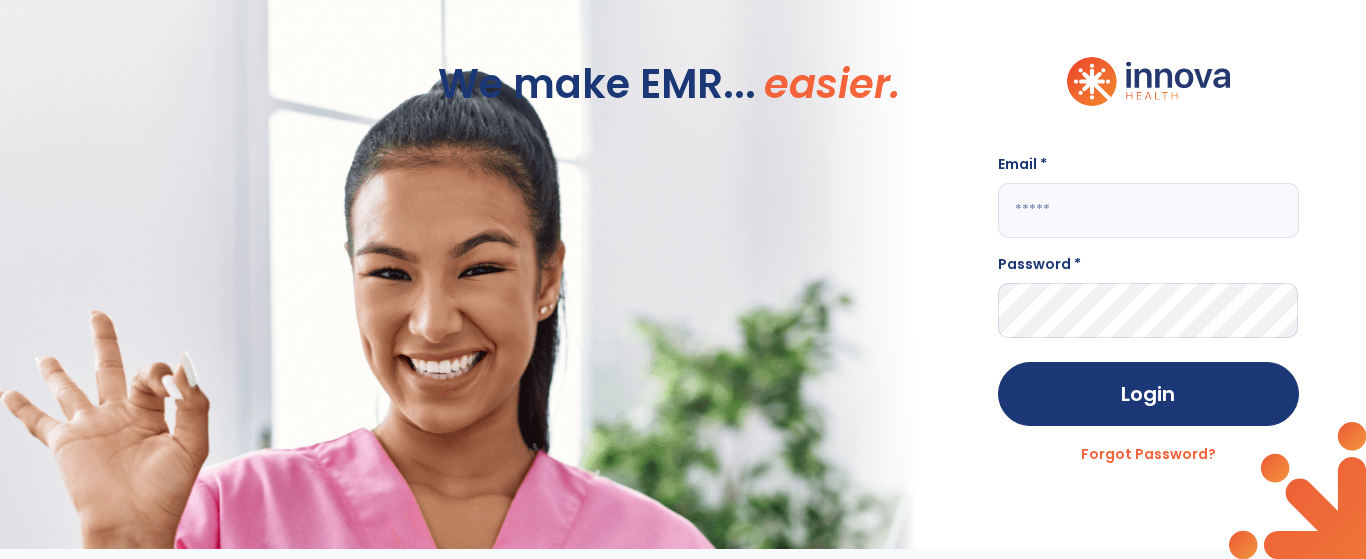 click 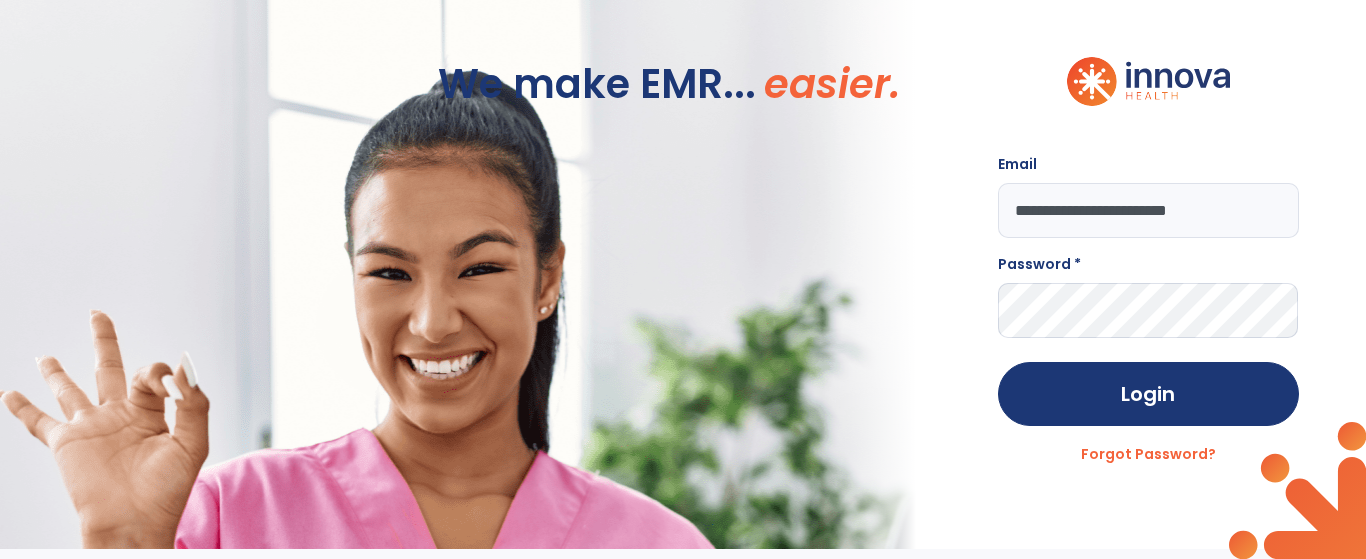 type on "**********" 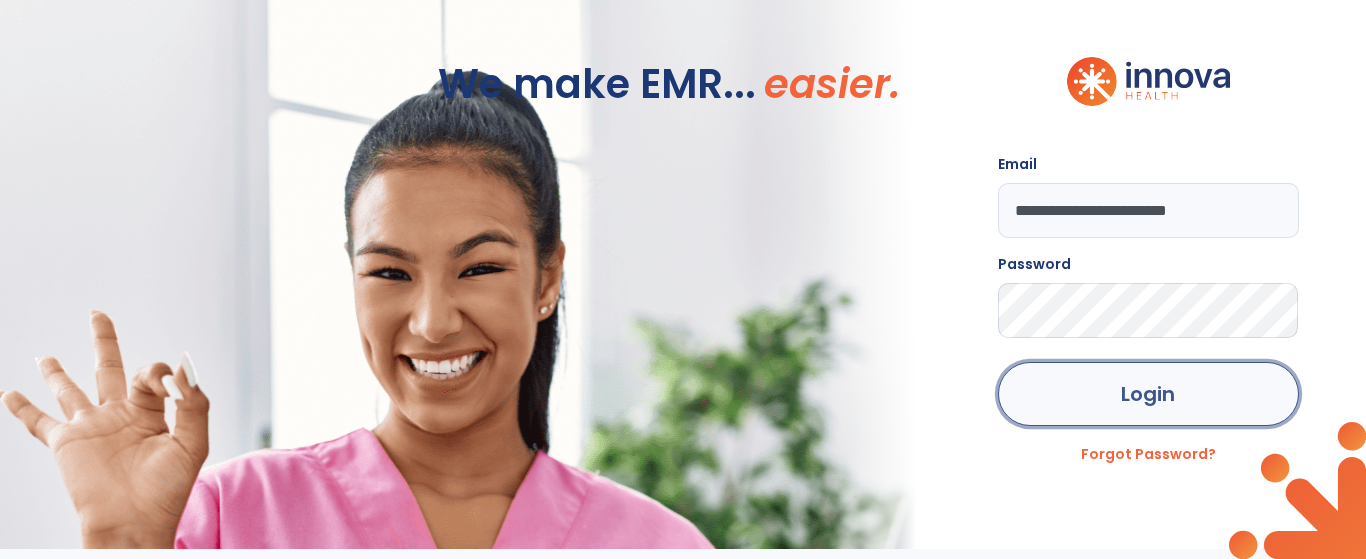 click on "Login" 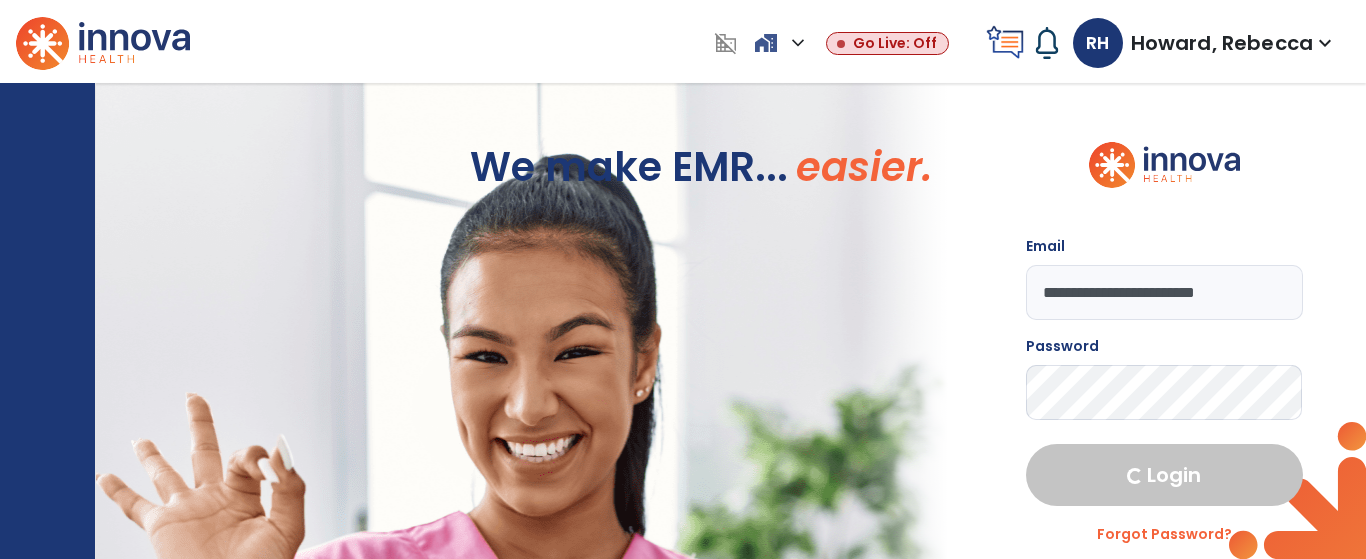 select on "****" 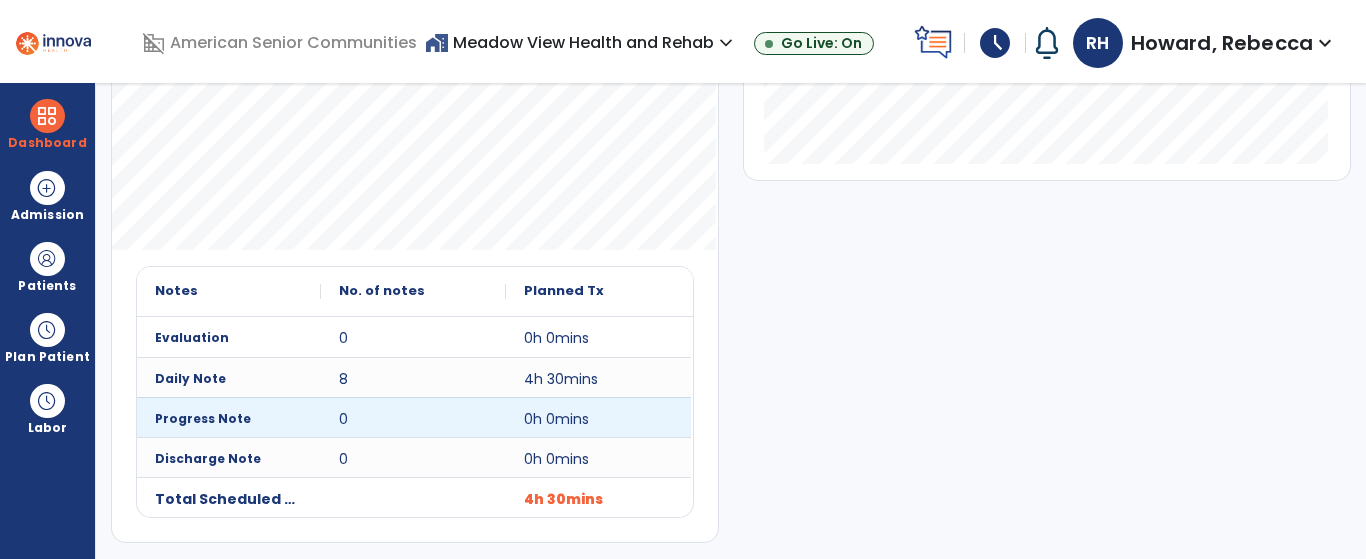 scroll, scrollTop: 0, scrollLeft: 0, axis: both 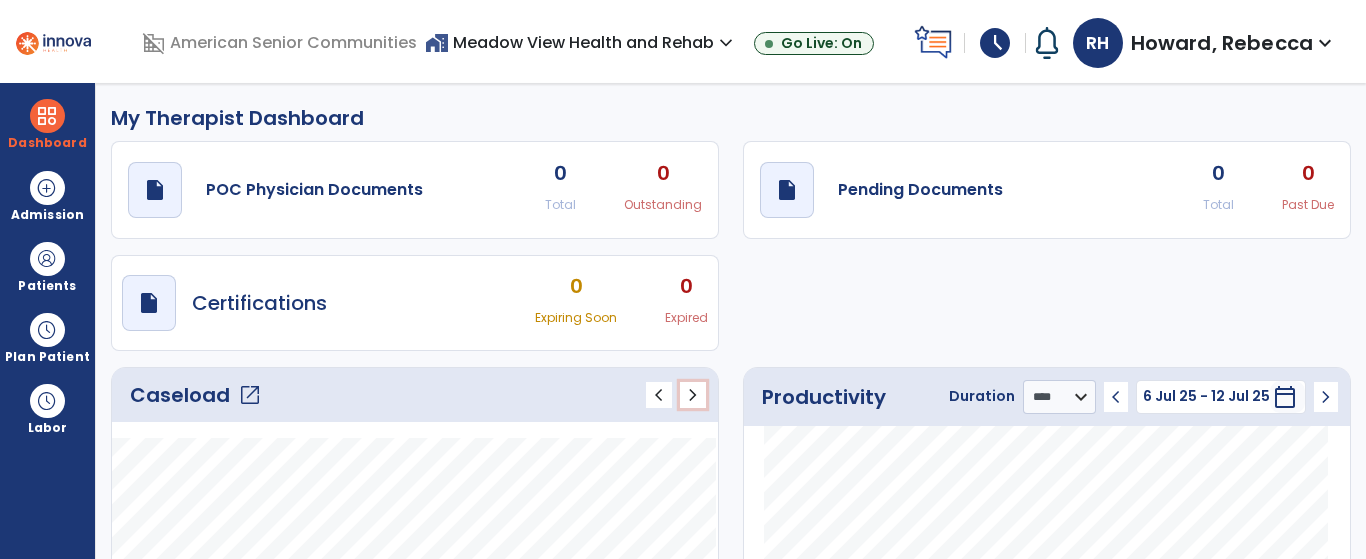click on "chevron_right" 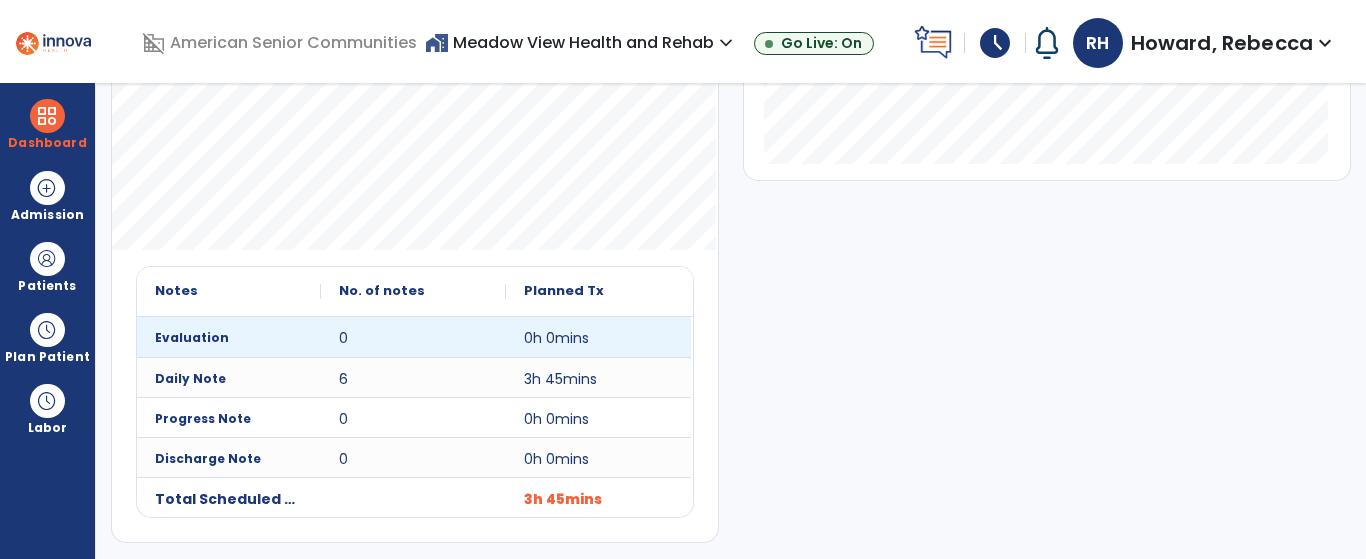 scroll, scrollTop: 0, scrollLeft: 0, axis: both 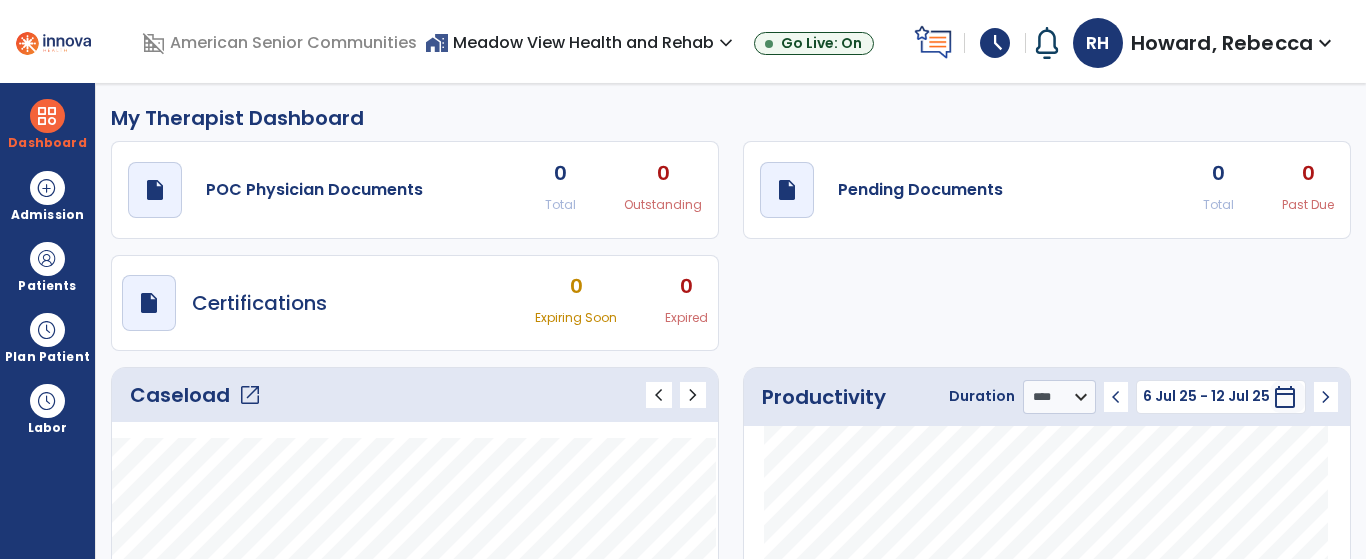 click on "Howard, Rebecca" at bounding box center [1222, 43] 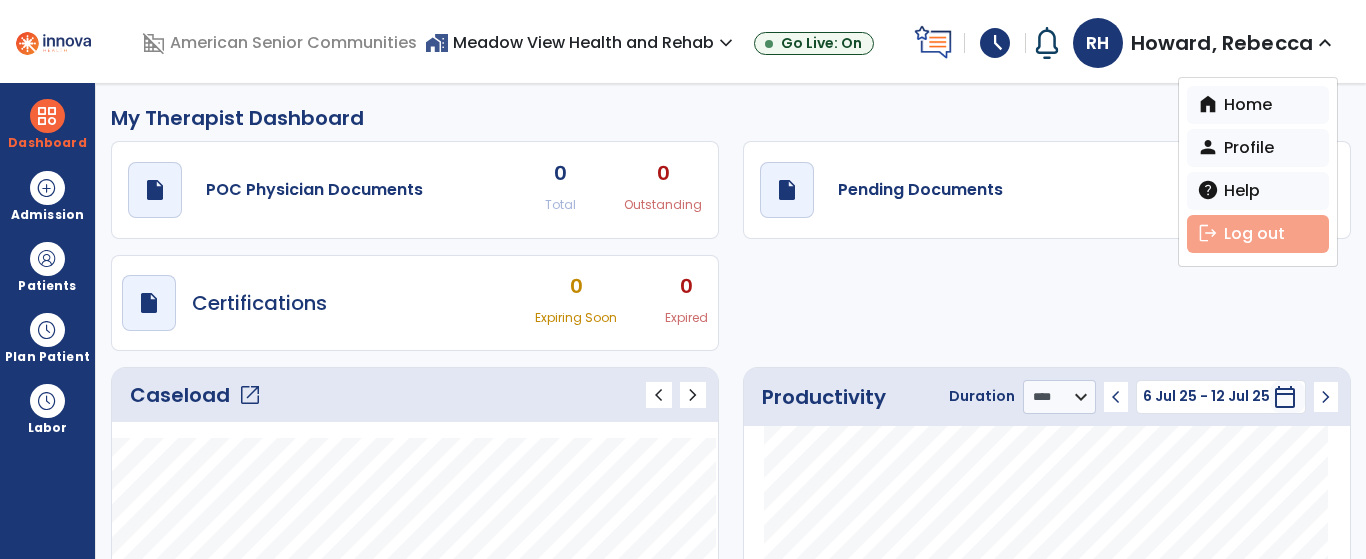 click on "logout   Log out" at bounding box center (1258, 234) 